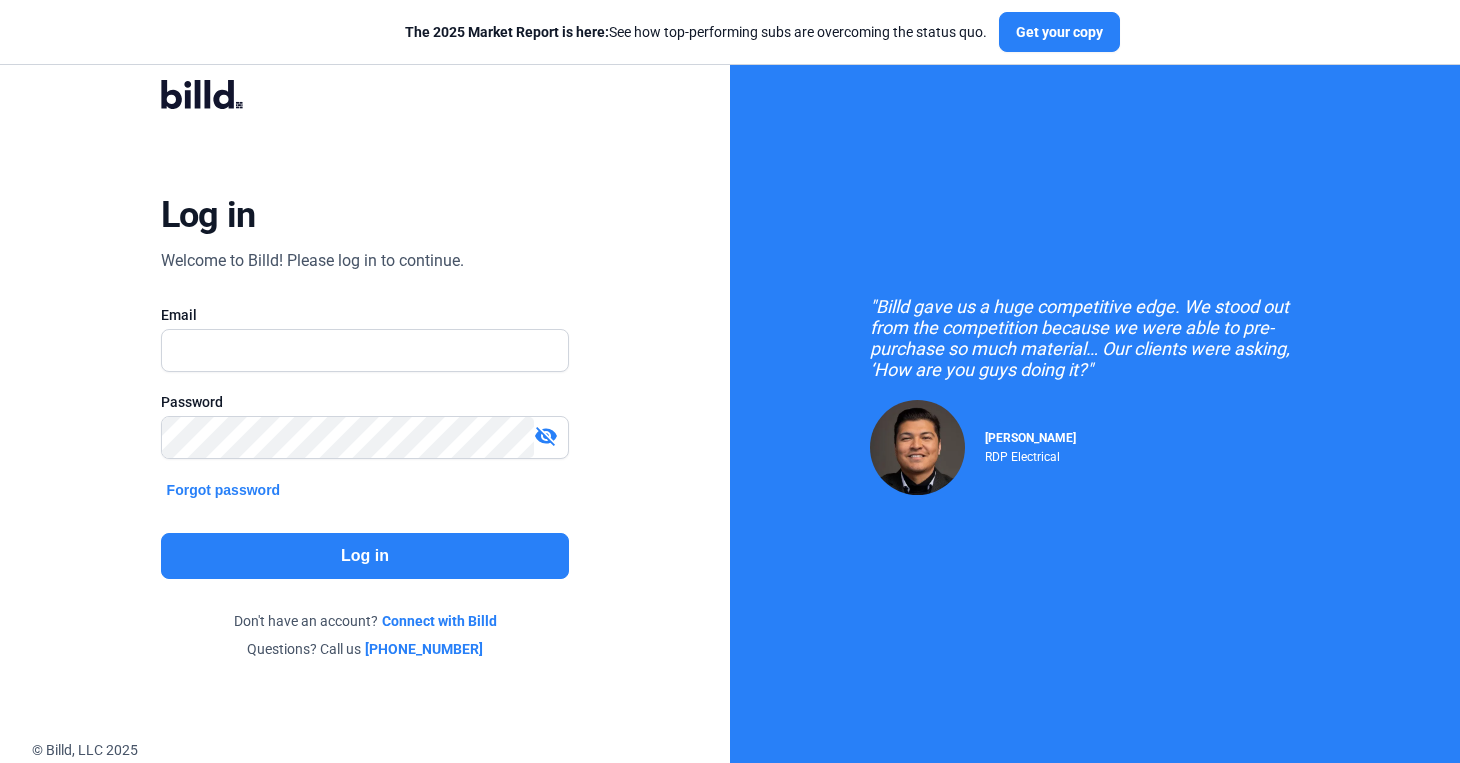 scroll, scrollTop: 0, scrollLeft: 0, axis: both 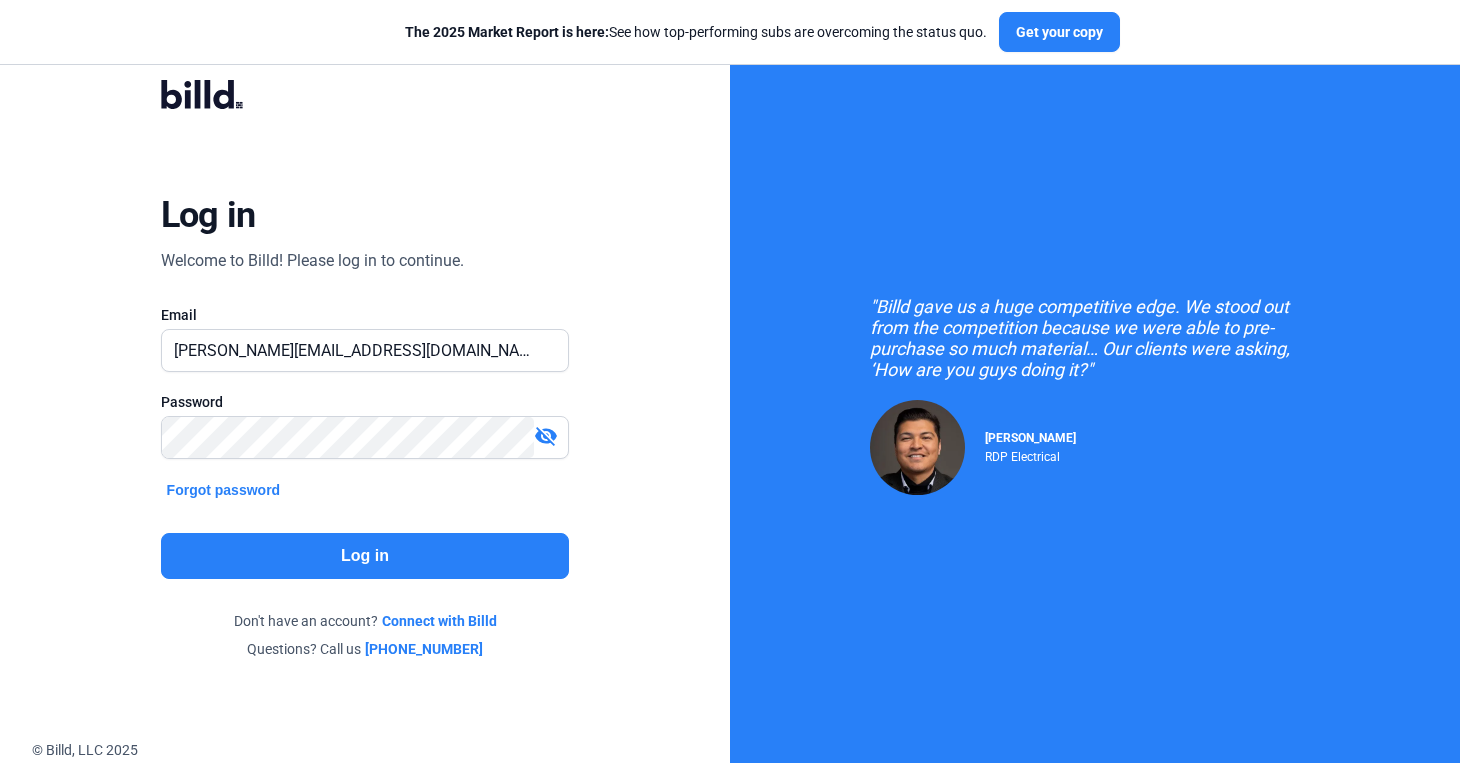 click on "Log in" 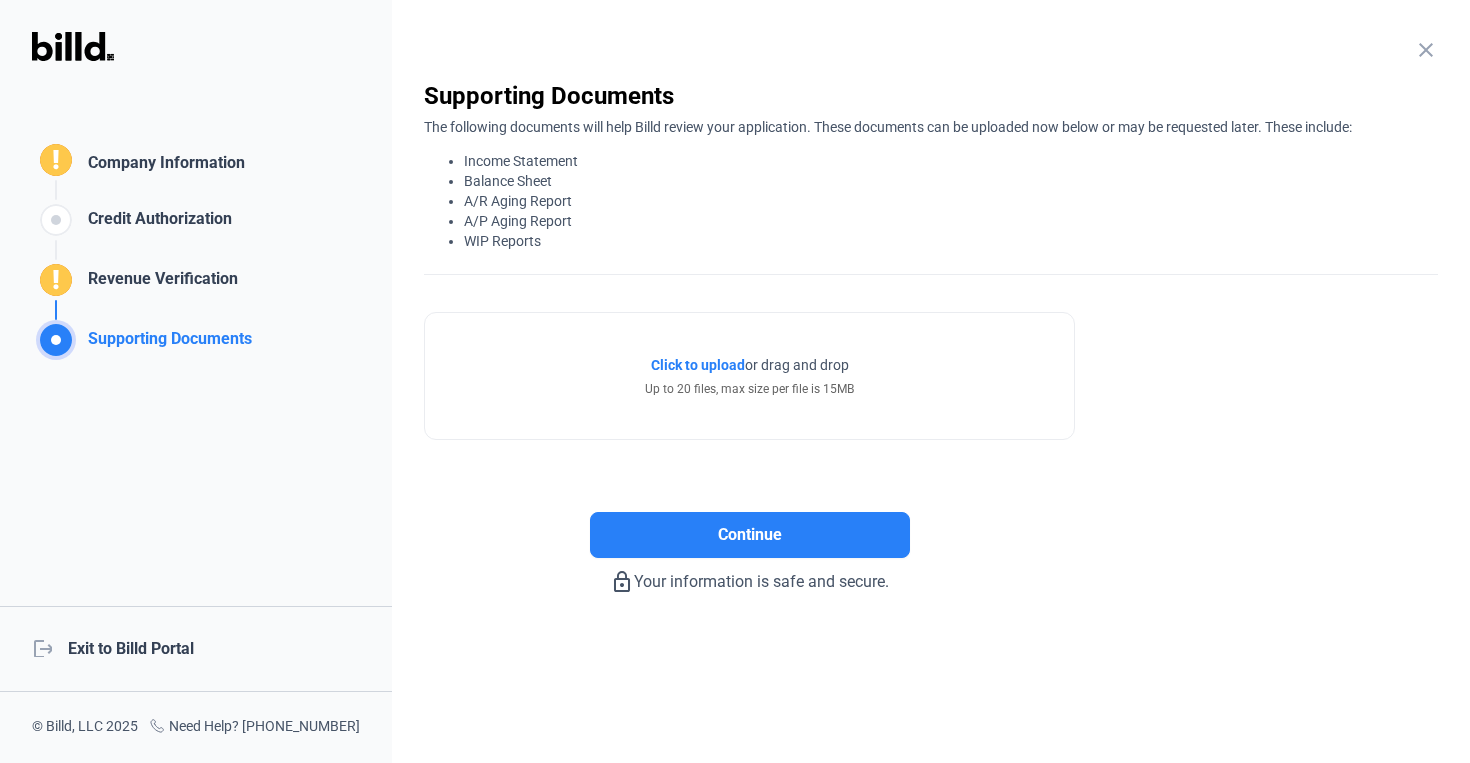click on "logout  Exit to Billd Portal" 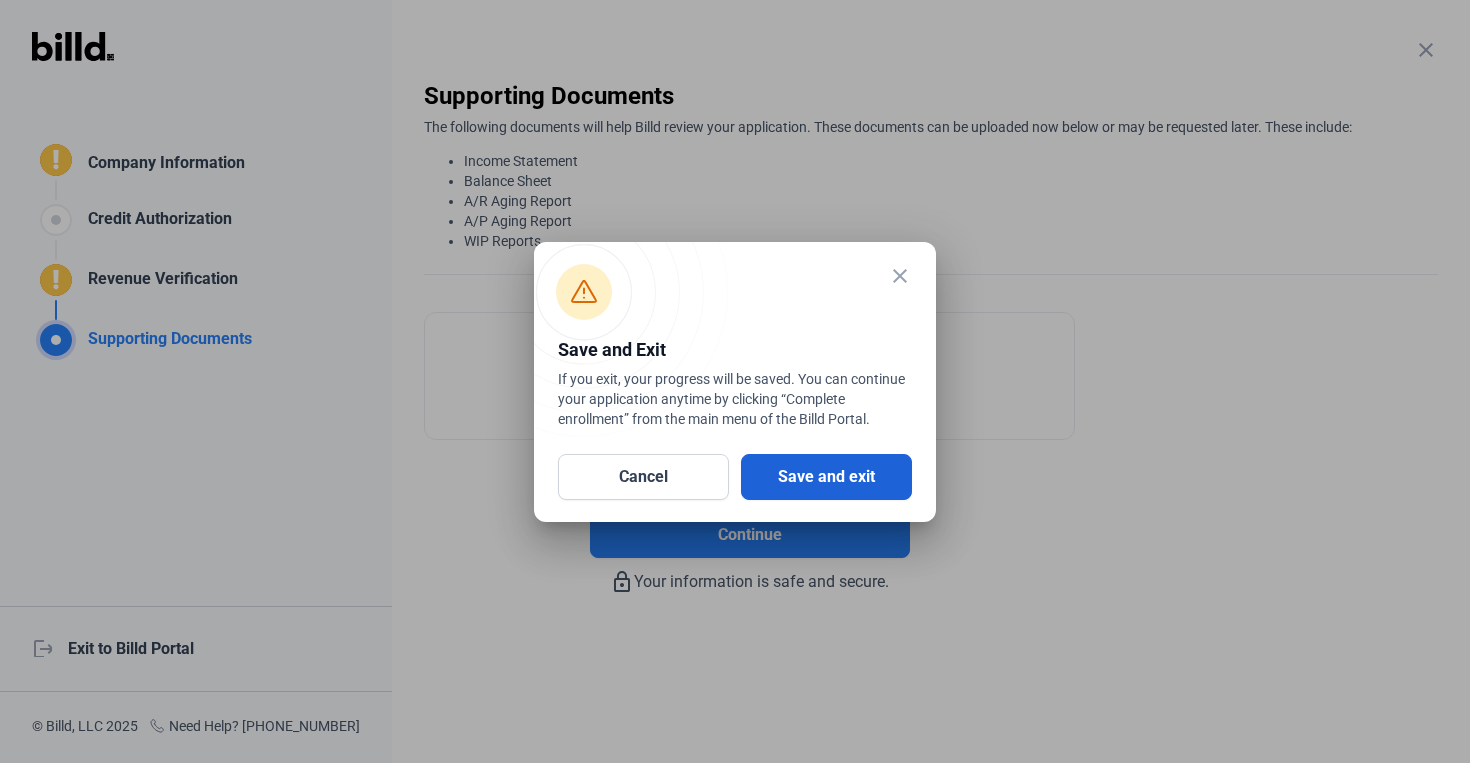 click on "Save and exit" at bounding box center (826, 477) 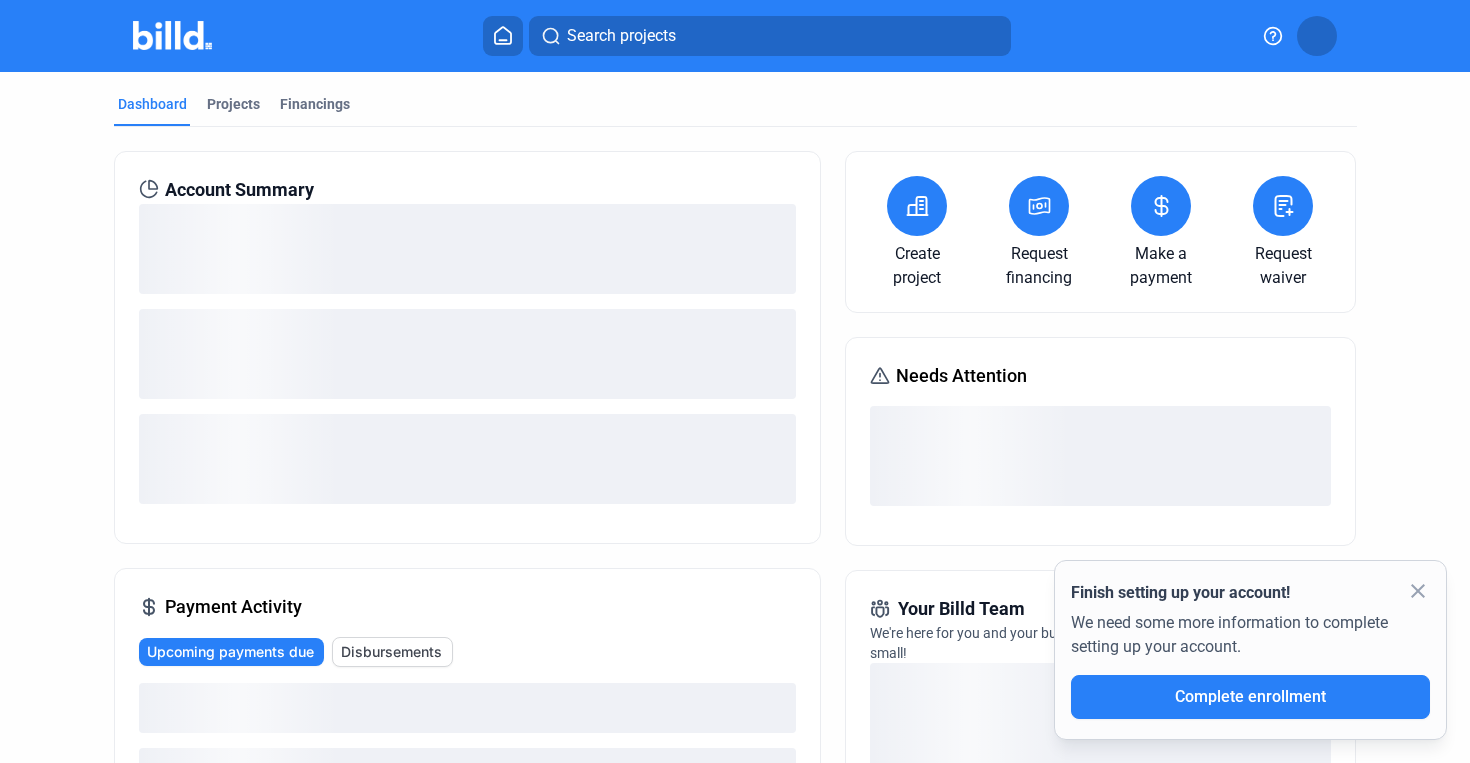 click on "close" 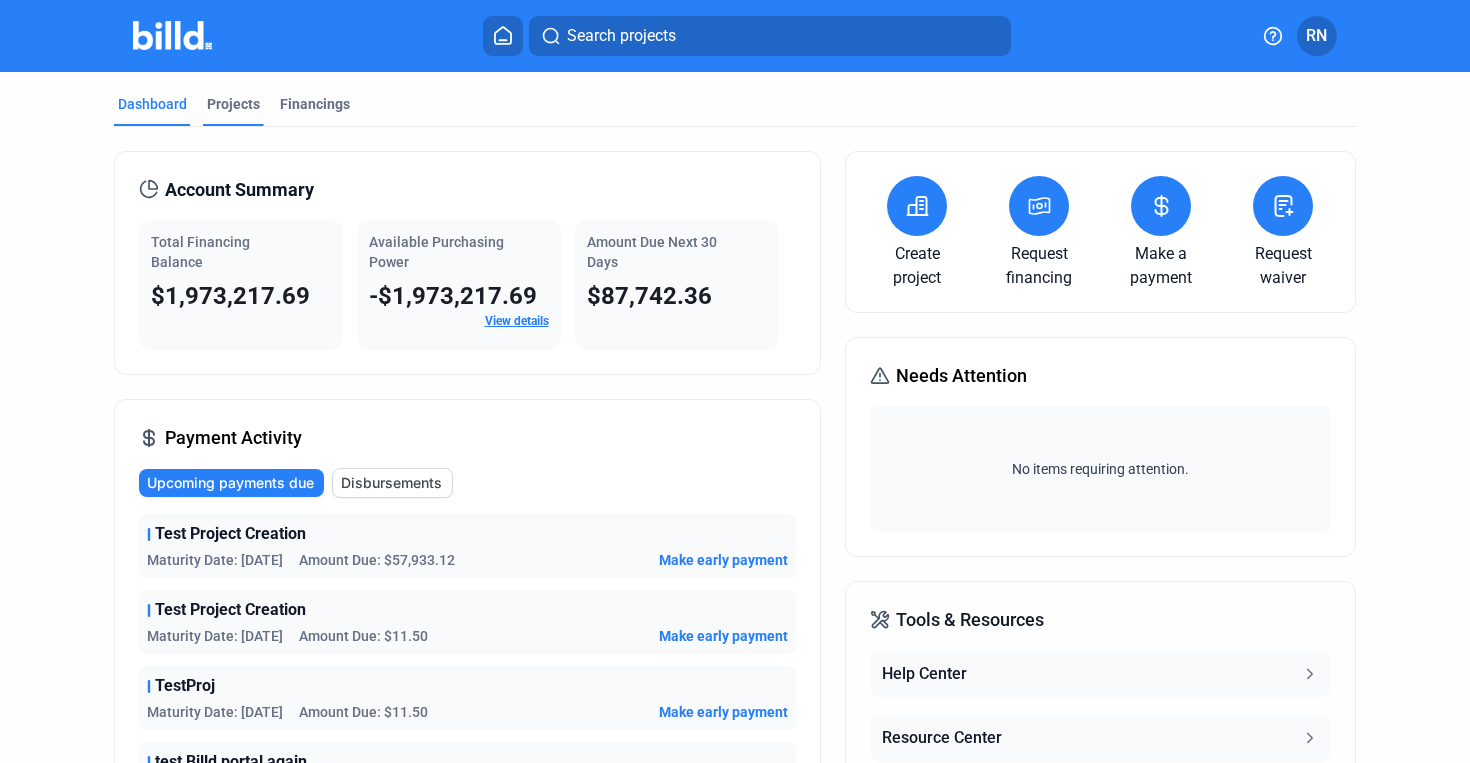 click on "Projects" at bounding box center (233, 110) 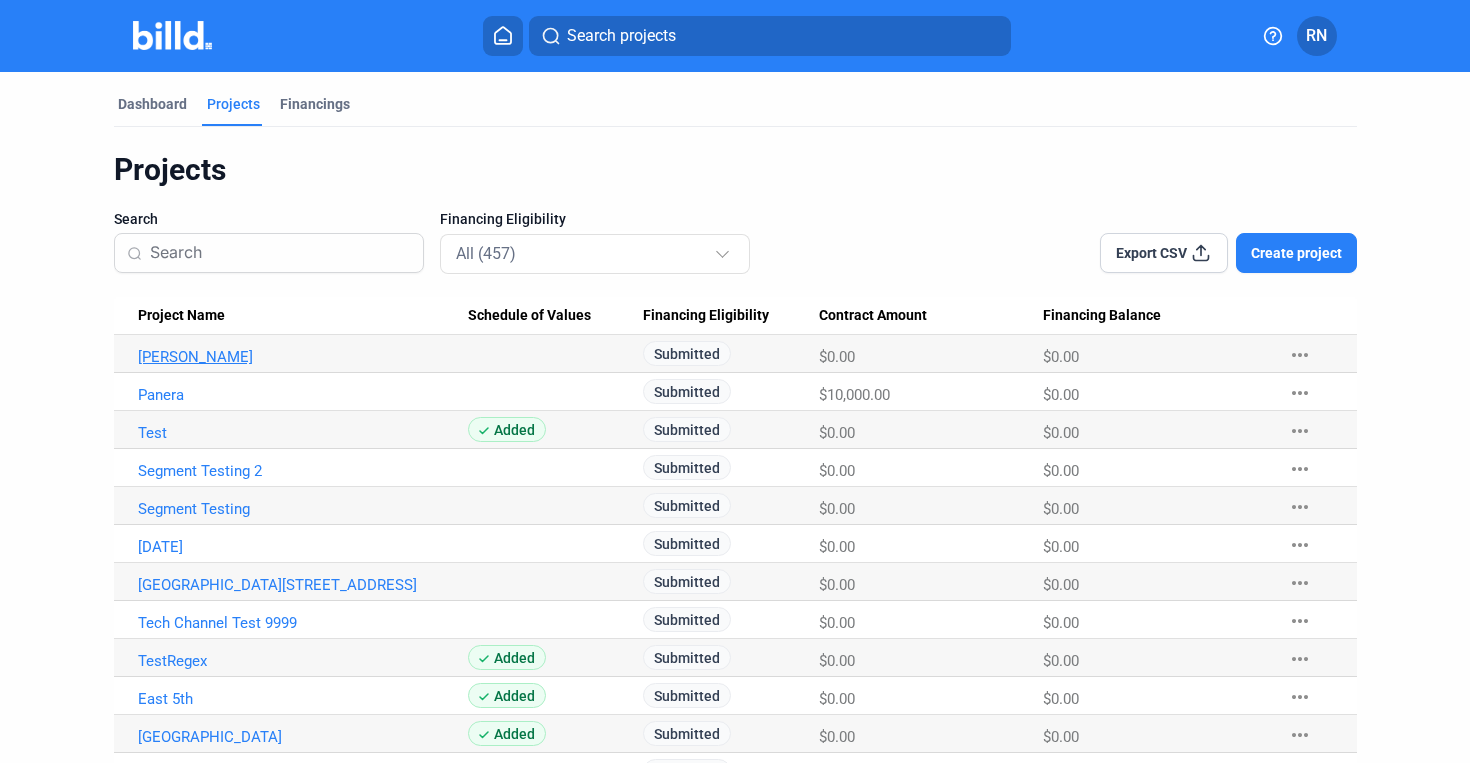 click on "[PERSON_NAME]" at bounding box center (303, 357) 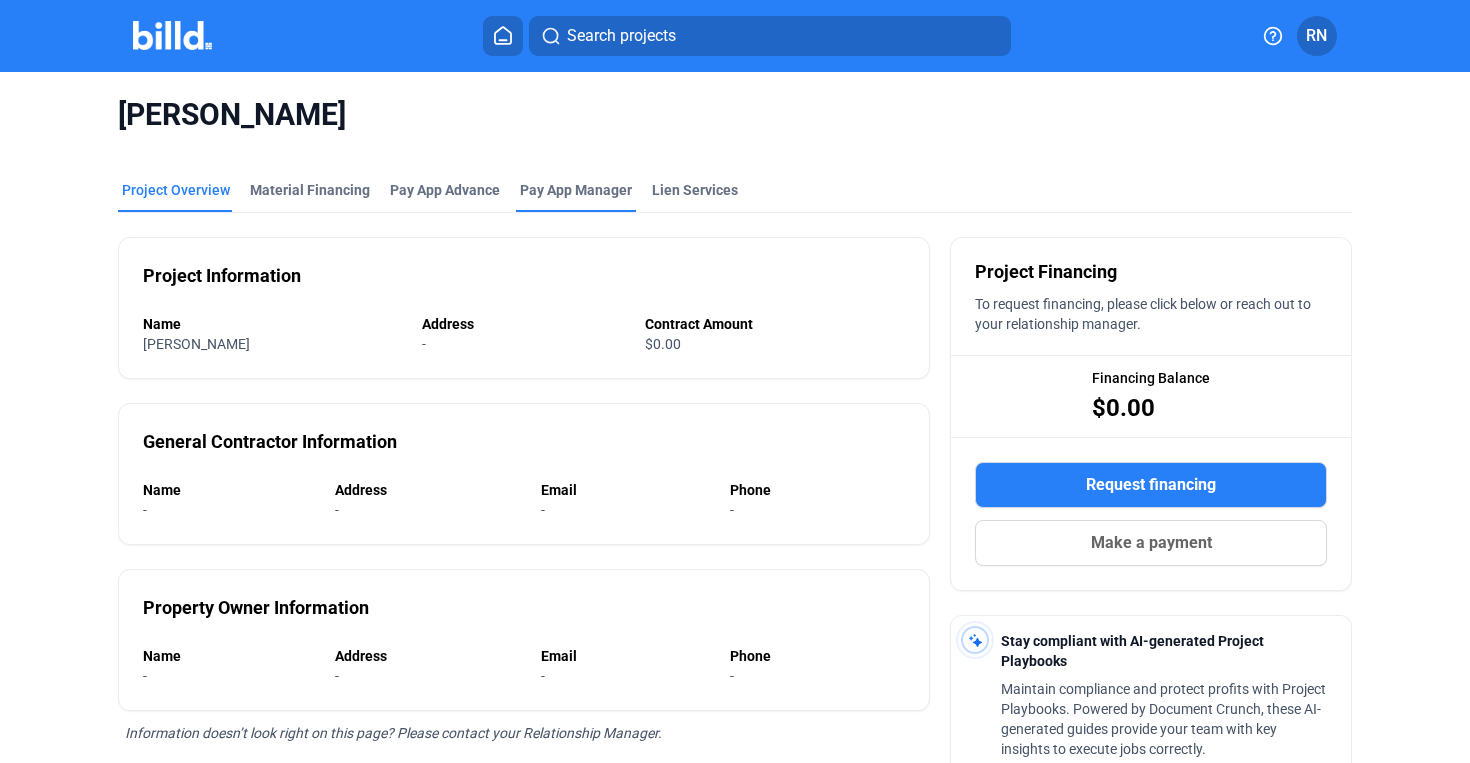 click on "Project Overview Material Financing Pay App Advance Pay App Manager Lien Services Project Information Name [PERSON_NAME] Address - Contract Amount $0.00 General Contractor Information Name - Address - Email - Phone - Property Owner Information Name - Address - Email - Phone - Information doesn’t look right on this page? Please contact your Relationship Manager. Project Financing To request financing, please click below or reach out to your relationship manager. Financing Balance $0.00  Request financing  Make a payment Stay compliant with AI-generated Project Playbooks  Maintain compliance and protect profits with Project Playbooks. Powered by Document Crunch, these AI-generated guides provide your team with key insights to execute jobs correctly.   Get your Project Playbook  Files Upload file File Name Date Added TestProjectUpload.docx 12.98 KB [DATE]  more_vert" 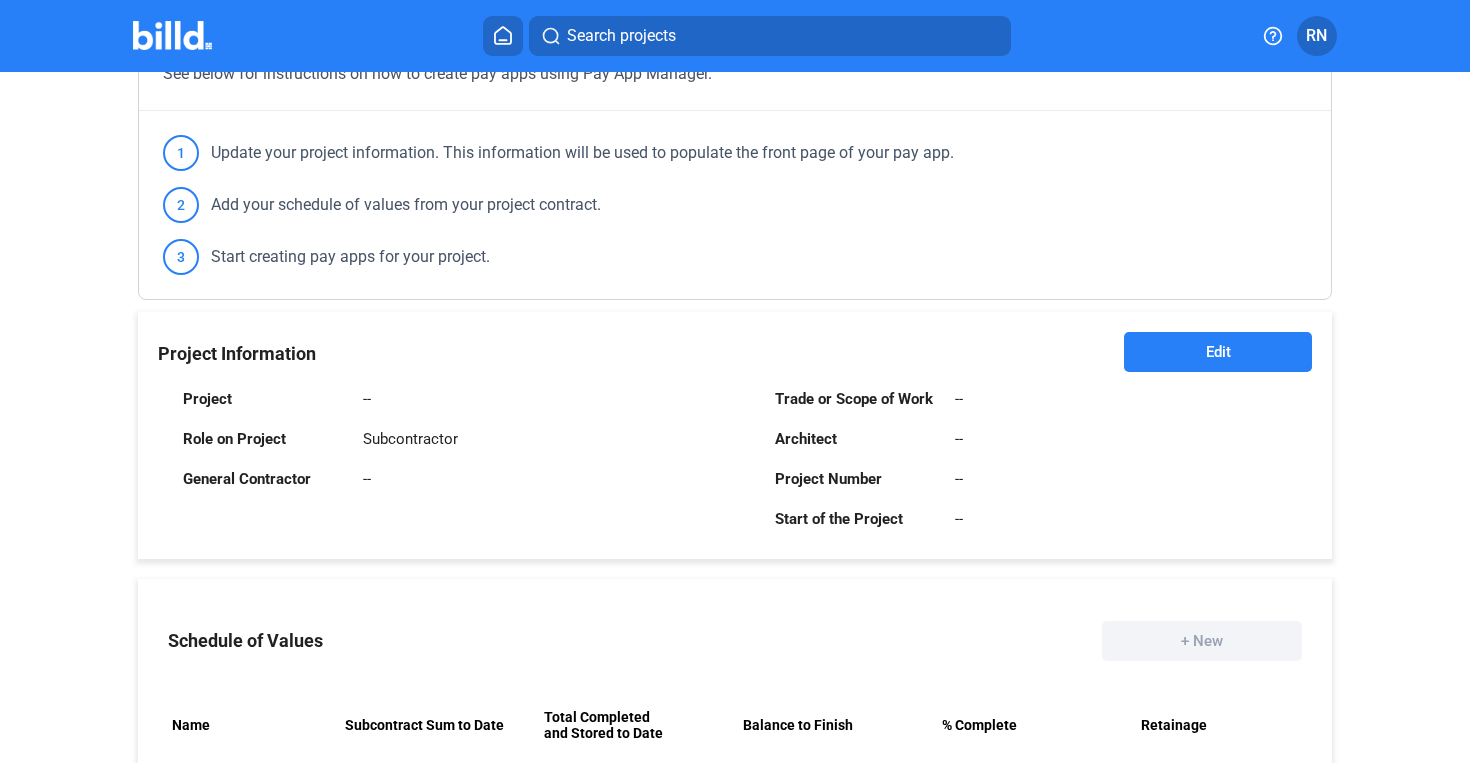 scroll, scrollTop: 185, scrollLeft: 0, axis: vertical 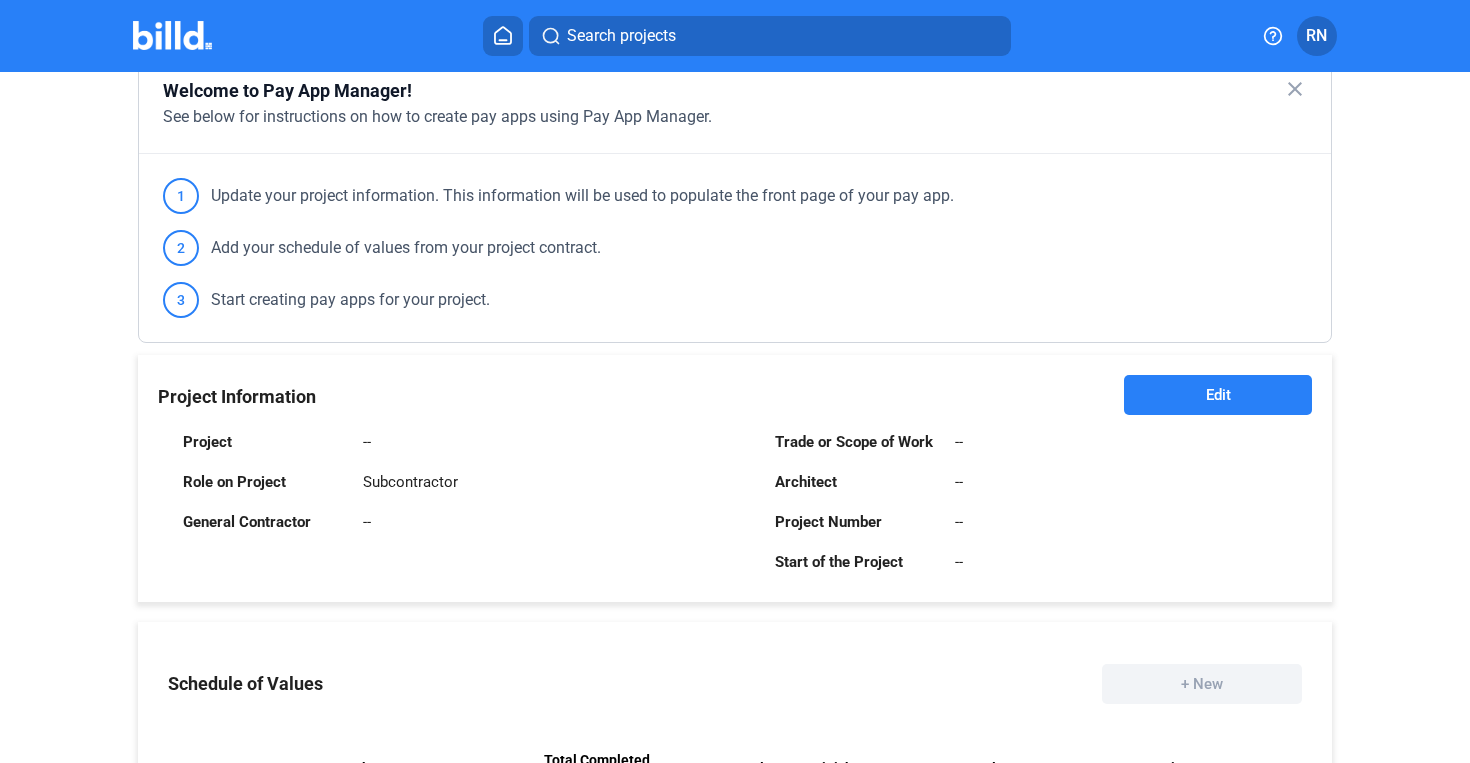drag, startPoint x: 177, startPoint y: 441, endPoint x: 376, endPoint y: 446, distance: 199.0628 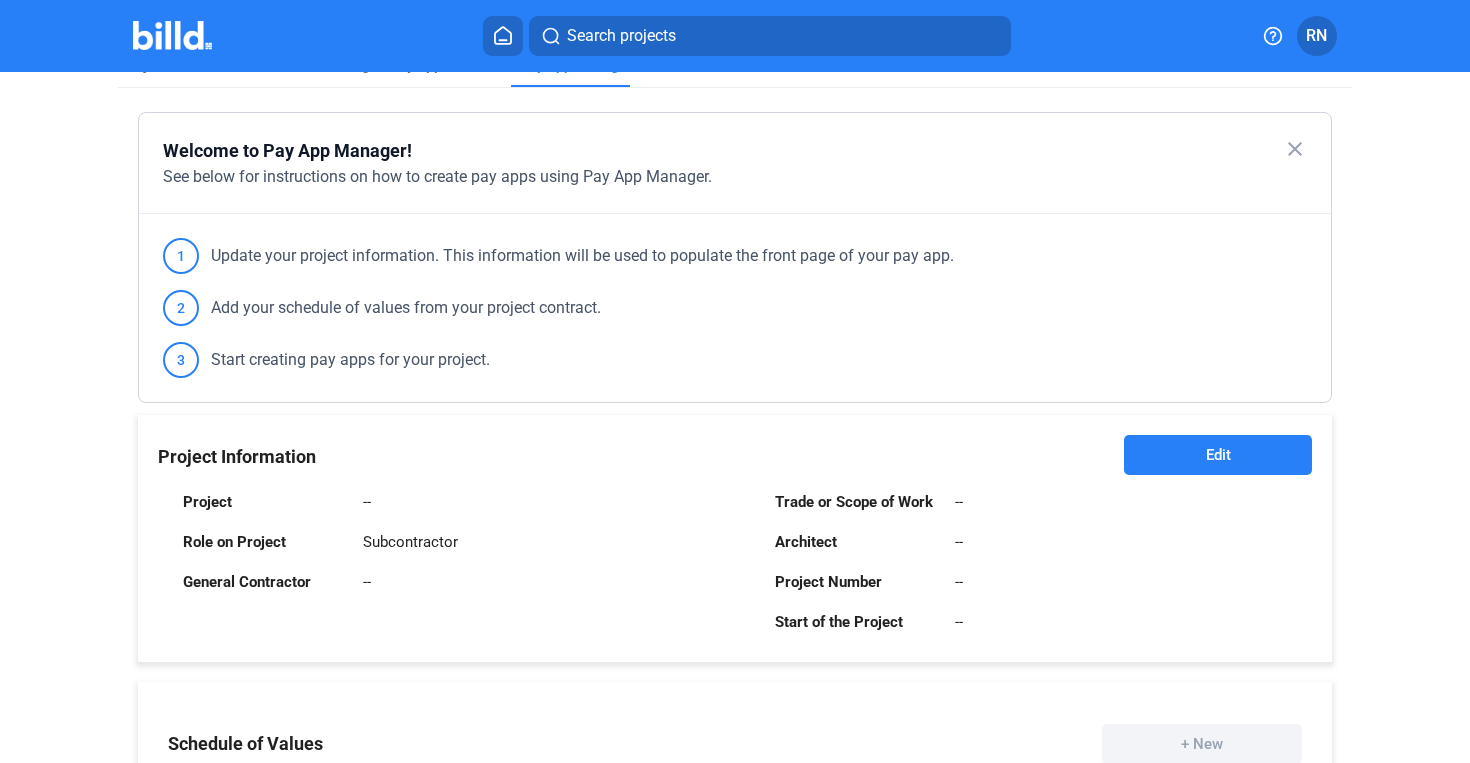 scroll, scrollTop: 127, scrollLeft: 0, axis: vertical 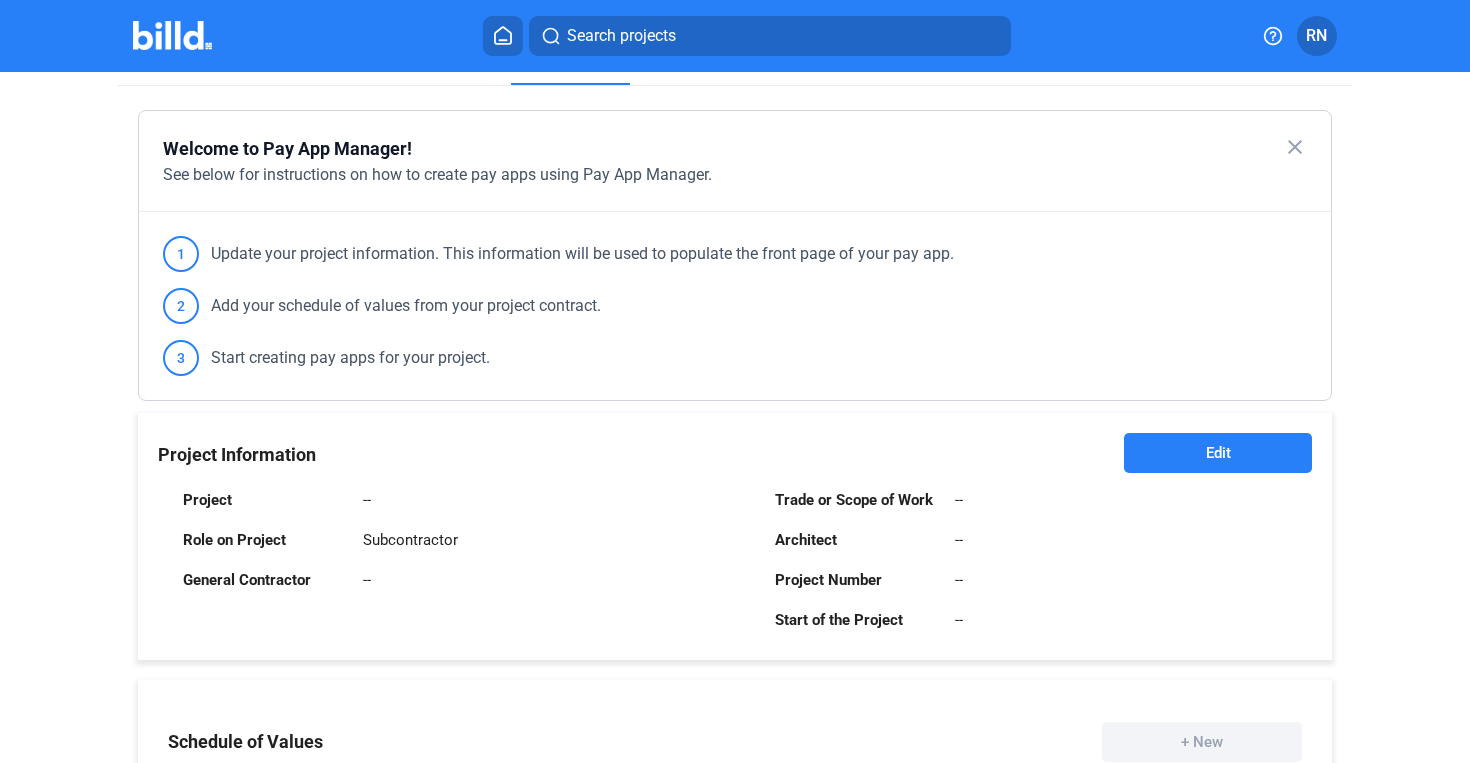 click on "Edit" at bounding box center (1218, 453) 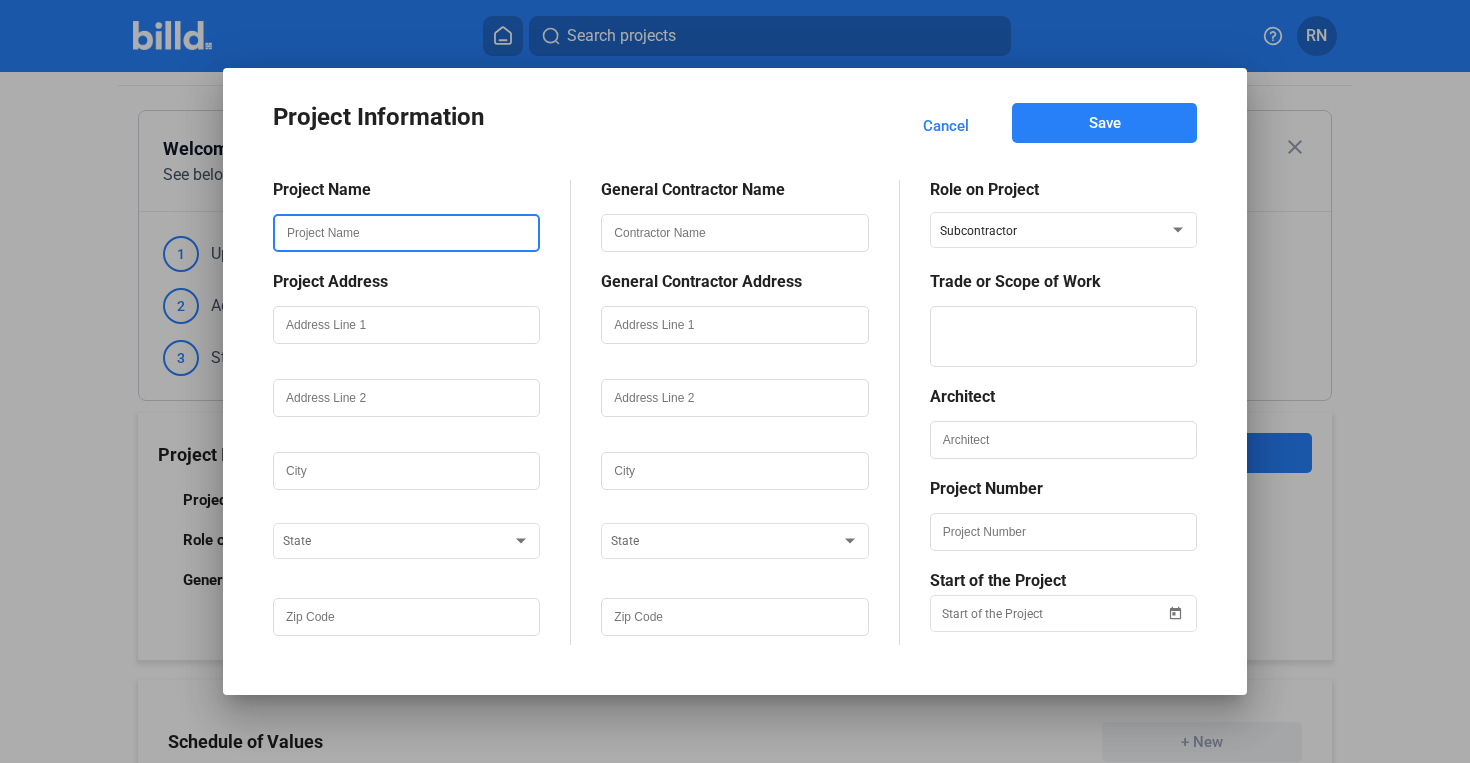 click at bounding box center (406, 233) 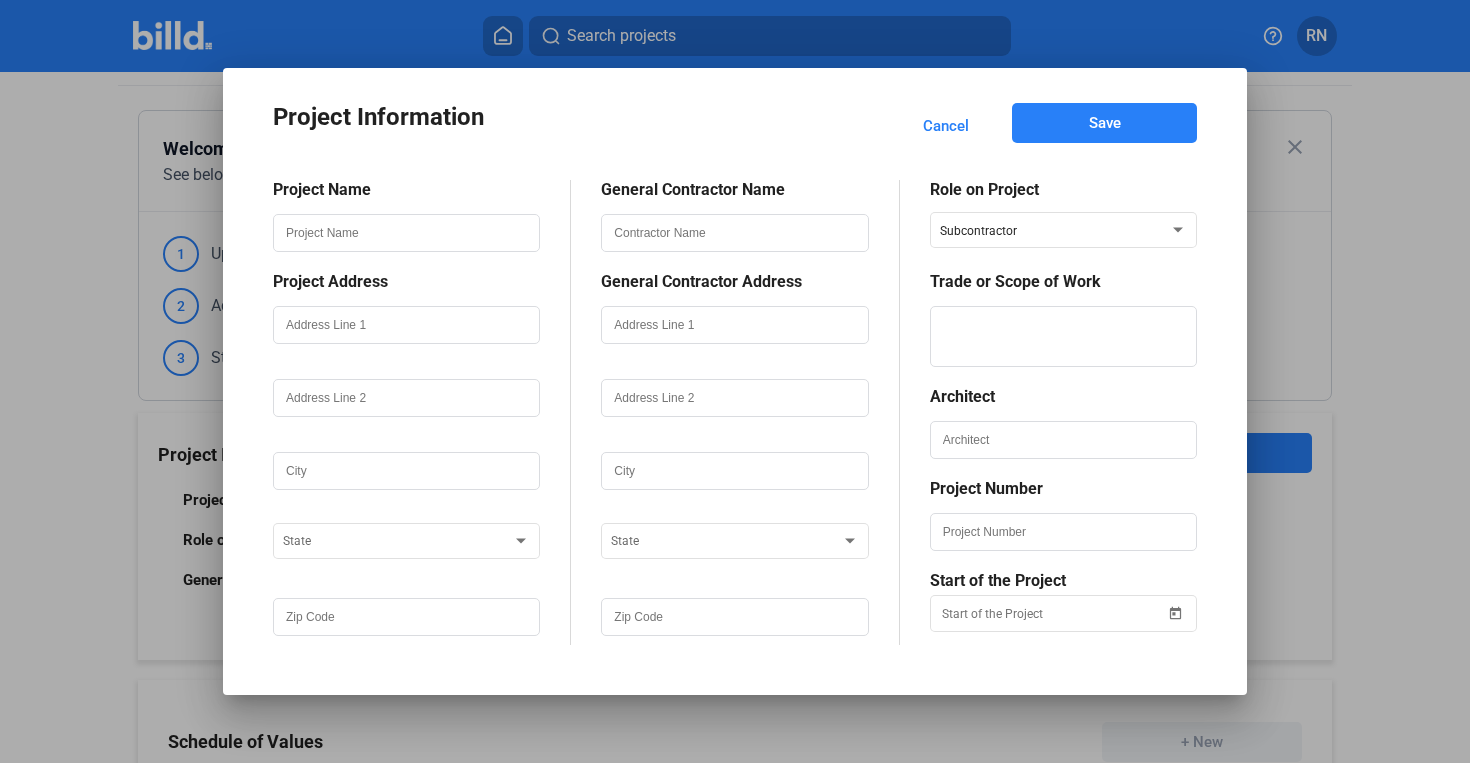 click on "Project Name      Project Address              State     General Contractor Name      General Contractor Address              State     Role on Project     Subcontractor  Trade or Scope of Work               Architect      Project Number      Start of the Project" at bounding box center [735, 403] 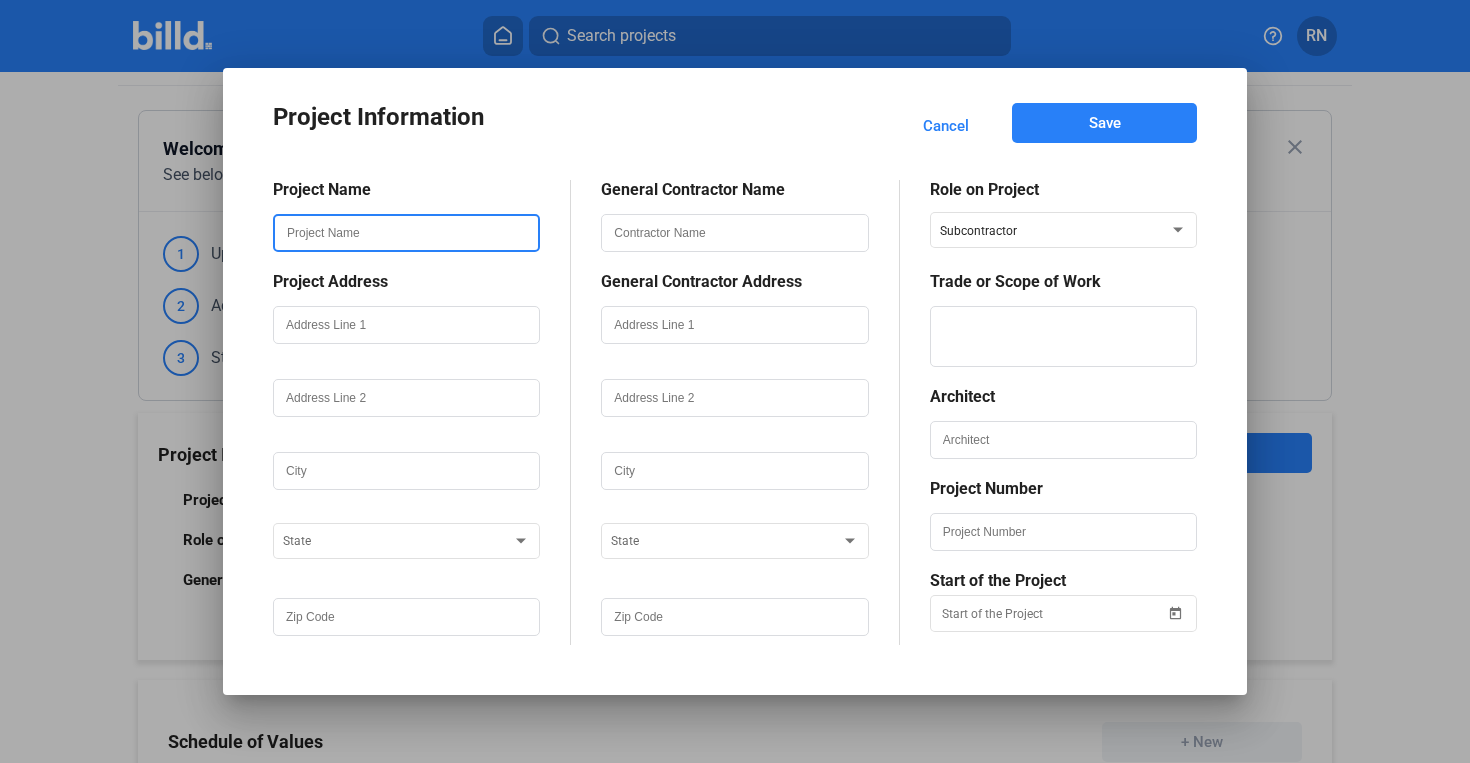 click at bounding box center [406, 233] 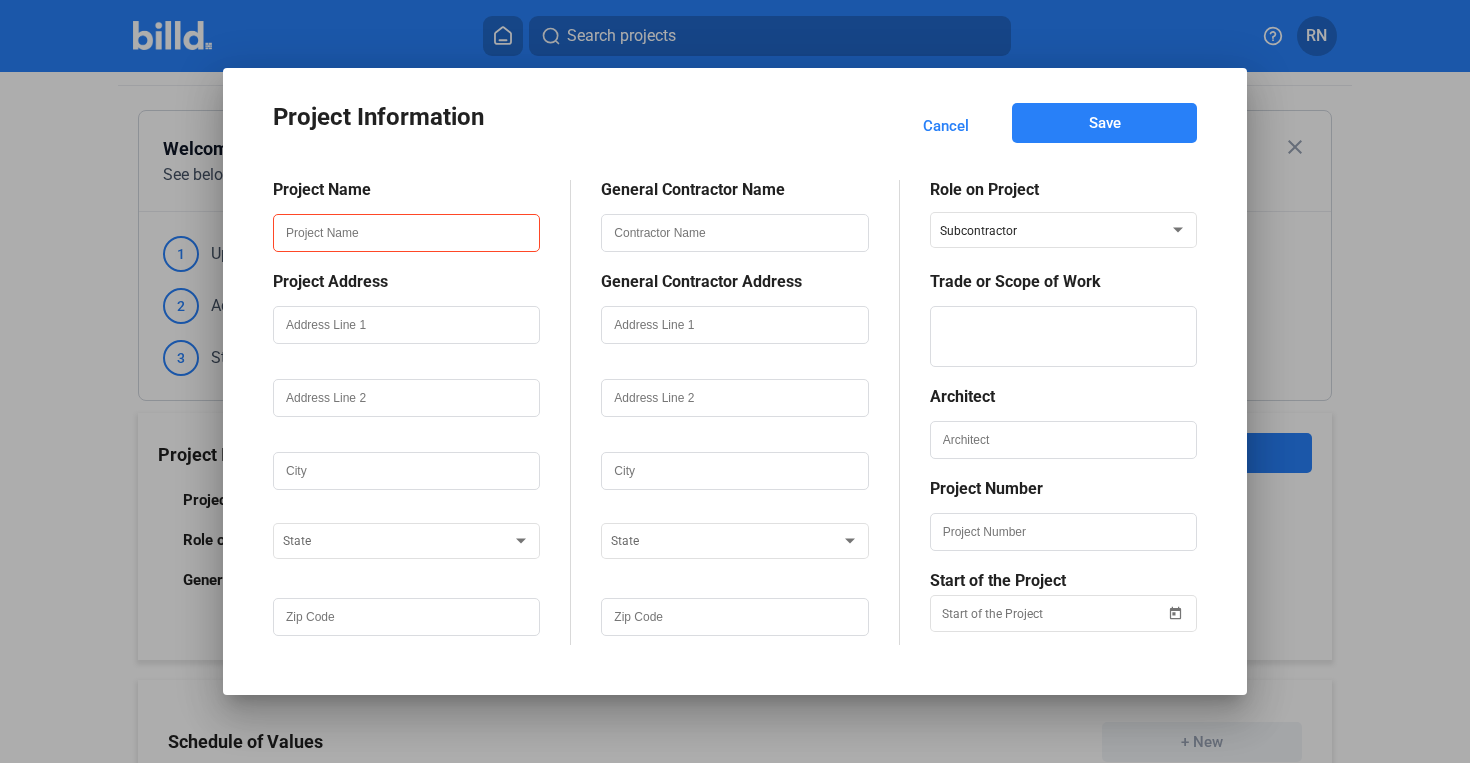 click at bounding box center (406, 235) 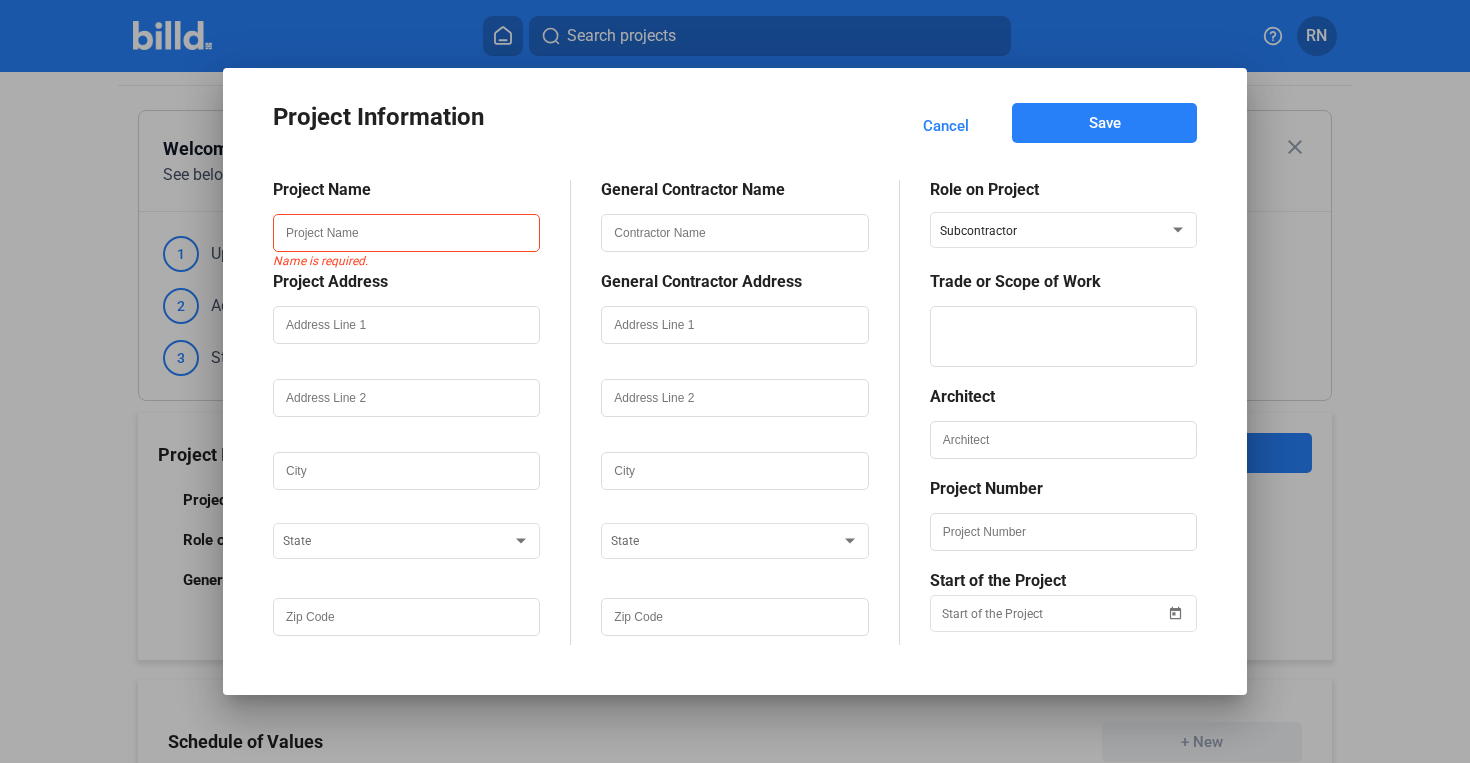drag, startPoint x: 265, startPoint y: 183, endPoint x: 335, endPoint y: 190, distance: 70.34913 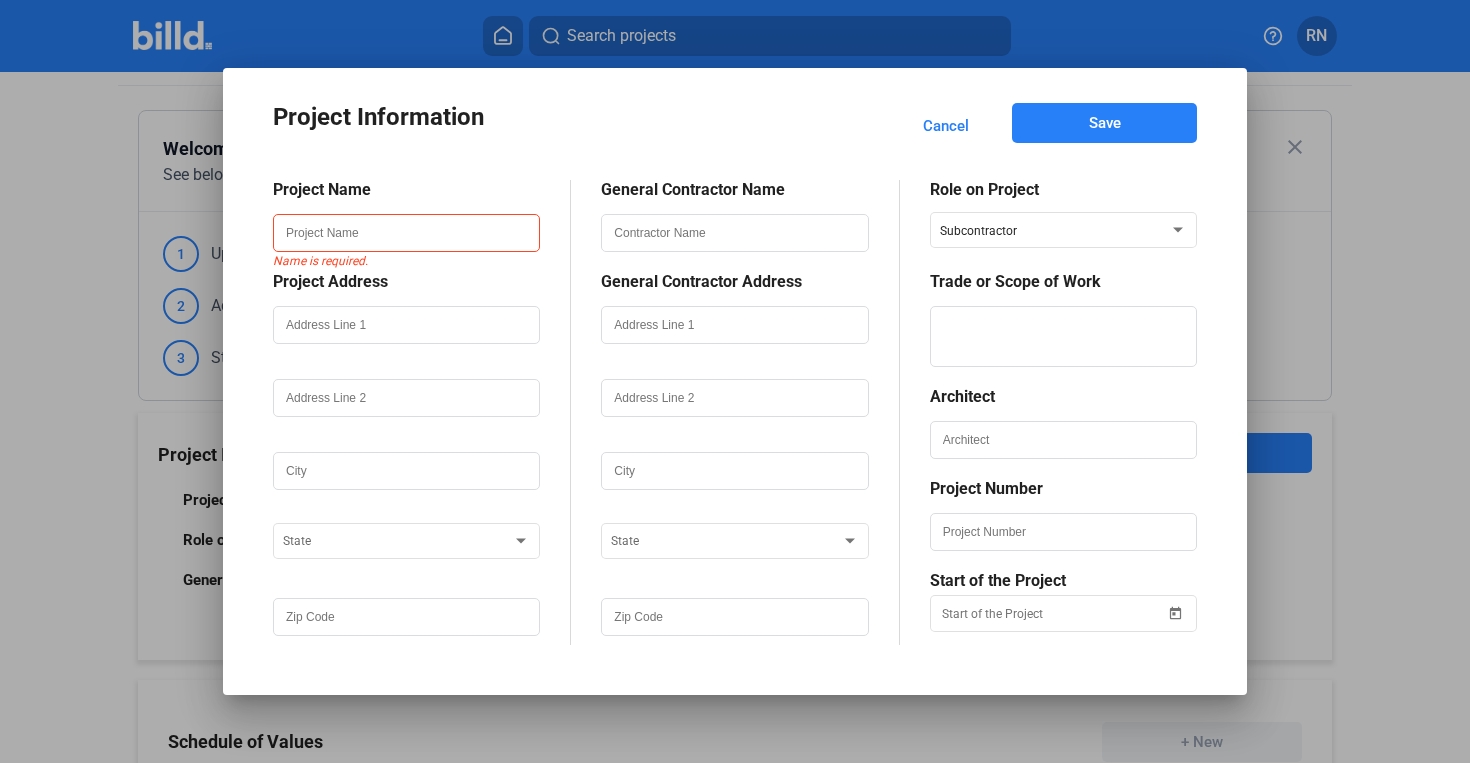 click on "Cancel" at bounding box center (946, 126) 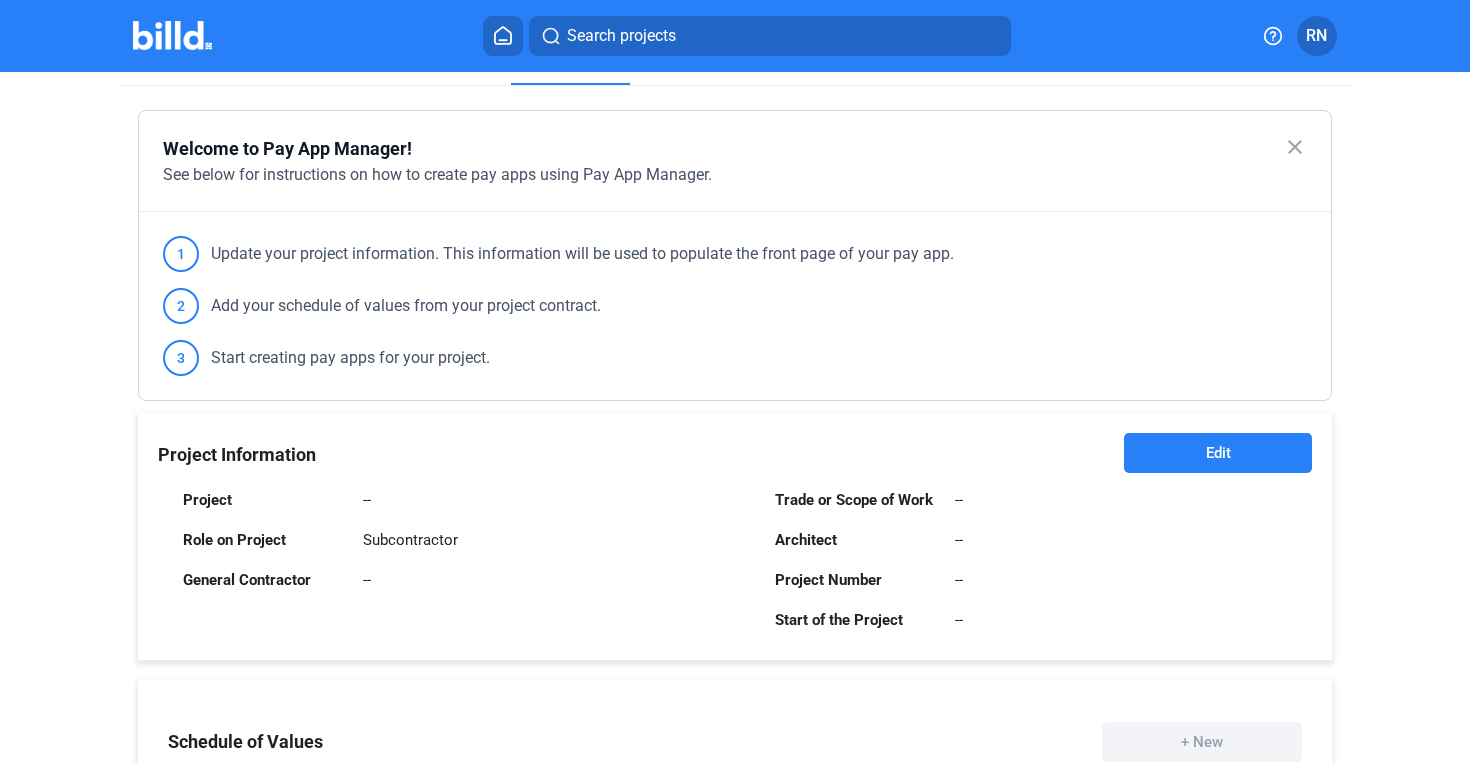 scroll, scrollTop: 0, scrollLeft: 0, axis: both 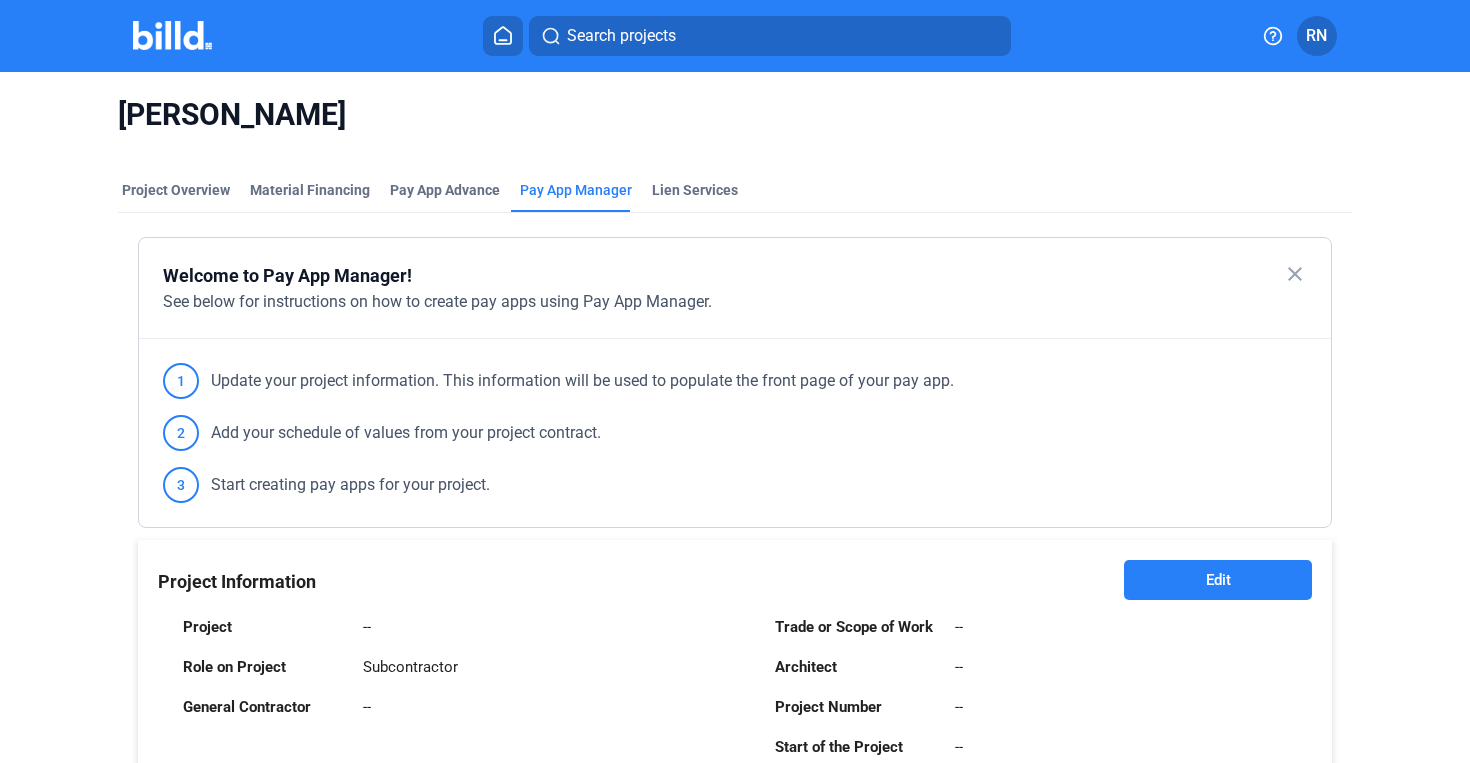 click 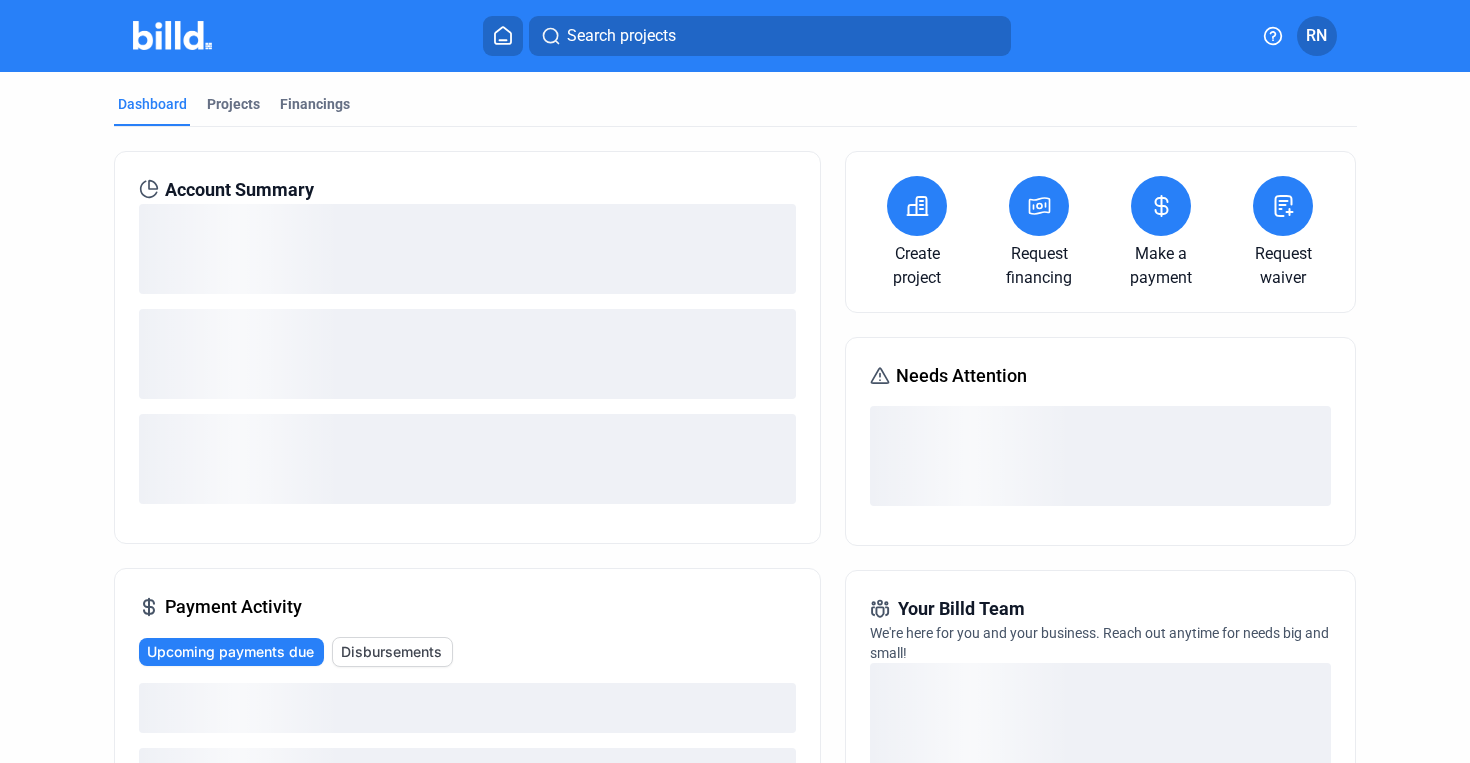 click at bounding box center (917, 206) 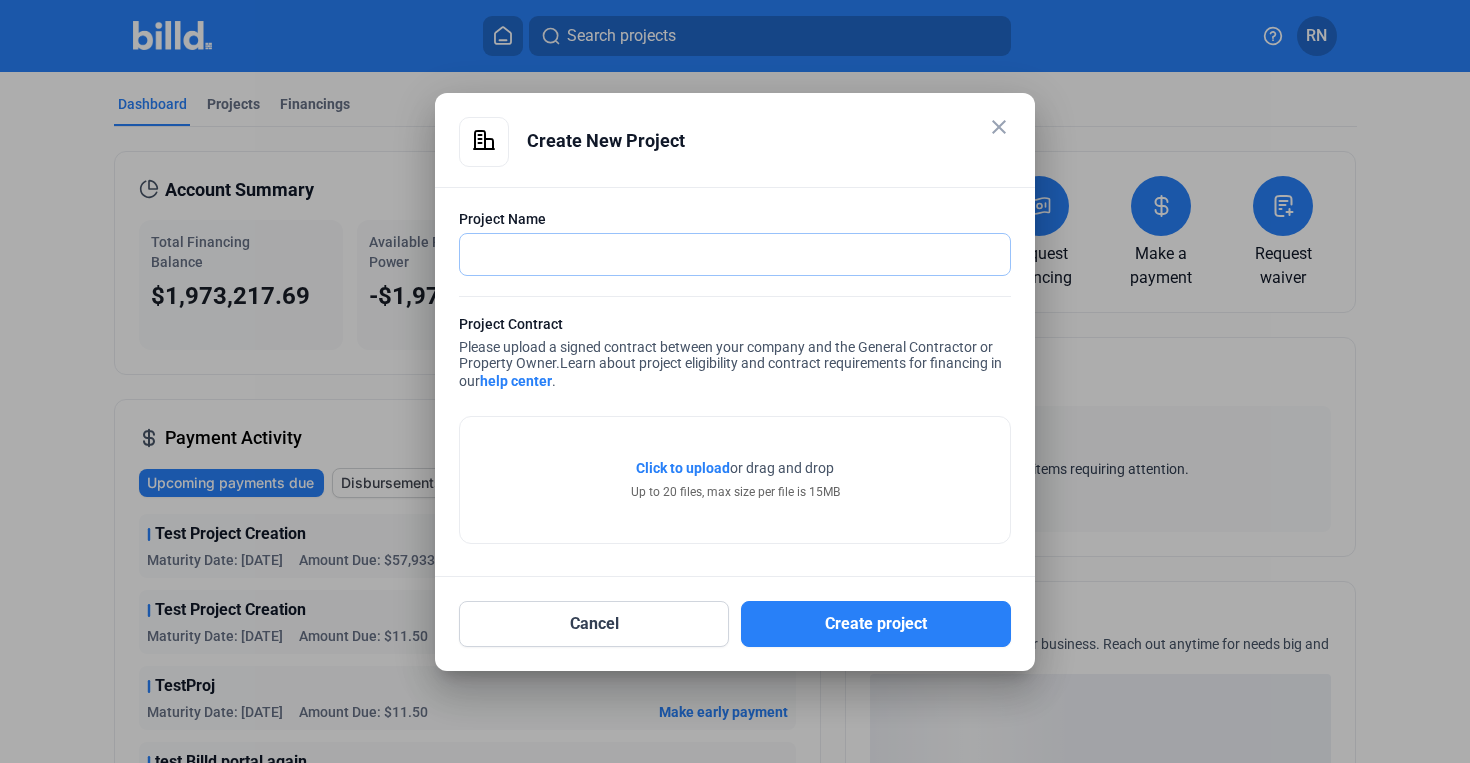 click at bounding box center [735, 254] 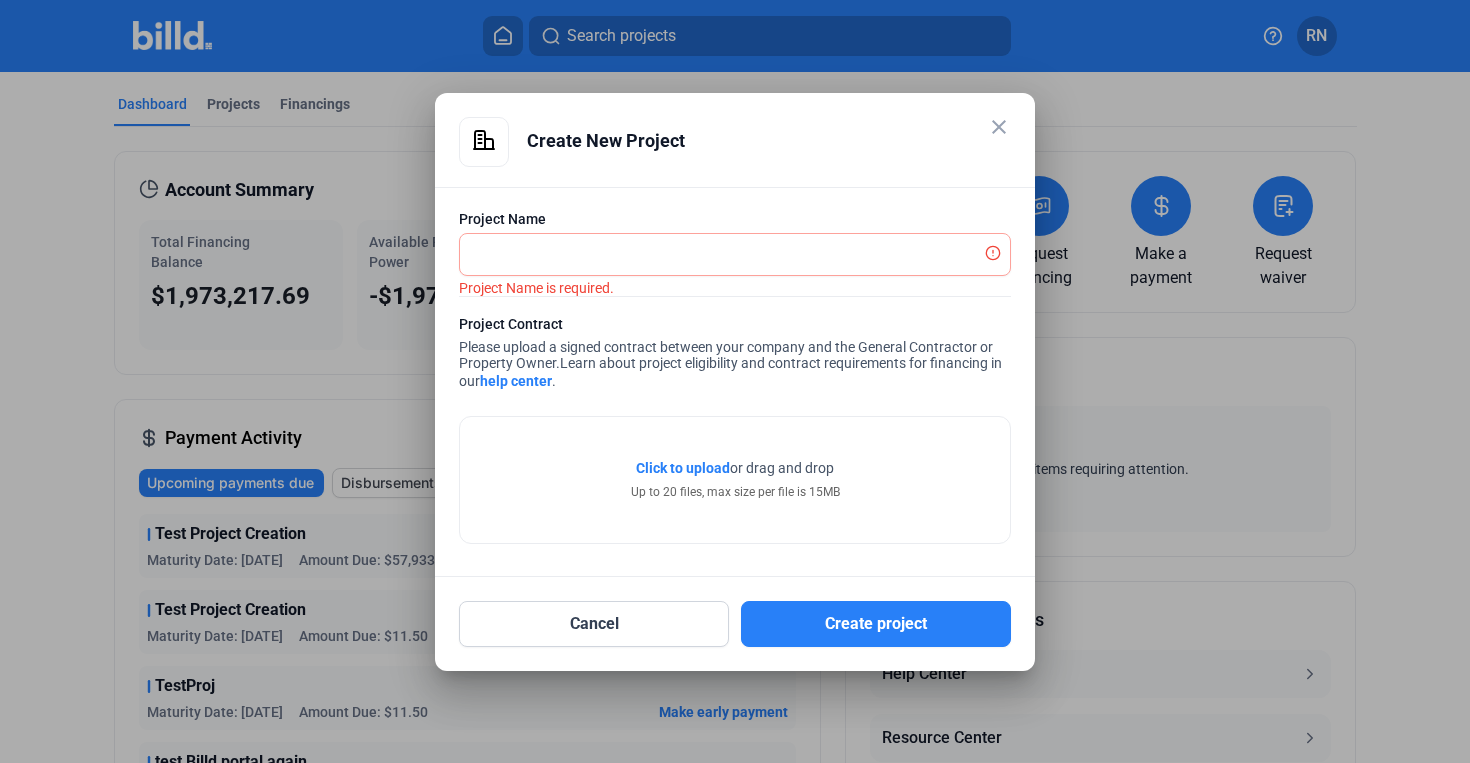 click on "close" at bounding box center [999, 127] 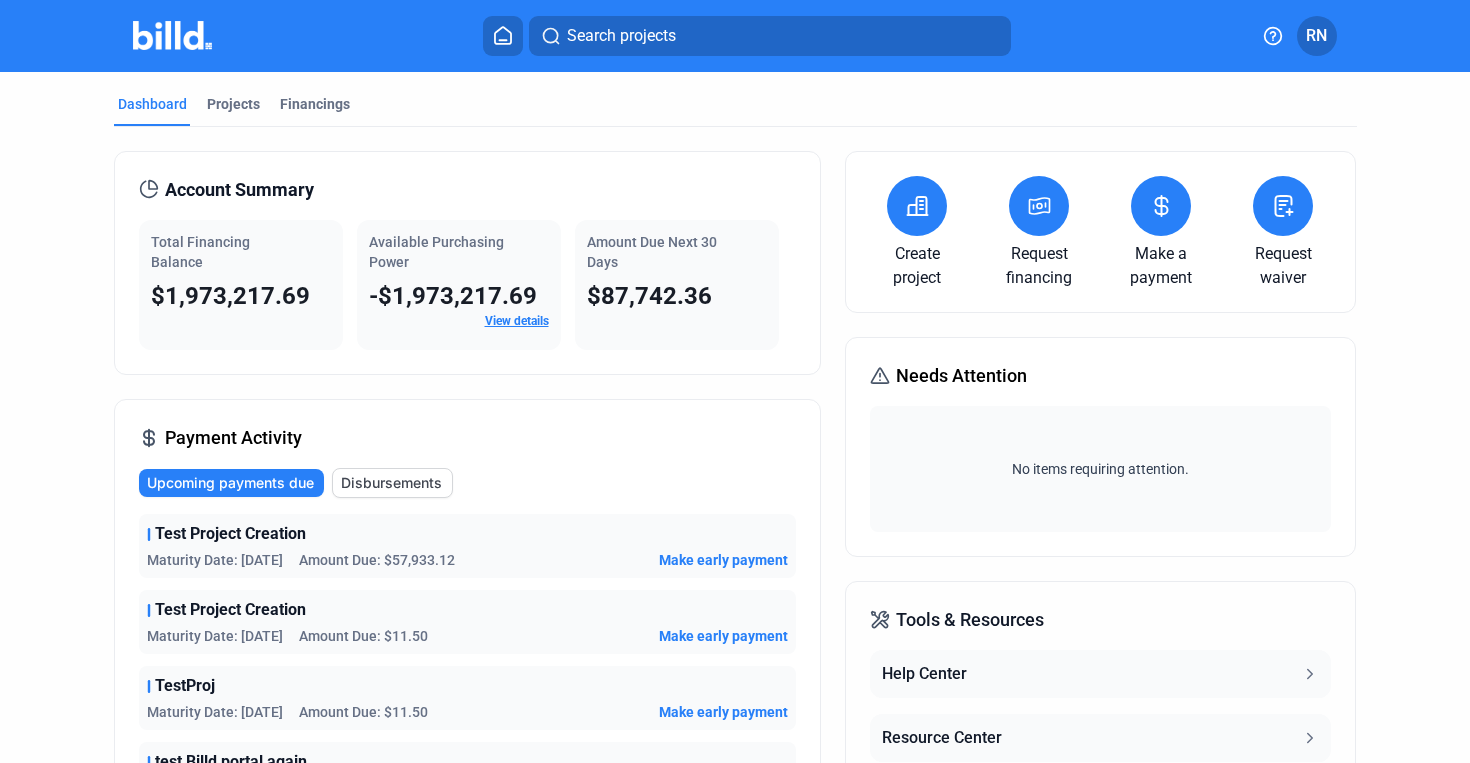 click 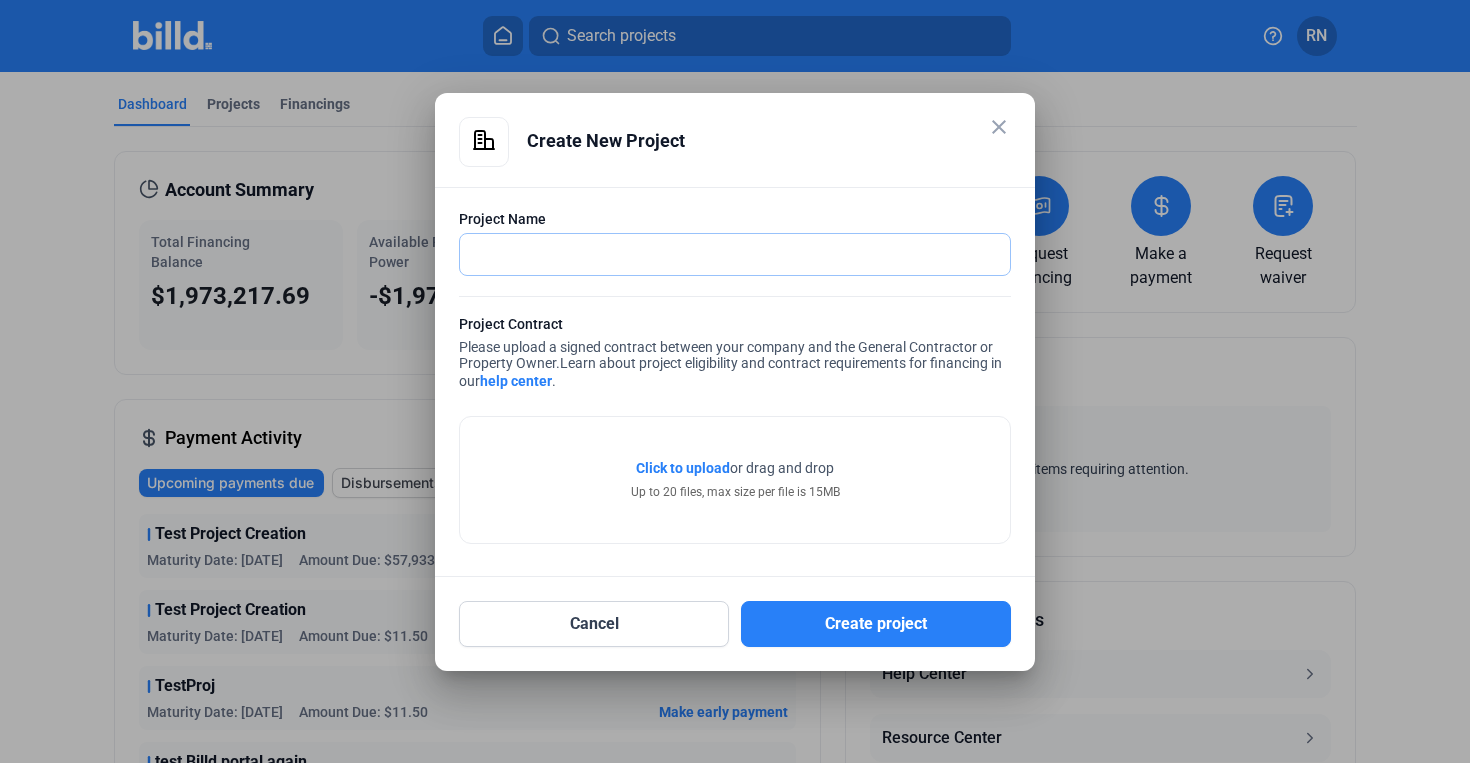 click at bounding box center [735, 254] 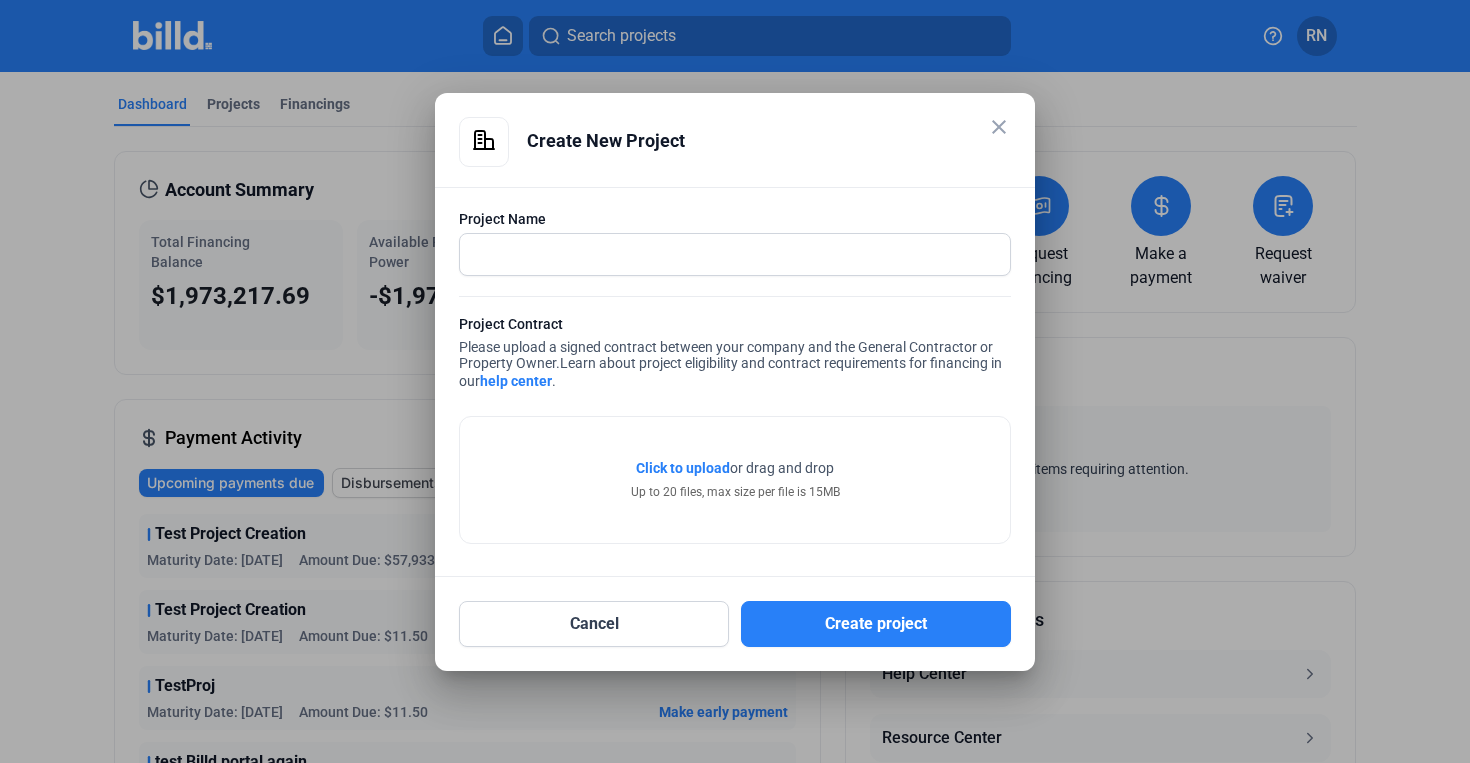 click on "Project Name   Project Contract   Please upload a signed contract between your company and the General Contractor or Property Owner.  Learn about project eligibility and contract requirements for financing in our  help center . Click to upload  Tap to upload or drag and drop  Up to 20 files, max size per file is 15MB" at bounding box center (735, 382) 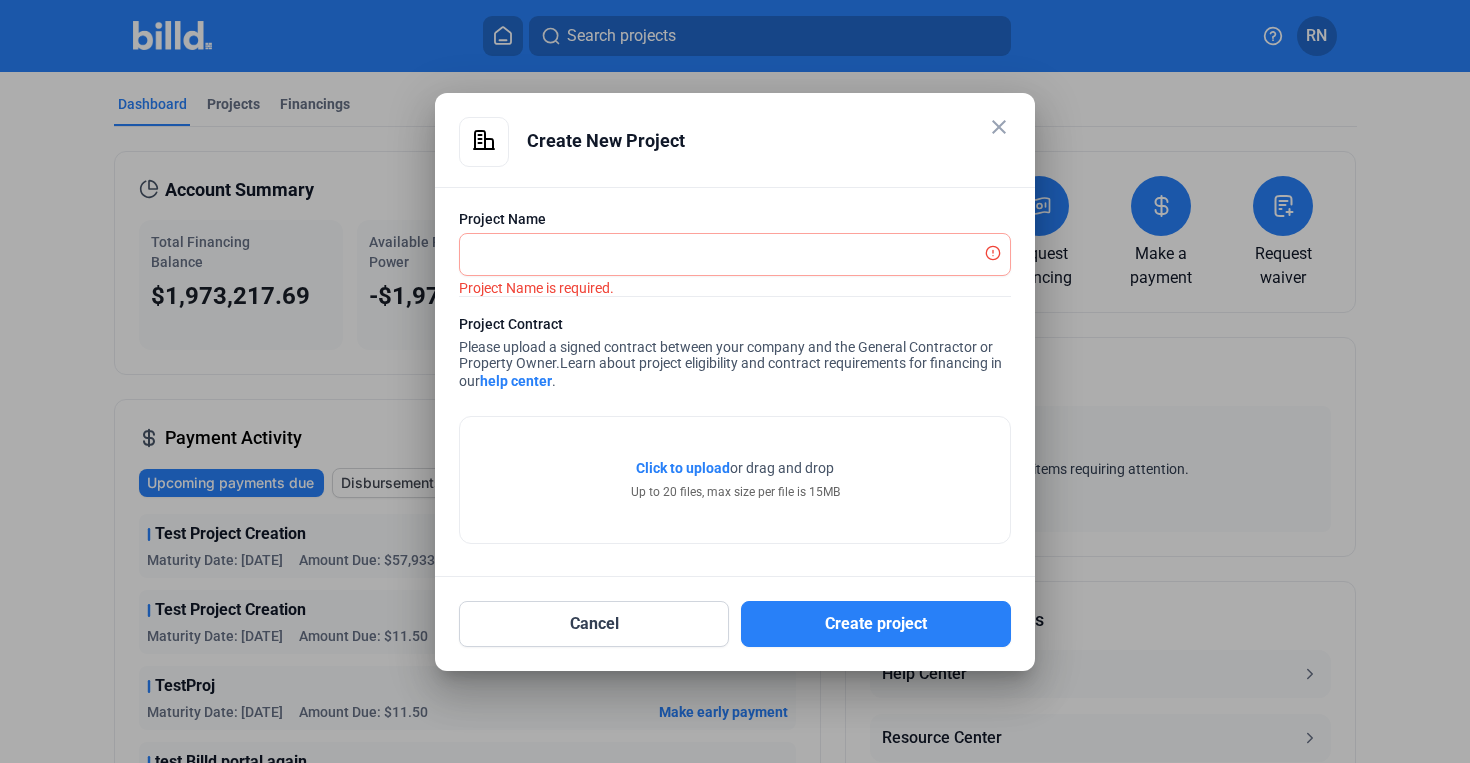drag, startPoint x: 456, startPoint y: 224, endPoint x: 542, endPoint y: 224, distance: 86 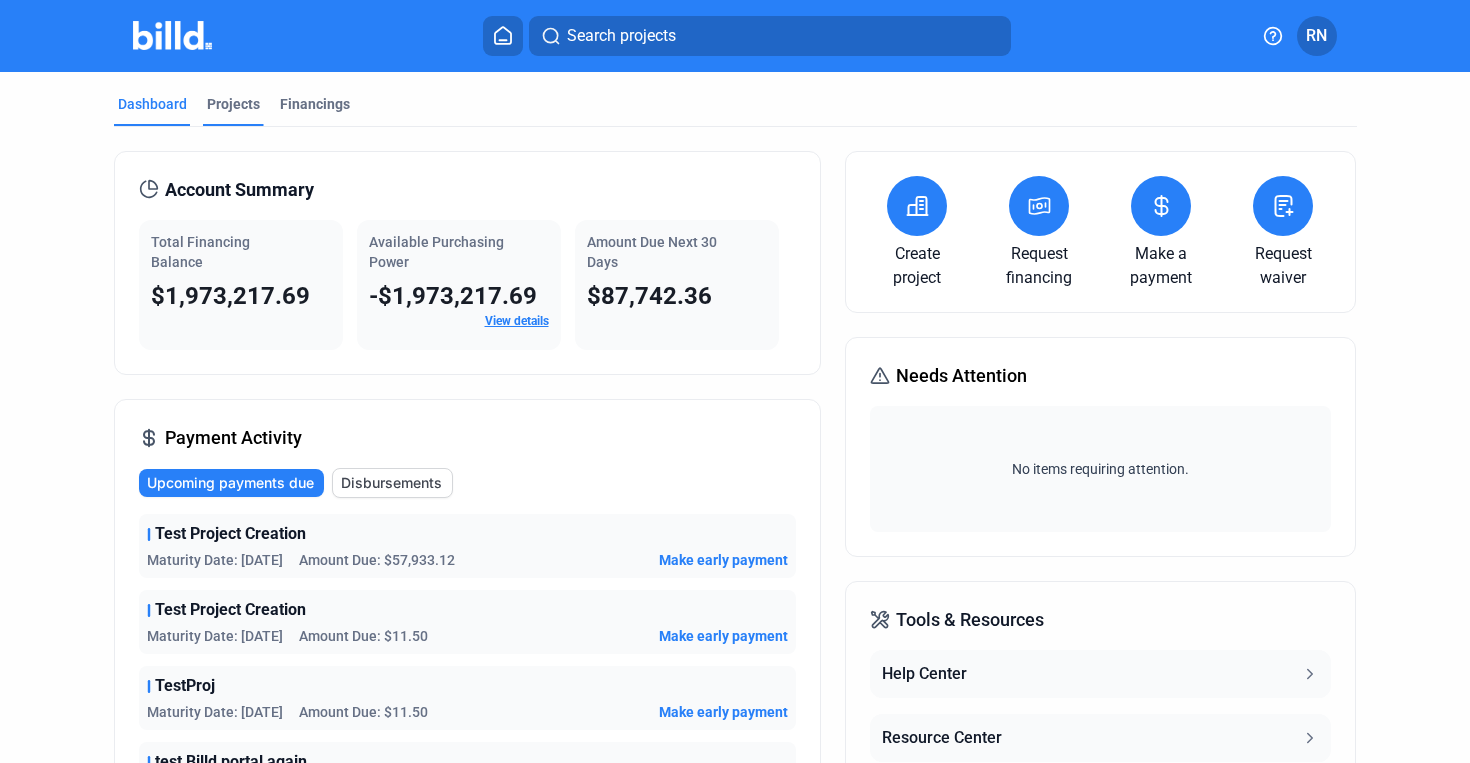 click on "Projects" at bounding box center [233, 110] 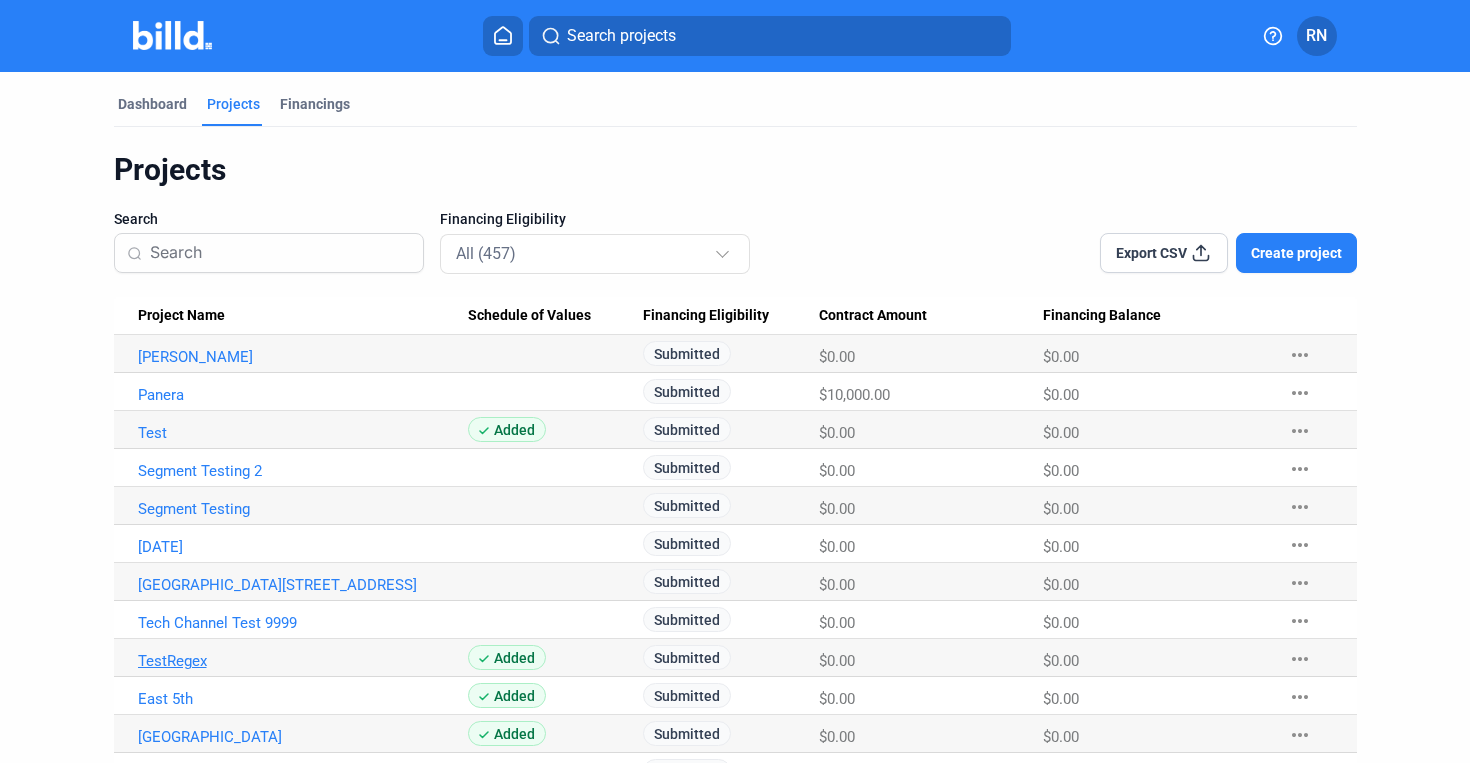 click on "TestRegex" at bounding box center (303, 357) 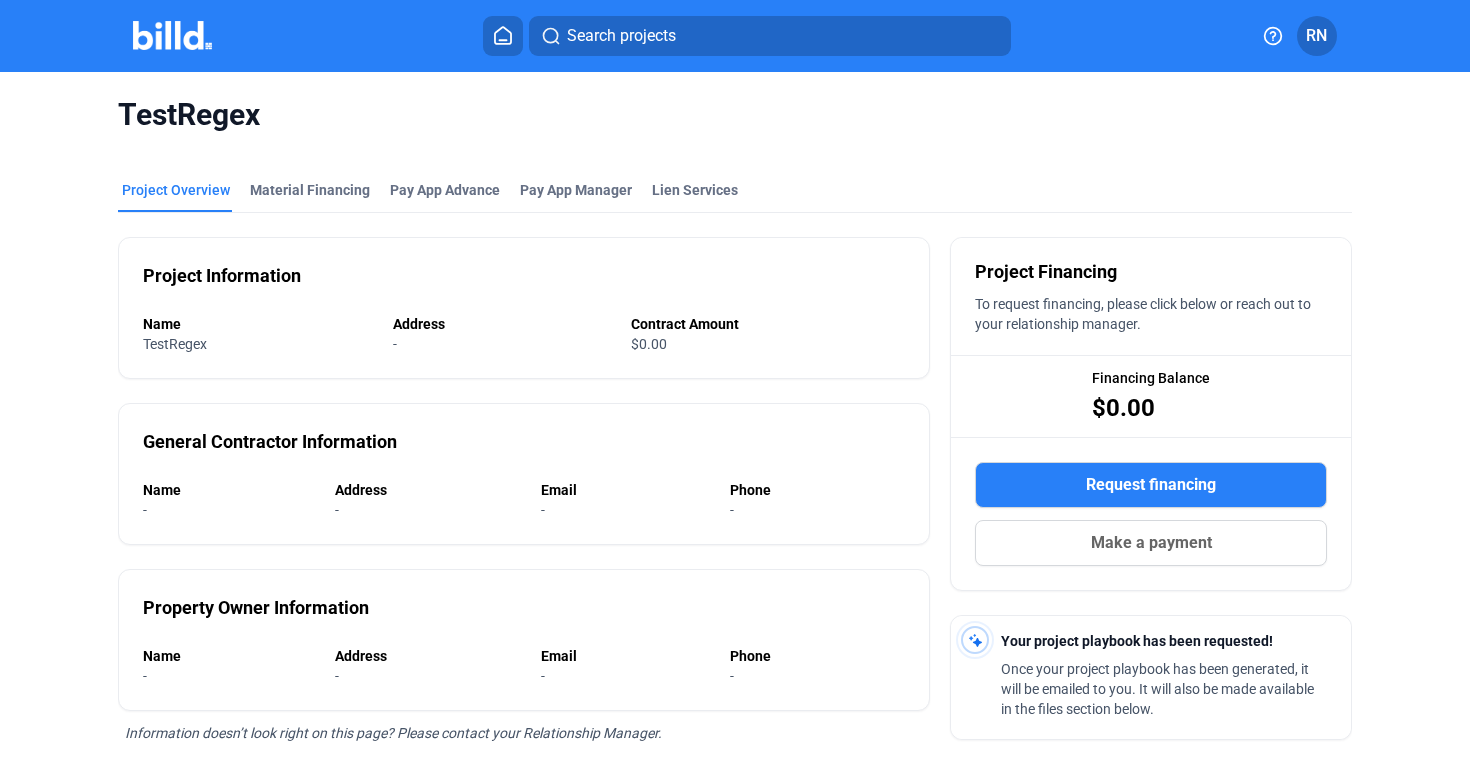 drag, startPoint x: 118, startPoint y: 116, endPoint x: 277, endPoint y: 134, distance: 160.01562 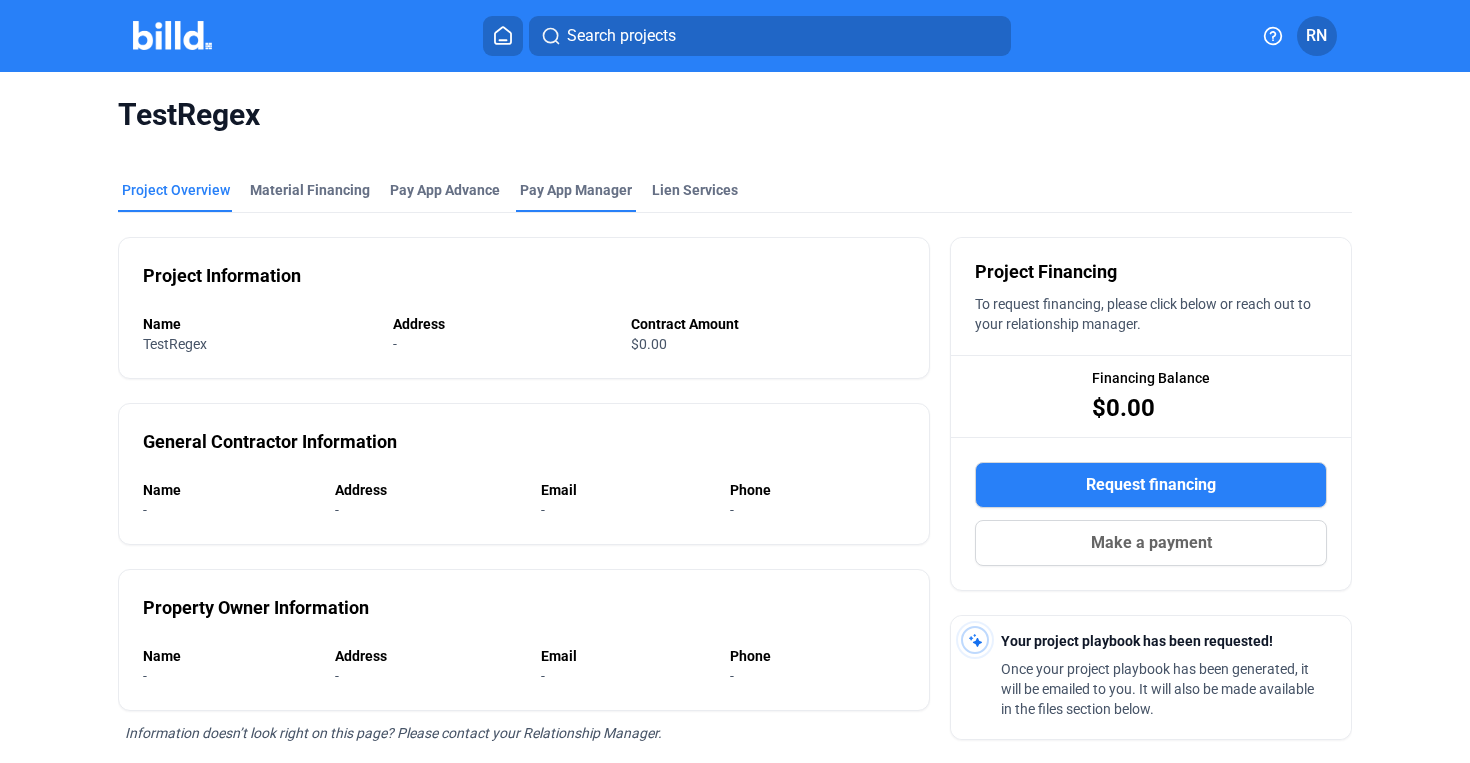 click on "Pay App Manager" at bounding box center [576, 190] 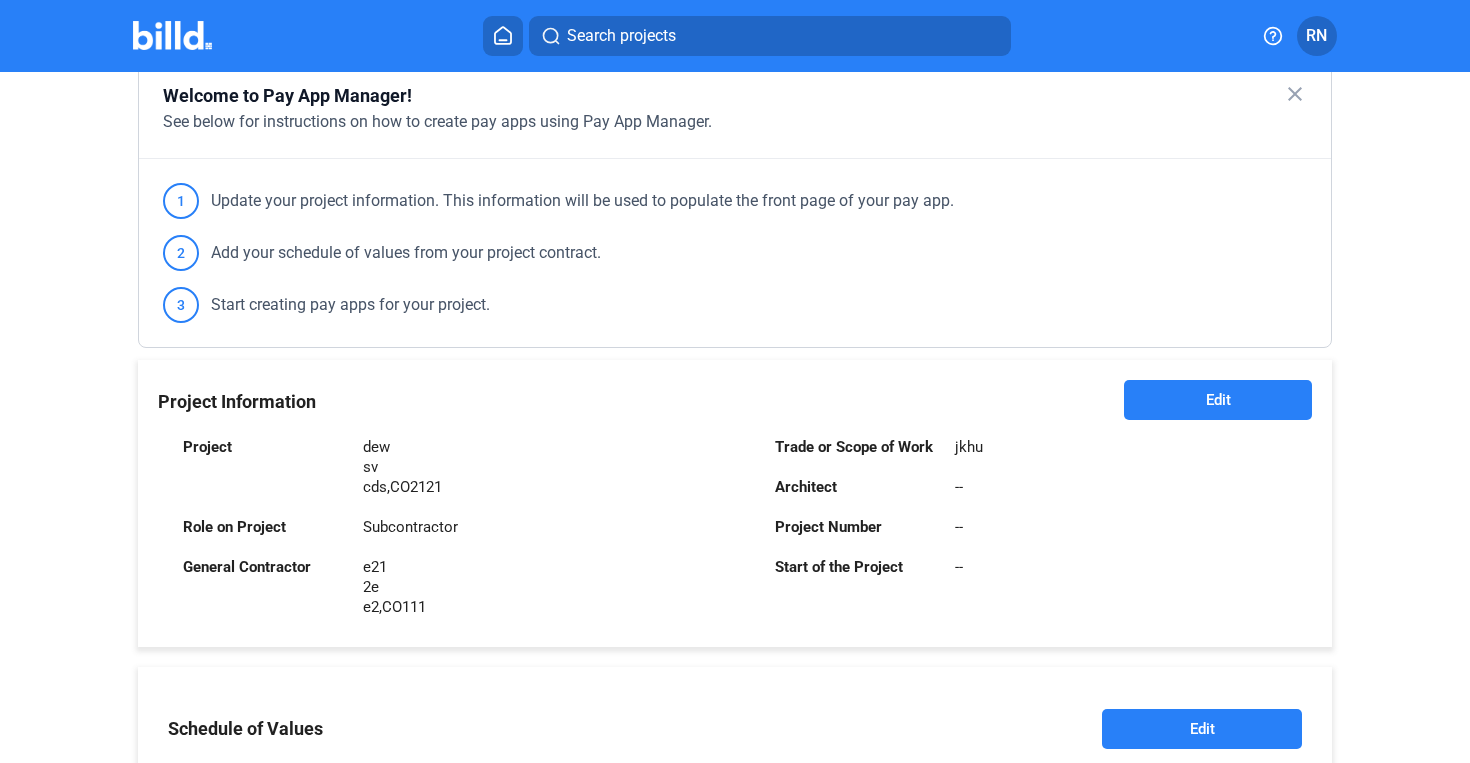 scroll, scrollTop: 206, scrollLeft: 0, axis: vertical 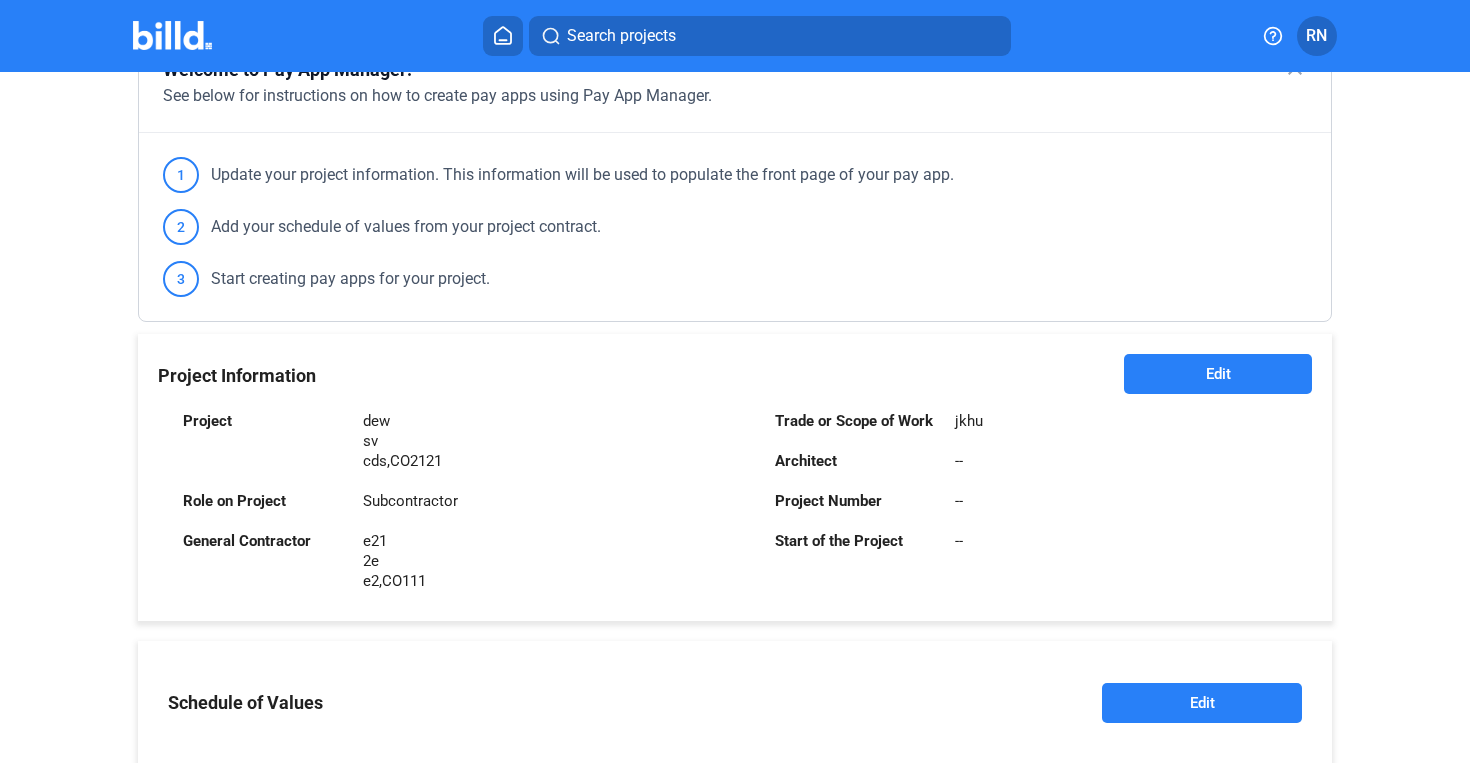 click on "Edit" at bounding box center [1218, 374] 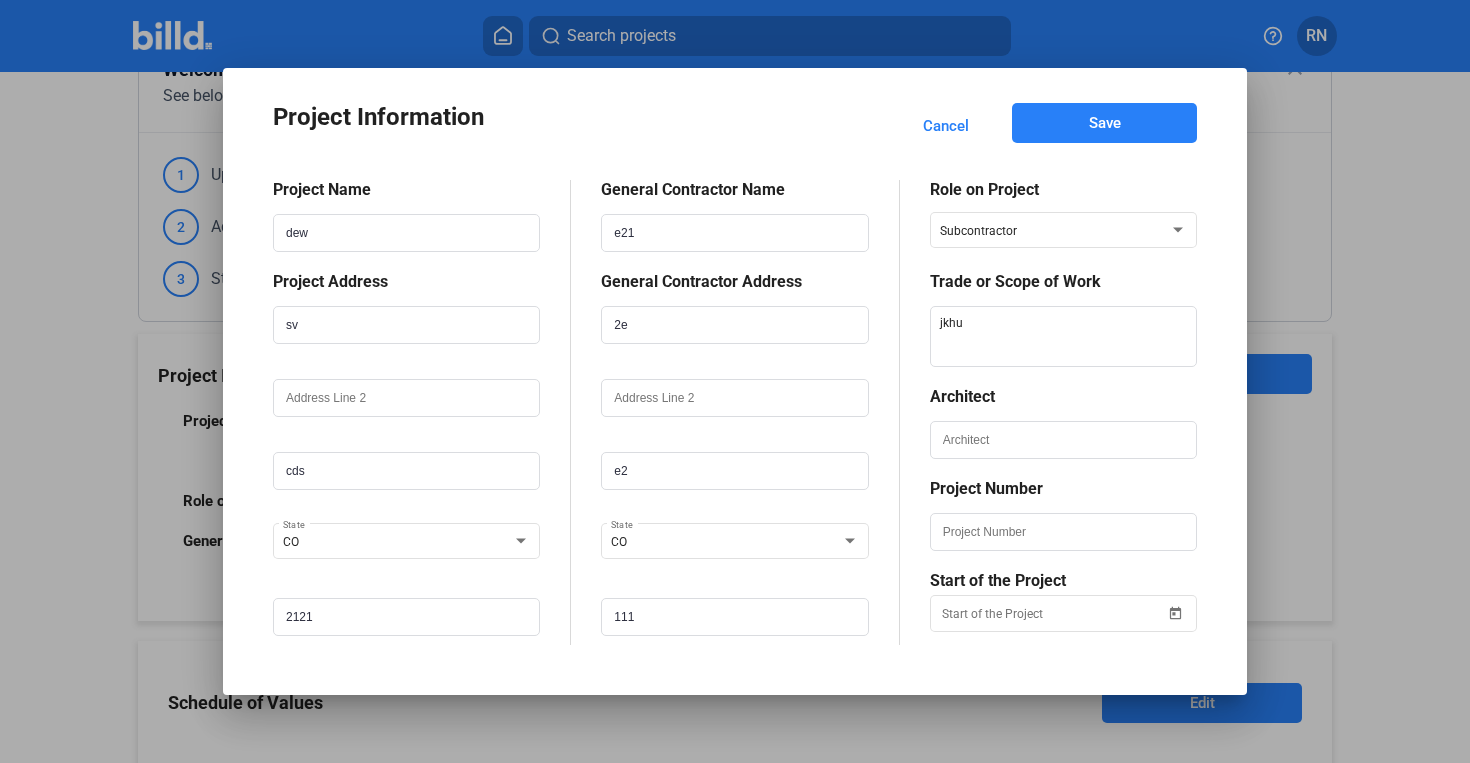 click on "Cancel" at bounding box center (946, 126) 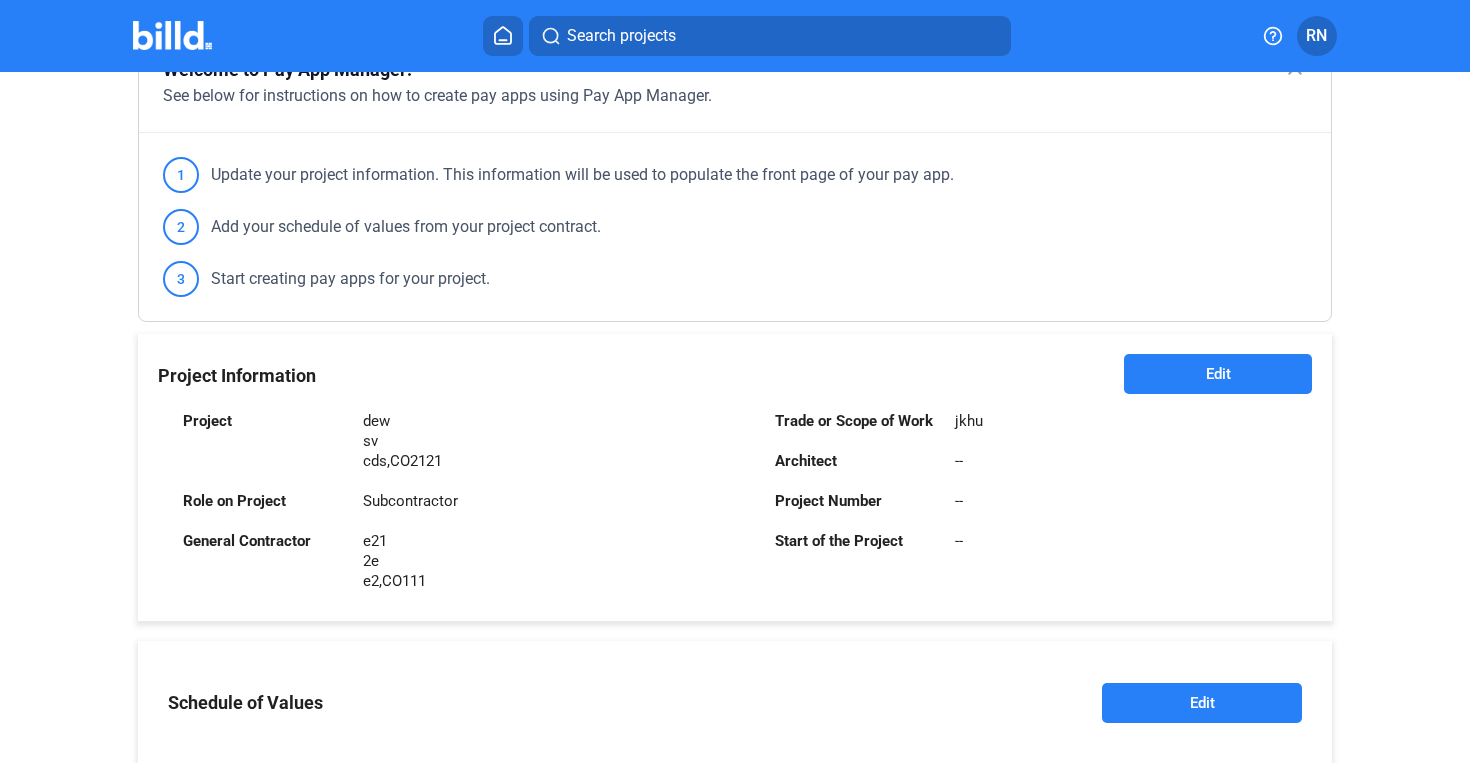 click at bounding box center (503, 36) 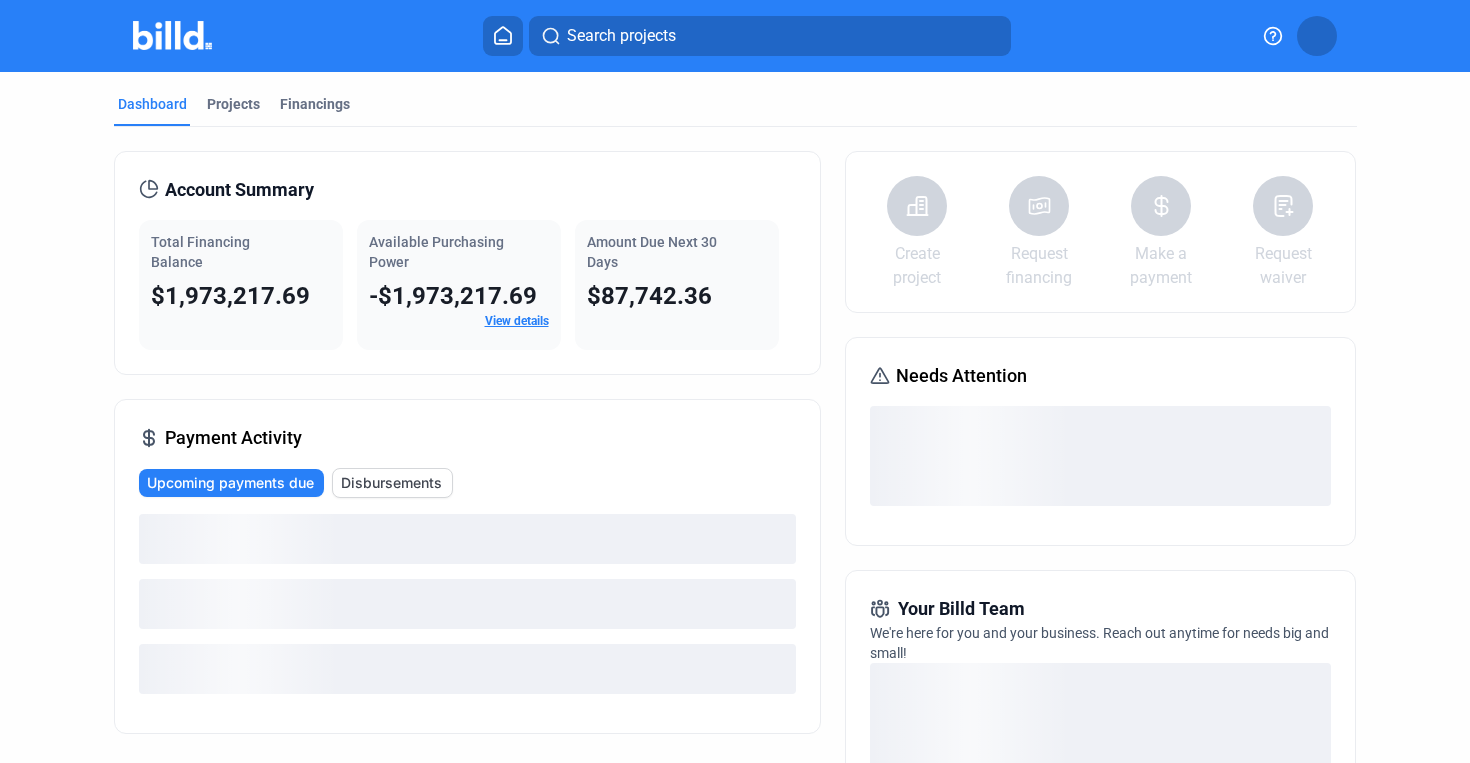 click on "Dashboard Projects Financings Account Summary Total Financing   Balance $1,973,217.69 Available Purchasing   Power -$1,973,217.69 View details Amount Due Next 30   Days $87,742.36 Payment Activity Upcoming payments due Disbursements Create project Request financing Make a payment Request waiver Needs Attention Your Billd Team We're here for you and your business. Reach out anytime for needs big and small! Tools & Resources Help Center Resource Center Refer for $500 Join our newsletter Create project Request financing Make a payment Request waiver Account Summary Payment Activity Upcoming payments due Disbursements Needs Attention Your Billd Team We're here for you and your business. Reach out anytime for needs big and small! Tools & Resources Help Center Resource Center Refer for $500 Join our newsletter" 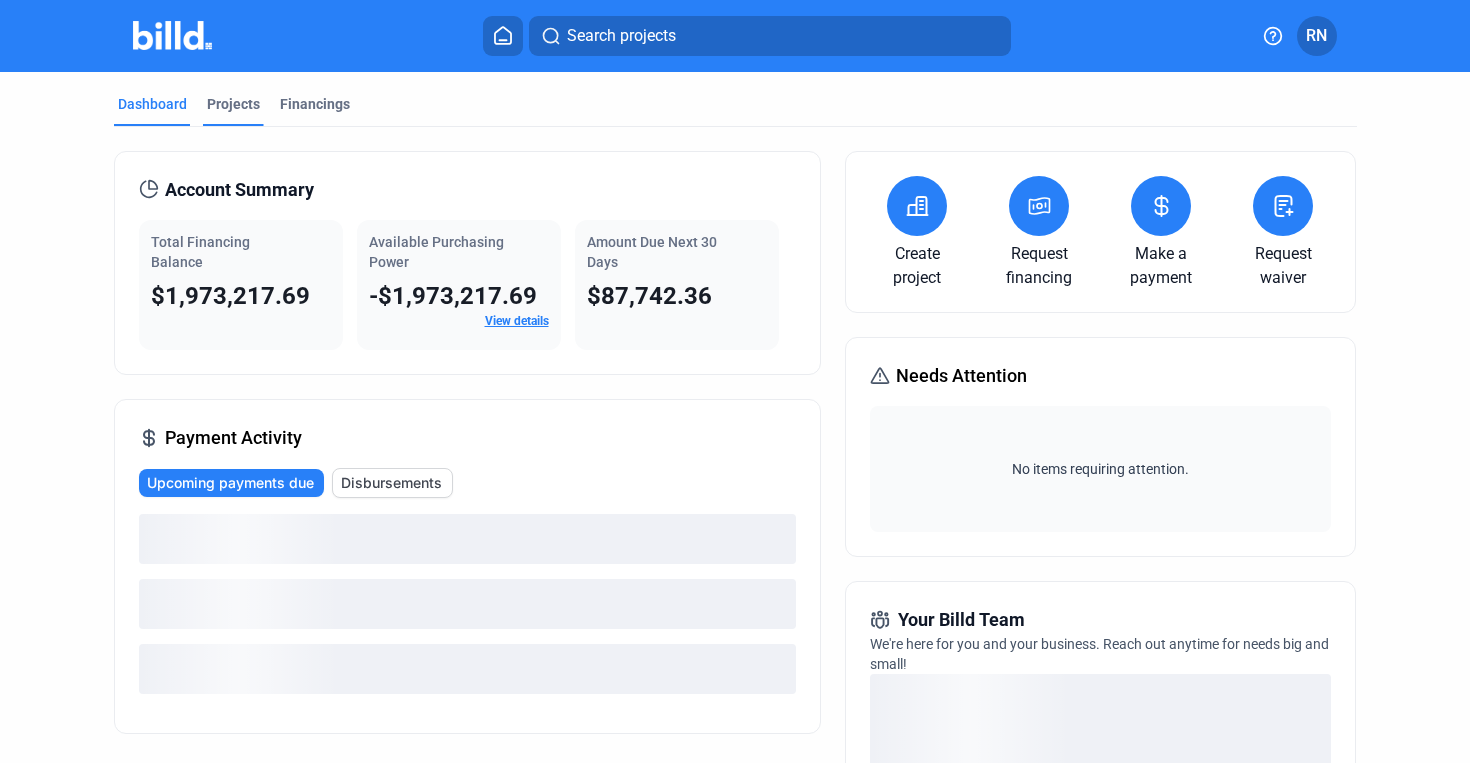 click on "Projects" at bounding box center [233, 104] 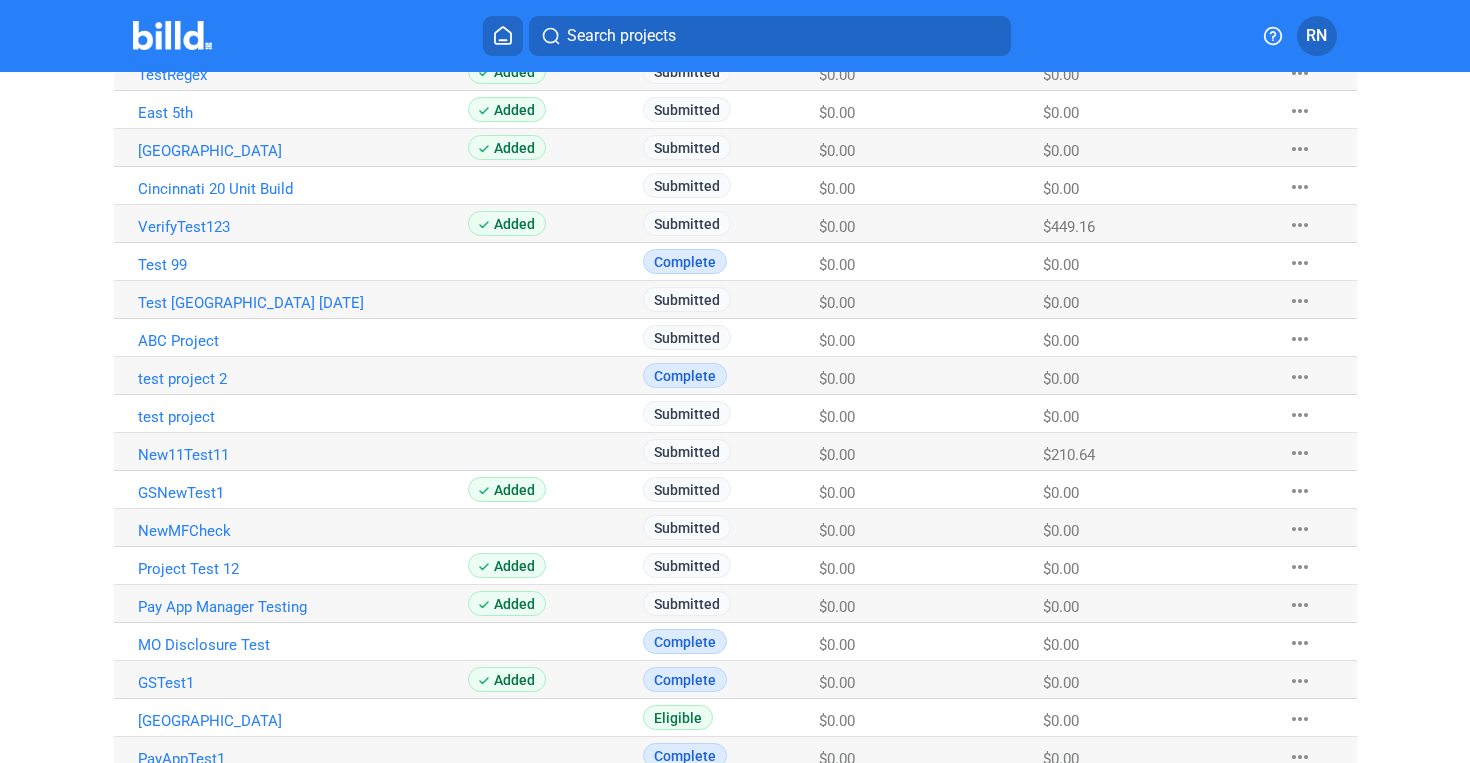 scroll, scrollTop: 559, scrollLeft: 0, axis: vertical 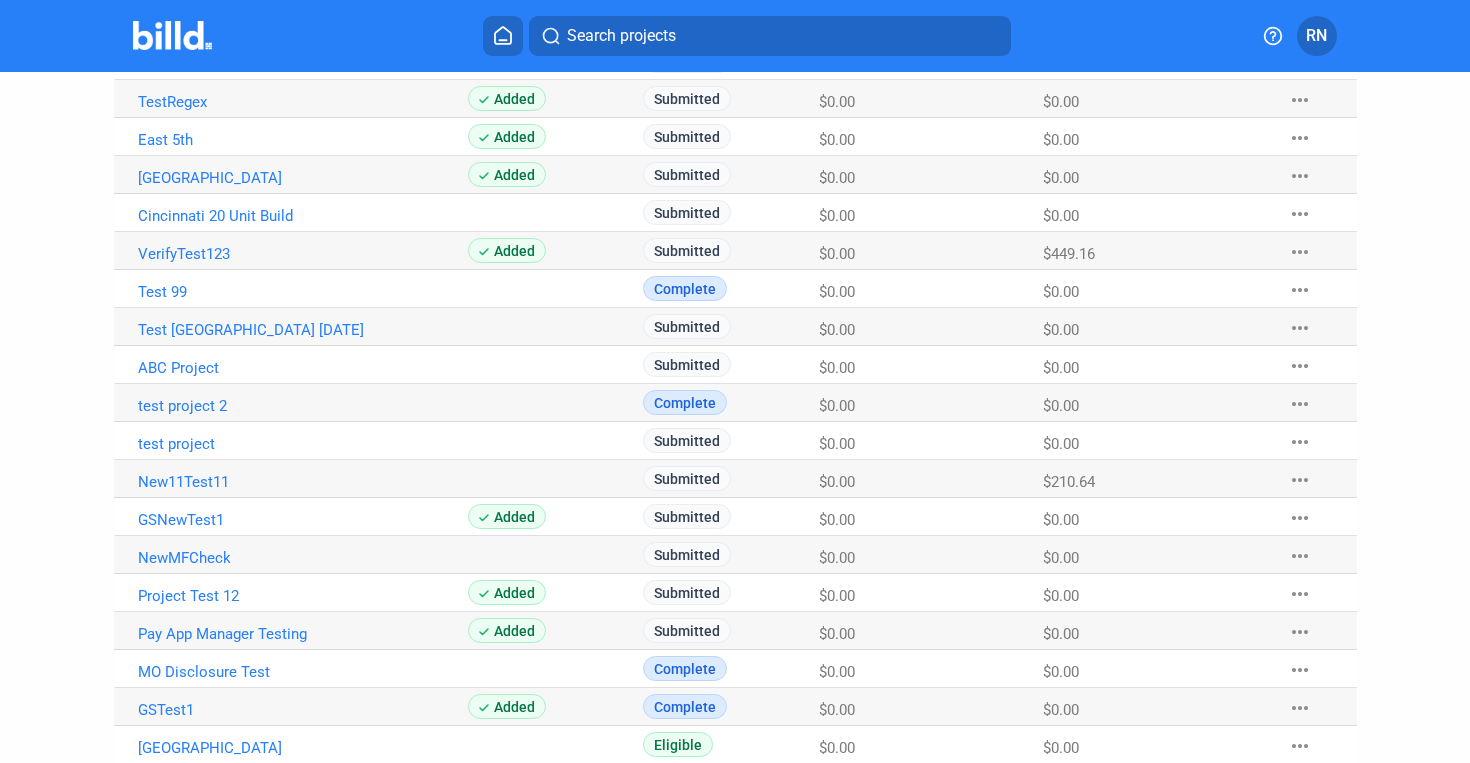 click 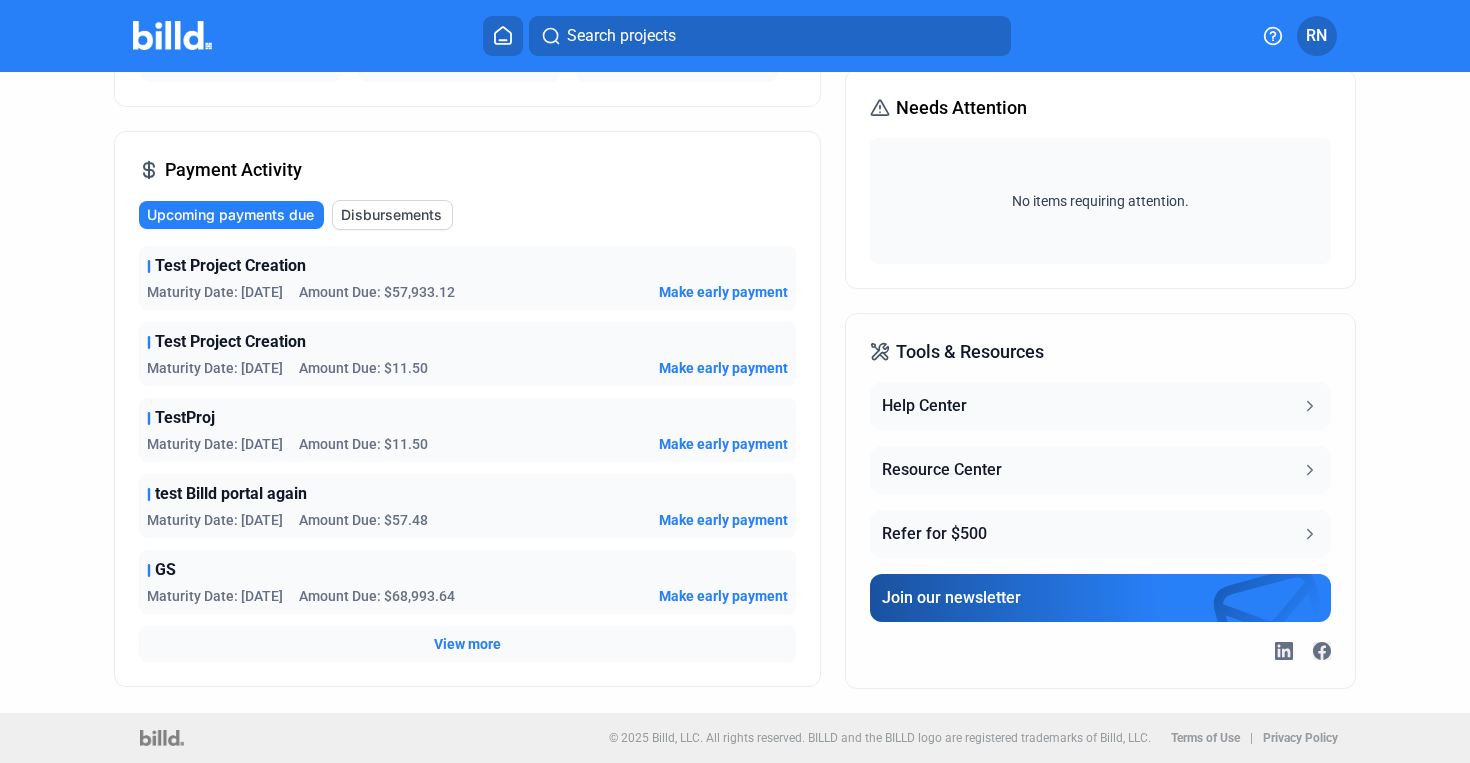scroll, scrollTop: 0, scrollLeft: 0, axis: both 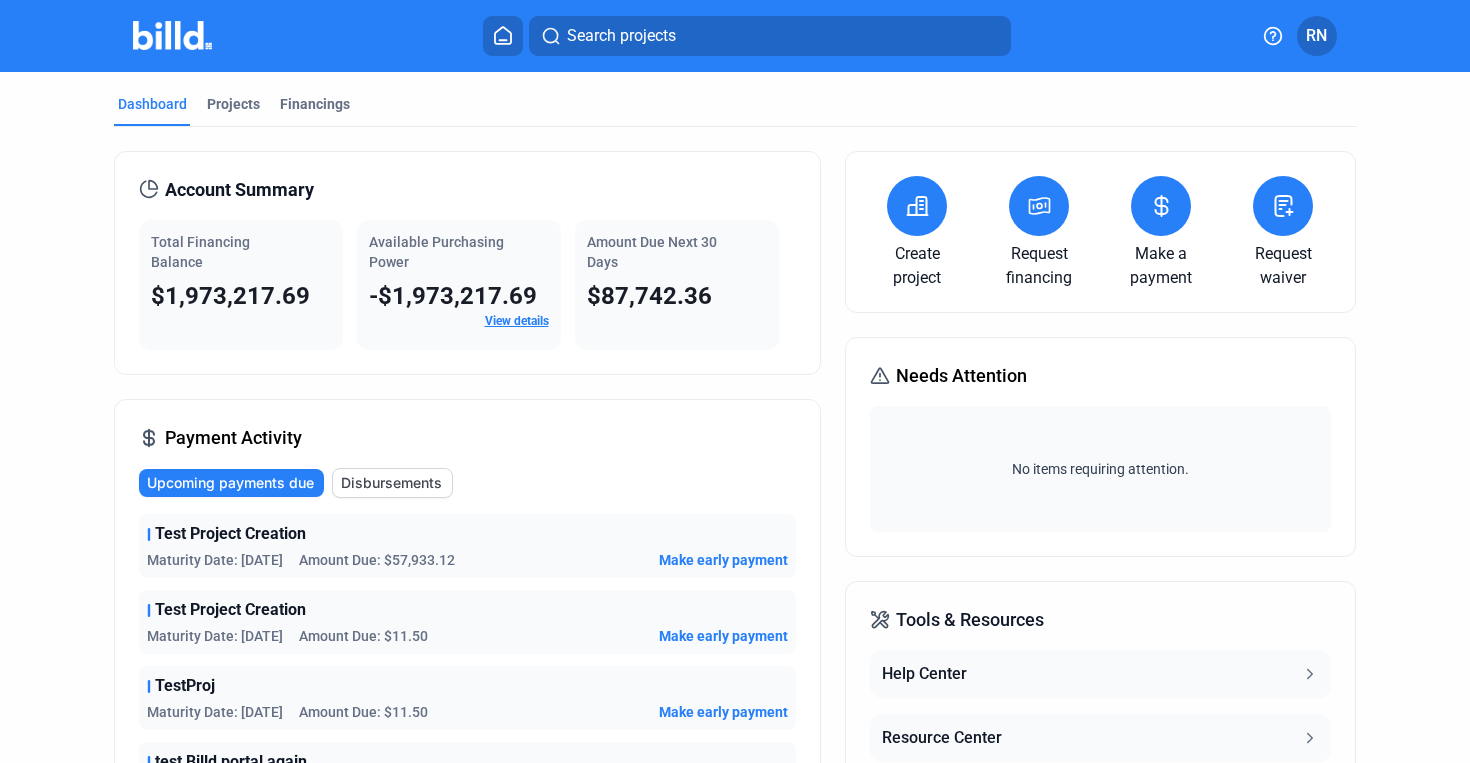 click at bounding box center (917, 206) 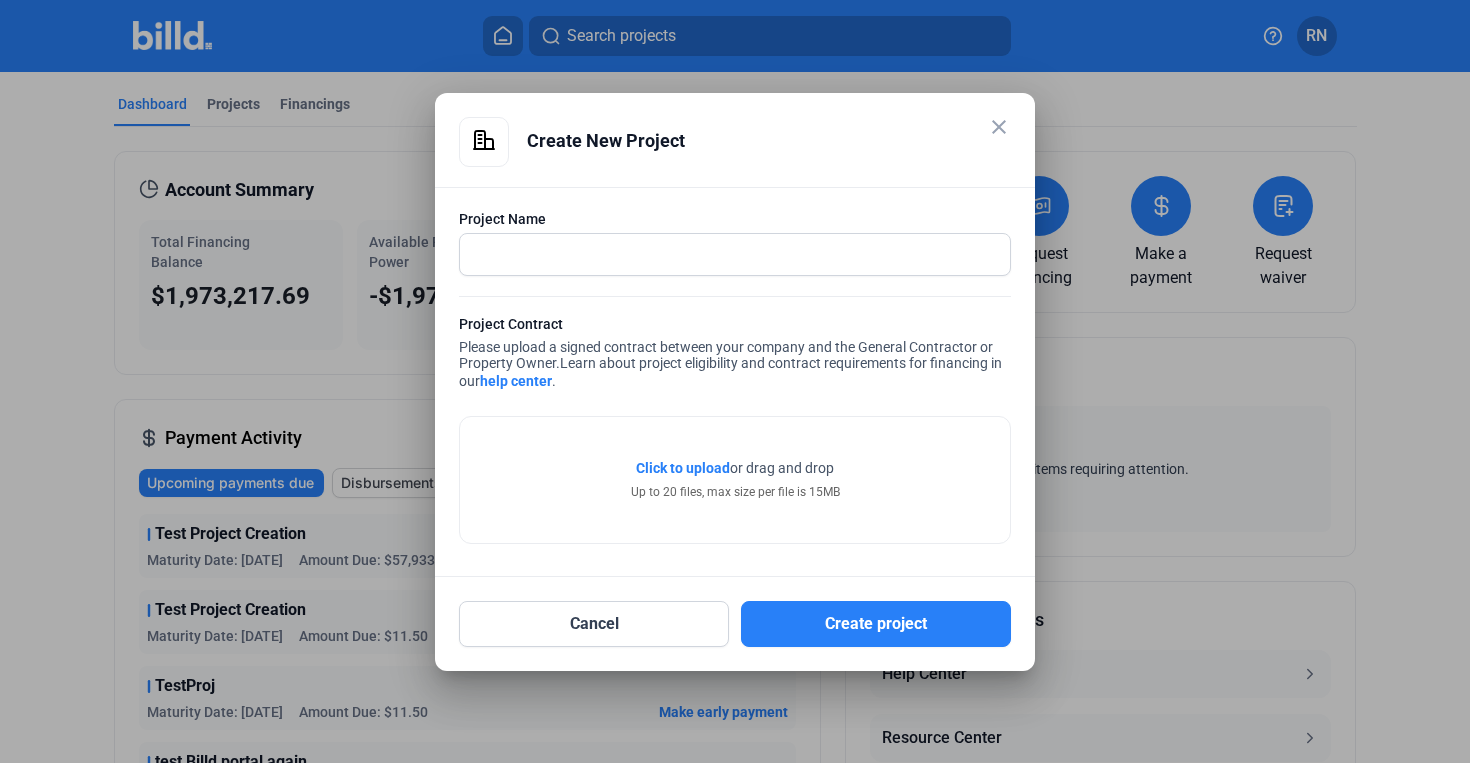click on "Project Name" at bounding box center (735, 252) 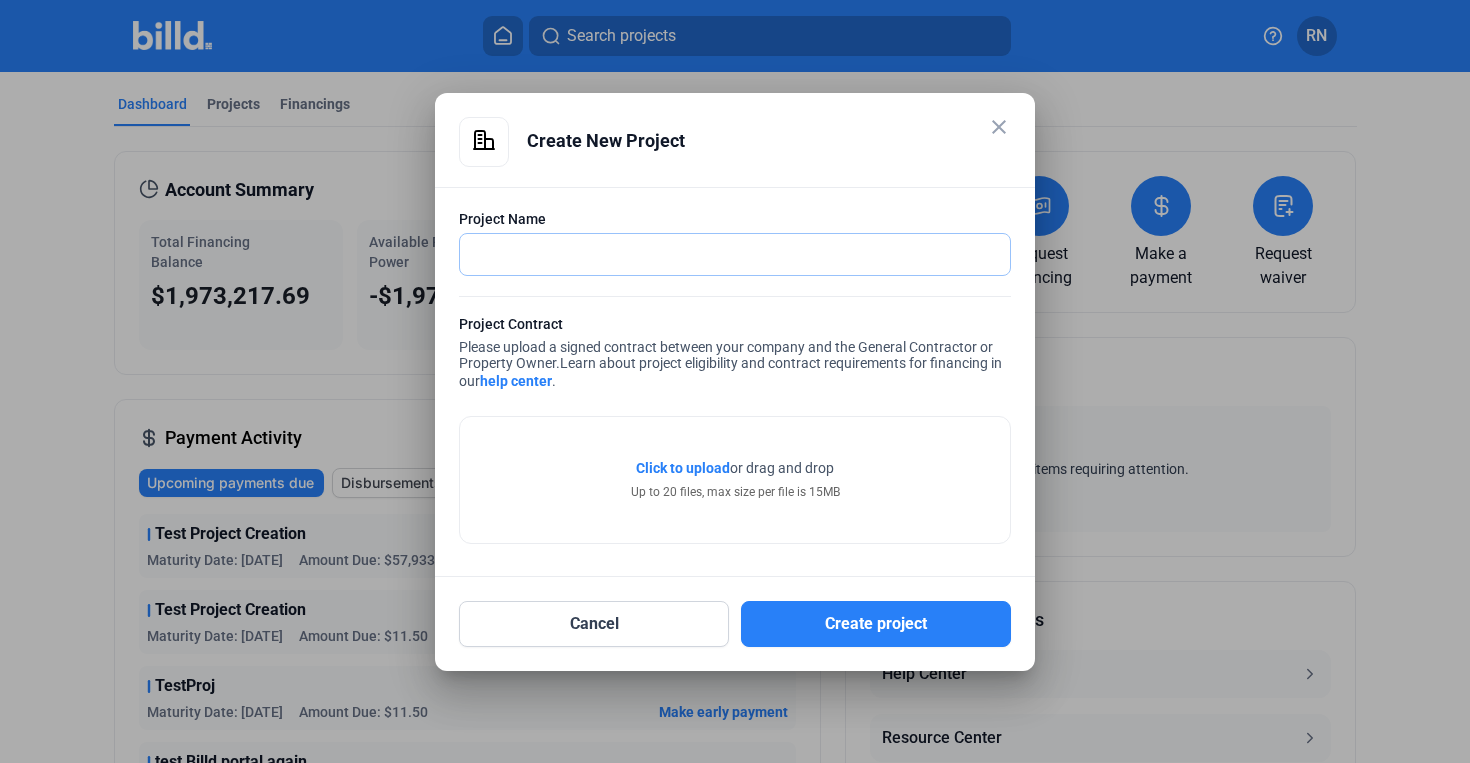 click at bounding box center [724, 254] 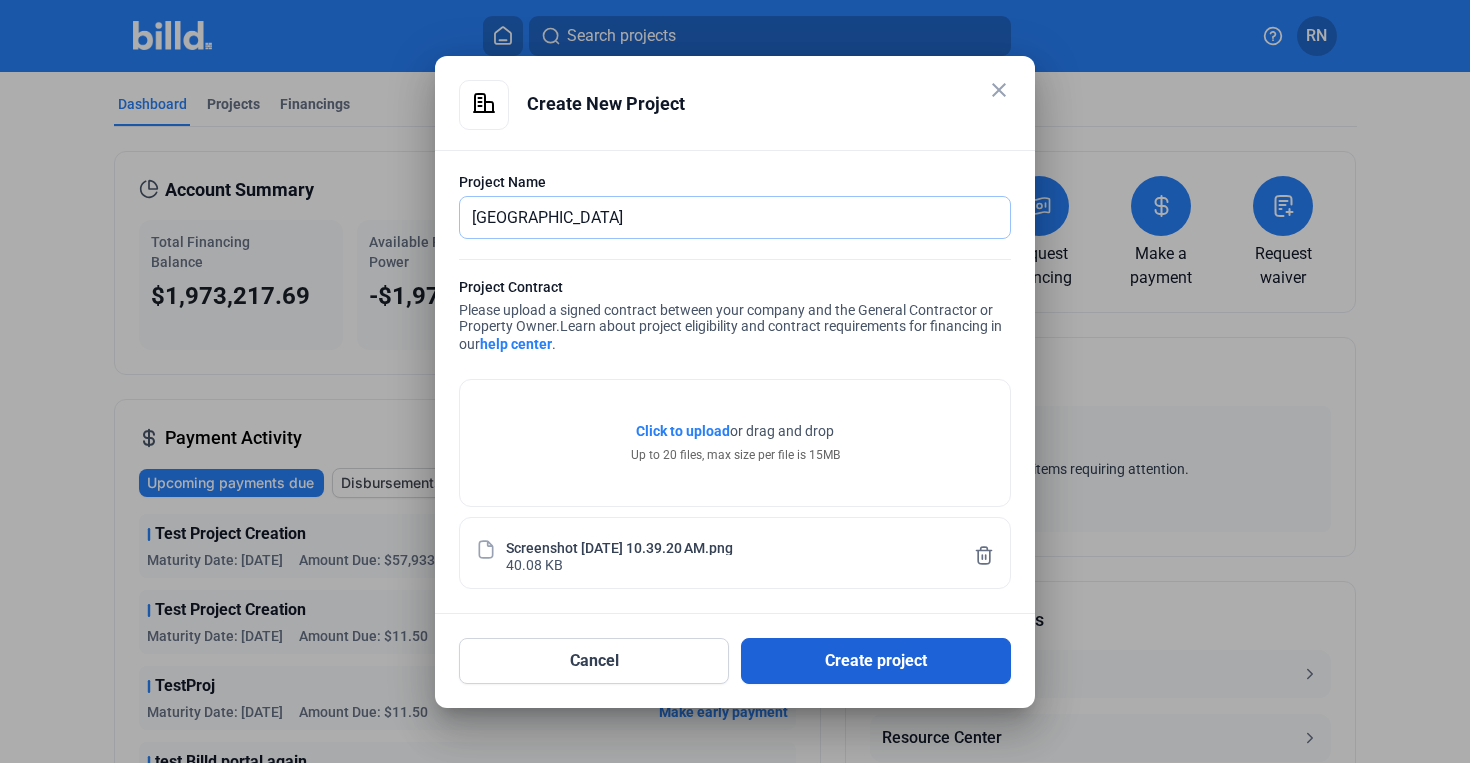 type on "[GEOGRAPHIC_DATA]" 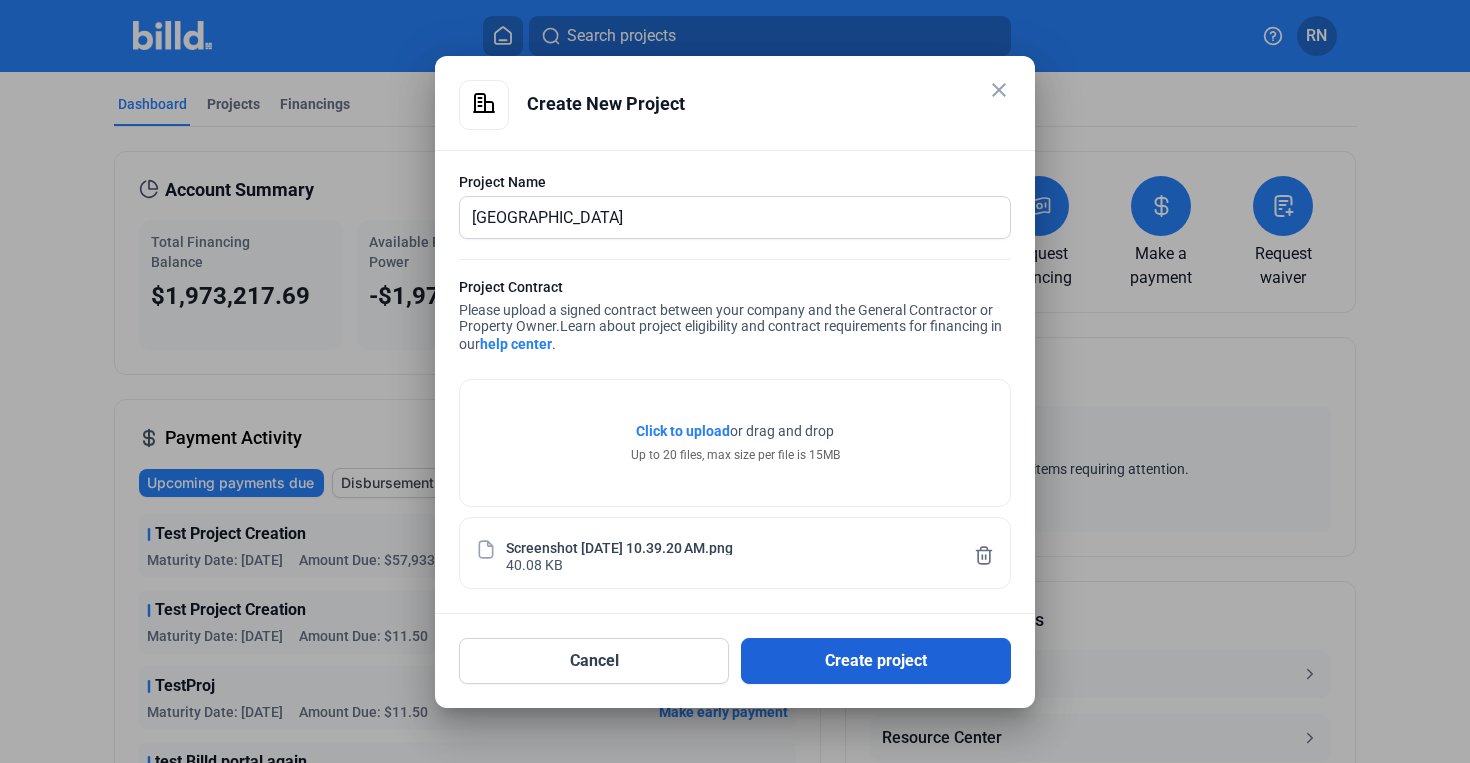 click on "Create project" at bounding box center [876, 661] 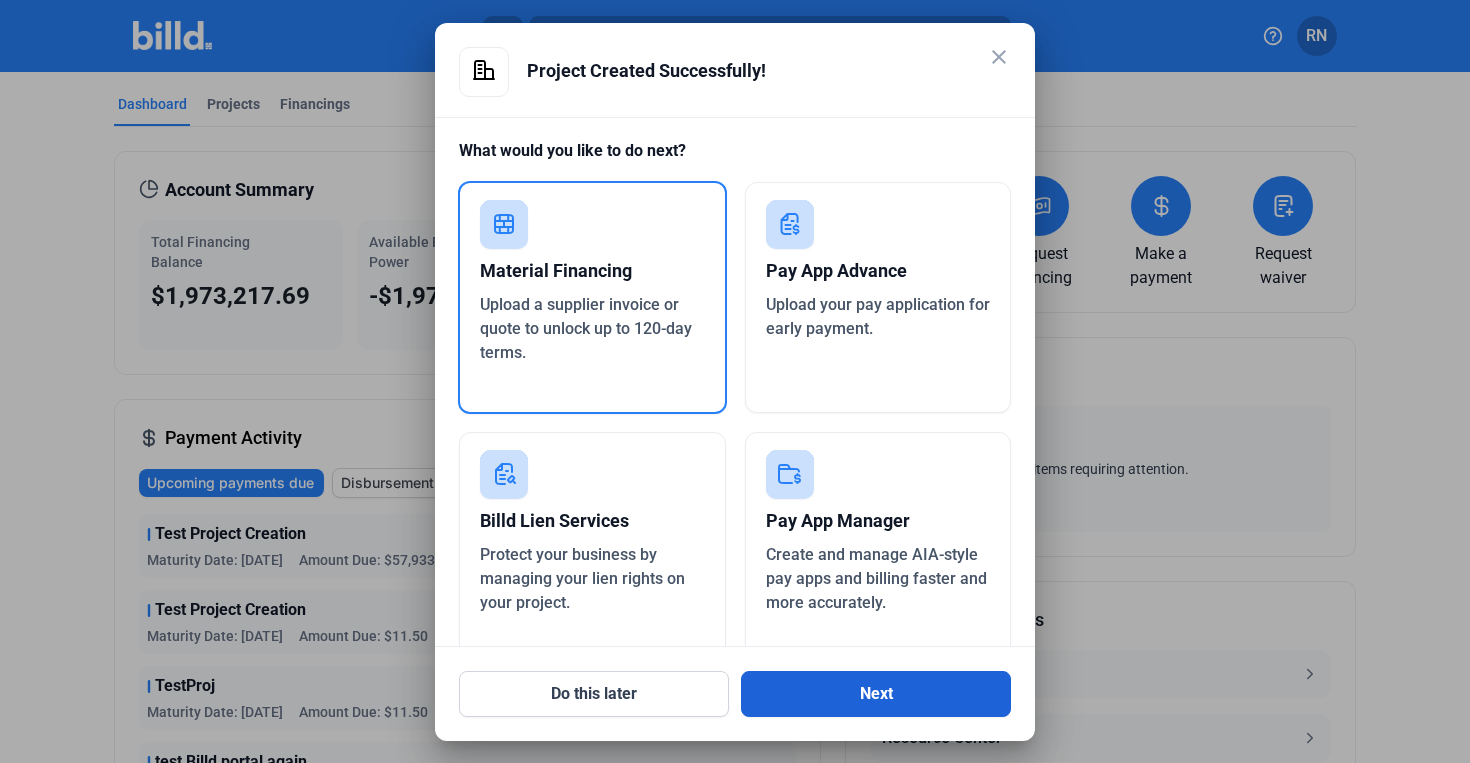 click on "Next" at bounding box center [876, 694] 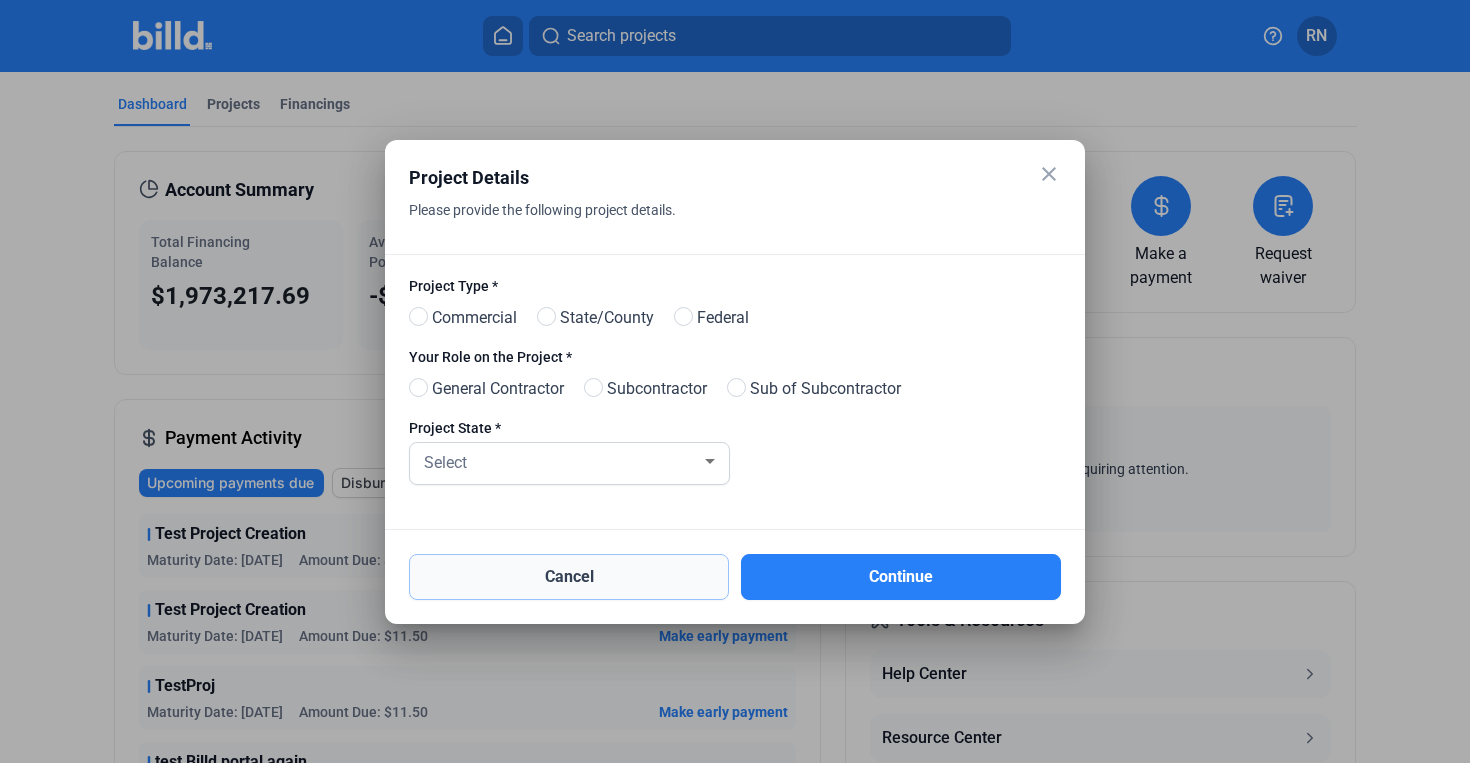 click on "Cancel" at bounding box center (569, 577) 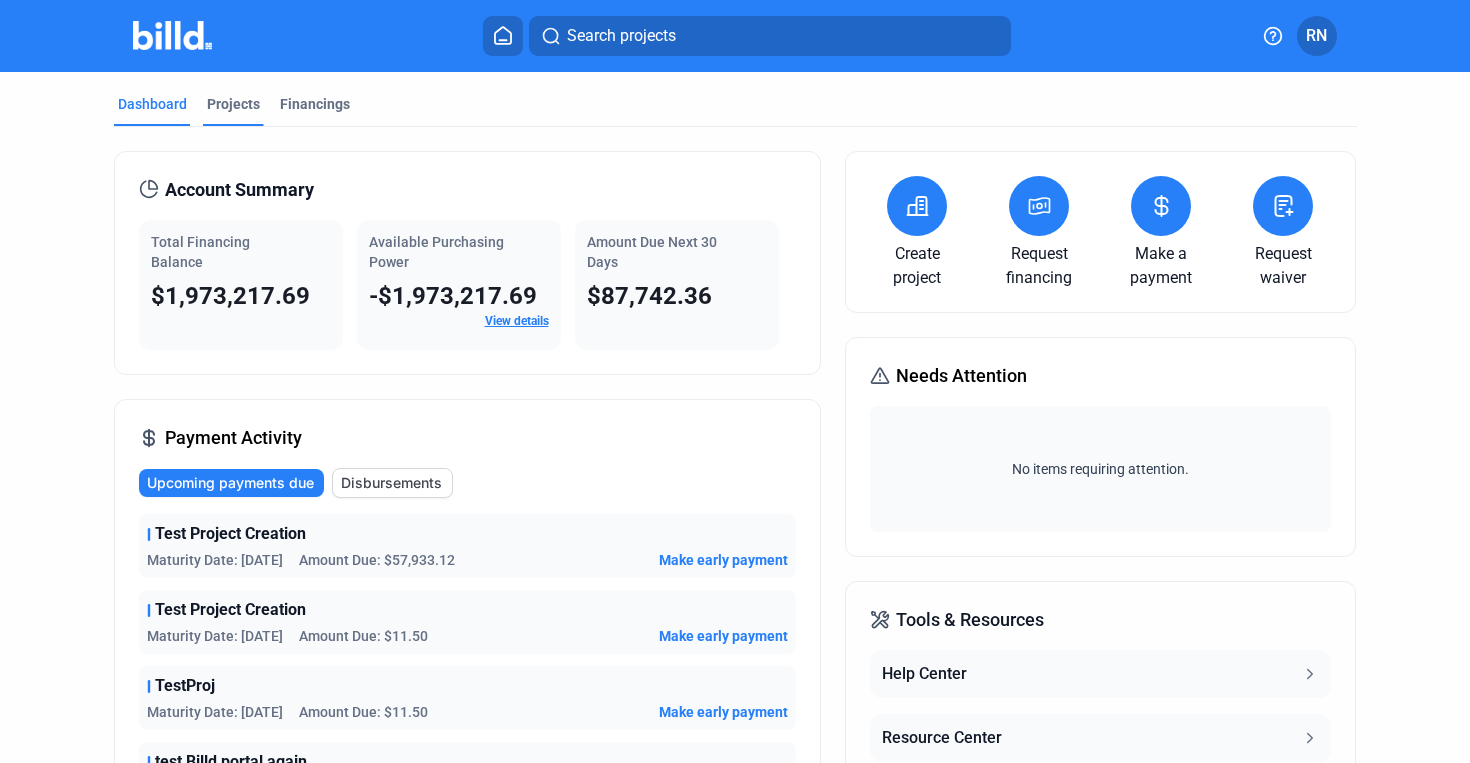 drag, startPoint x: 319, startPoint y: 106, endPoint x: 233, endPoint y: 106, distance: 86 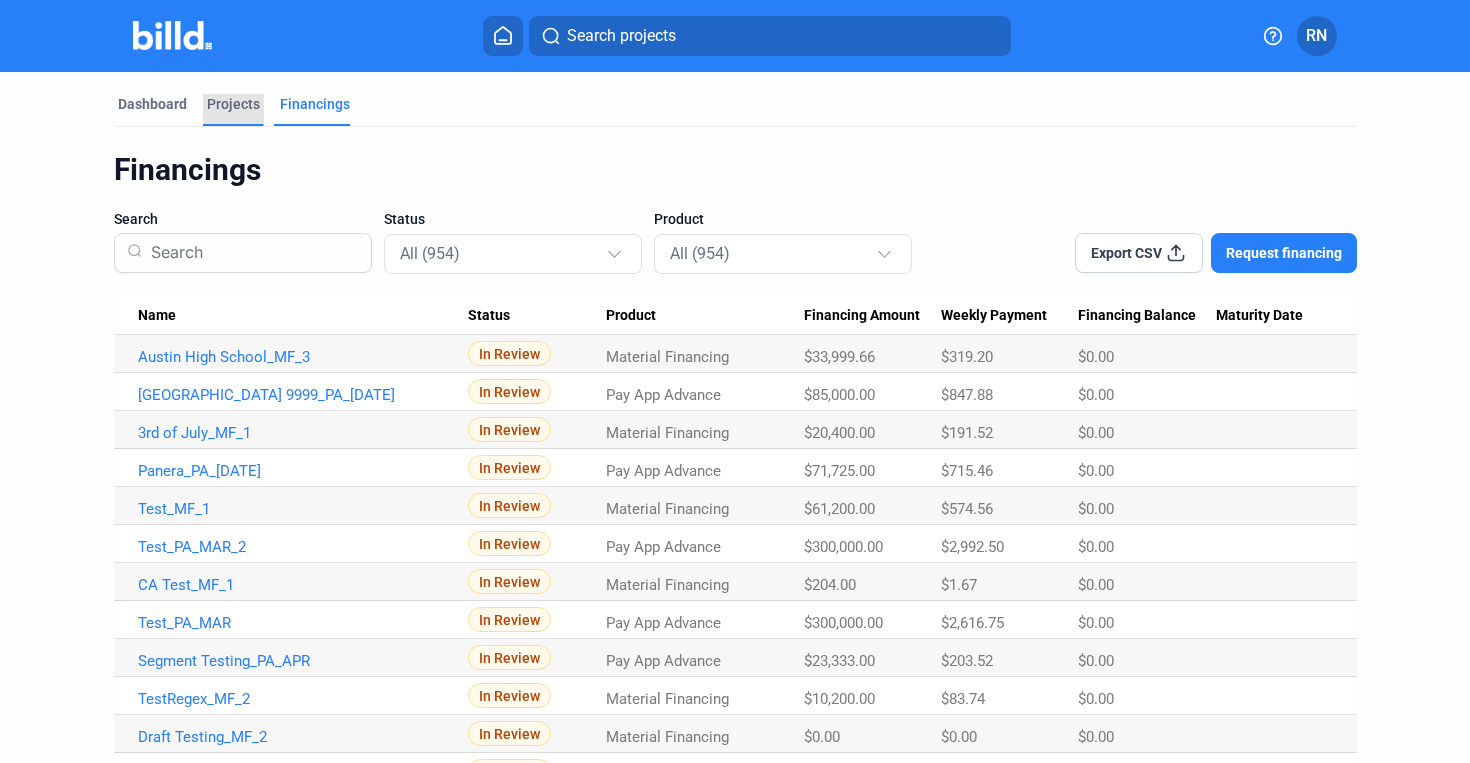 click on "Projects" at bounding box center [233, 104] 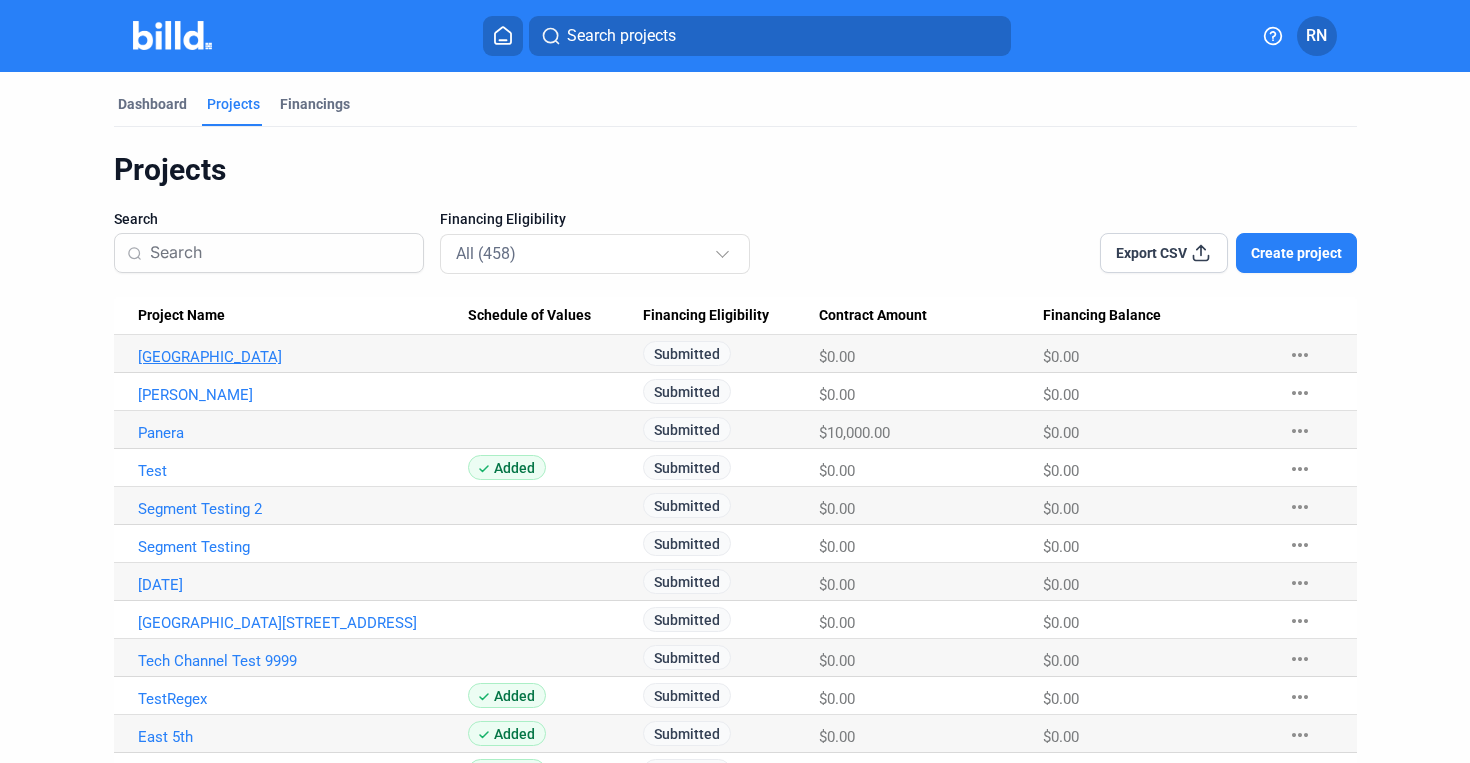 click on "[GEOGRAPHIC_DATA]" at bounding box center (303, 357) 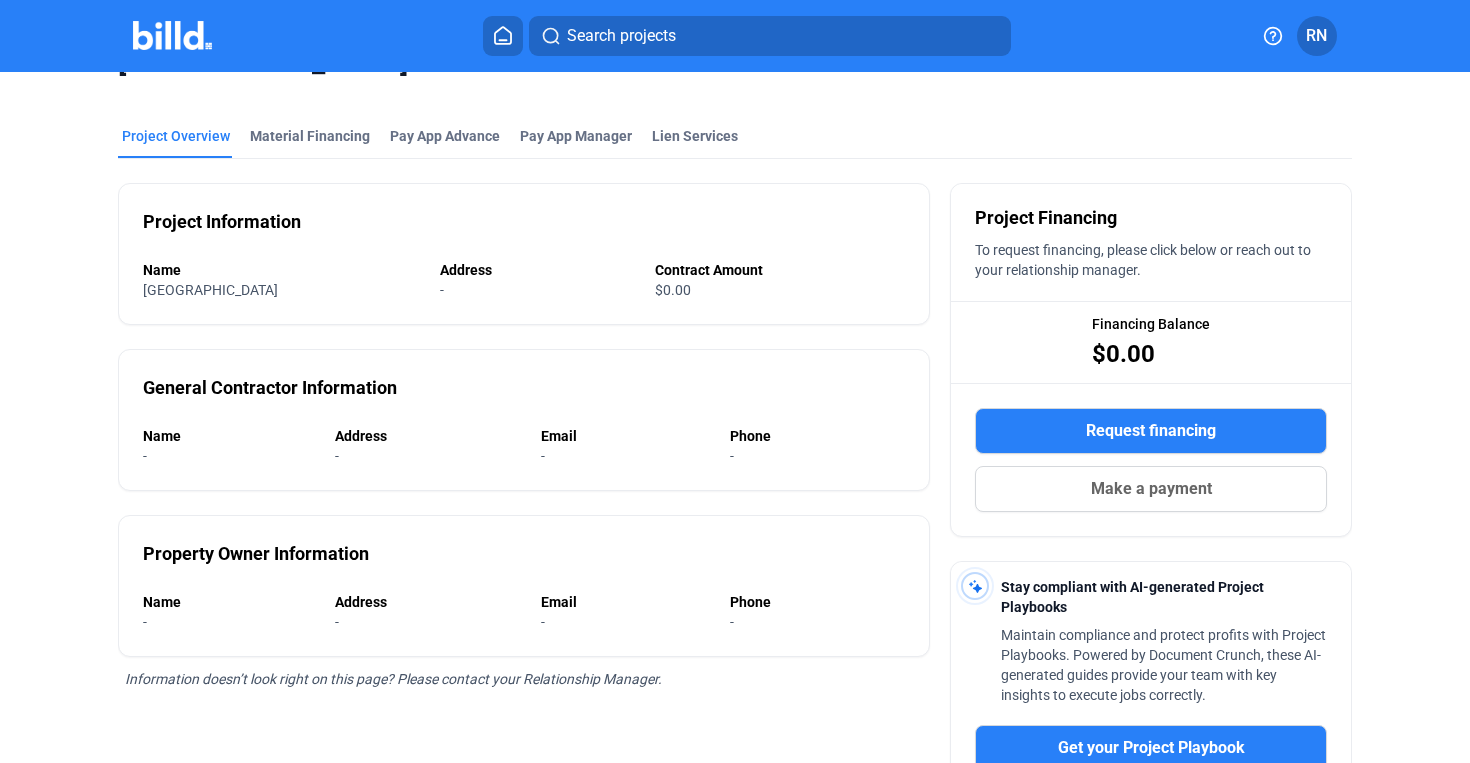 scroll, scrollTop: 38, scrollLeft: 0, axis: vertical 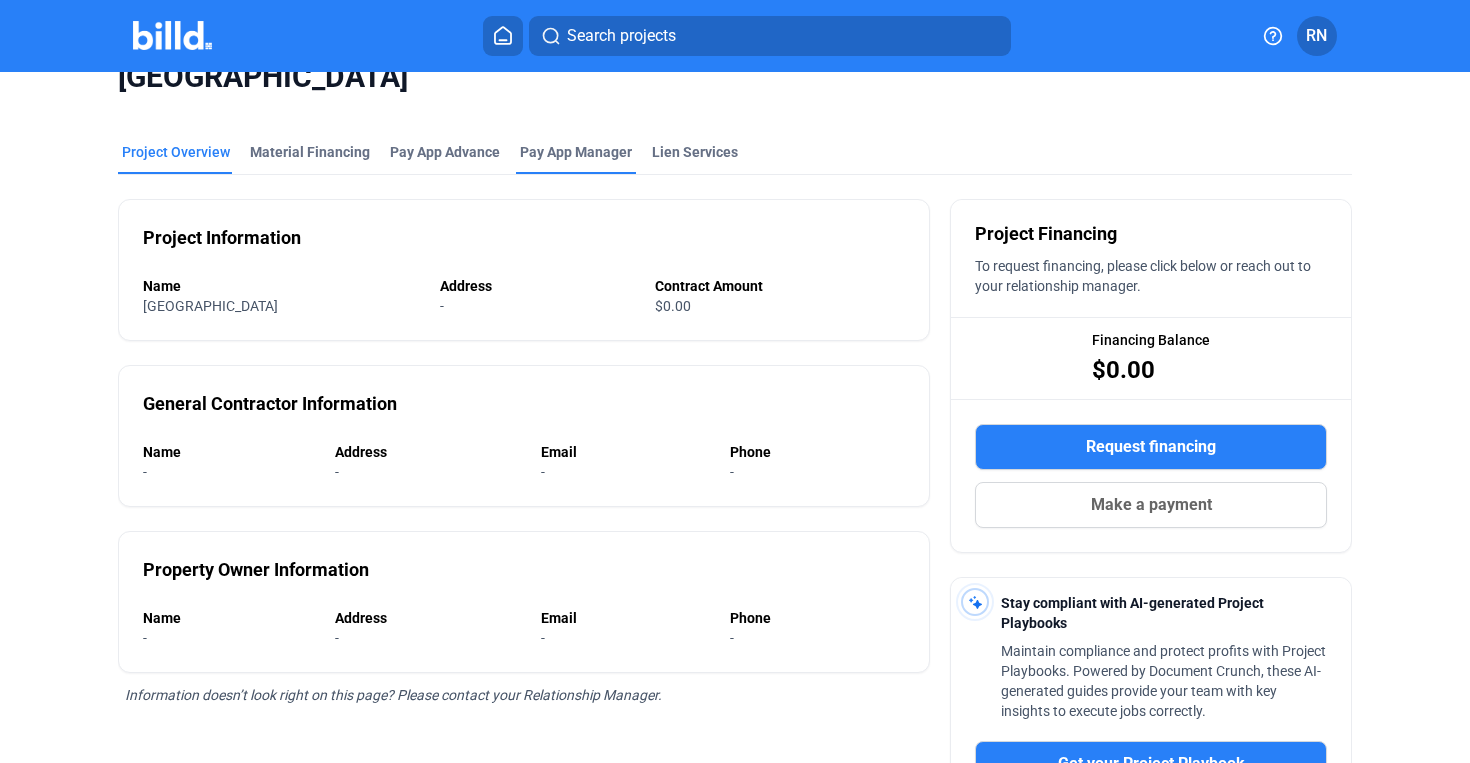 click on "Pay App Manager" at bounding box center (576, 152) 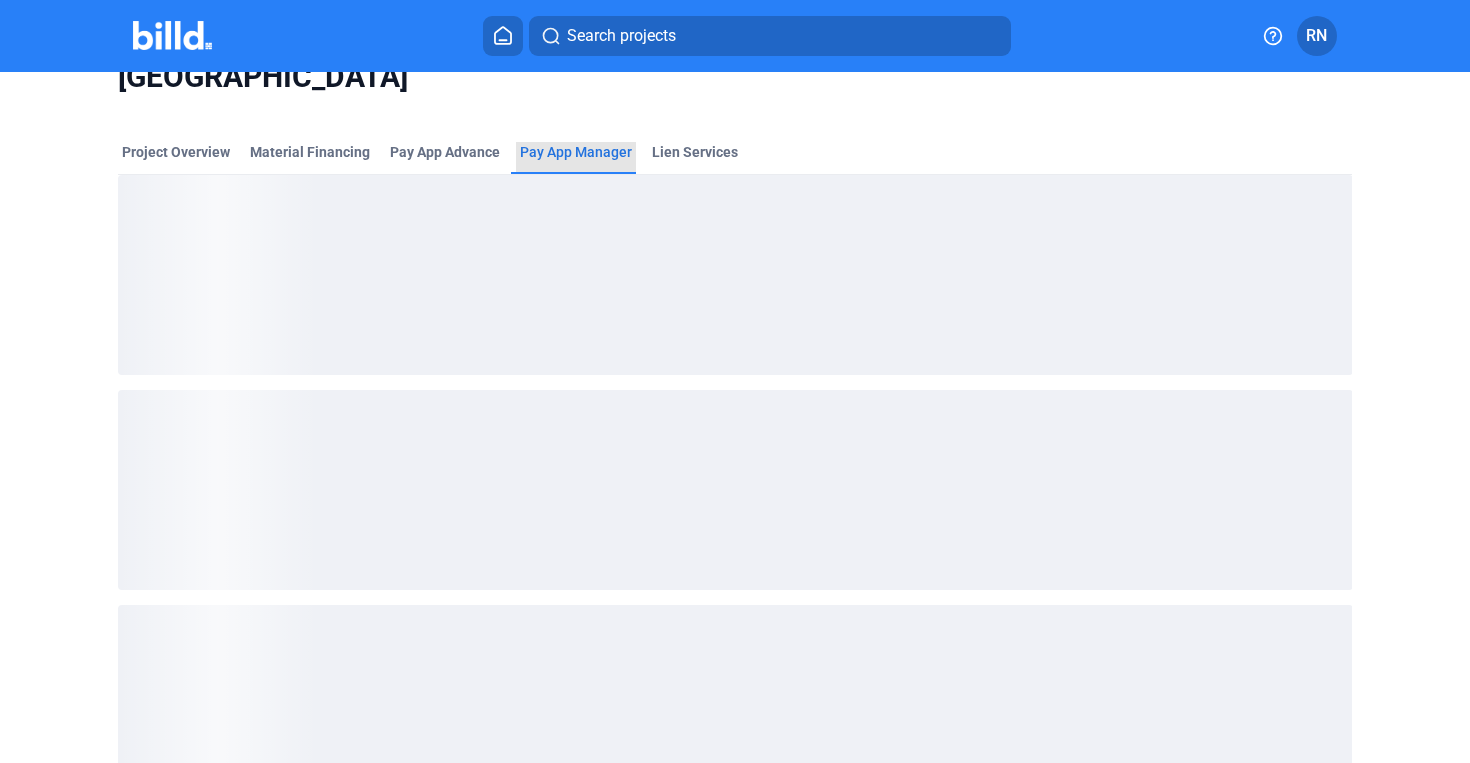 scroll, scrollTop: 0, scrollLeft: 0, axis: both 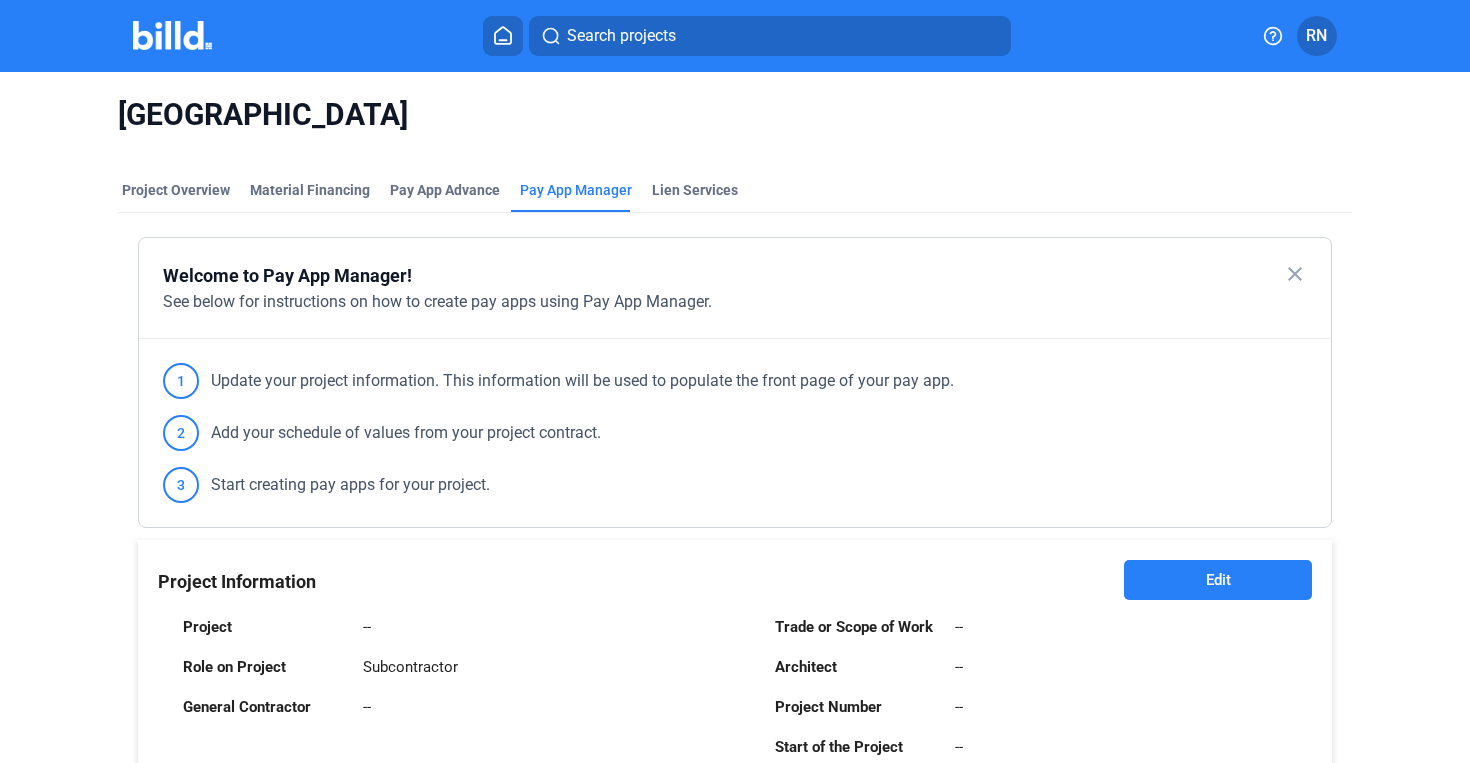 click on "Edit" at bounding box center (1218, 580) 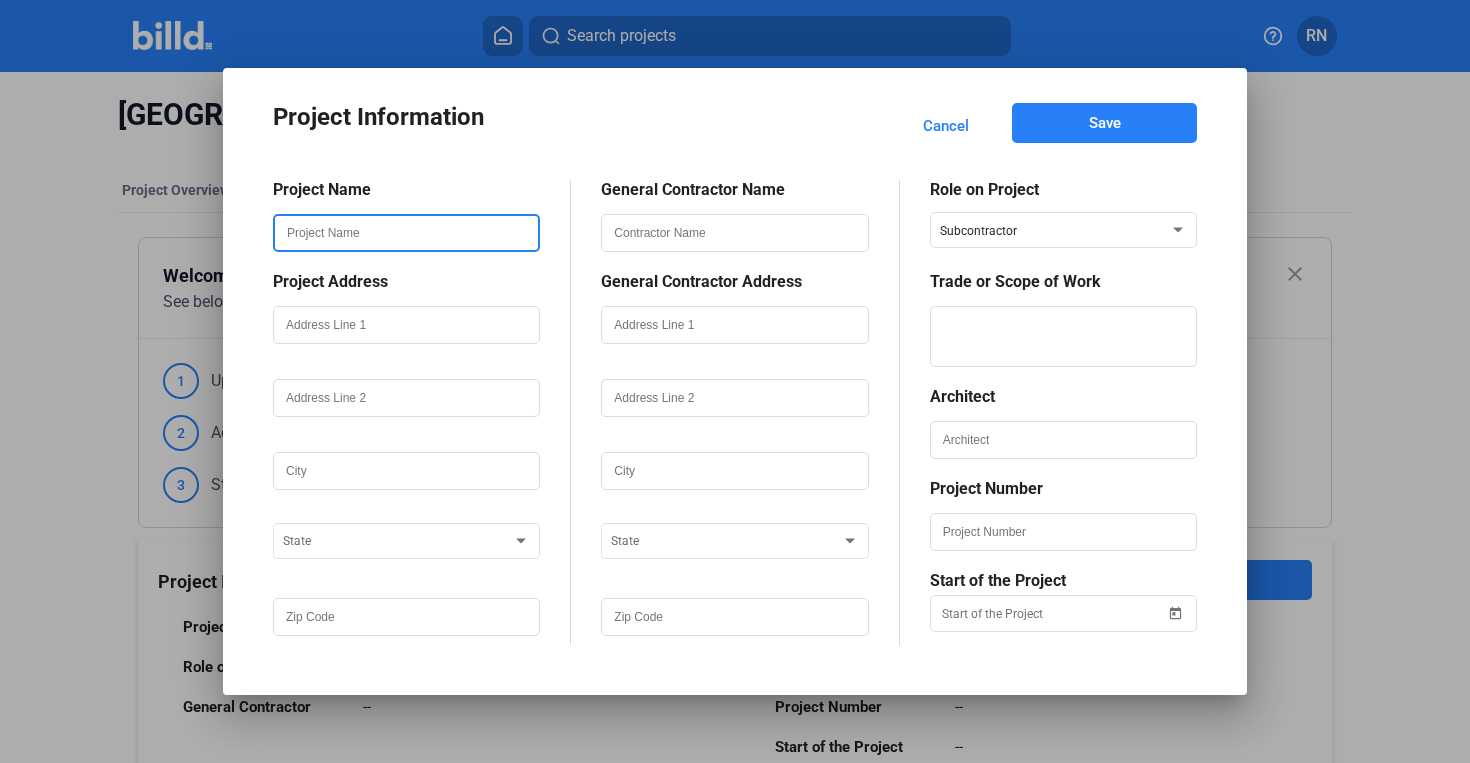 click at bounding box center [406, 233] 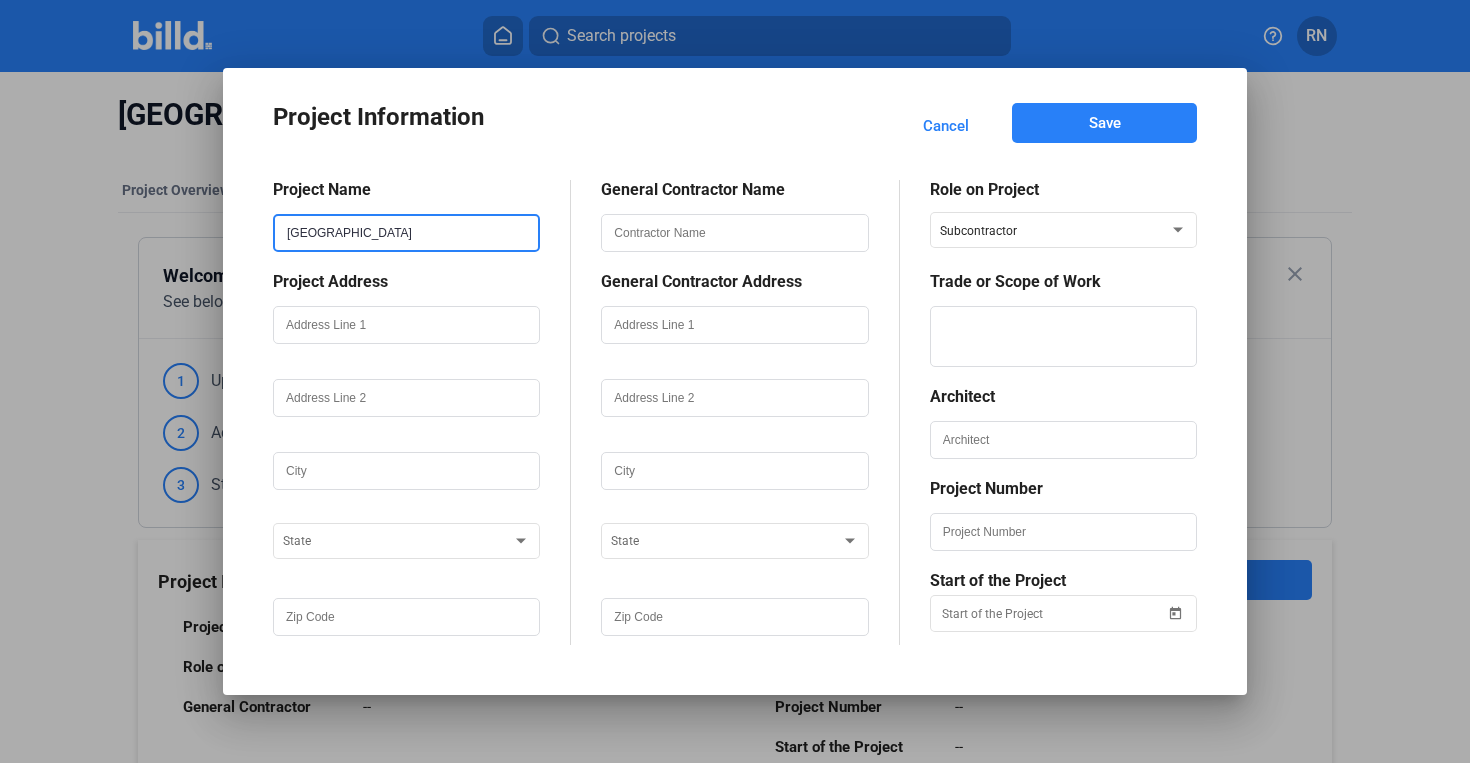 type on "[GEOGRAPHIC_DATA]" 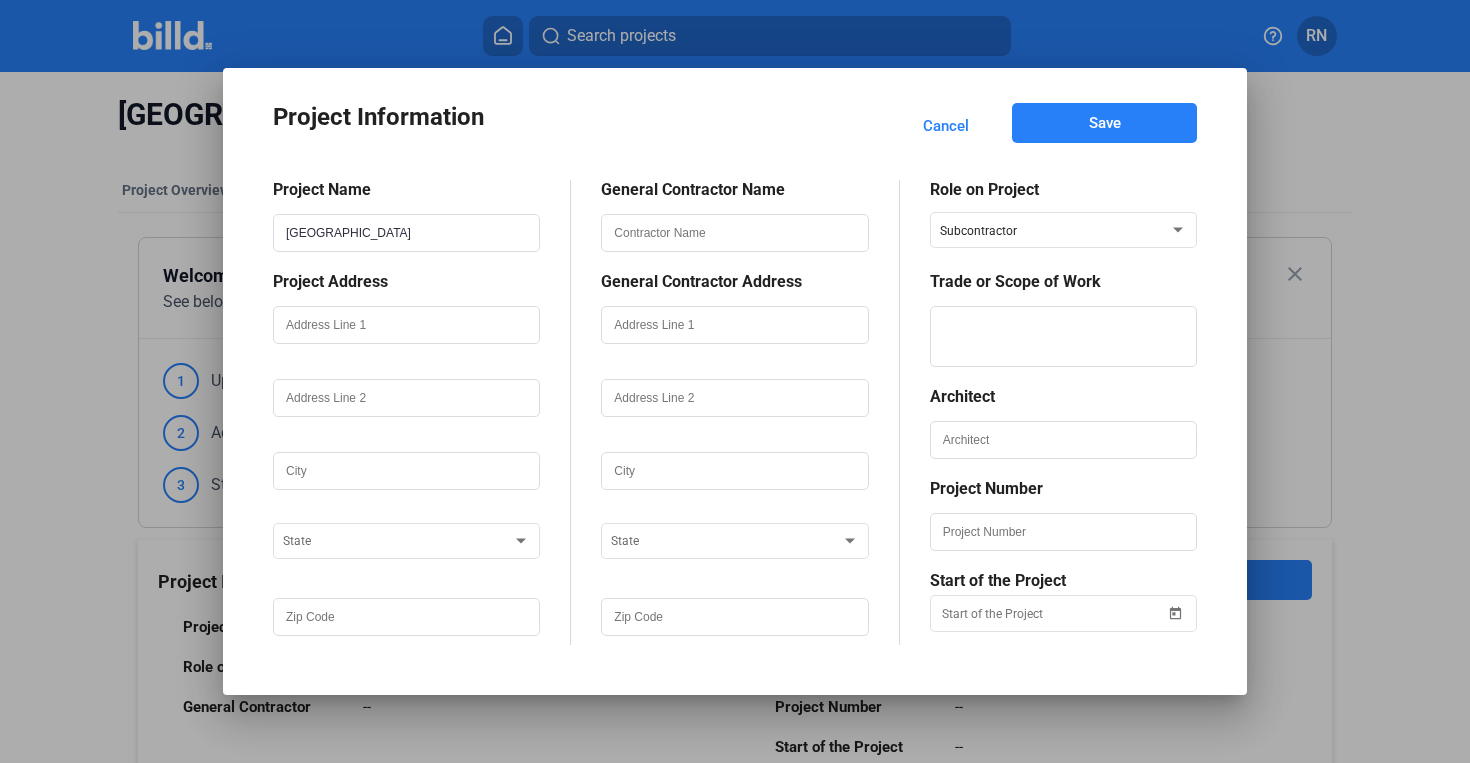 click on "Project Name     Austin Football Stadium  Project Address              State     General Contractor Name      General Contractor Address              State     Role on Project     Subcontractor  Trade or Scope of Work               Architect      Project Number      Start of the Project" at bounding box center (735, 403) 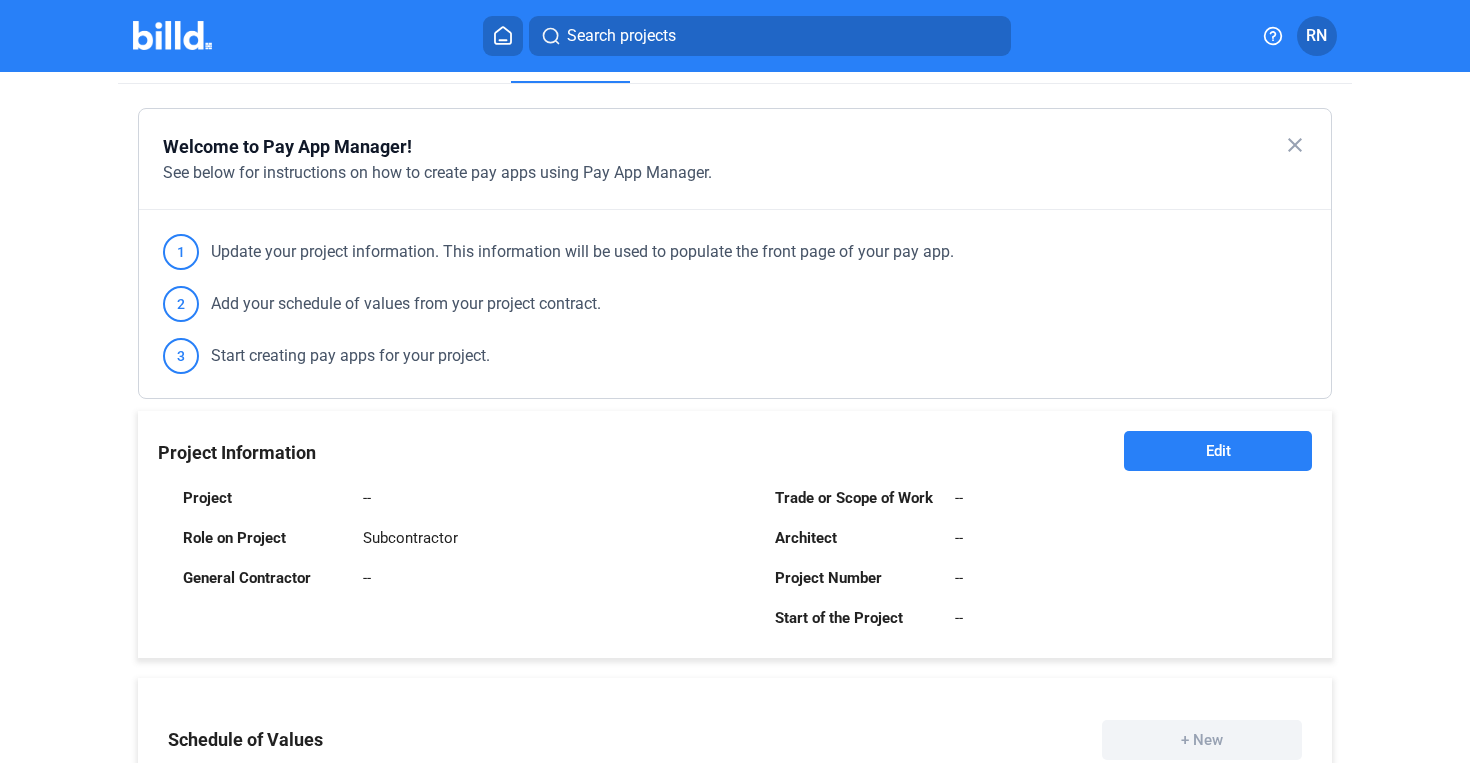 scroll, scrollTop: 131, scrollLeft: 0, axis: vertical 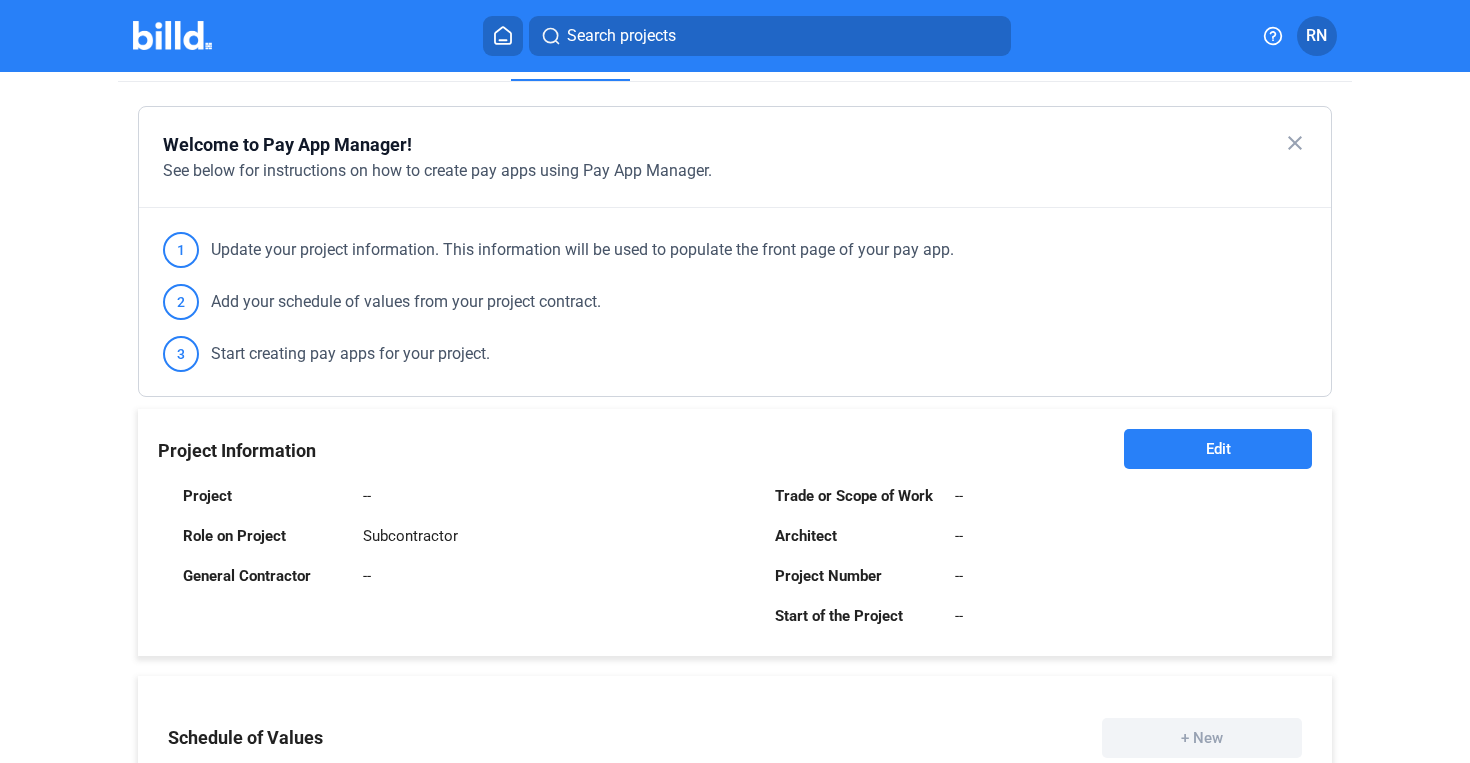 type 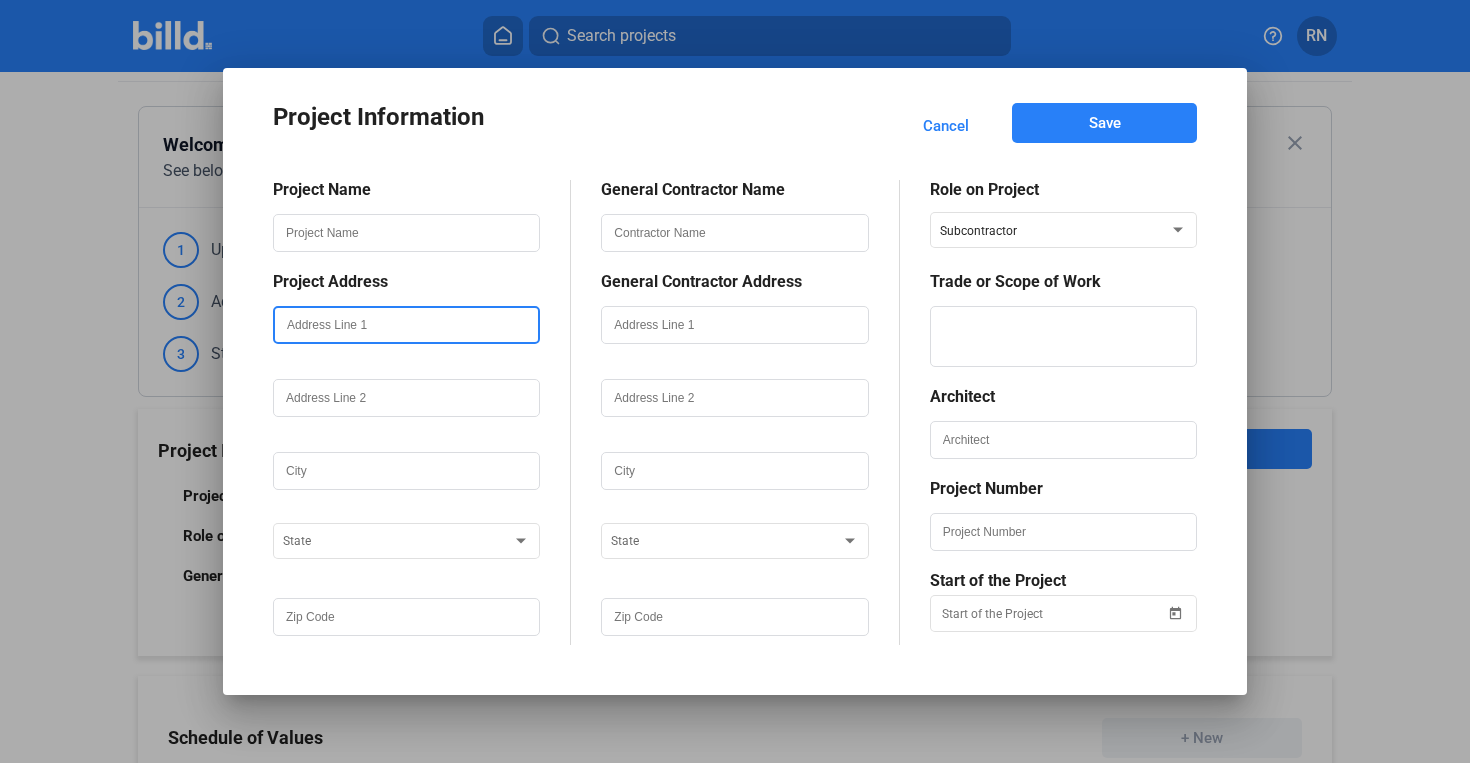 click at bounding box center [406, 325] 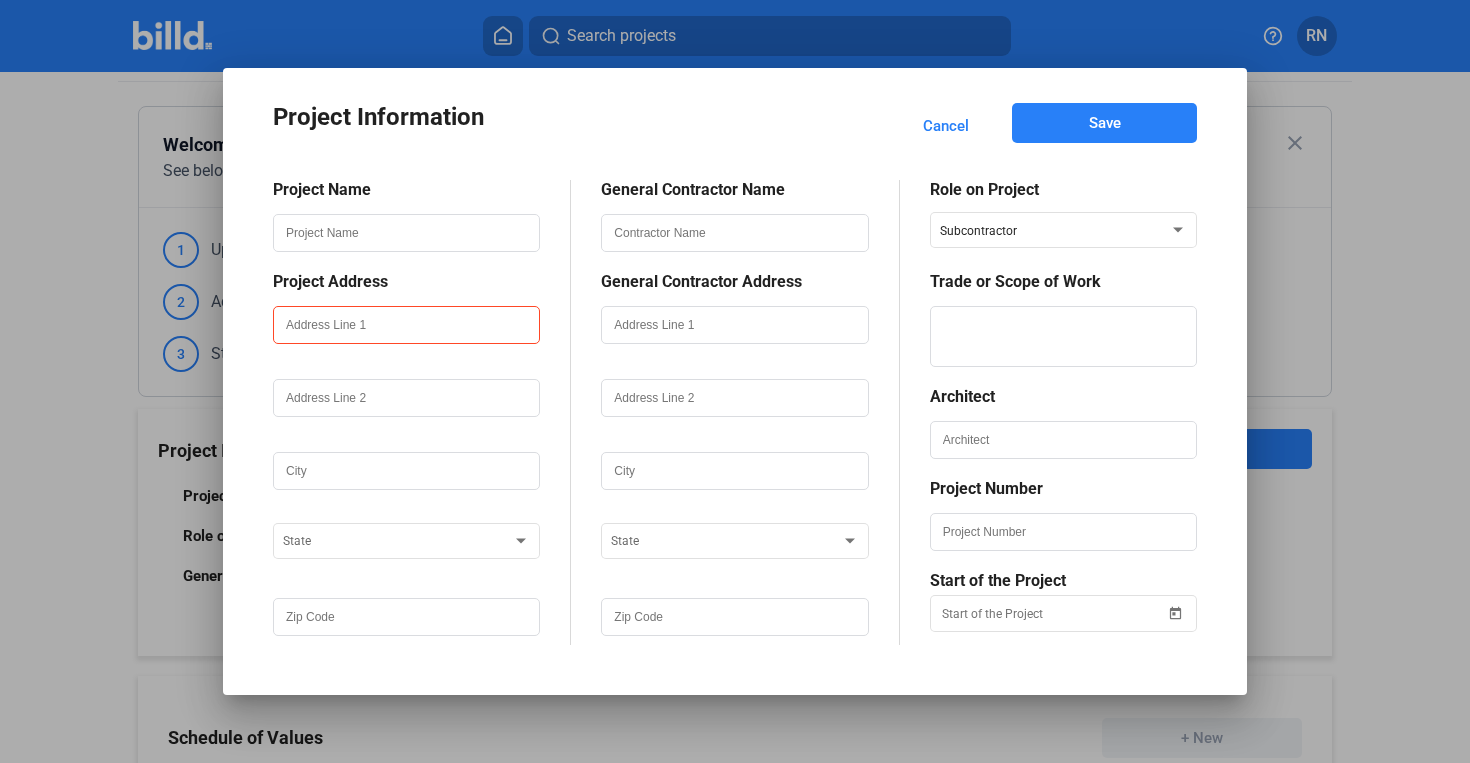 click on "Cancel" at bounding box center [946, 126] 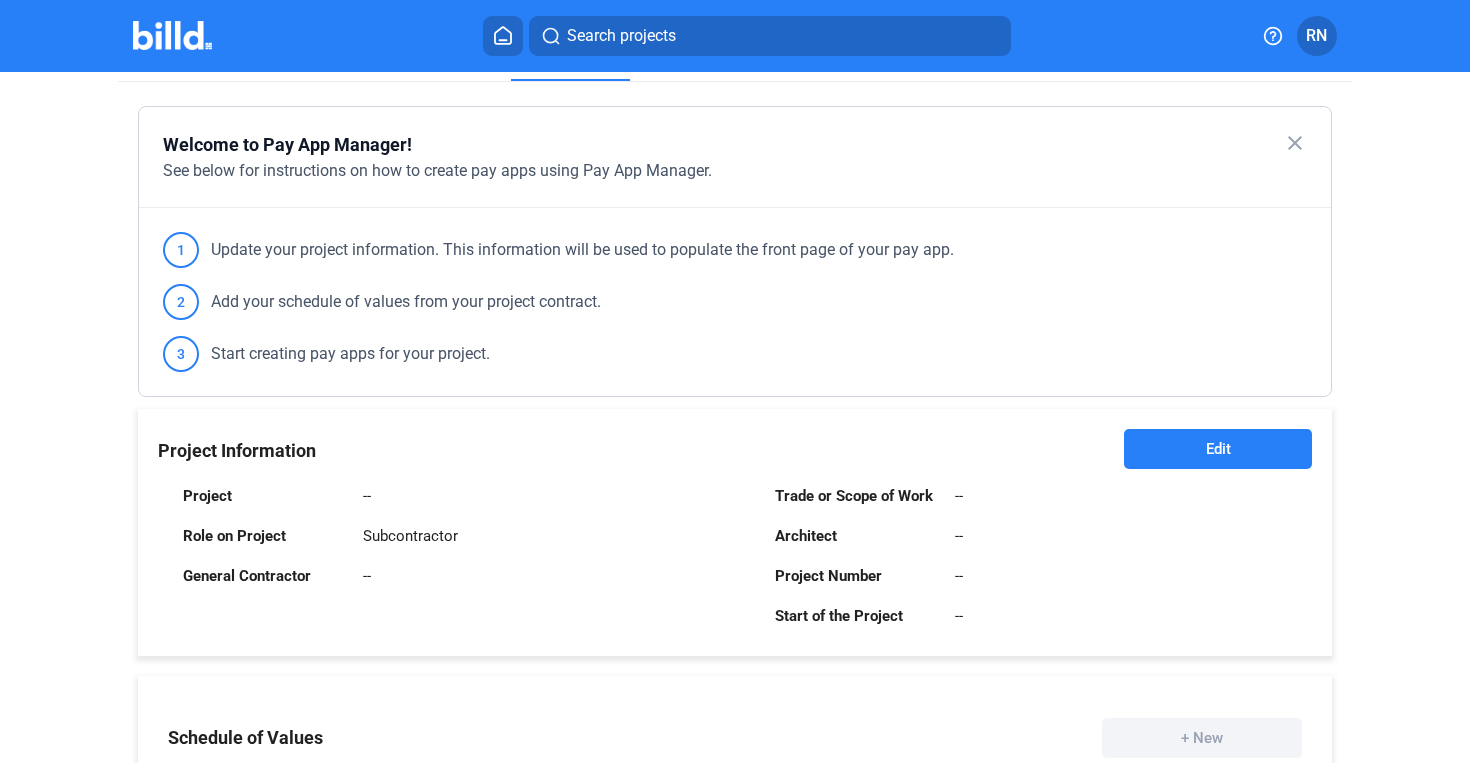 scroll, scrollTop: 0, scrollLeft: 0, axis: both 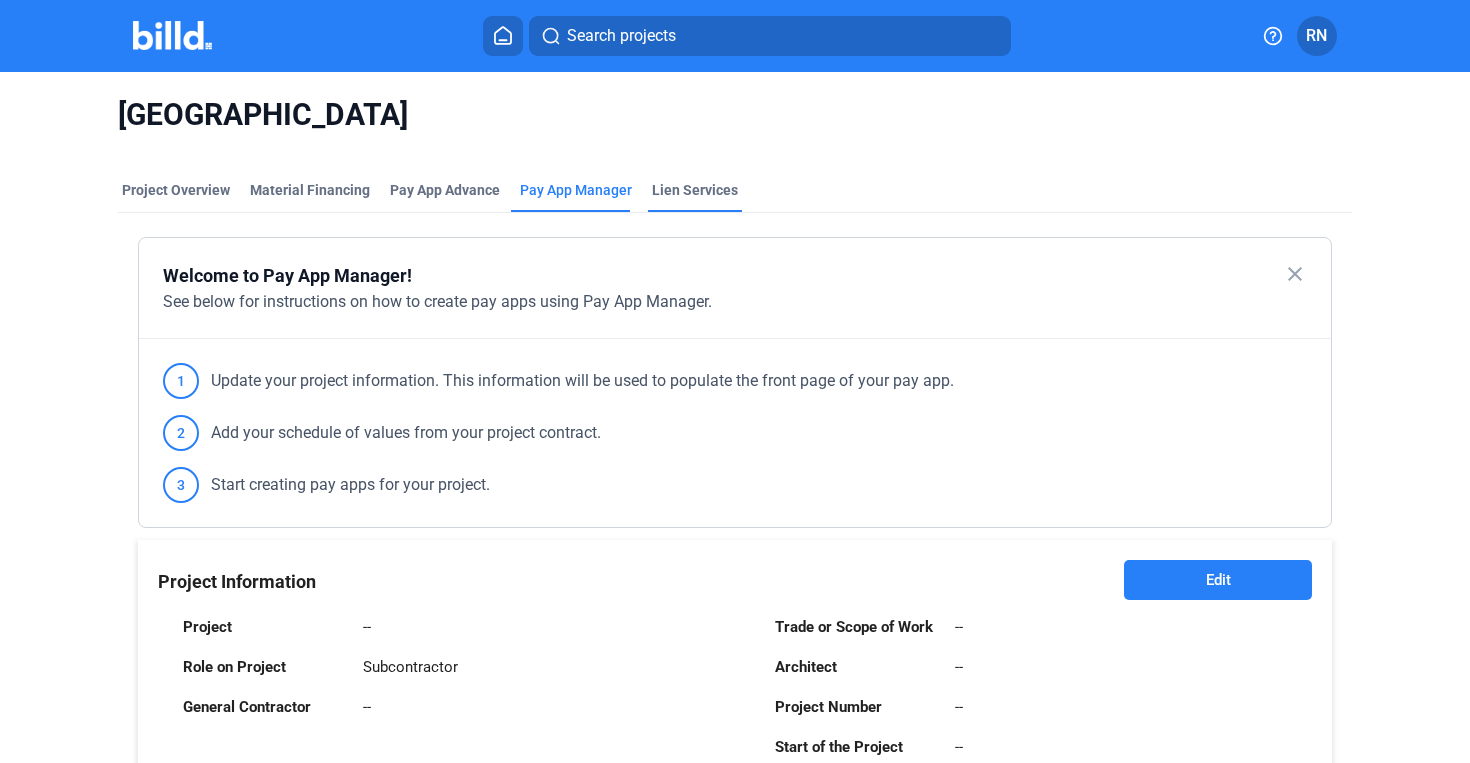 click on "Lien Services" at bounding box center (695, 196) 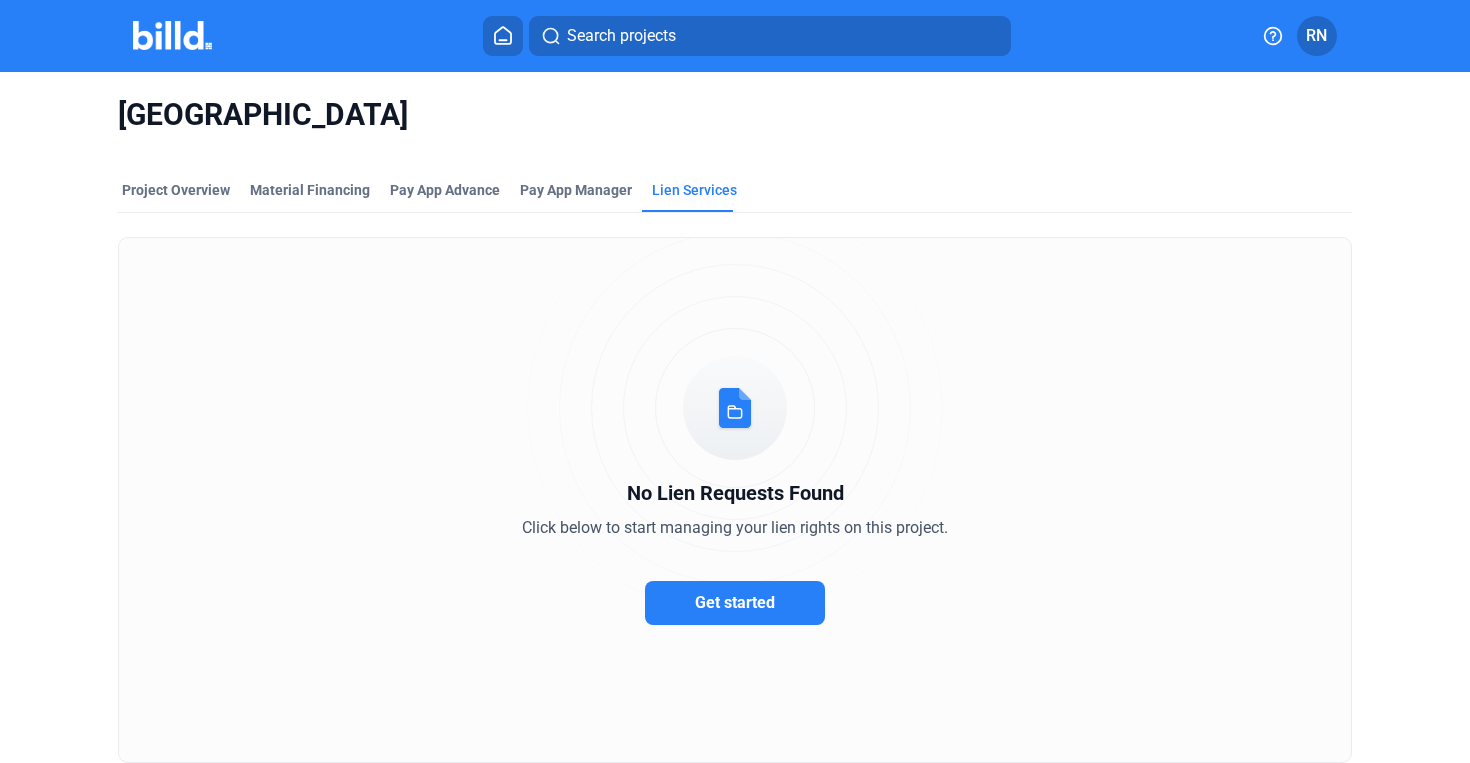 click on "Get started" at bounding box center (735, 603) 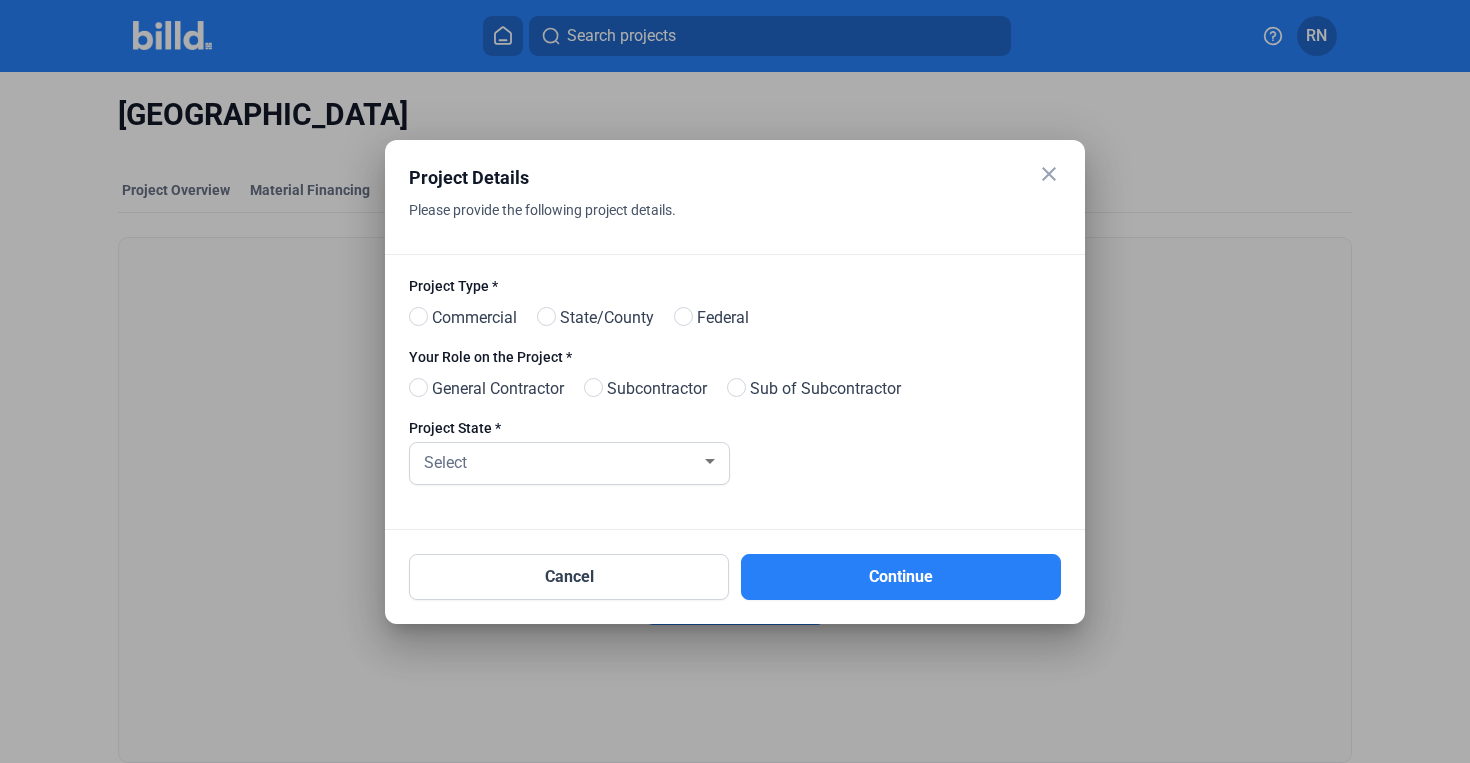click on "close" at bounding box center [1049, 174] 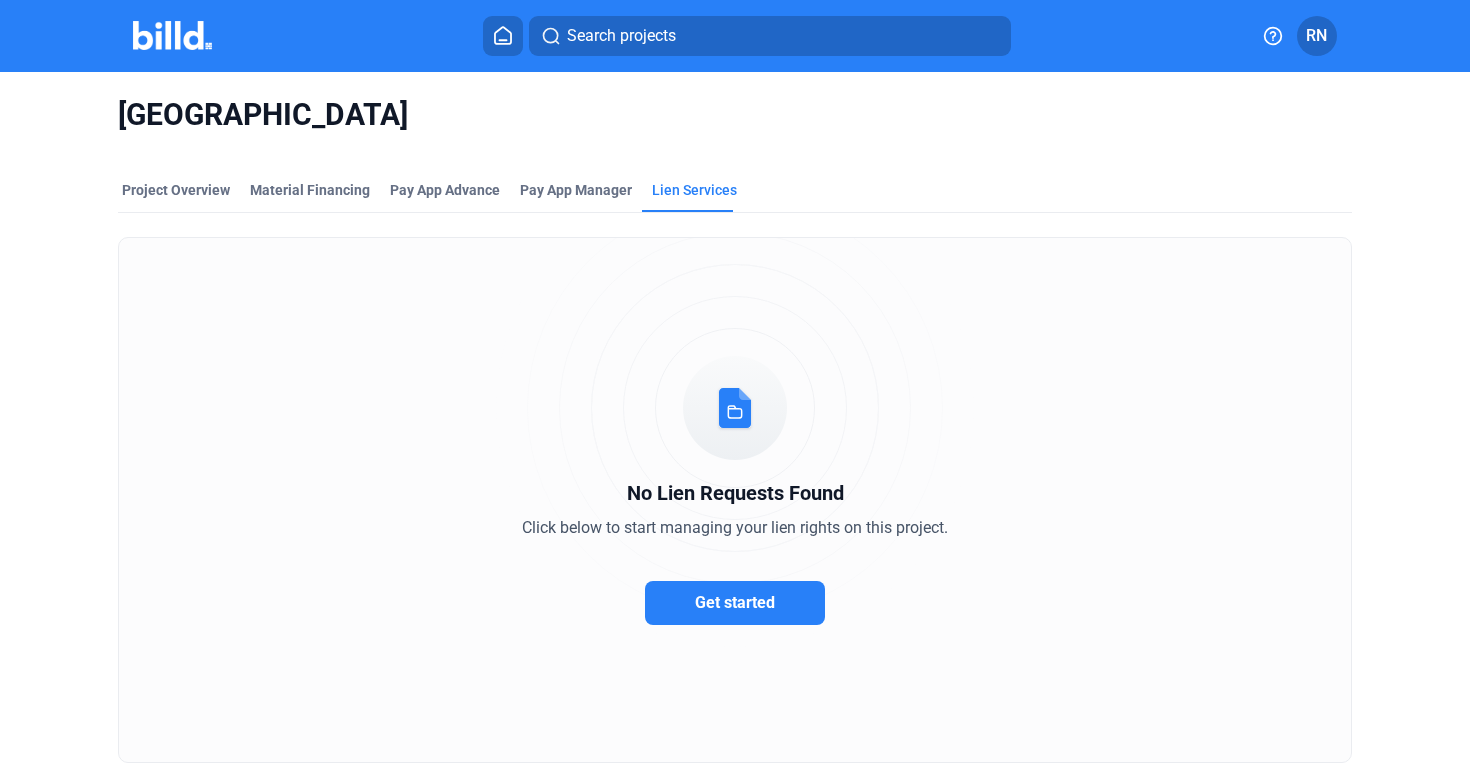 type 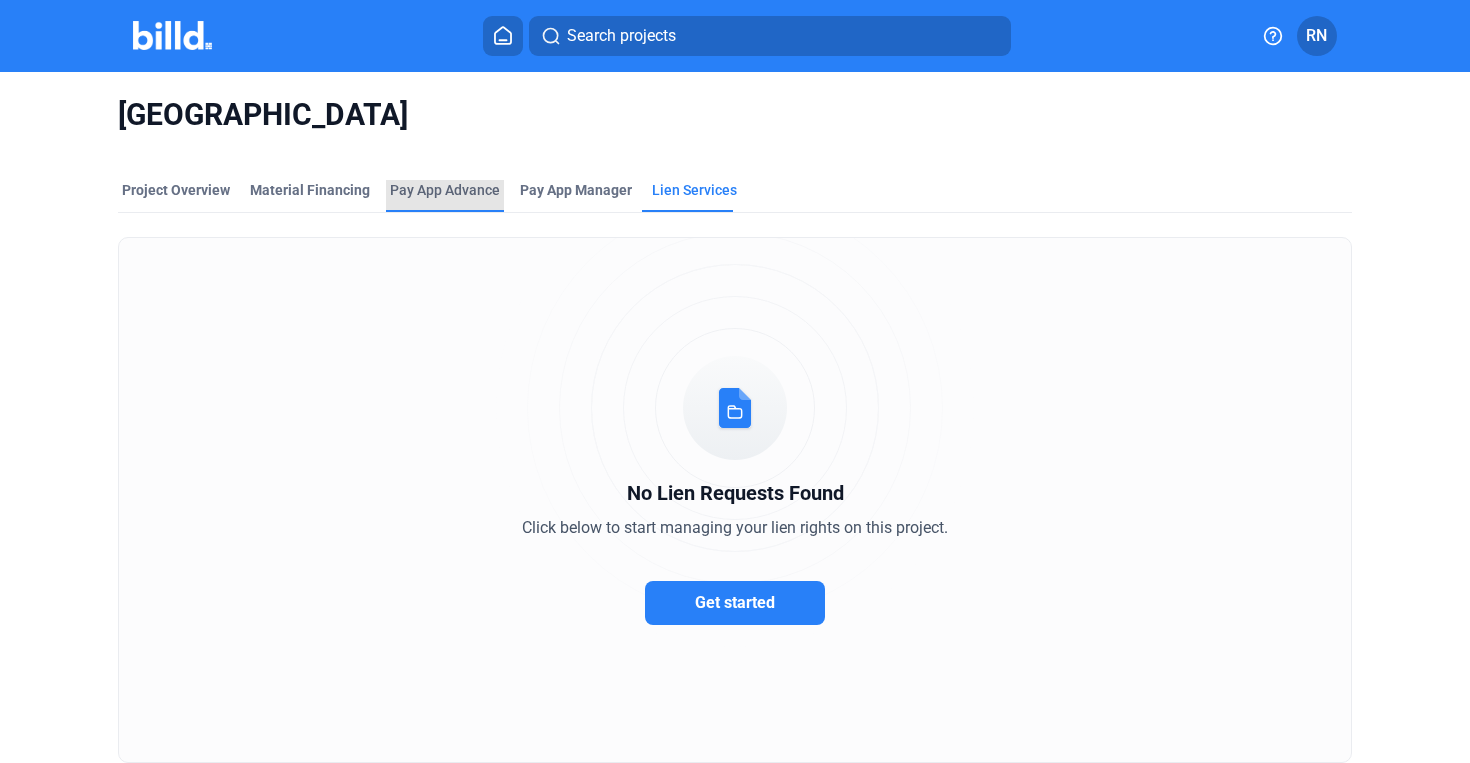 click on "Pay App Advance" at bounding box center [445, 190] 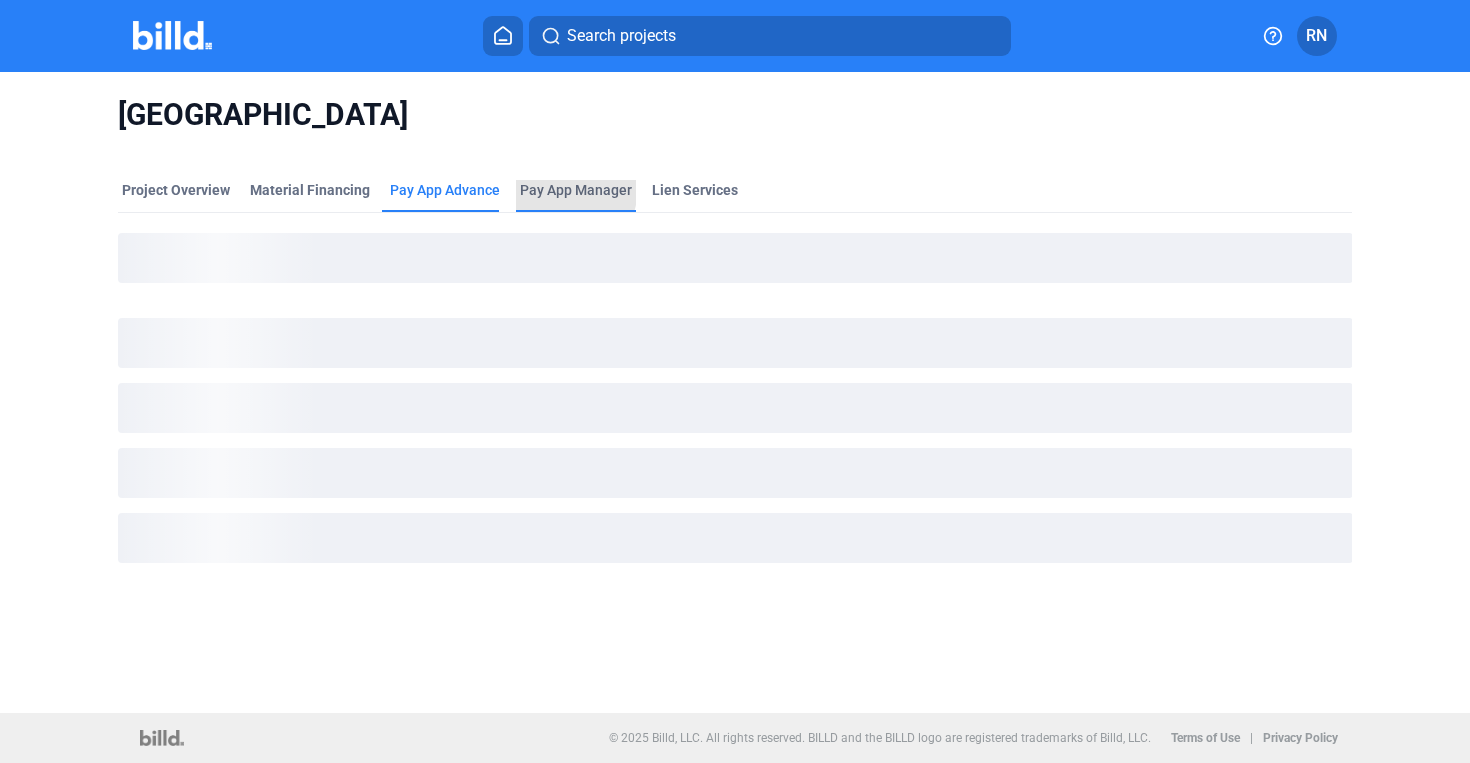 click on "Pay App Manager" at bounding box center [576, 190] 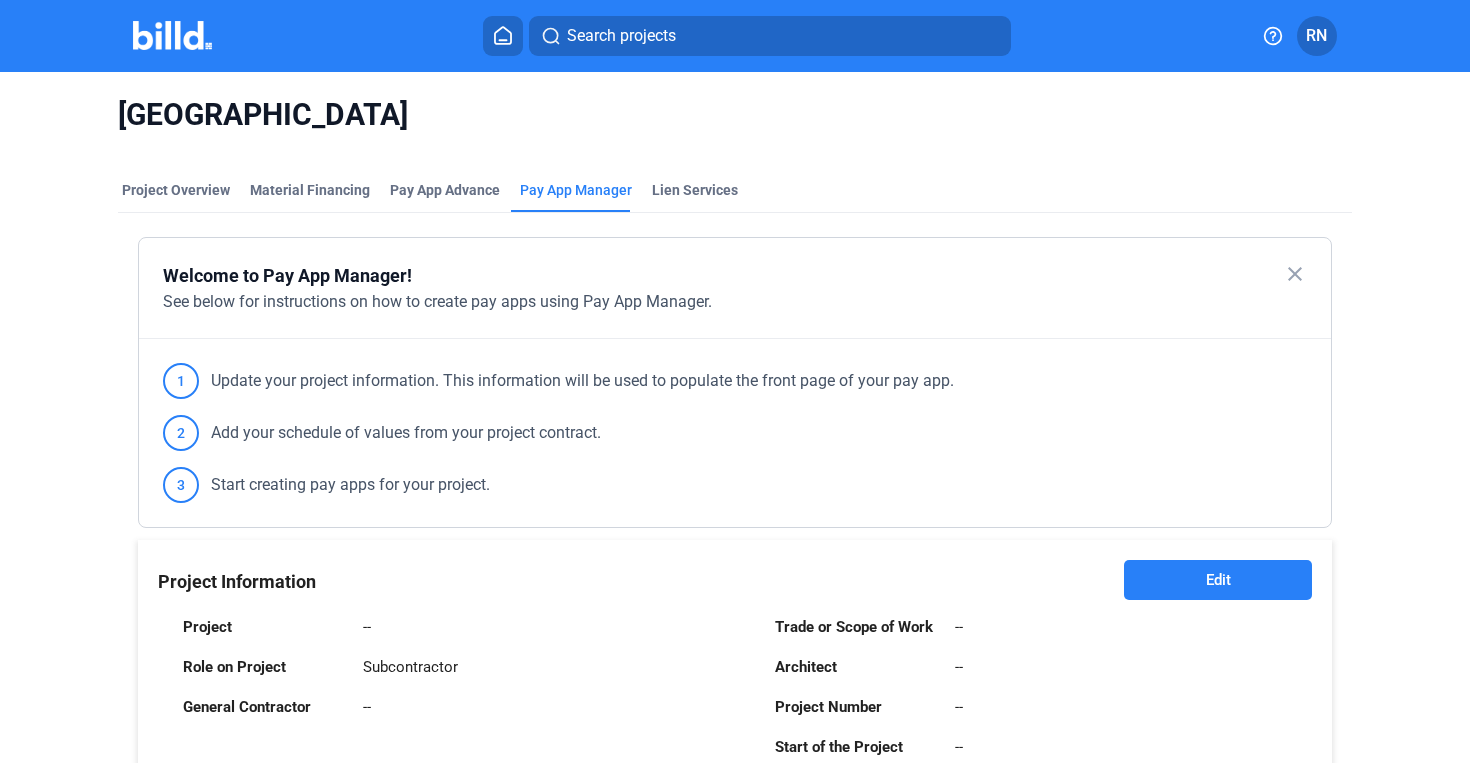 click on "Edit" at bounding box center [1218, 580] 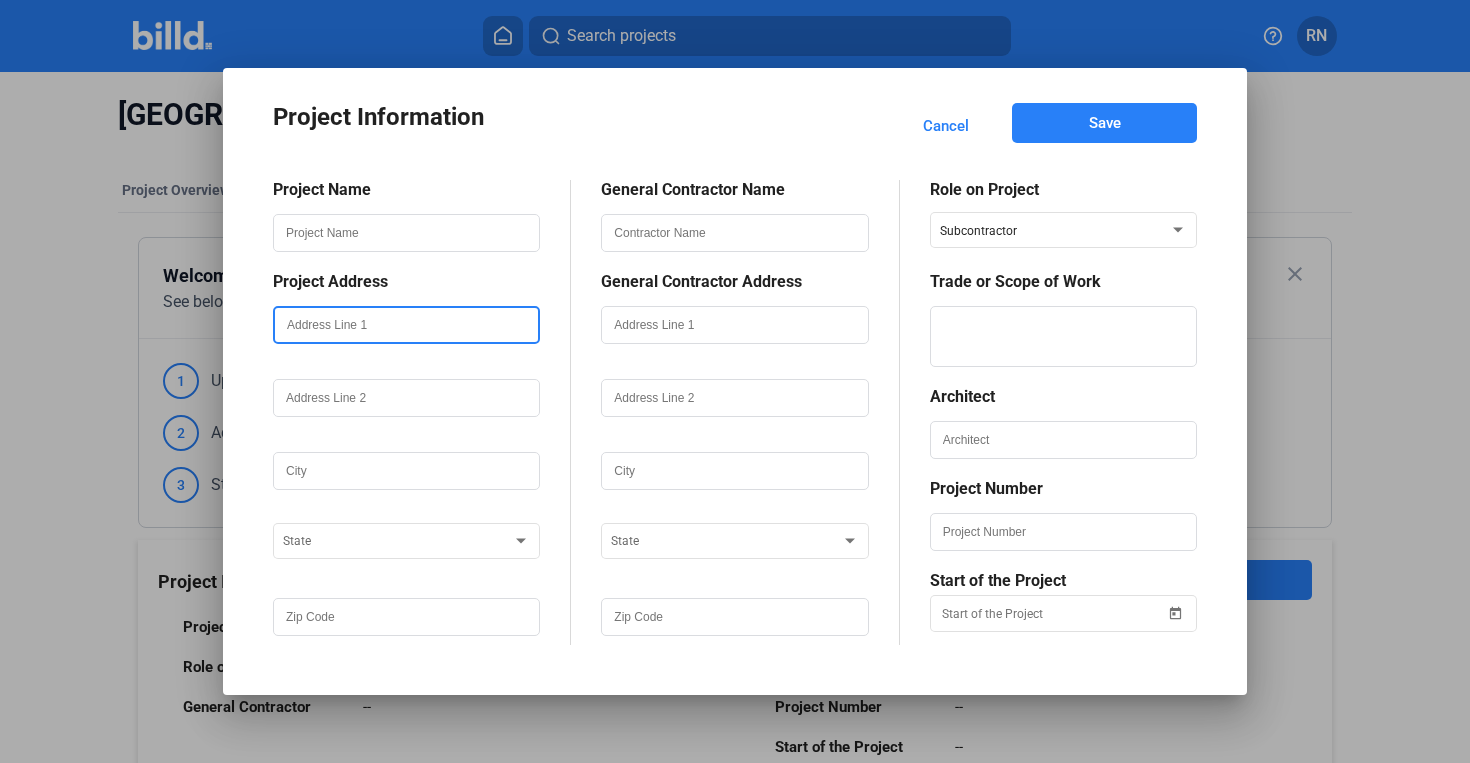 click at bounding box center (406, 325) 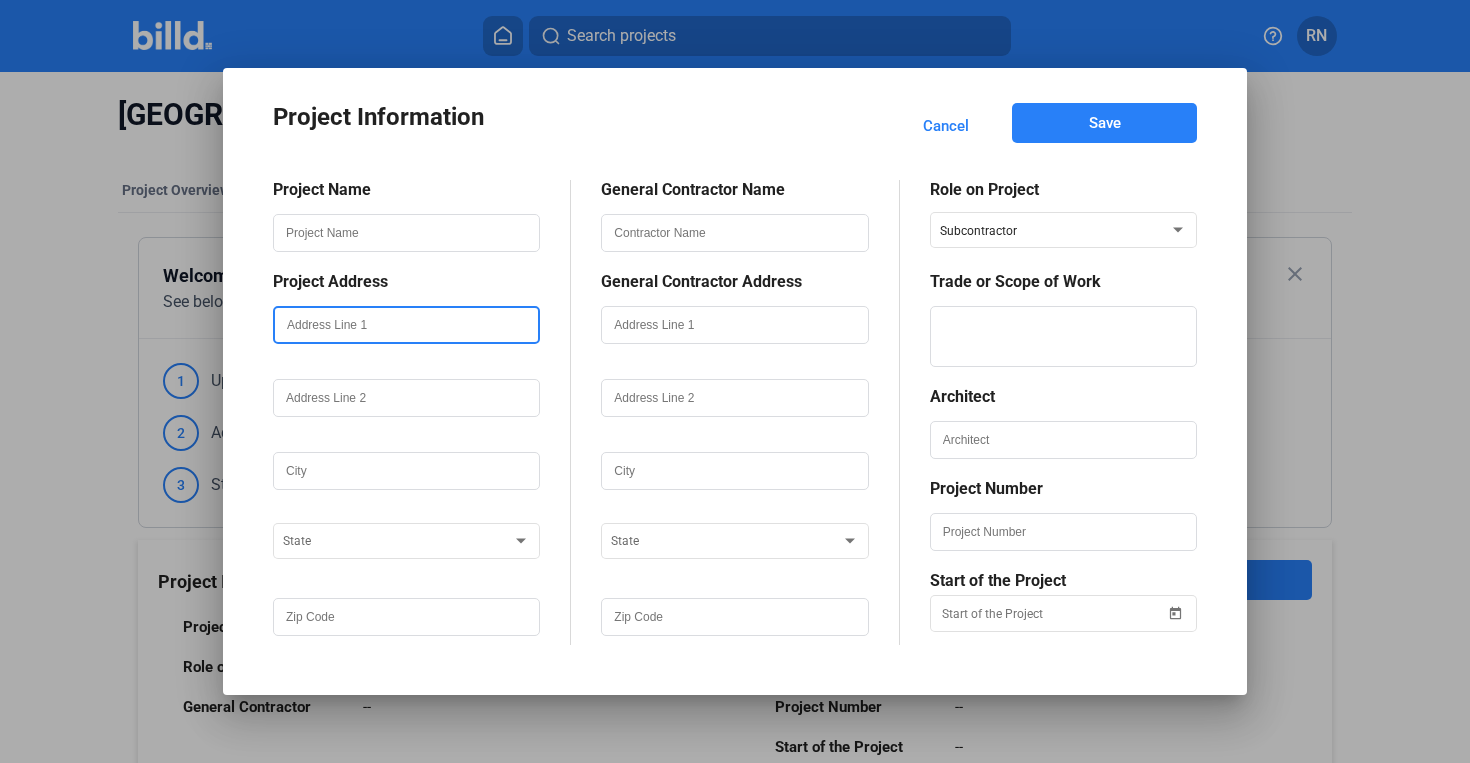 click at bounding box center (406, 325) 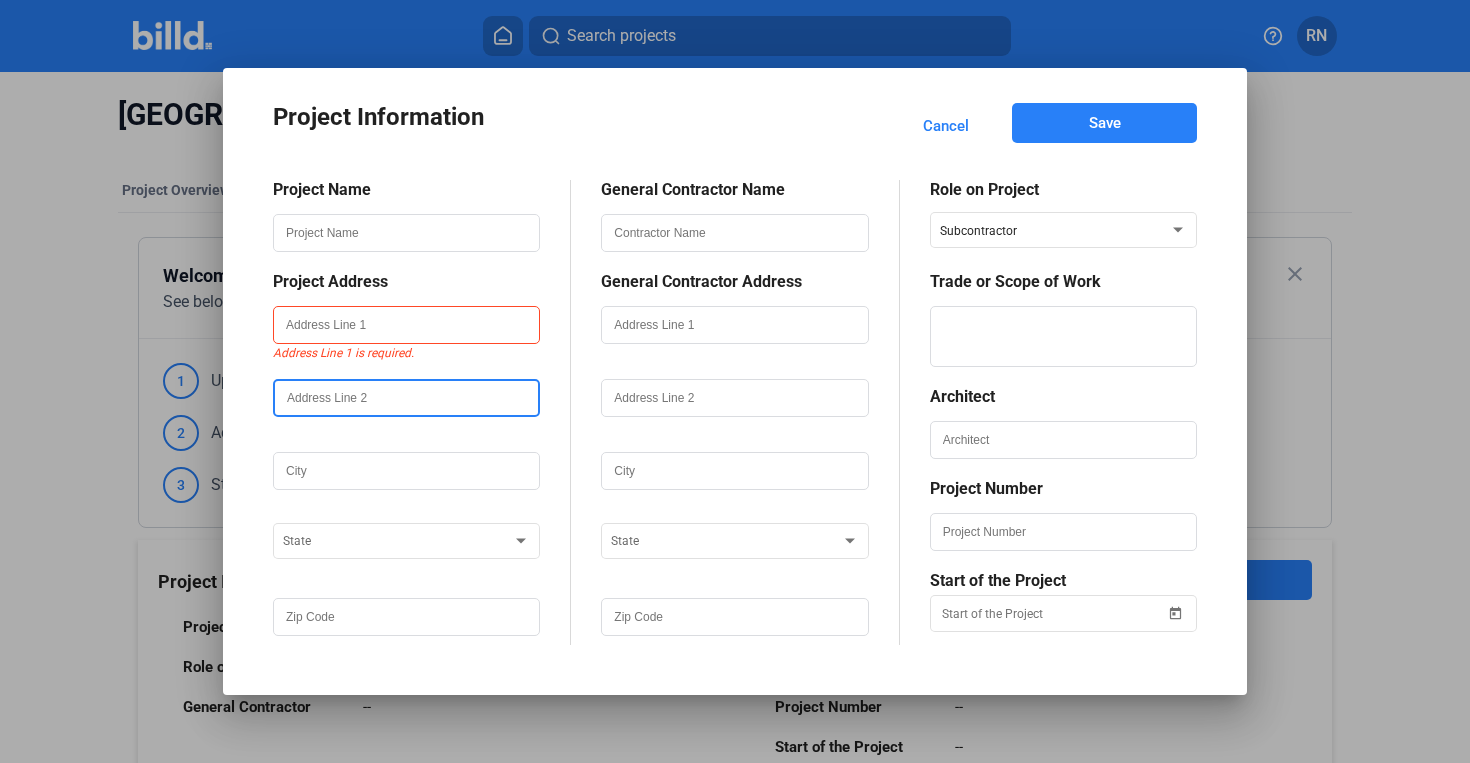 click at bounding box center [406, 398] 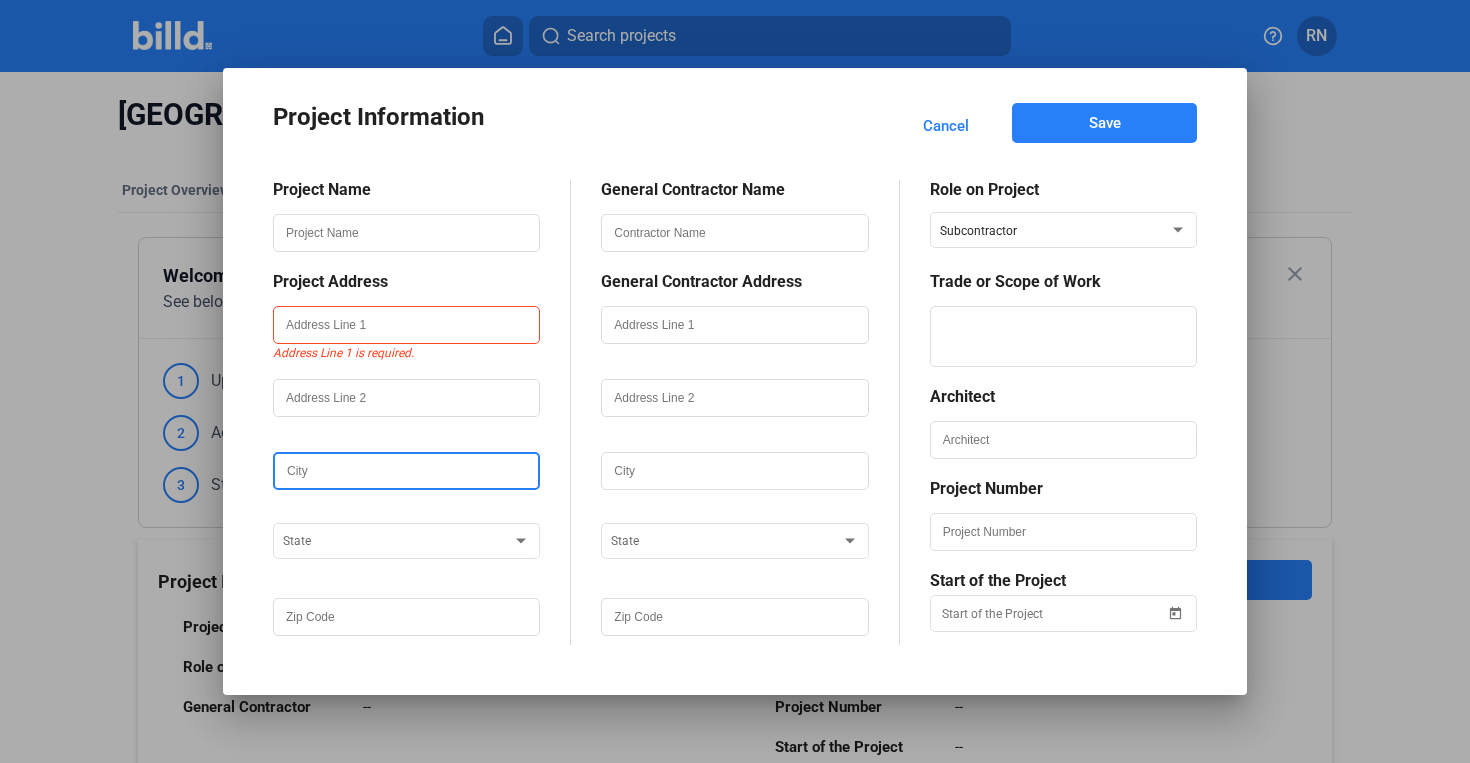 click at bounding box center (406, 471) 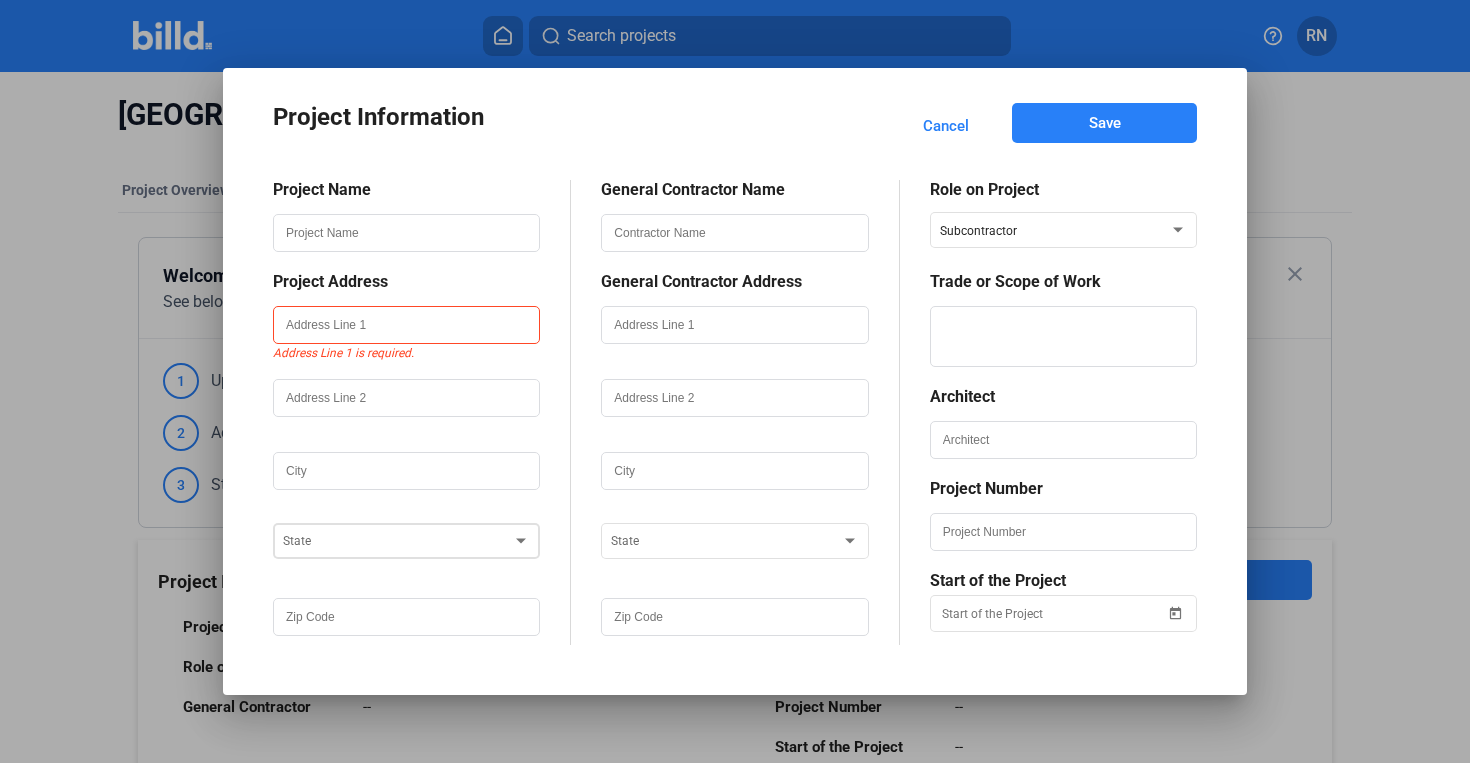 click at bounding box center (406, 537) 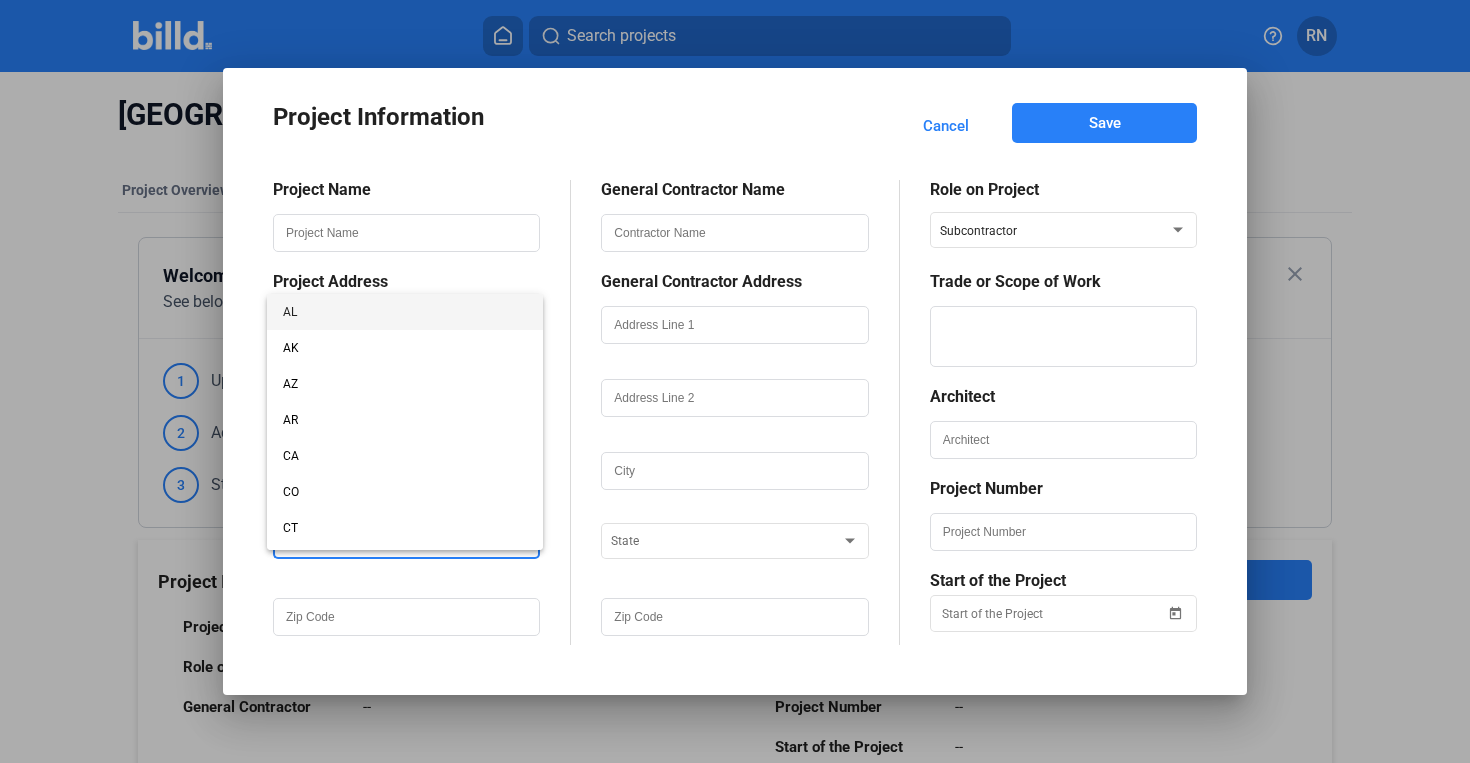 click at bounding box center [735, 381] 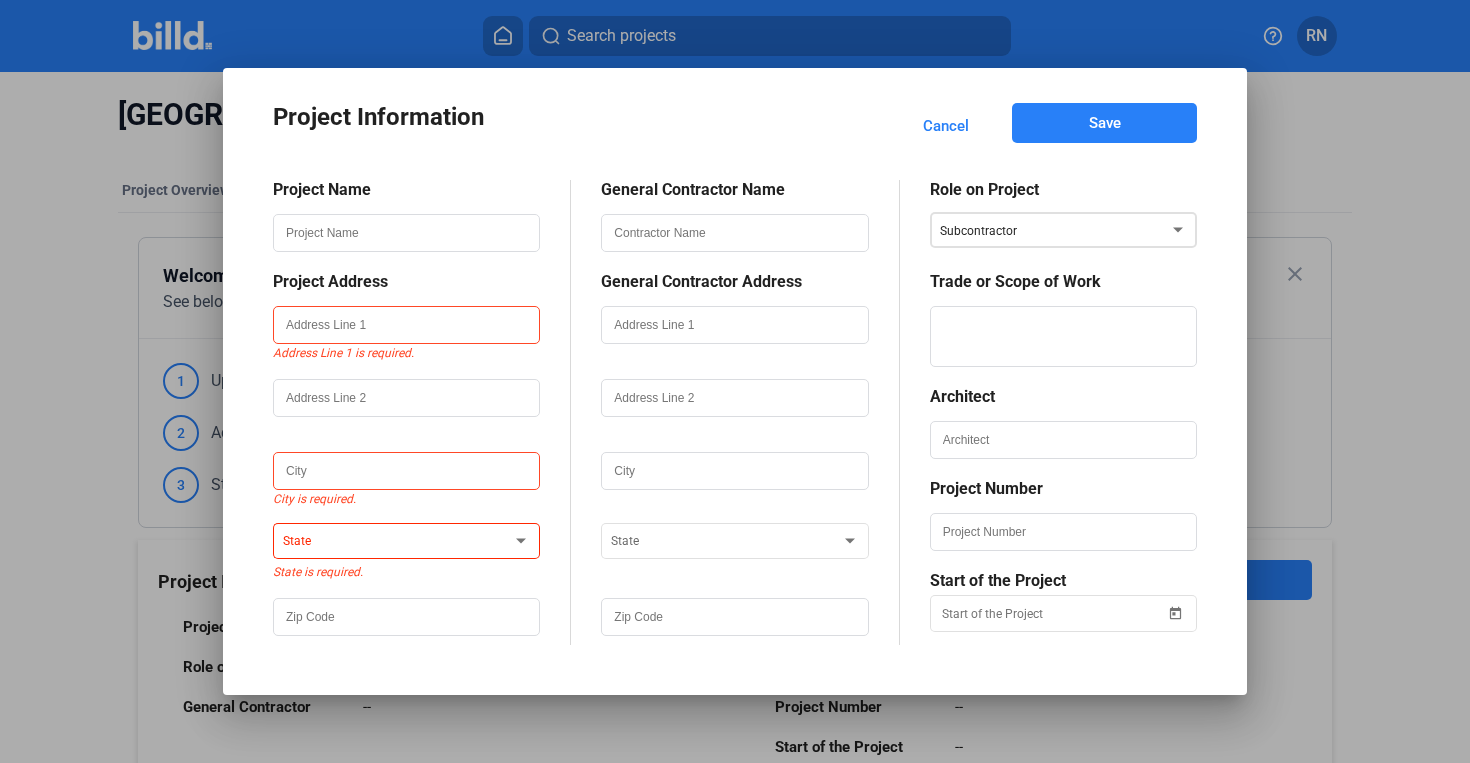 click on "Subcontractor" at bounding box center (978, 231) 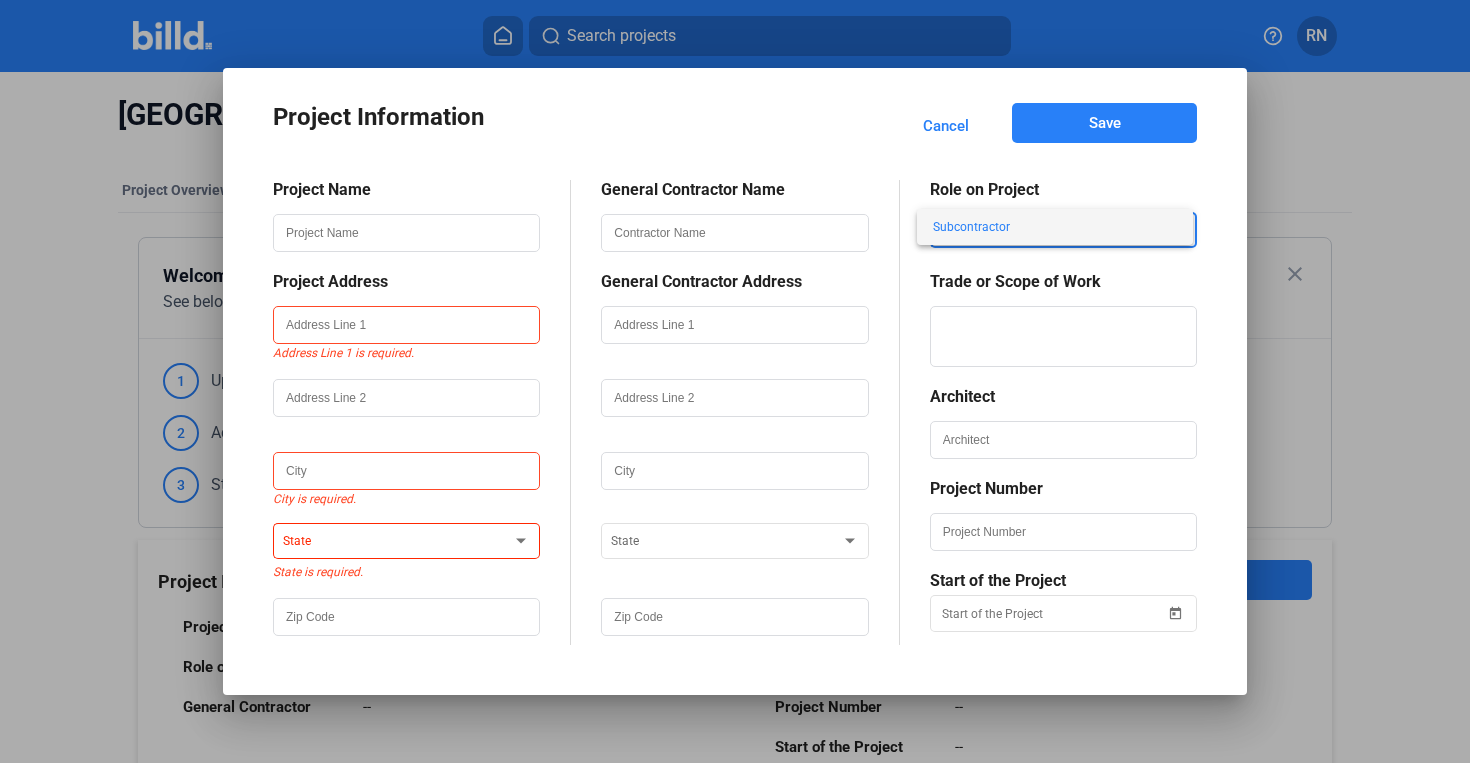 click at bounding box center (735, 381) 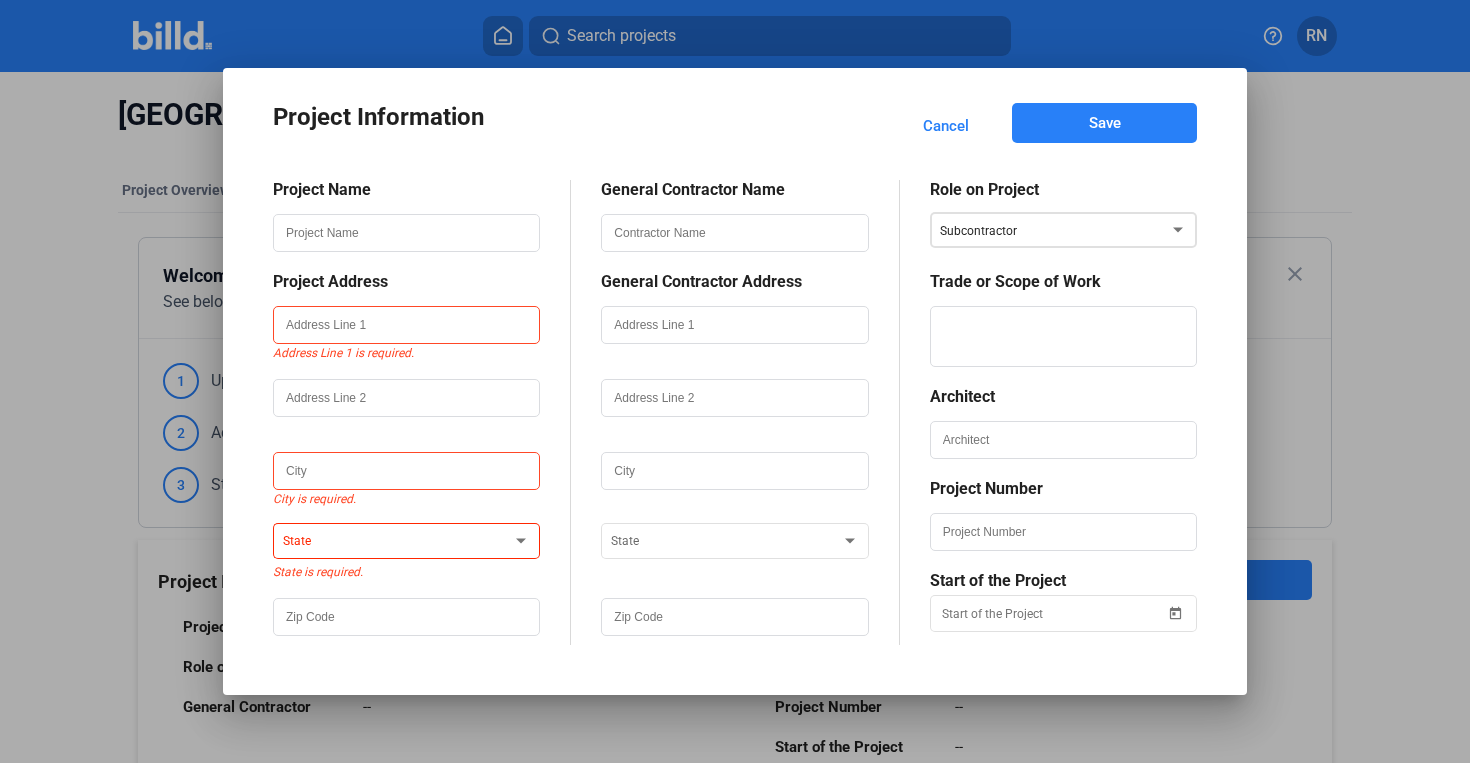 click on "Subcontractor" at bounding box center [1063, 228] 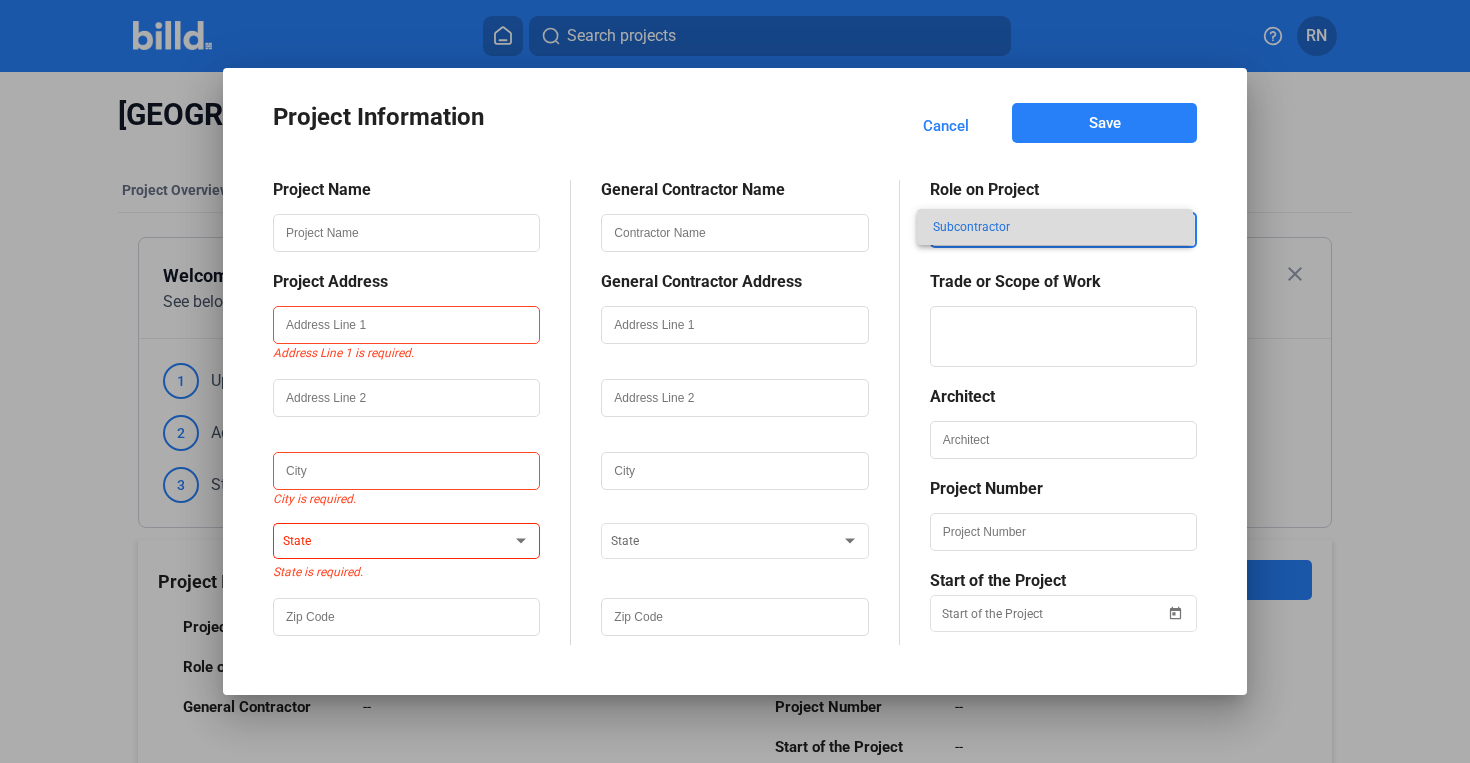 drag, startPoint x: 949, startPoint y: 234, endPoint x: 1013, endPoint y: 233, distance: 64.00781 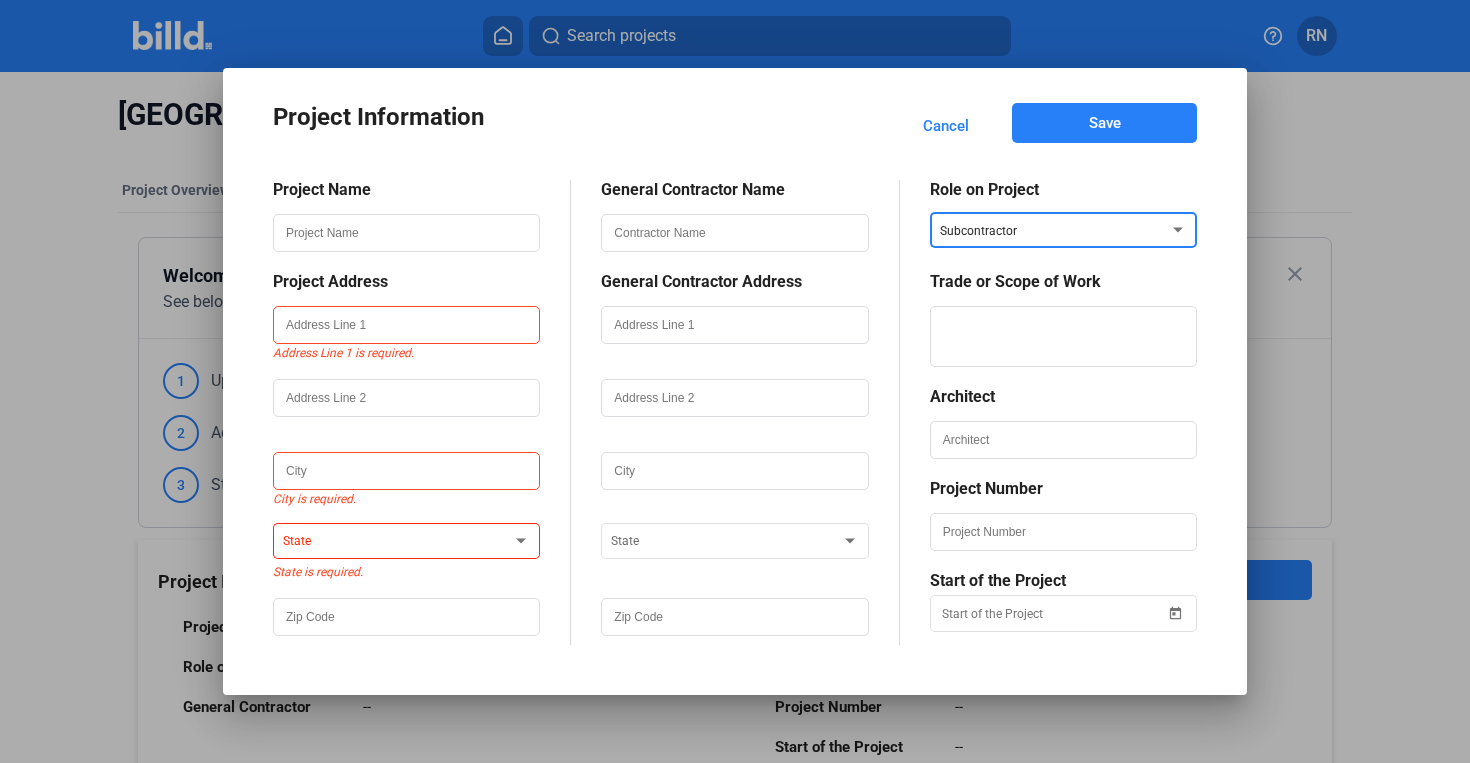 drag, startPoint x: 1046, startPoint y: 232, endPoint x: 904, endPoint y: 232, distance: 142 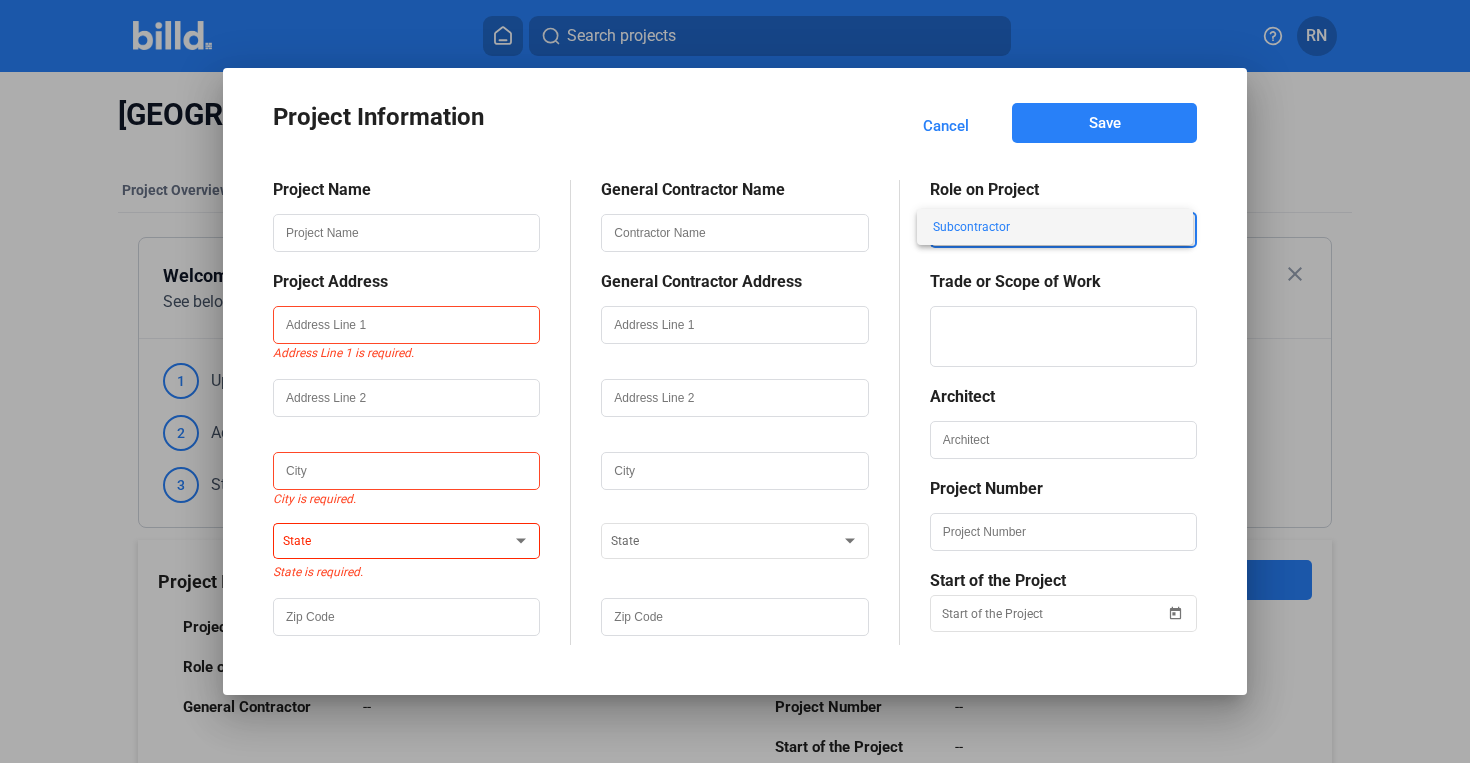 click at bounding box center (735, 381) 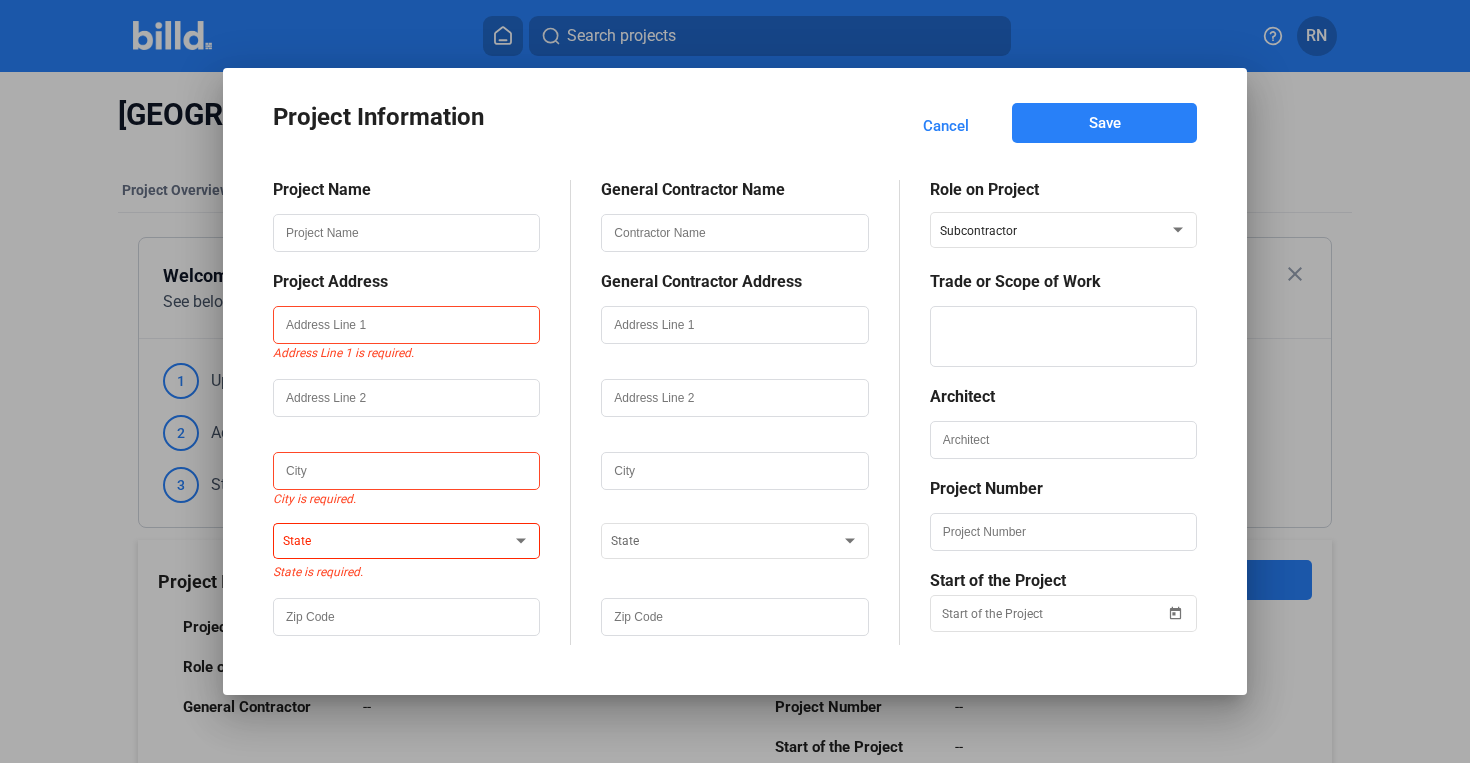 click on "Cancel" at bounding box center (946, 126) 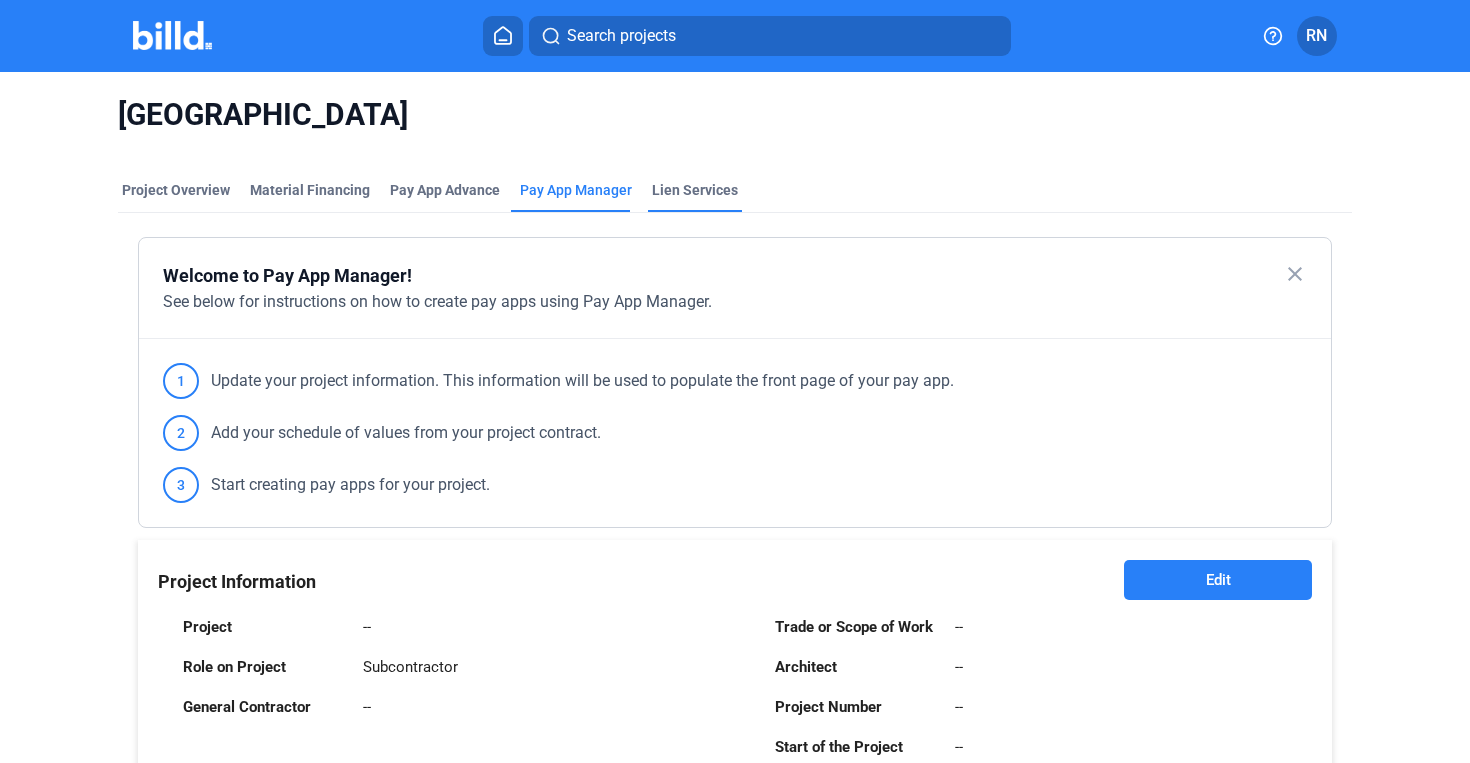 click on "Lien Services" at bounding box center [695, 196] 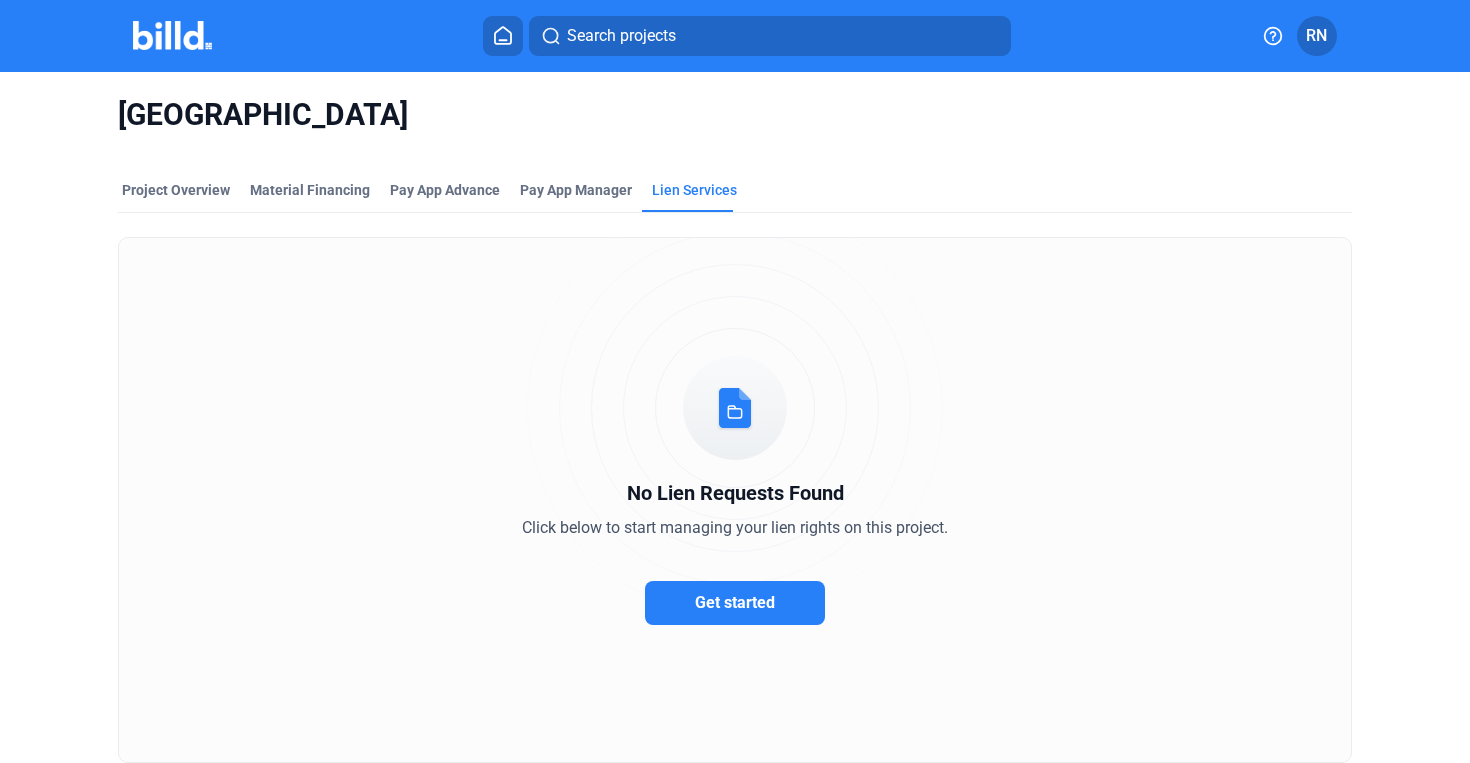 click on "Get started" at bounding box center (735, 602) 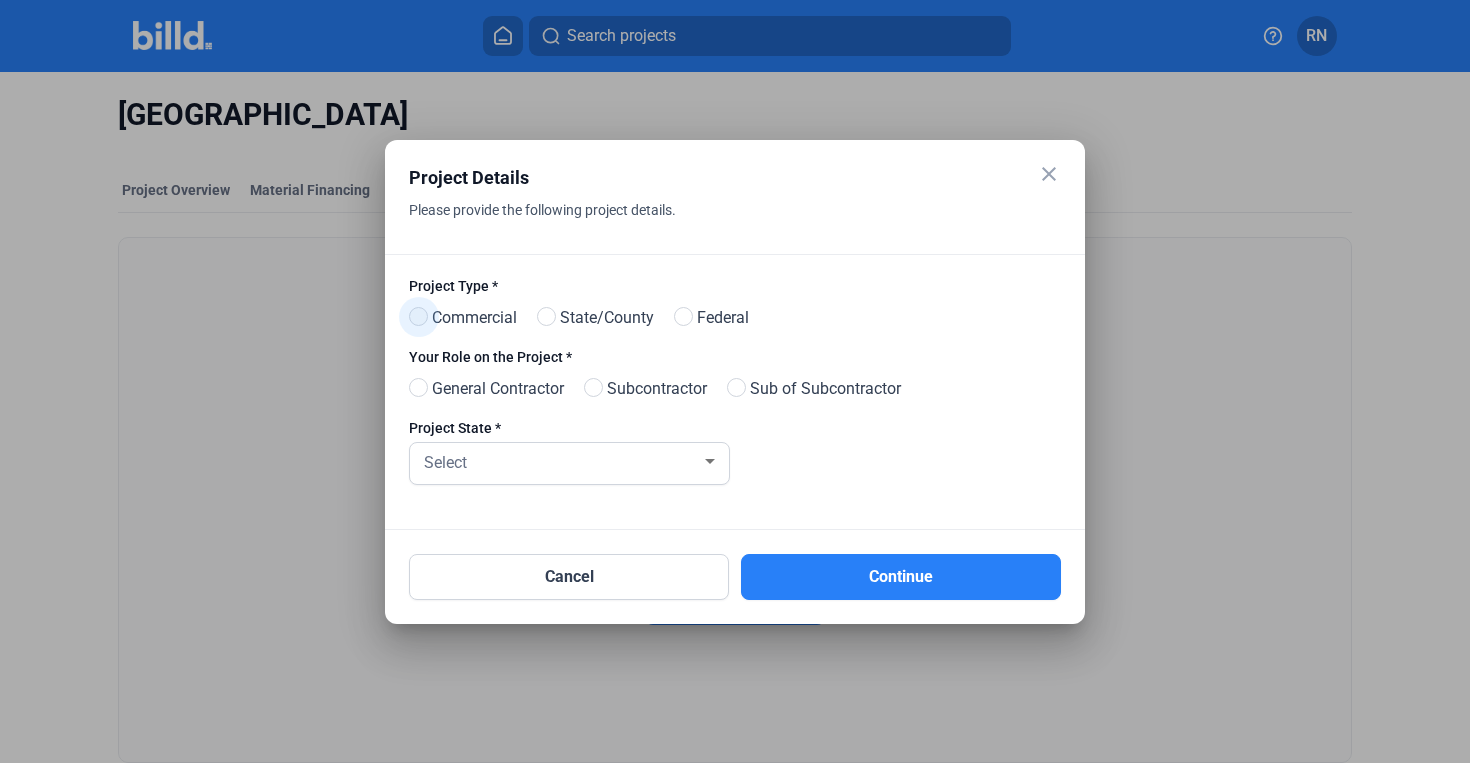 click at bounding box center (418, 316) 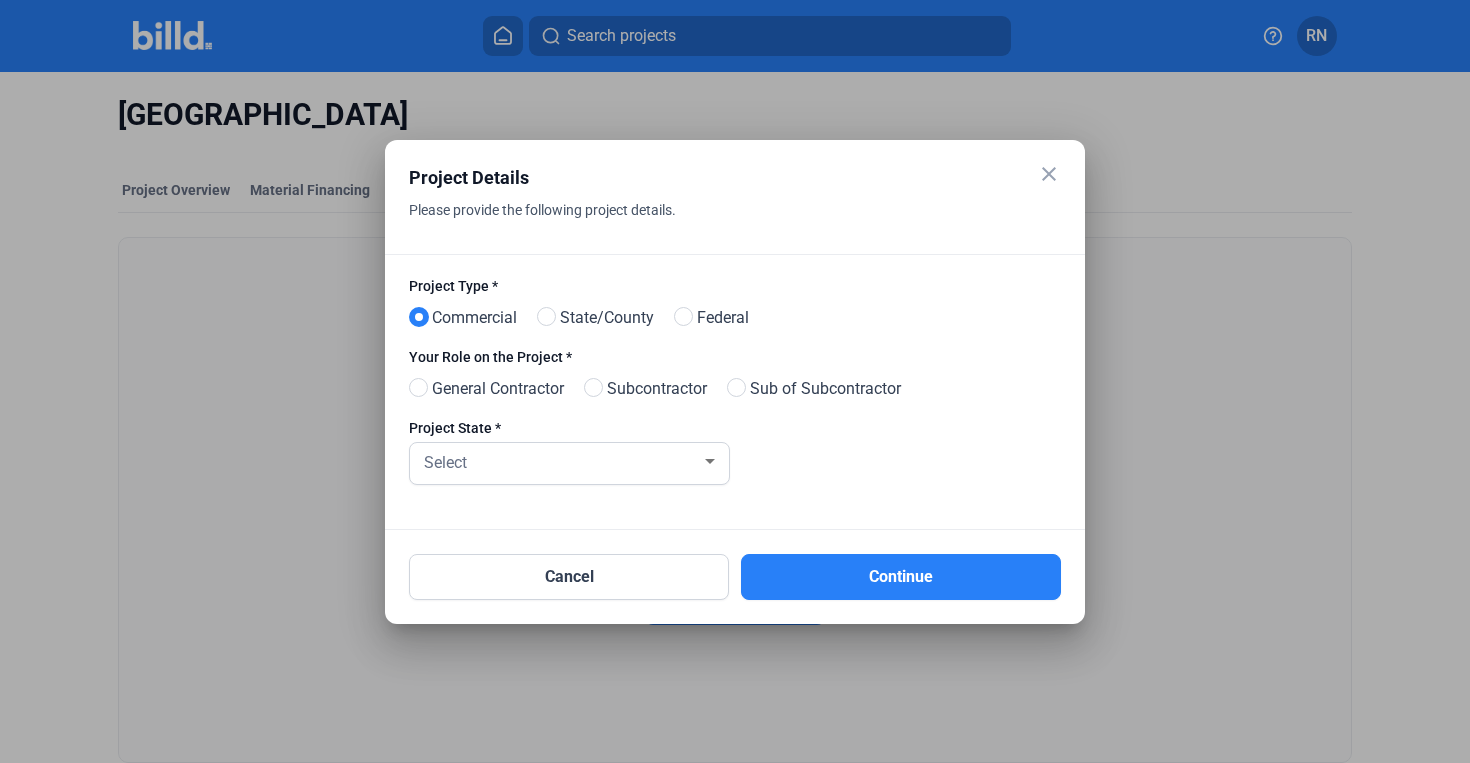 drag, startPoint x: 407, startPoint y: 360, endPoint x: 560, endPoint y: 359, distance: 153.00327 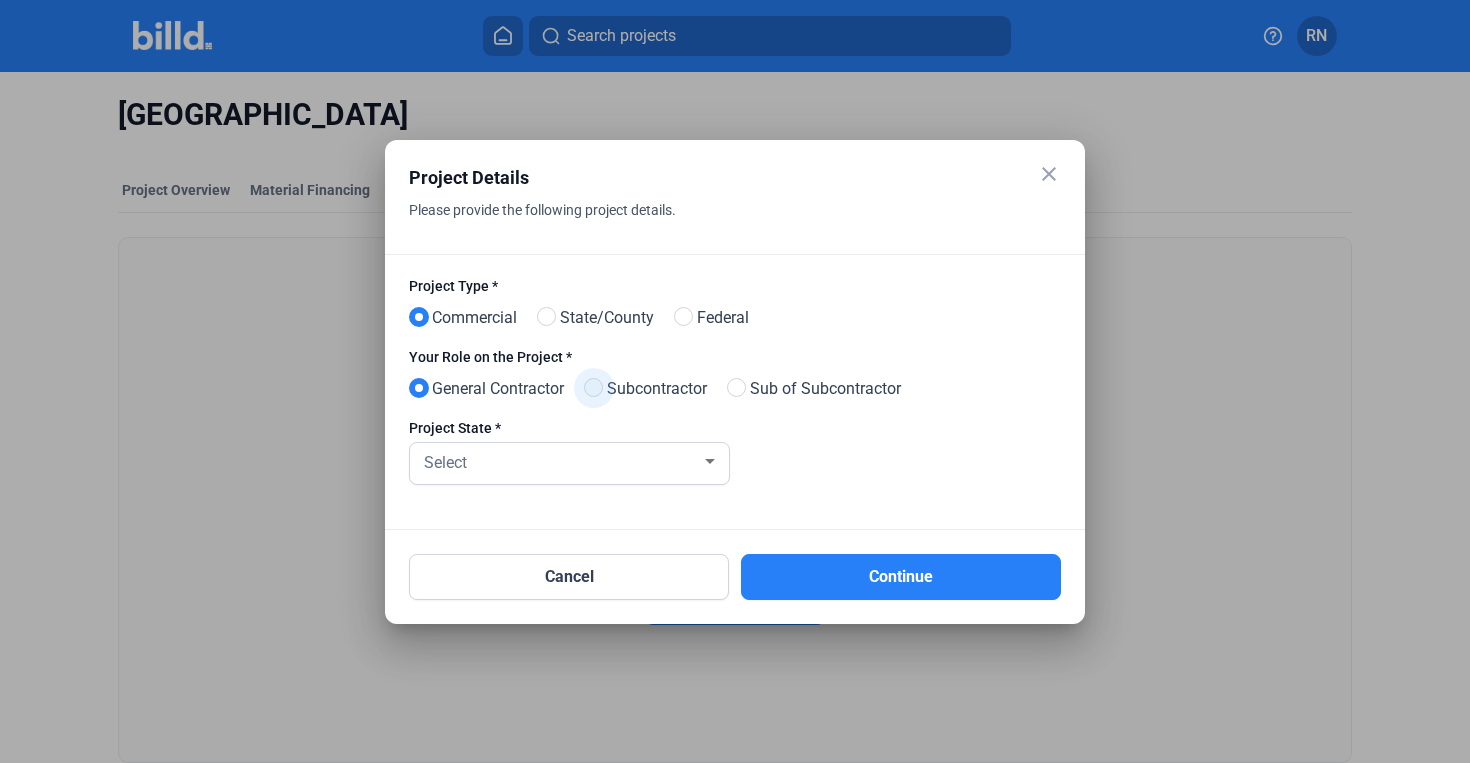 click at bounding box center (593, 387) 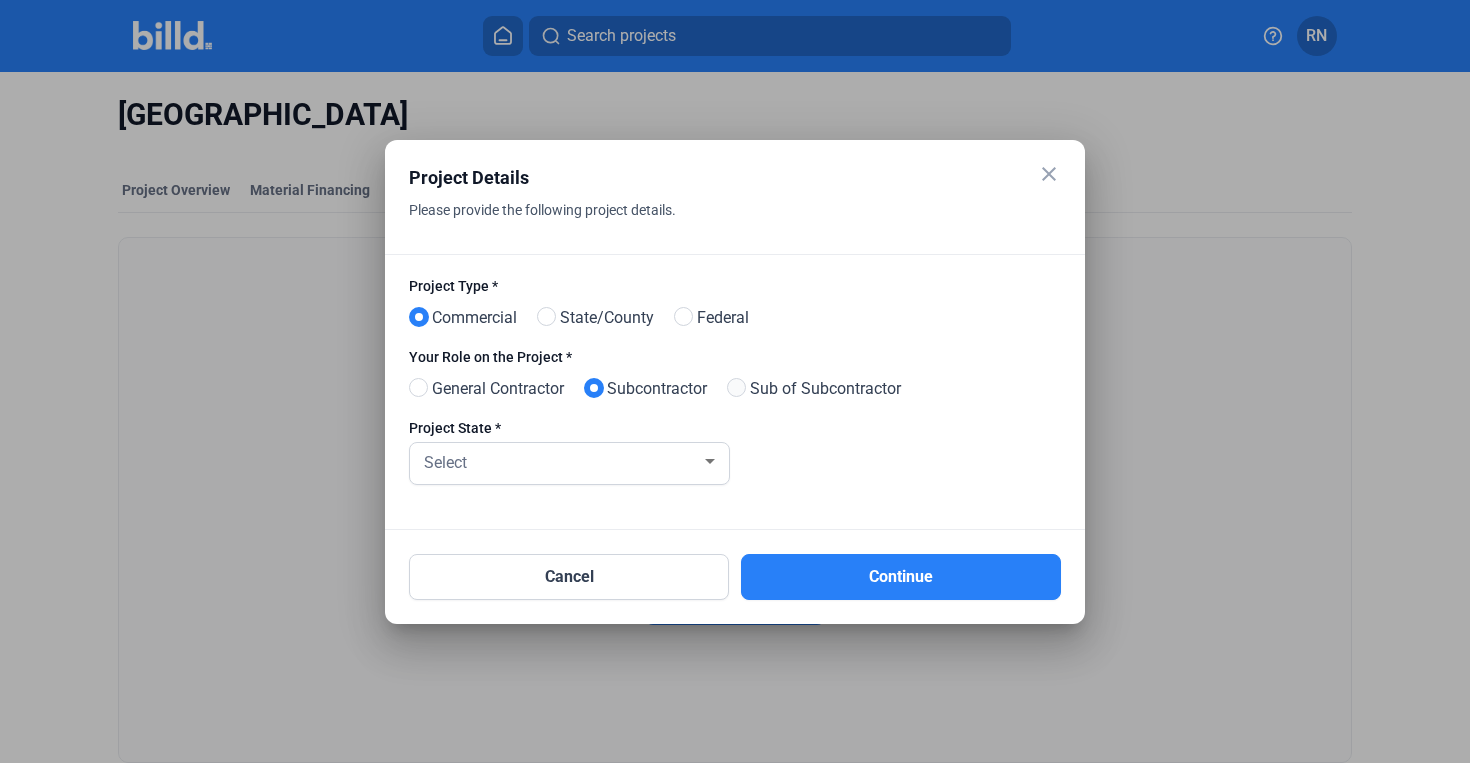 click at bounding box center [736, 387] 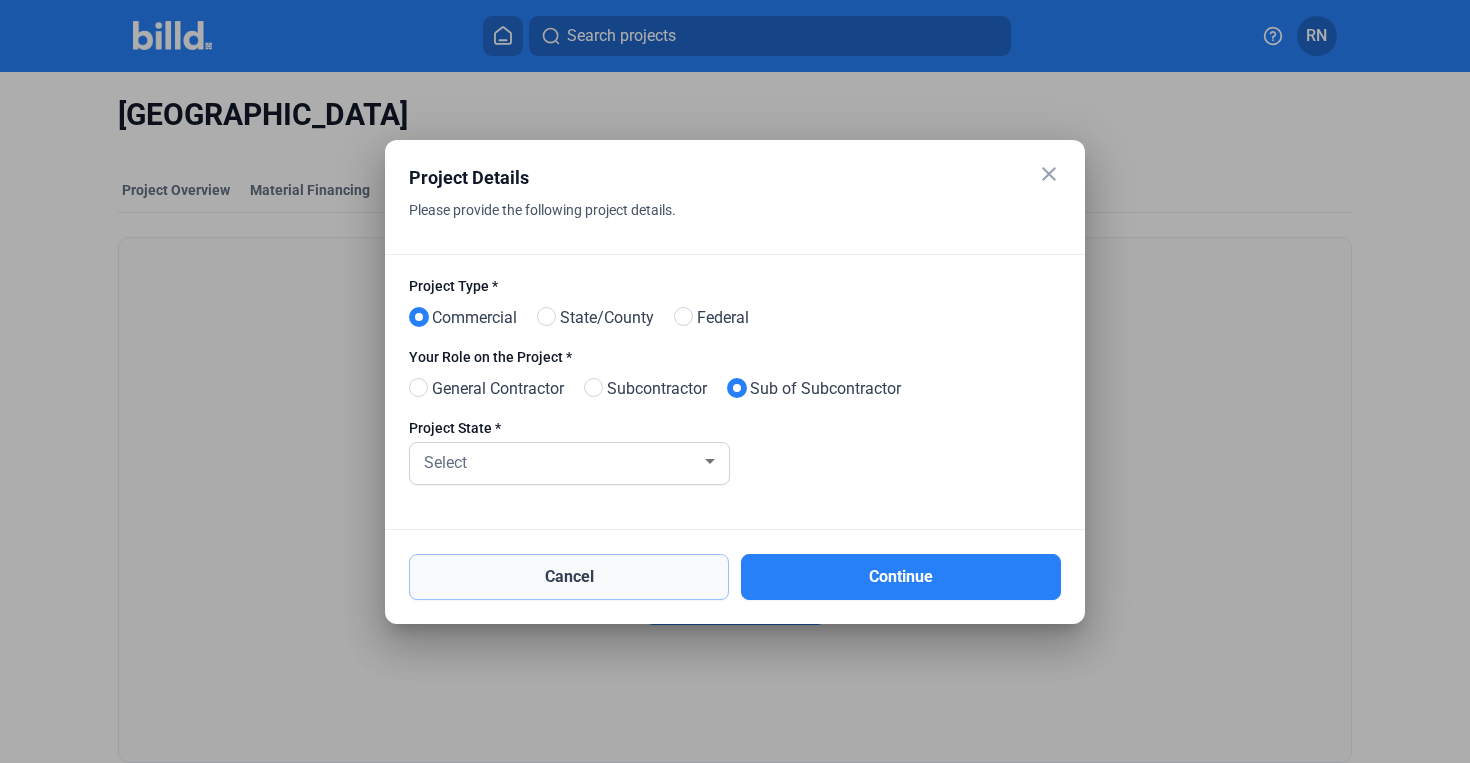 click on "Cancel" at bounding box center (569, 577) 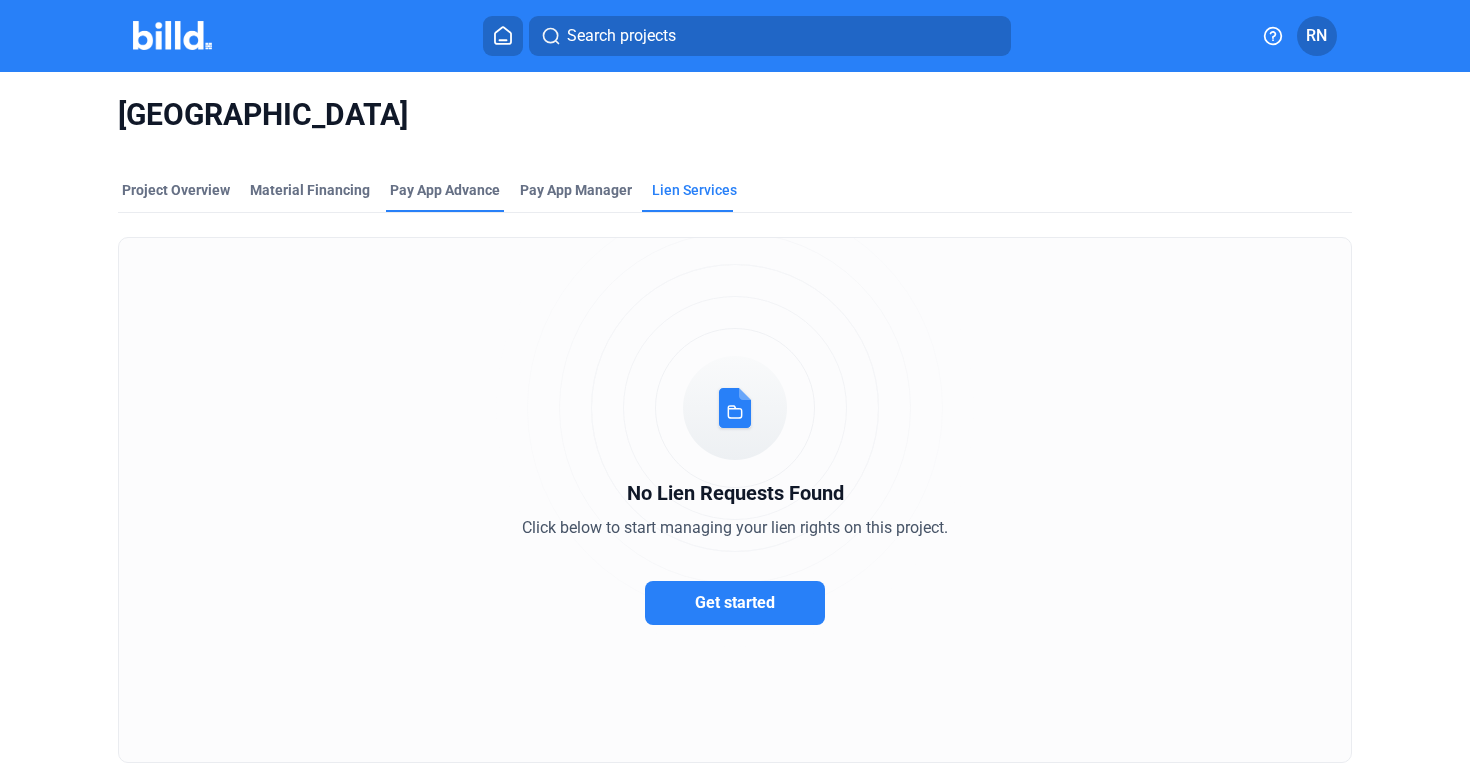 click on "Pay App Advance" at bounding box center [445, 196] 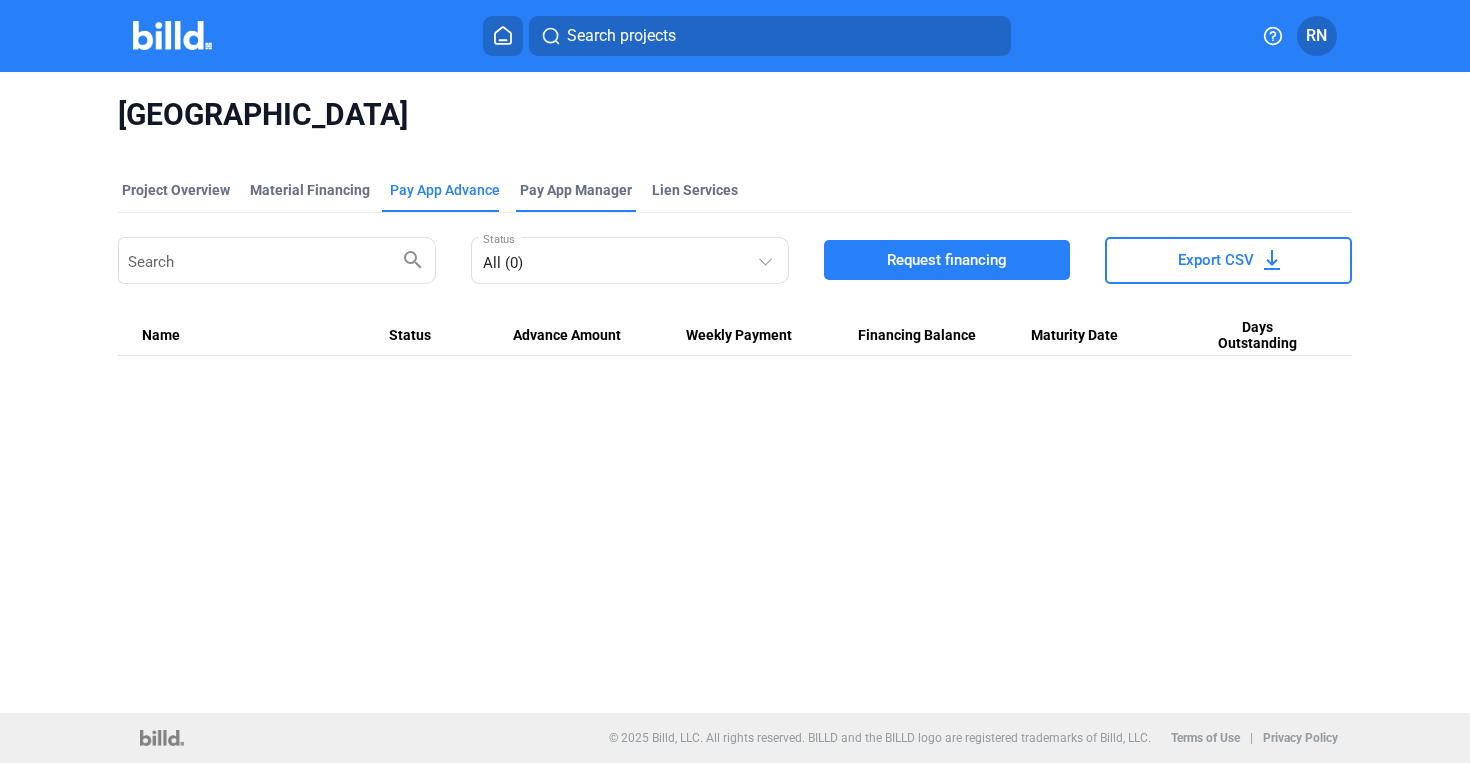 click on "Pay App Manager" at bounding box center (576, 190) 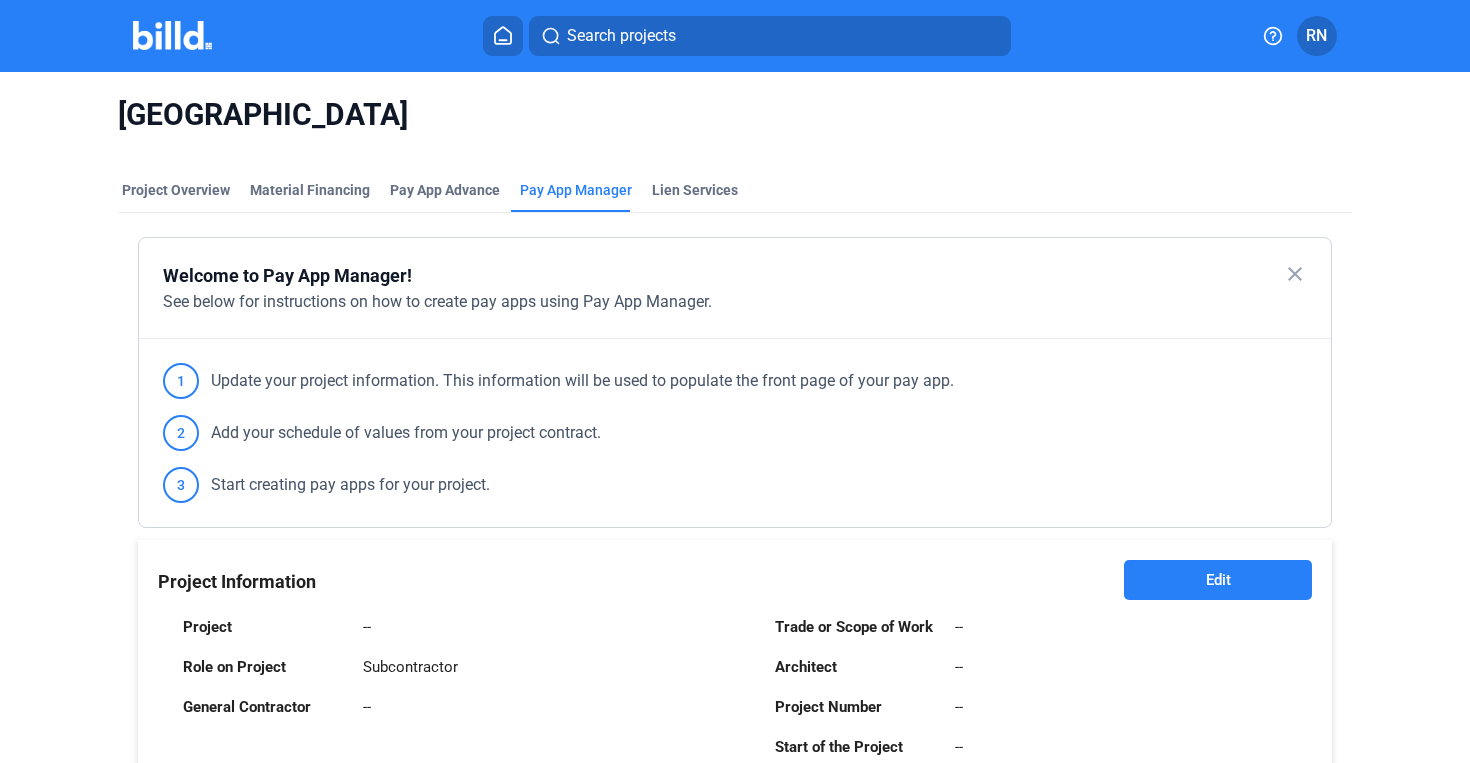 click on "Edit" at bounding box center [1218, 580] 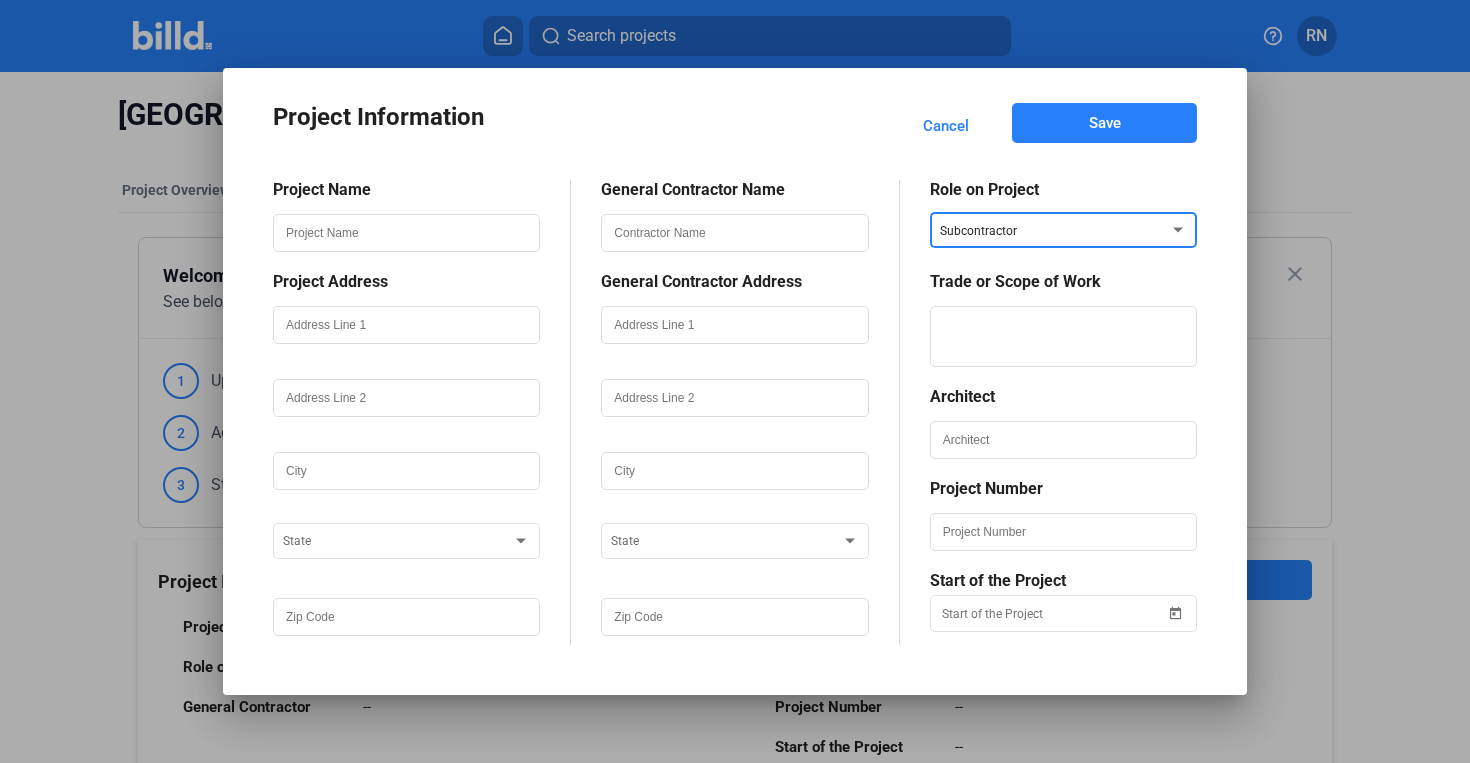 click on "Subcontractor" at bounding box center (1054, 226) 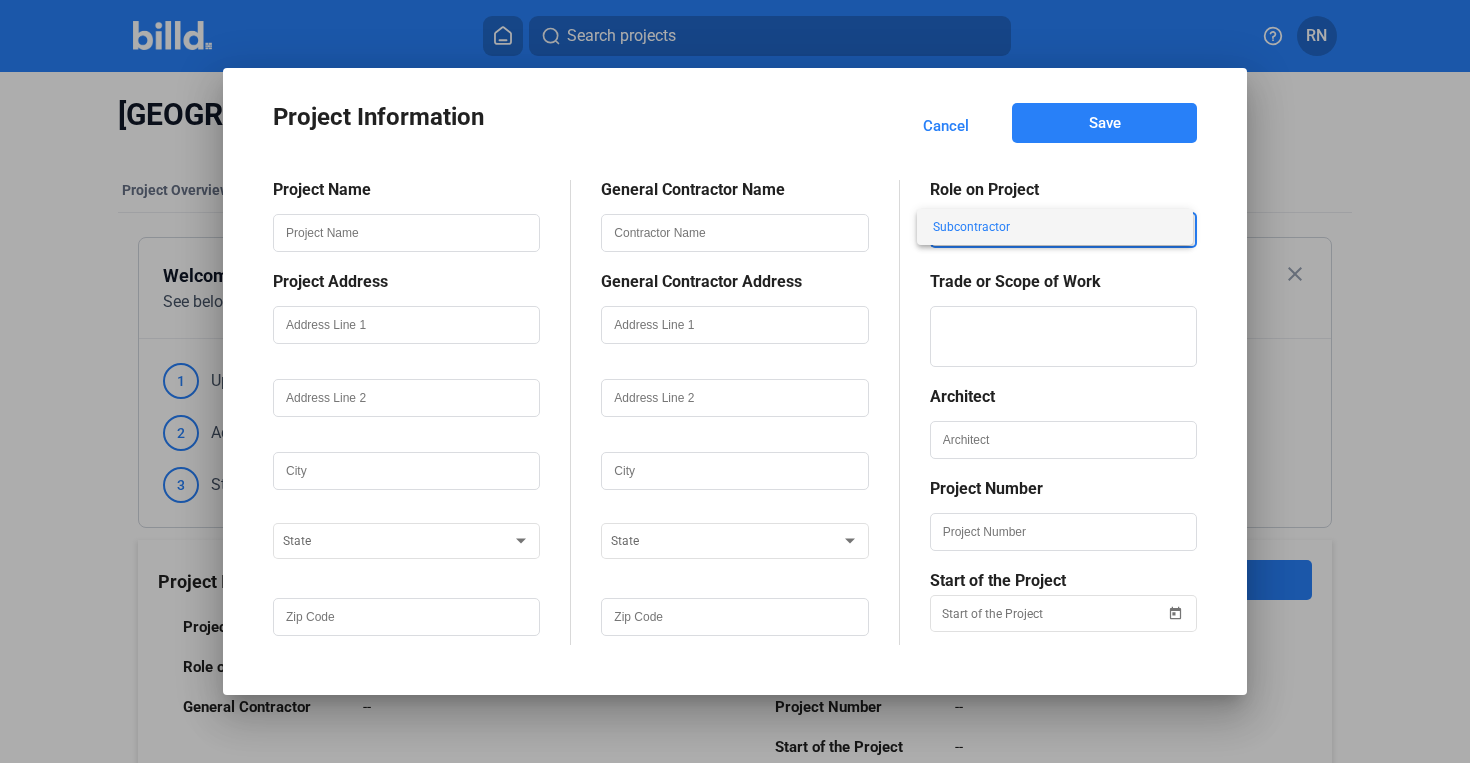 click at bounding box center [735, 381] 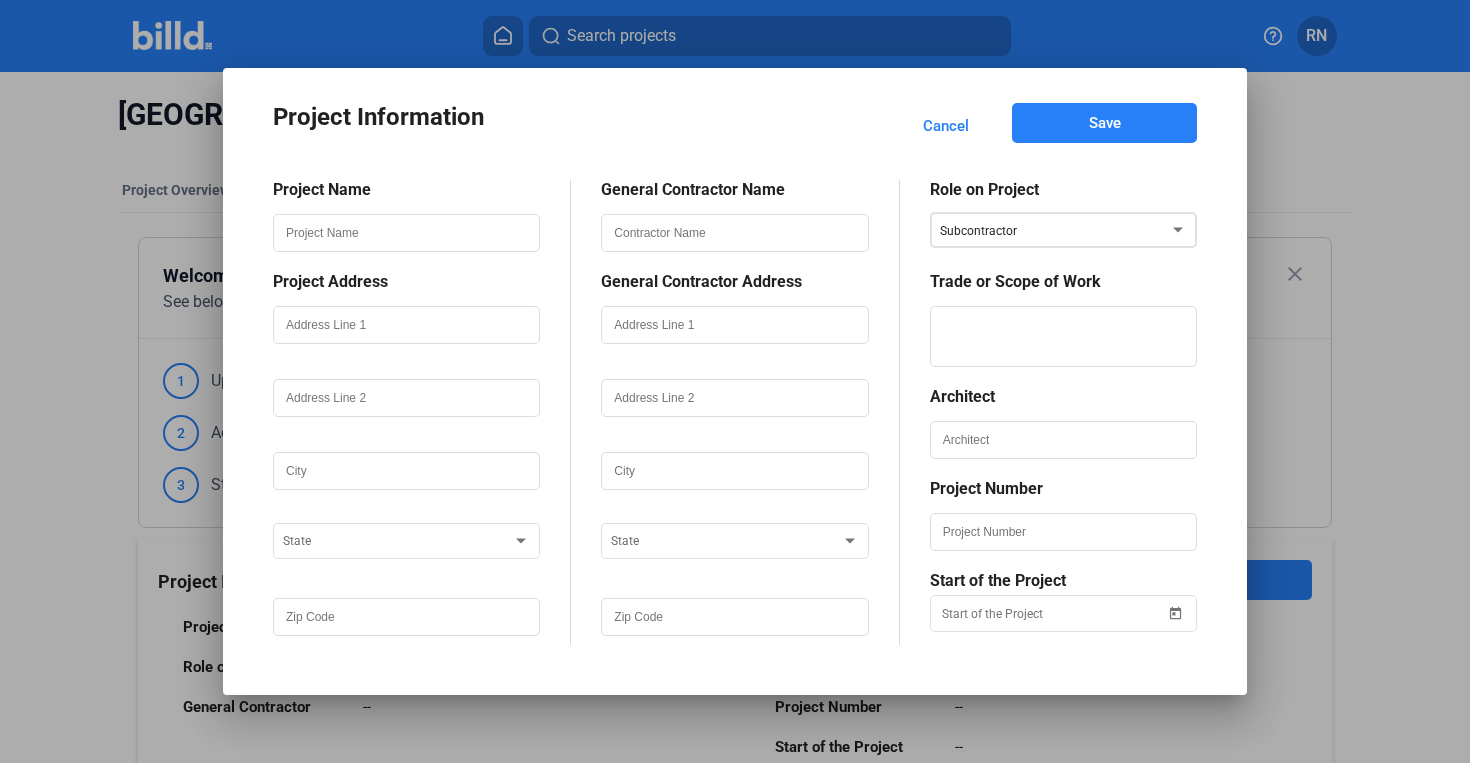 click on "Subcontractor" at bounding box center (1054, 226) 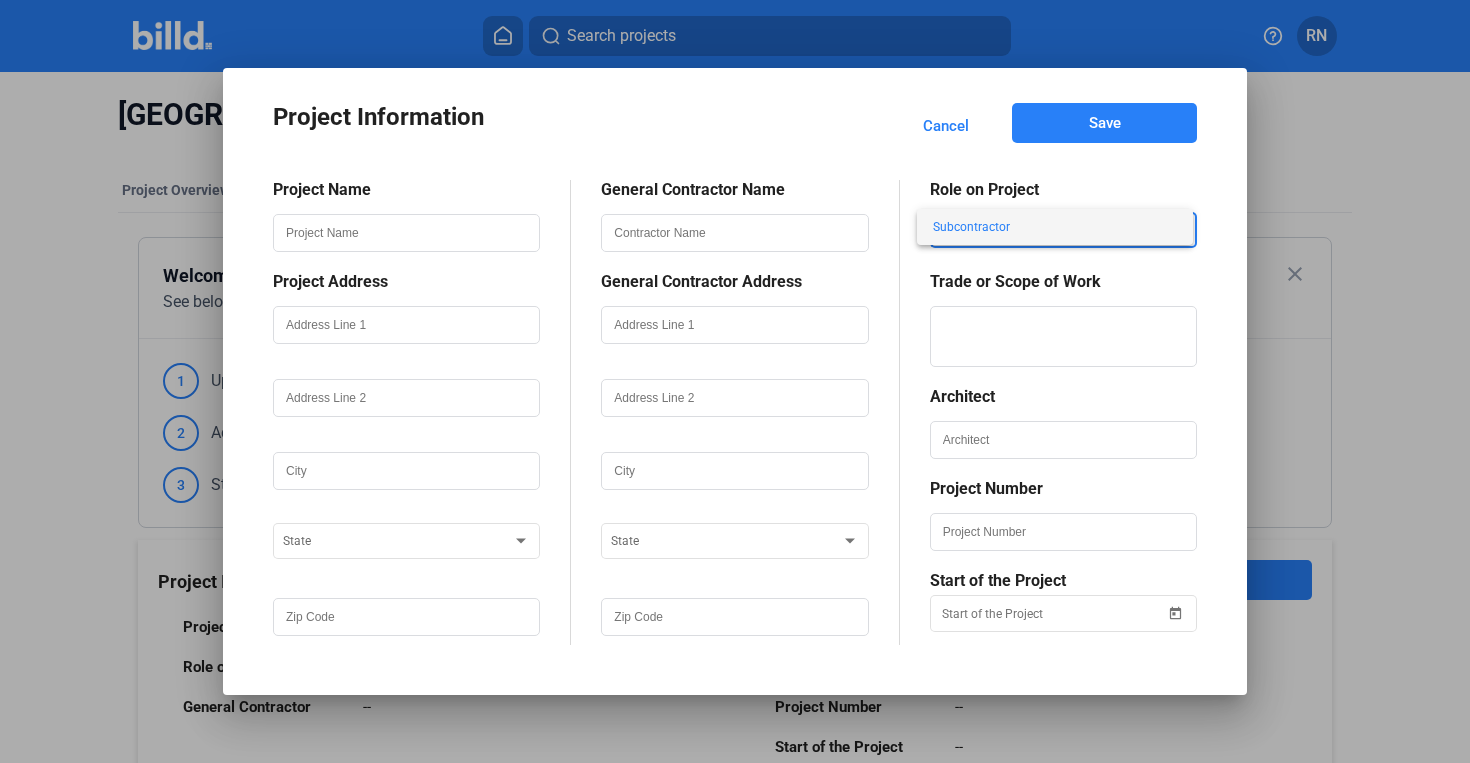 click at bounding box center (735, 381) 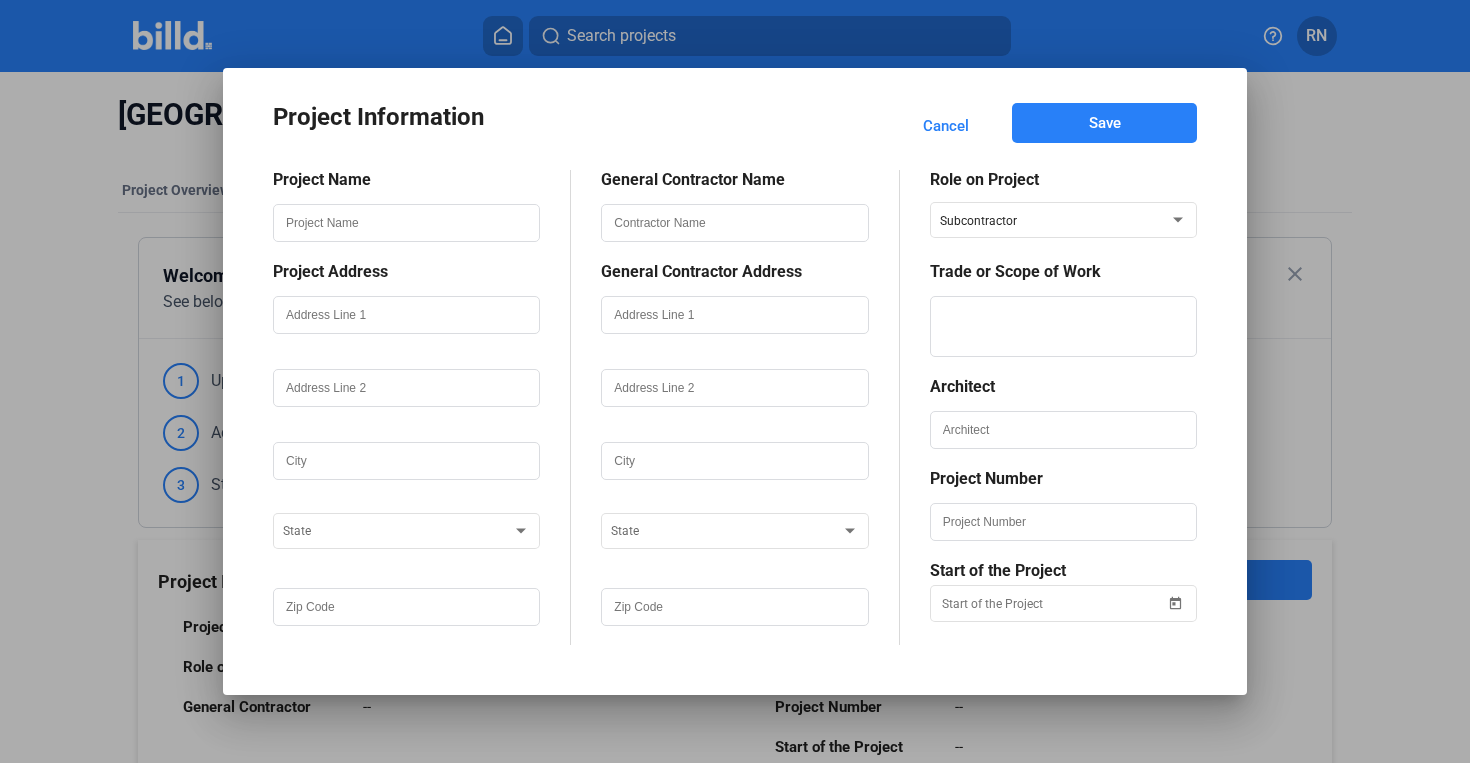 scroll, scrollTop: 0, scrollLeft: 0, axis: both 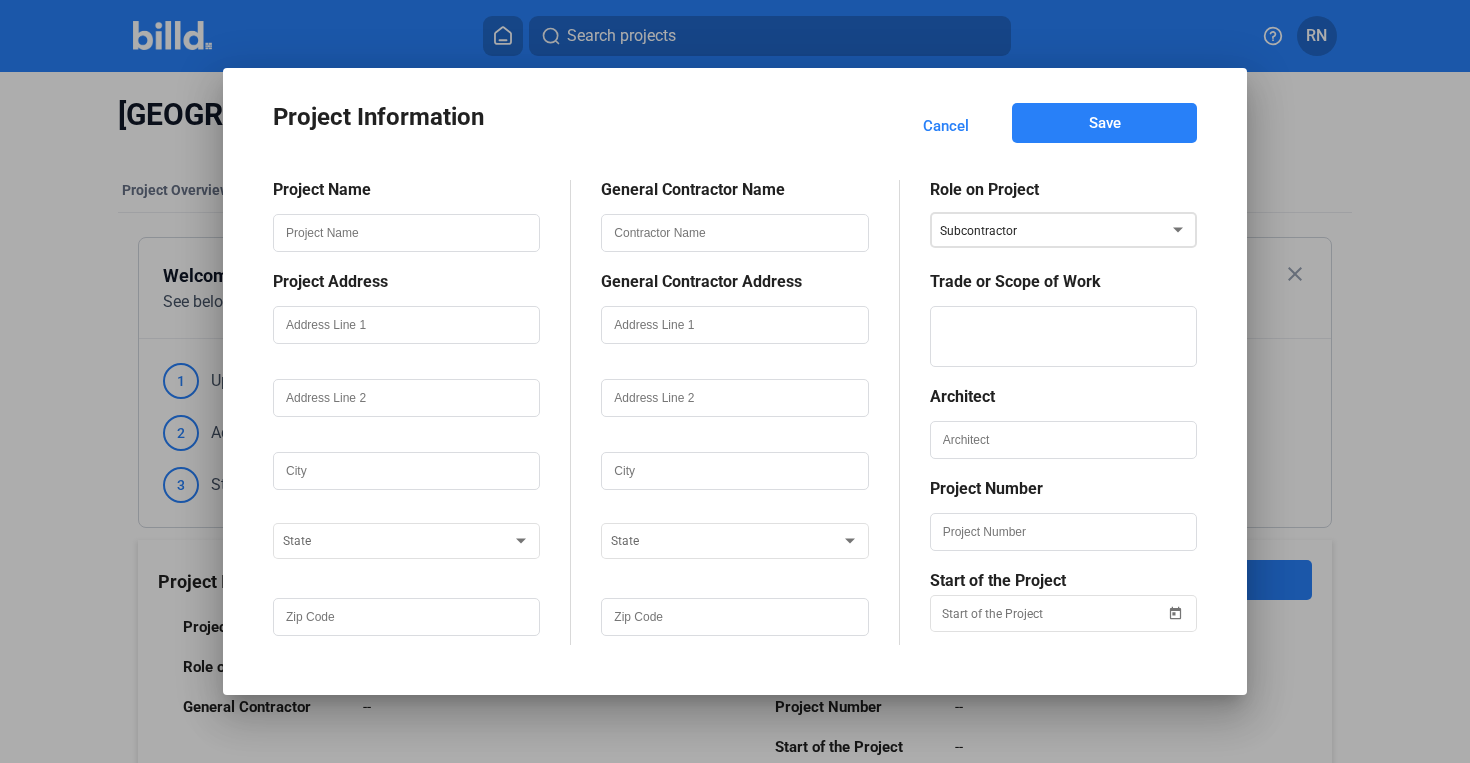 click on "Subcontractor" at bounding box center [978, 231] 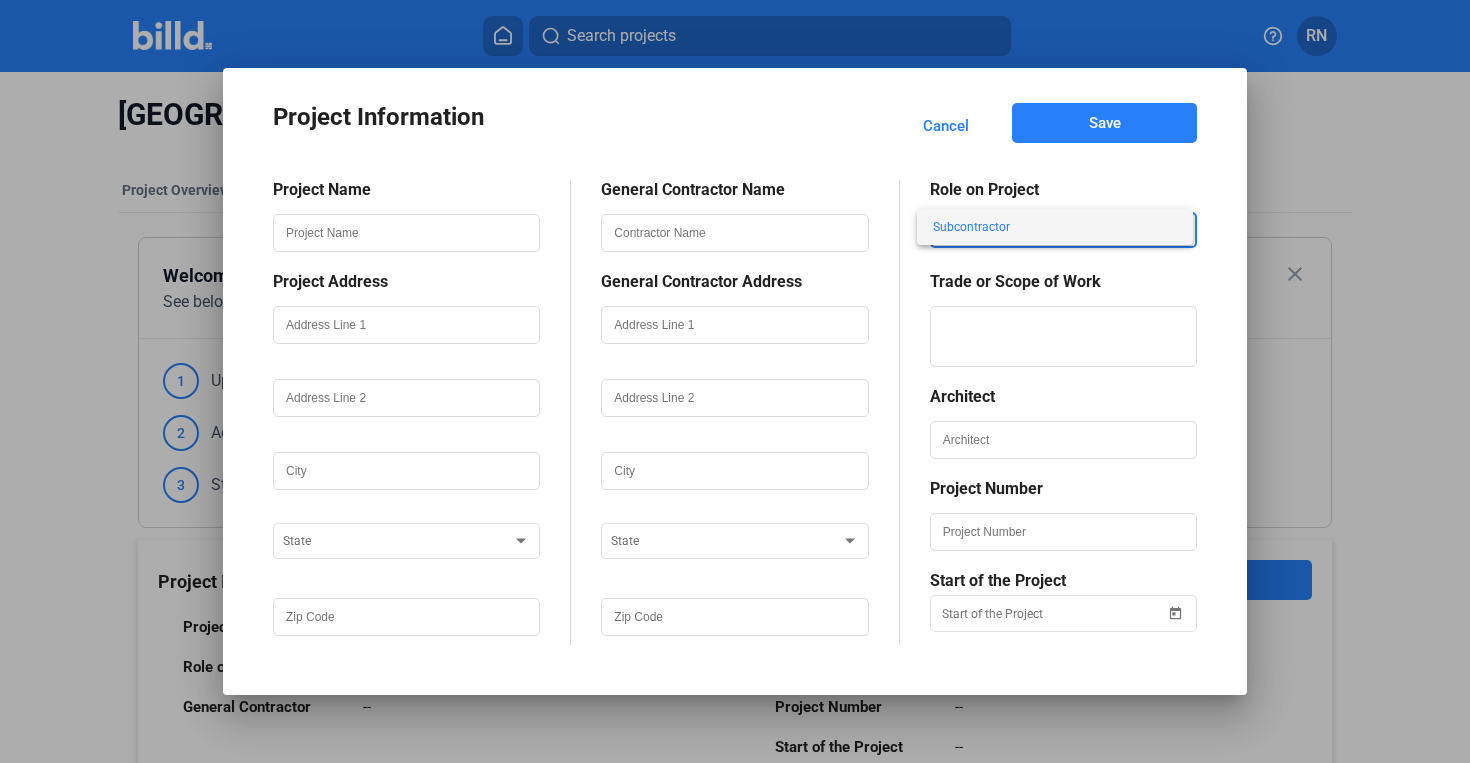 click at bounding box center (735, 381) 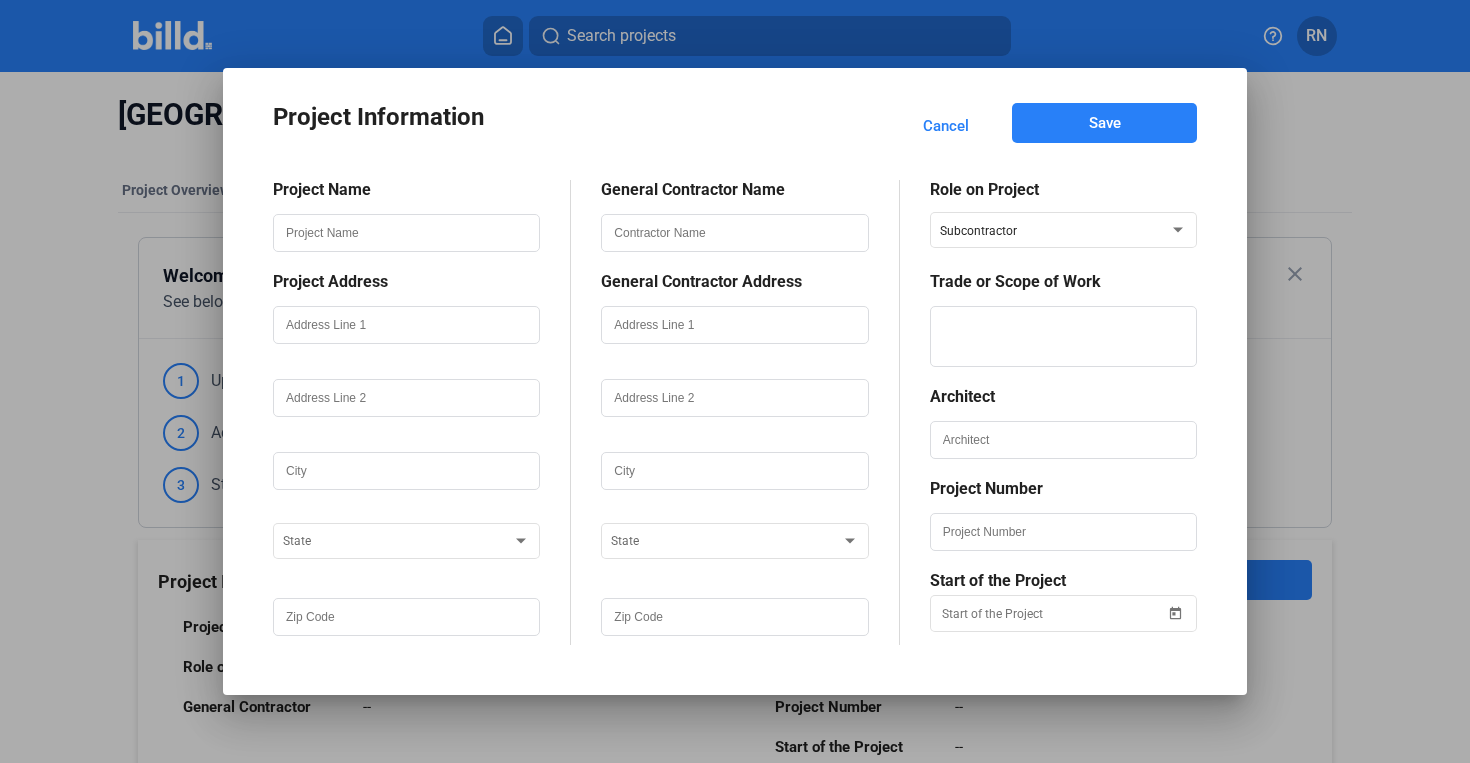click on "Project Name      Project Address              State     General Contractor Name      General Contractor Address              State     Role on Project     Subcontractor  Trade or Scope of Work               Architect      Project Number      Start of the Project" at bounding box center [735, 403] 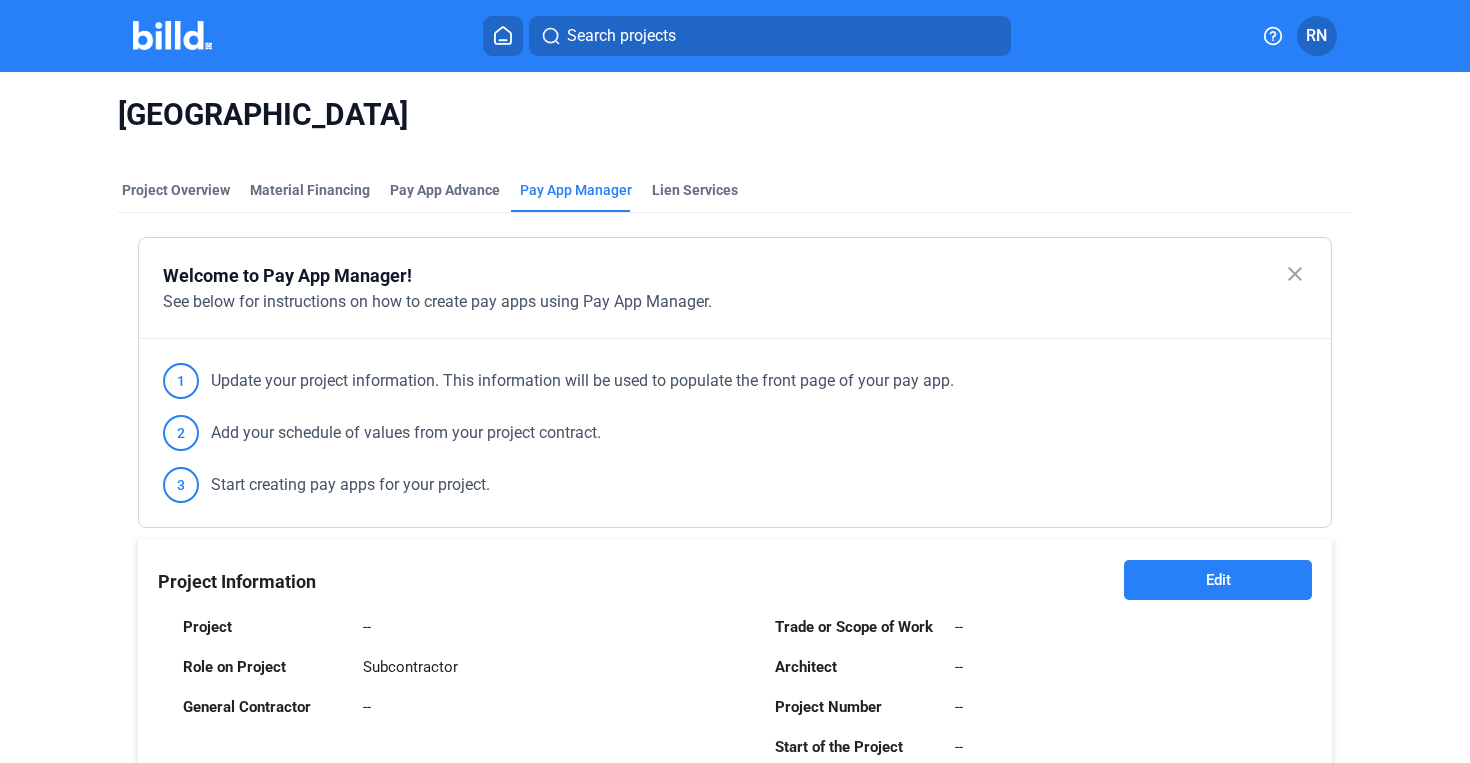 click on "Project Overview Material Financing Pay App Advance Pay App Manager Lien Services  Welcome to Pay App Manager!  close  See below for instructions on how to create pay apps using Pay App Manager.  1 Update your project information. This information will be used to populate the front page of your pay app.  2 Add your schedule of values from your project contract.  3 Start creating pay apps for your project. Project Information Edit  Project   --            Role on Project   Subcontractor   General Contractor   --            Trade or Scope of Work   --   Architect   --   Project Number   --   Start of the Project   --  Schedule of Values  + New  Name Subcontract Sum to Date  Total Completed   and Stored to Date  Balance to Finish % Complete Retainage  No schedule of values exists. Click + New to add your schedule of values.  Pay Apps  + New  Name Application Date Amount Status Actions  No Pay Apps have been created. Click + New to create your first pay app." 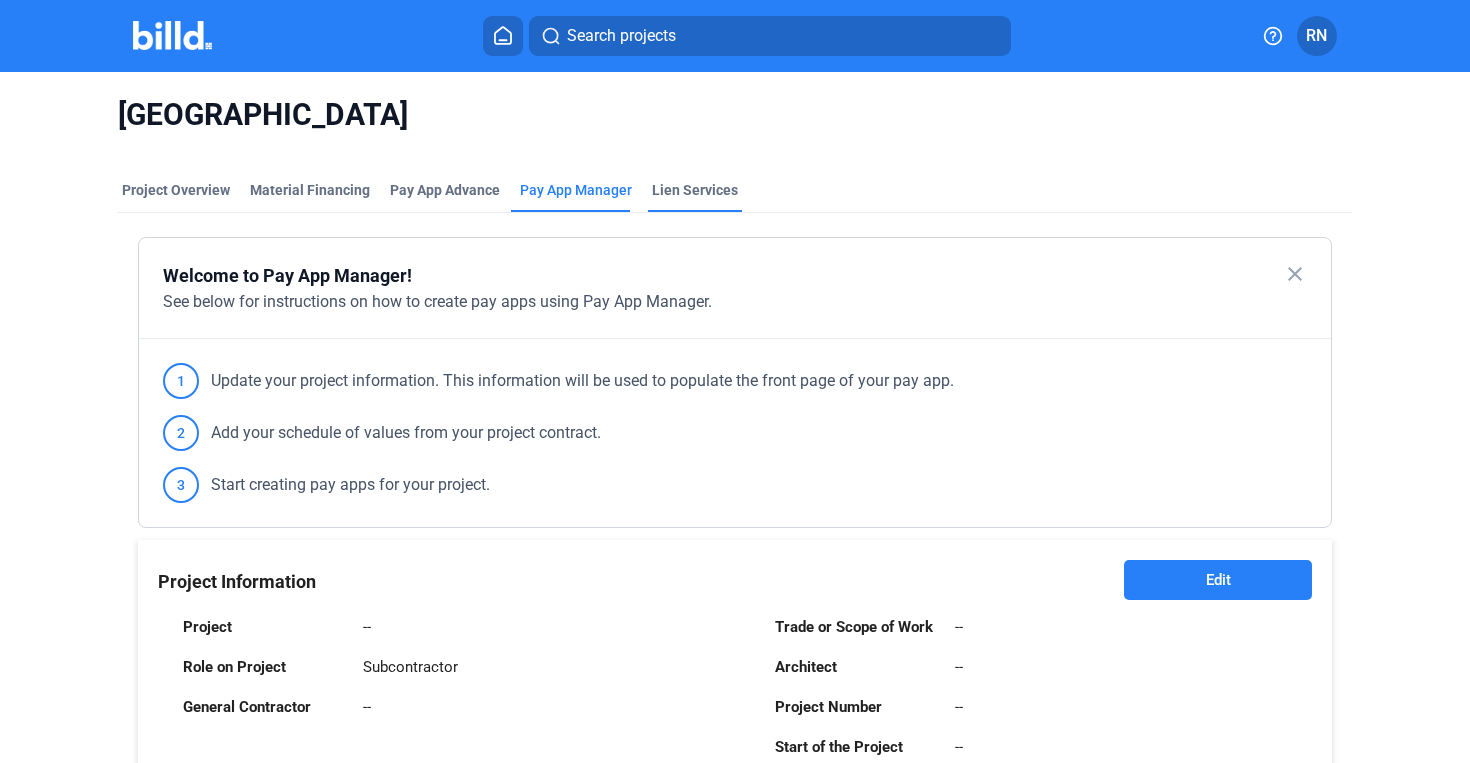 click on "Lien Services" at bounding box center [695, 190] 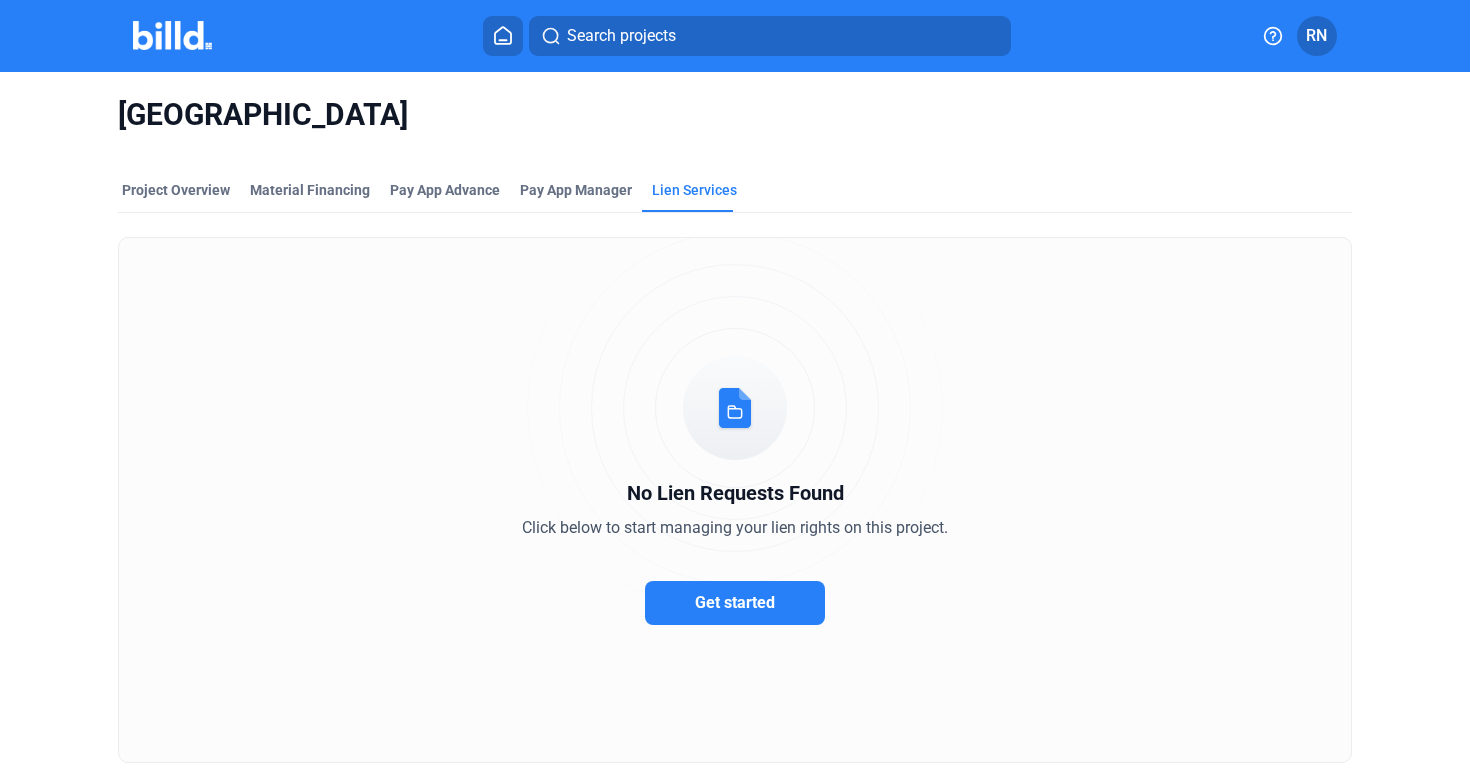 click on "Get started" at bounding box center [735, 602] 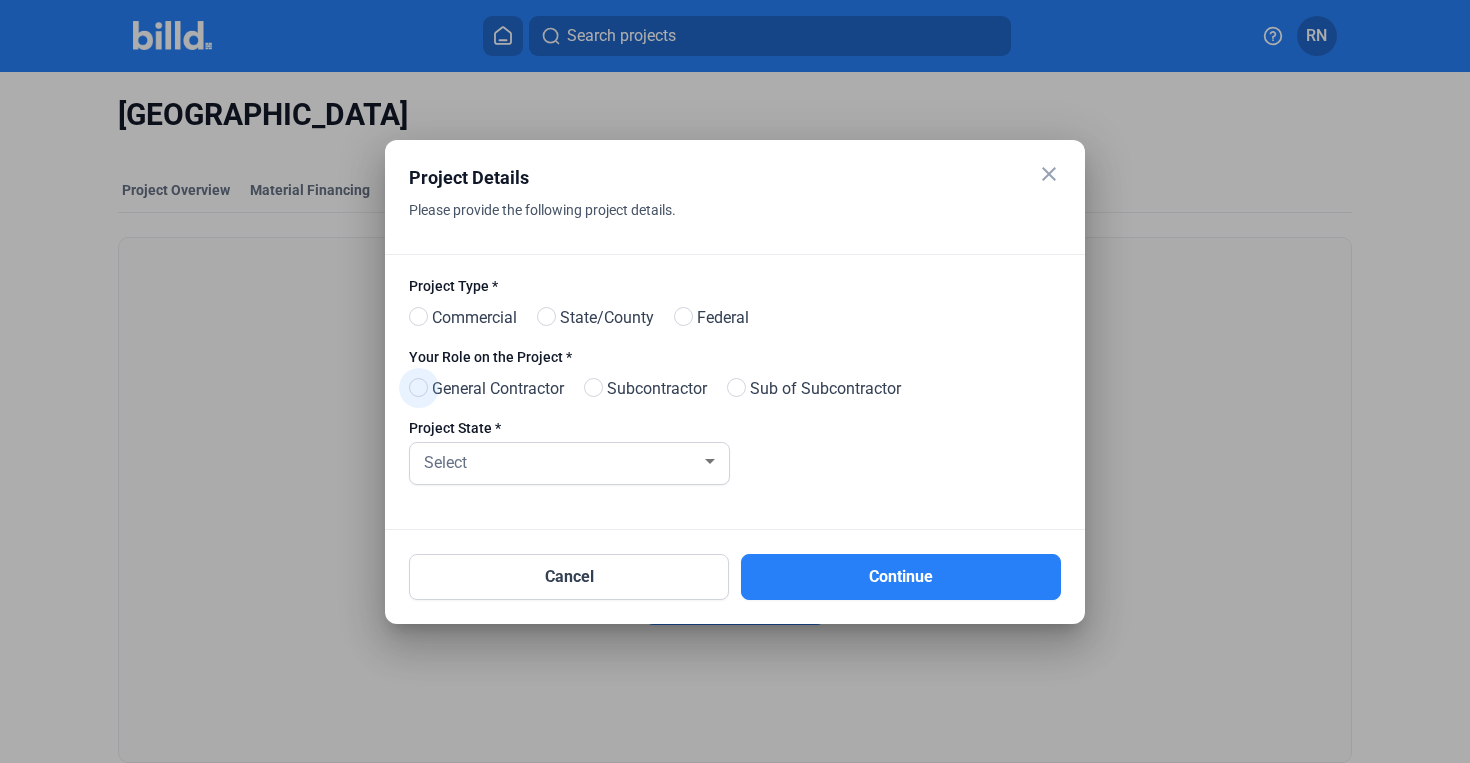 drag, startPoint x: 456, startPoint y: 387, endPoint x: 545, endPoint y: 396, distance: 89.453896 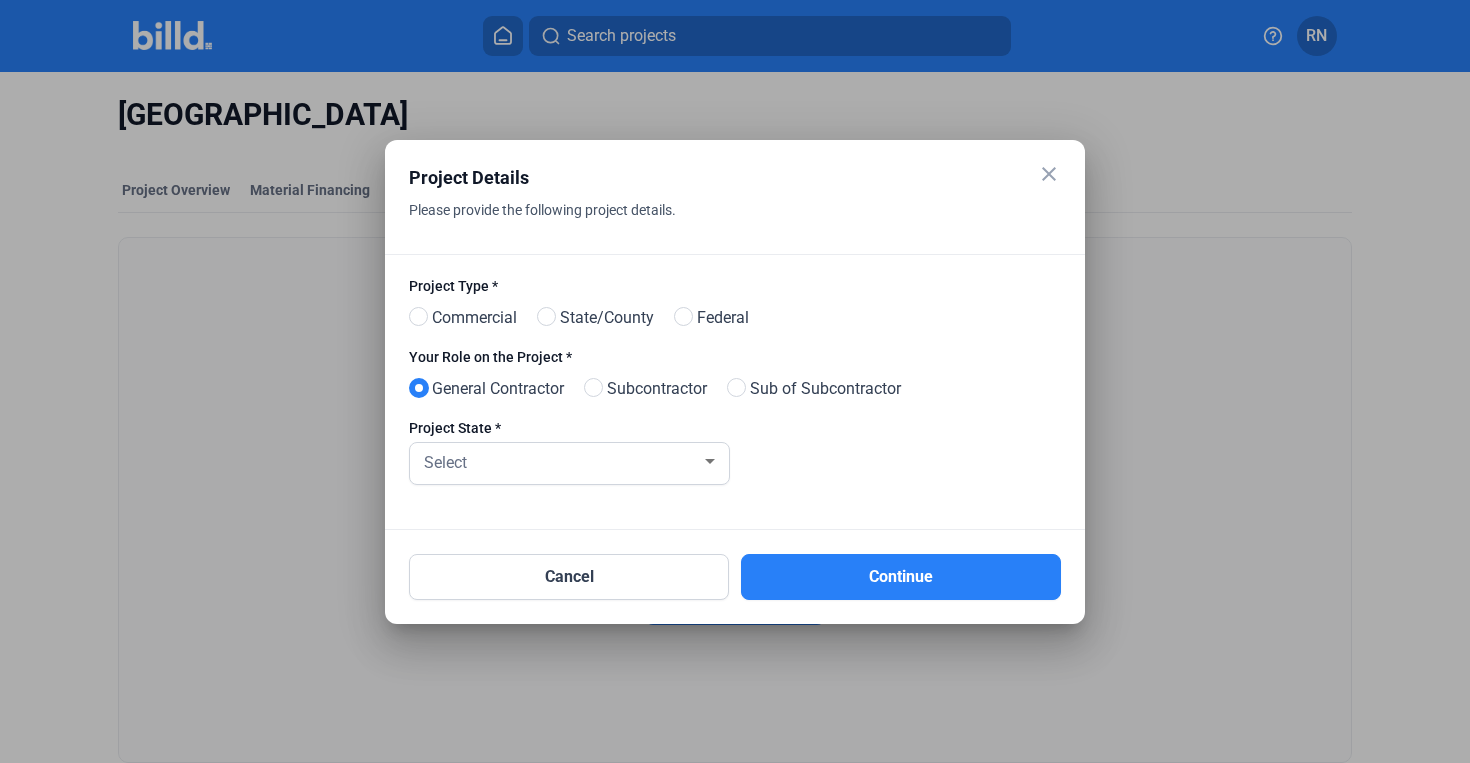 click on "Subcontractor" at bounding box center [653, 389] 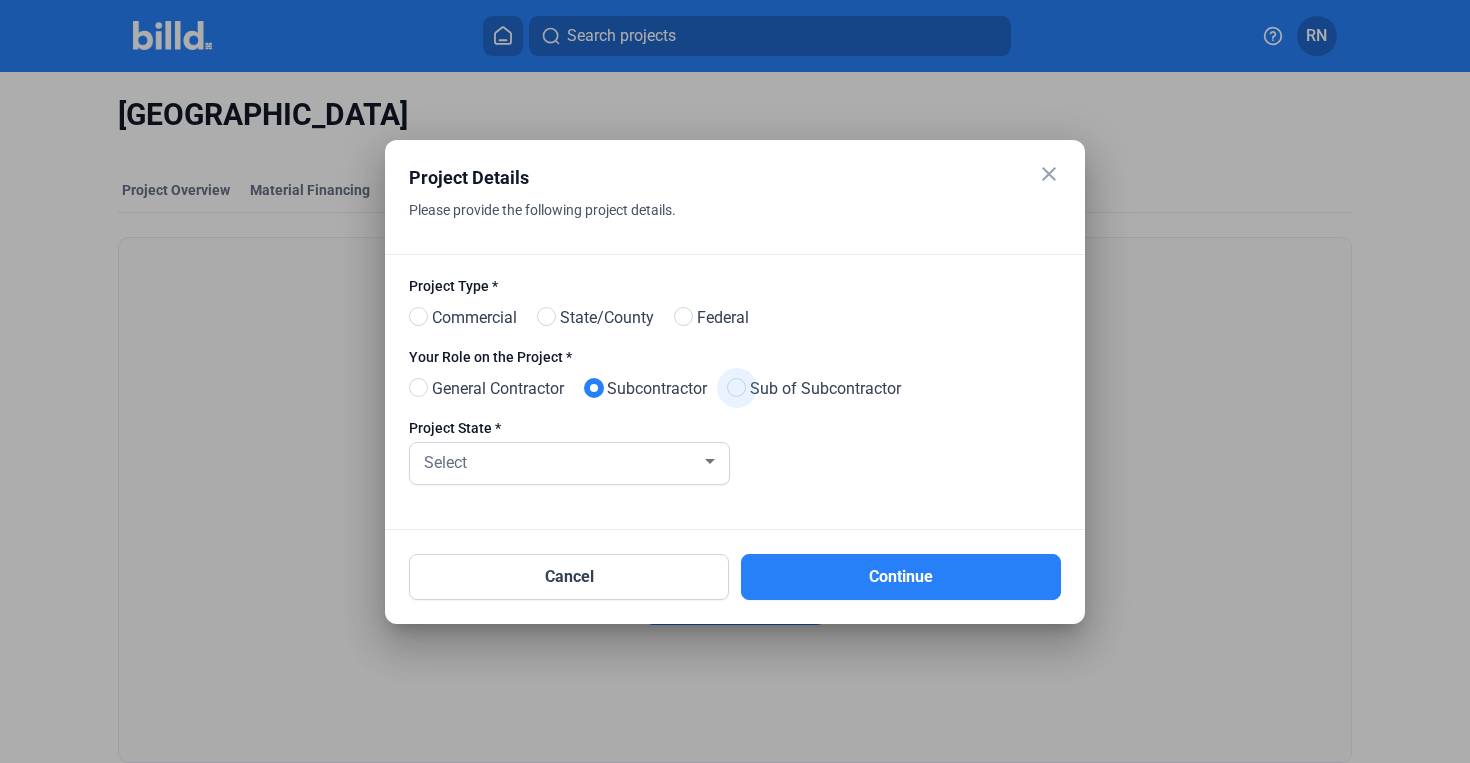 click on "Sub of Subcontractor" at bounding box center (821, 389) 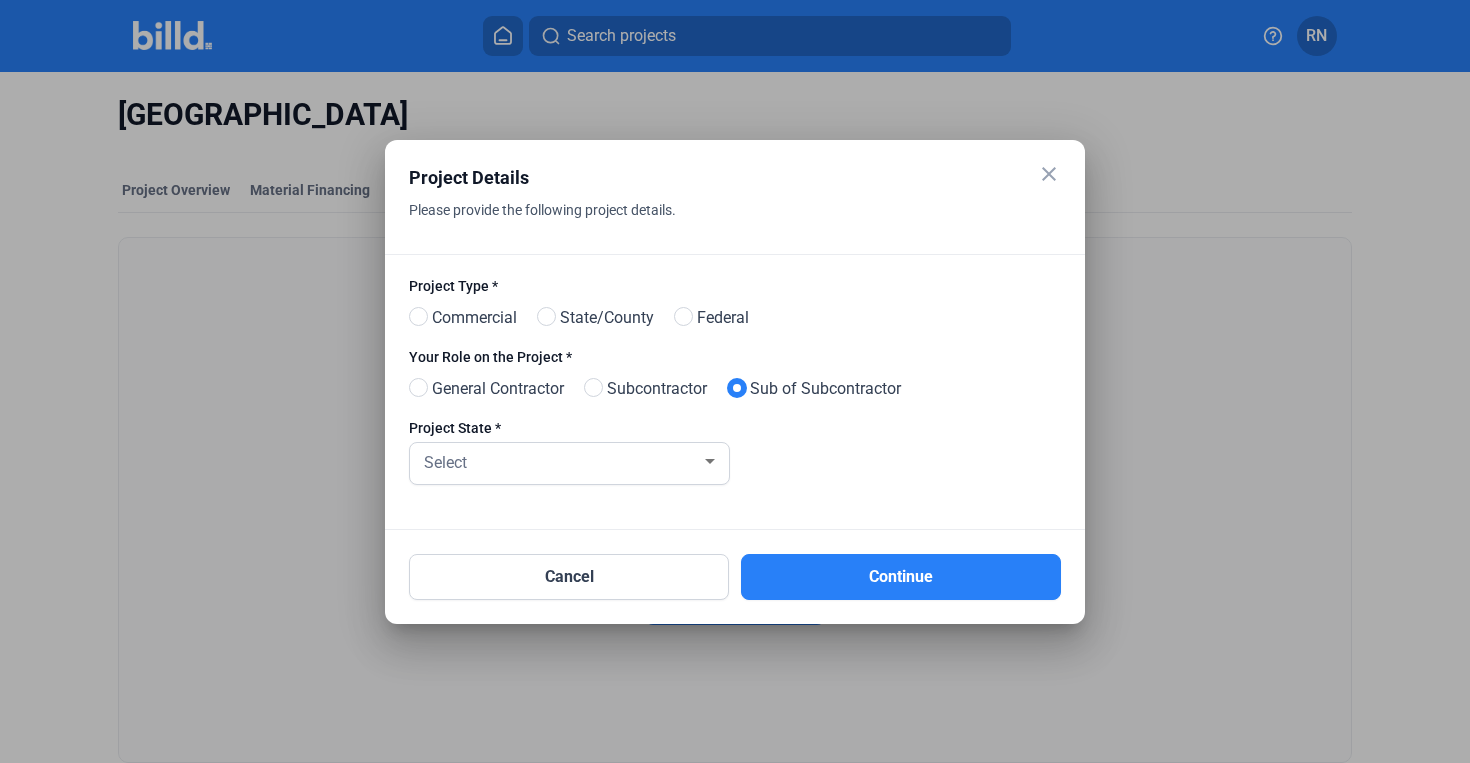 drag, startPoint x: 413, startPoint y: 360, endPoint x: 513, endPoint y: 363, distance: 100.04499 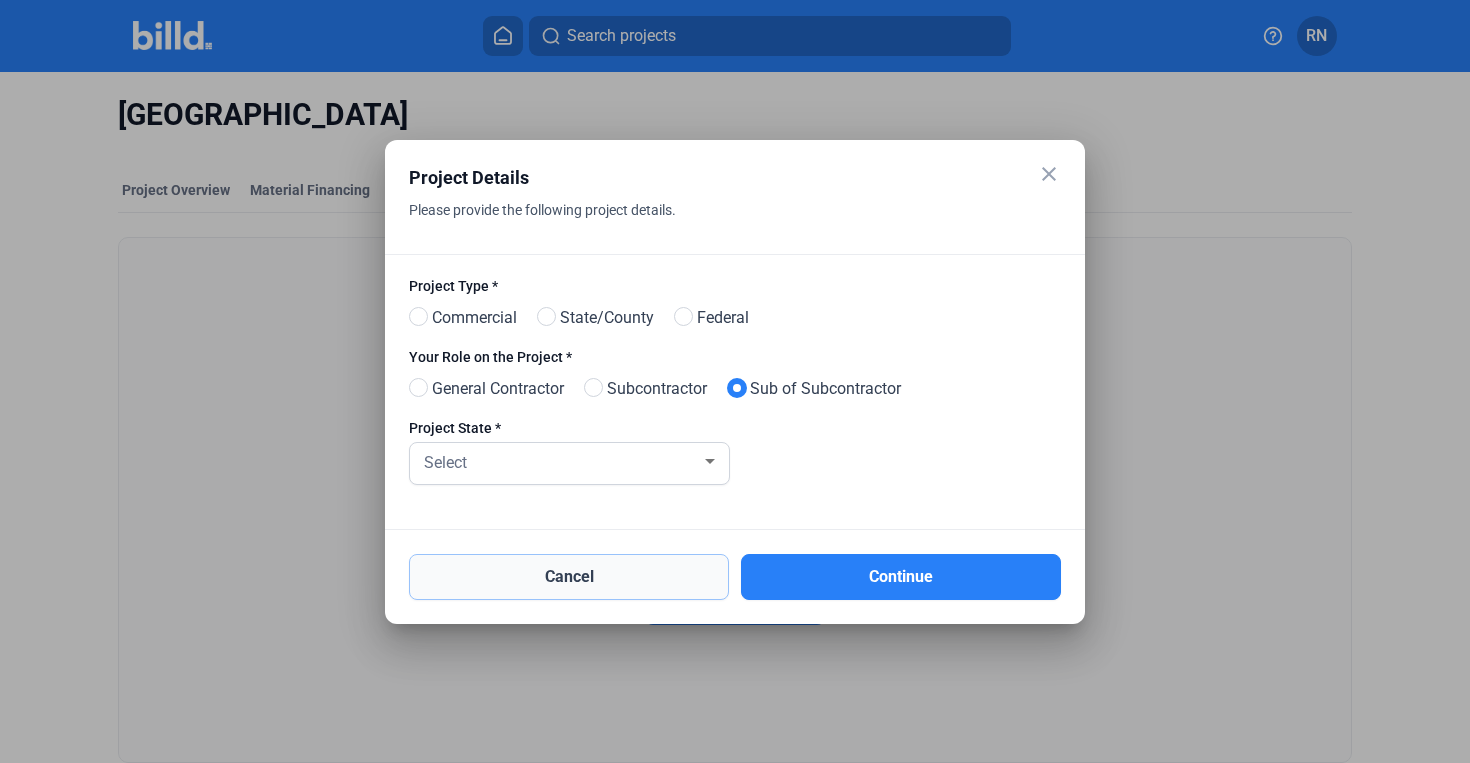 click on "Cancel" at bounding box center [569, 577] 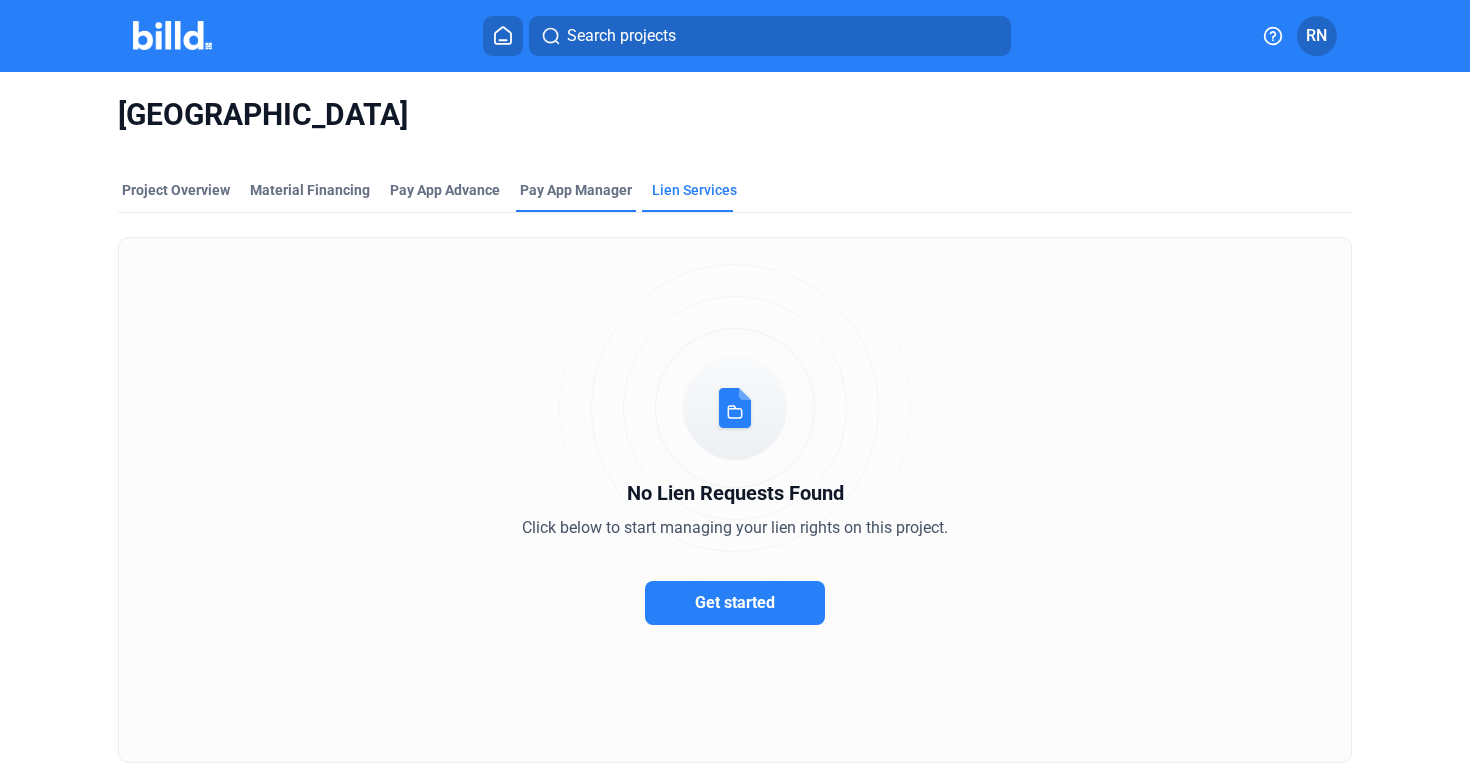 click on "Pay App Manager" at bounding box center [576, 190] 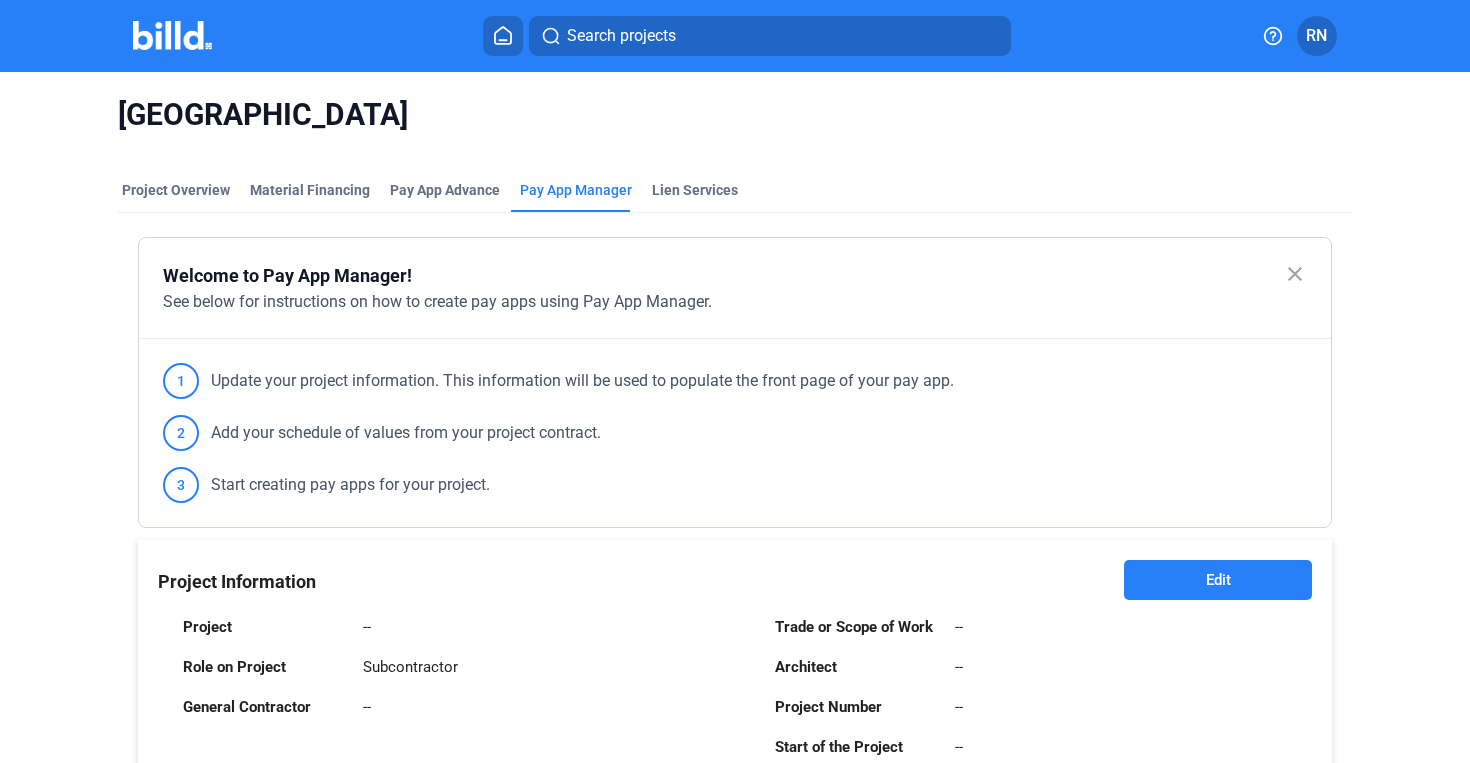 click on "Edit" at bounding box center [1218, 580] 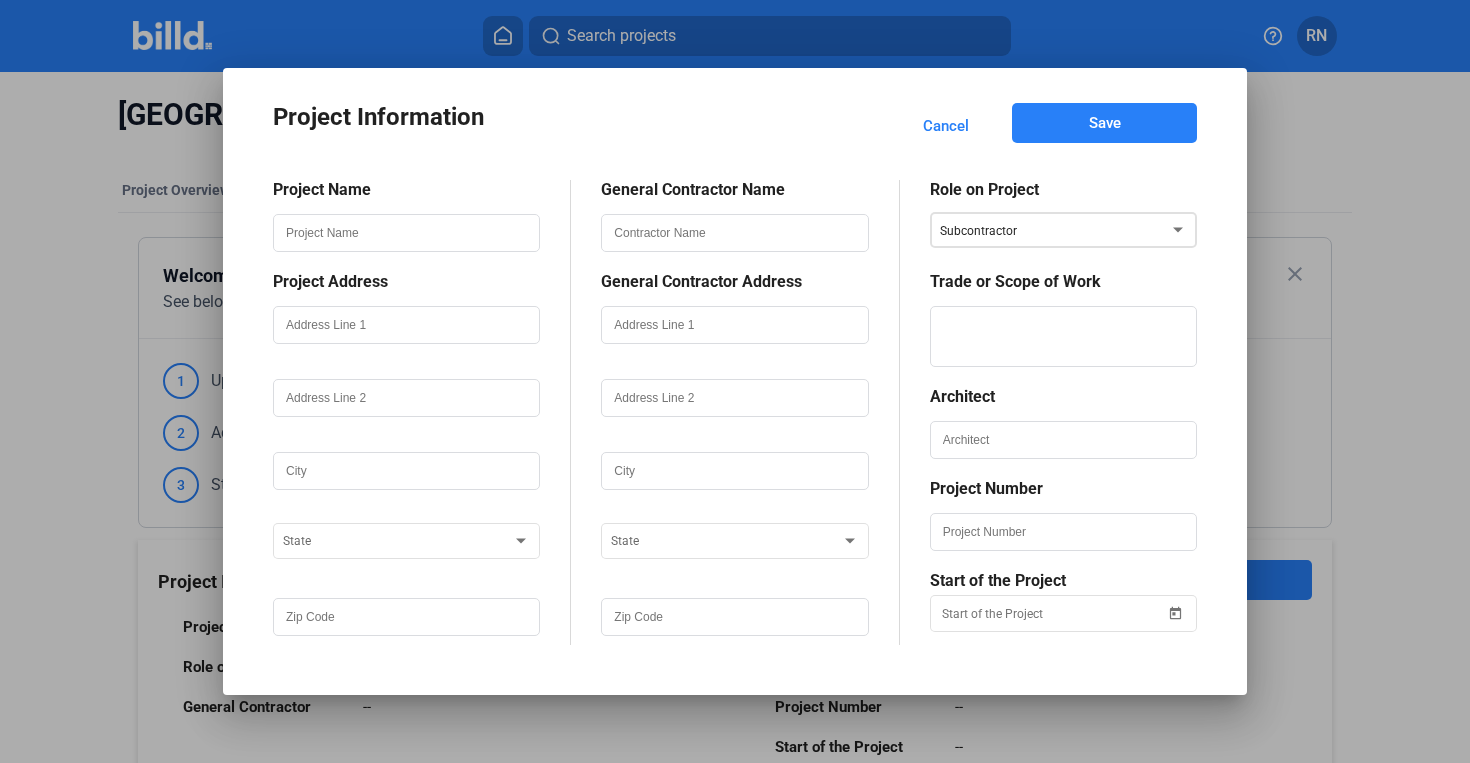 click on "Subcontractor" at bounding box center (1063, 228) 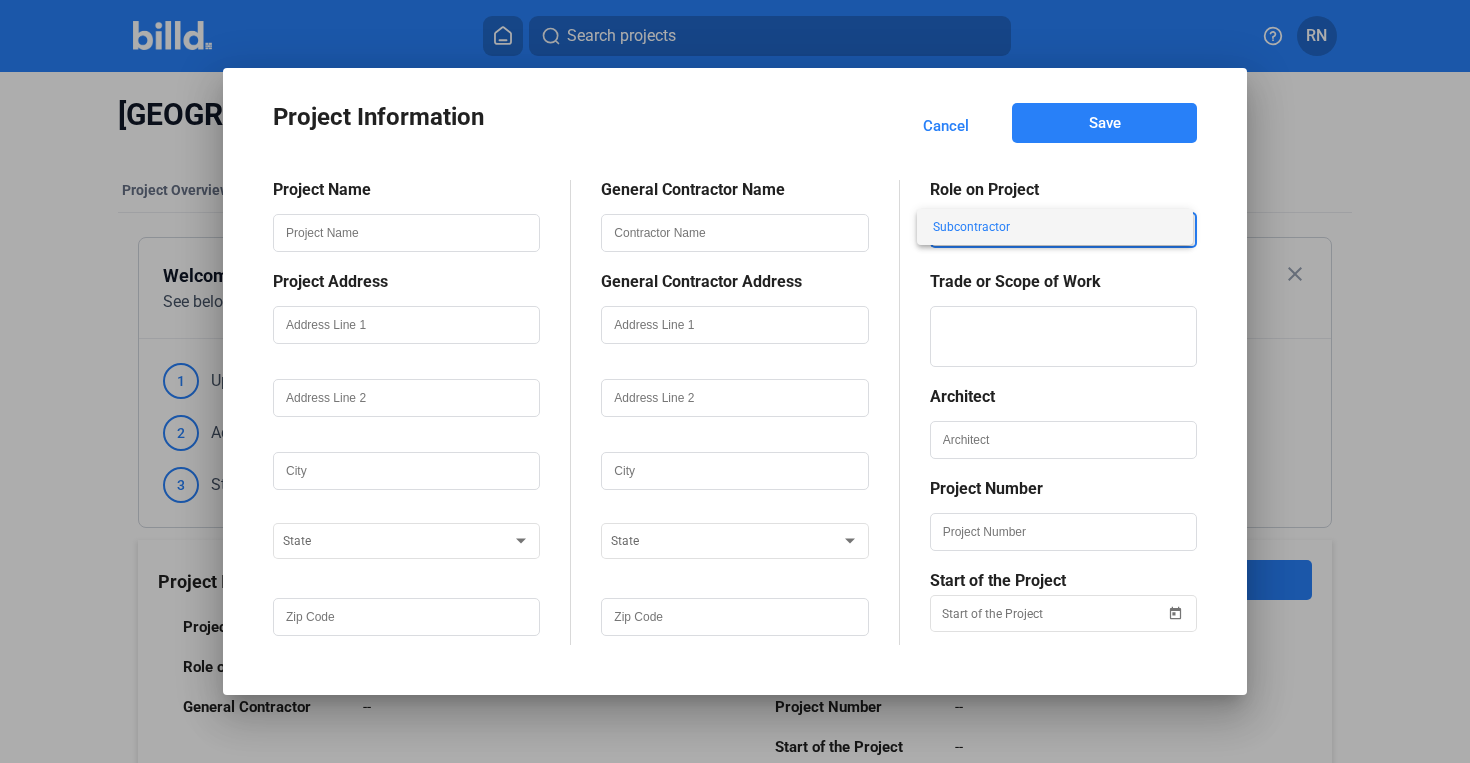 click at bounding box center (735, 381) 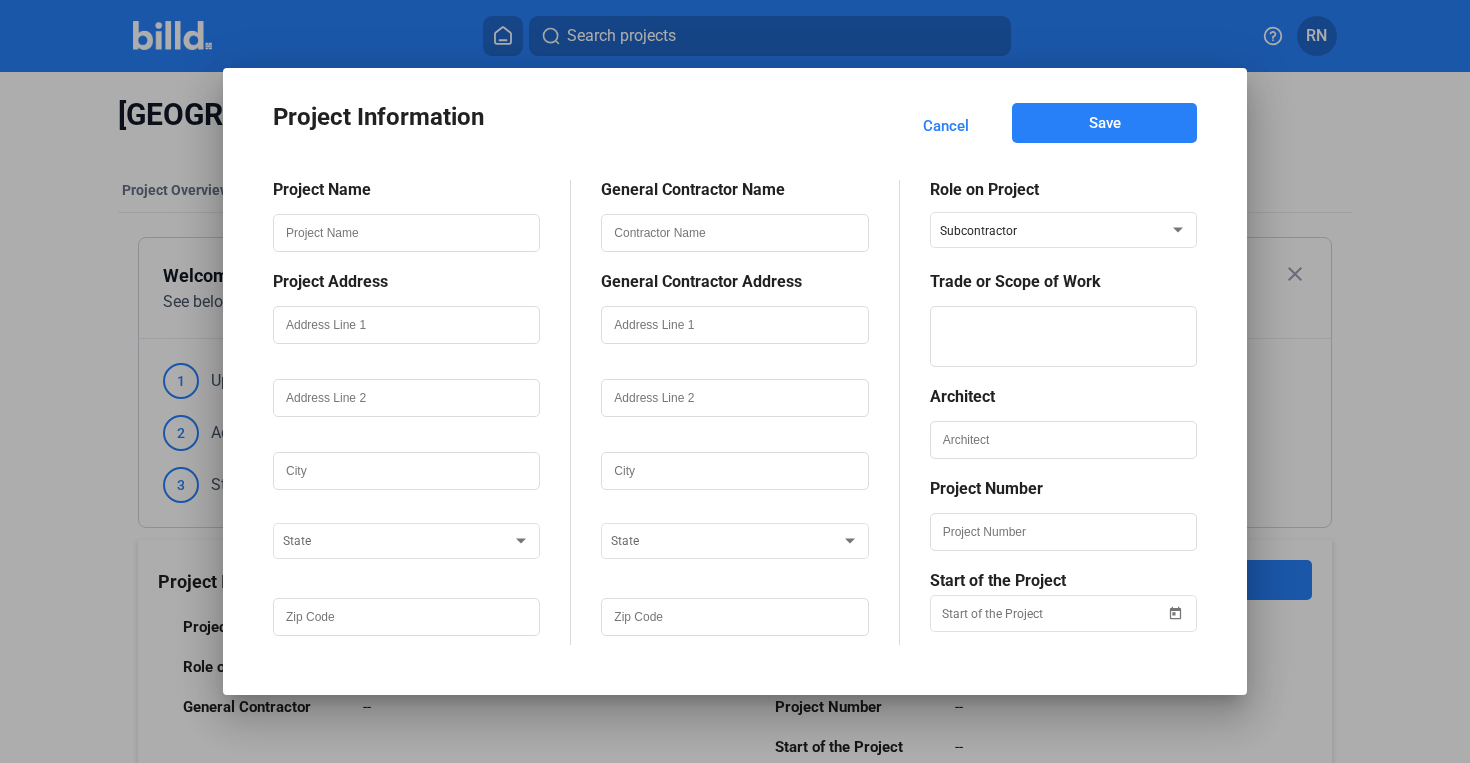 click on "Cancel" at bounding box center [946, 126] 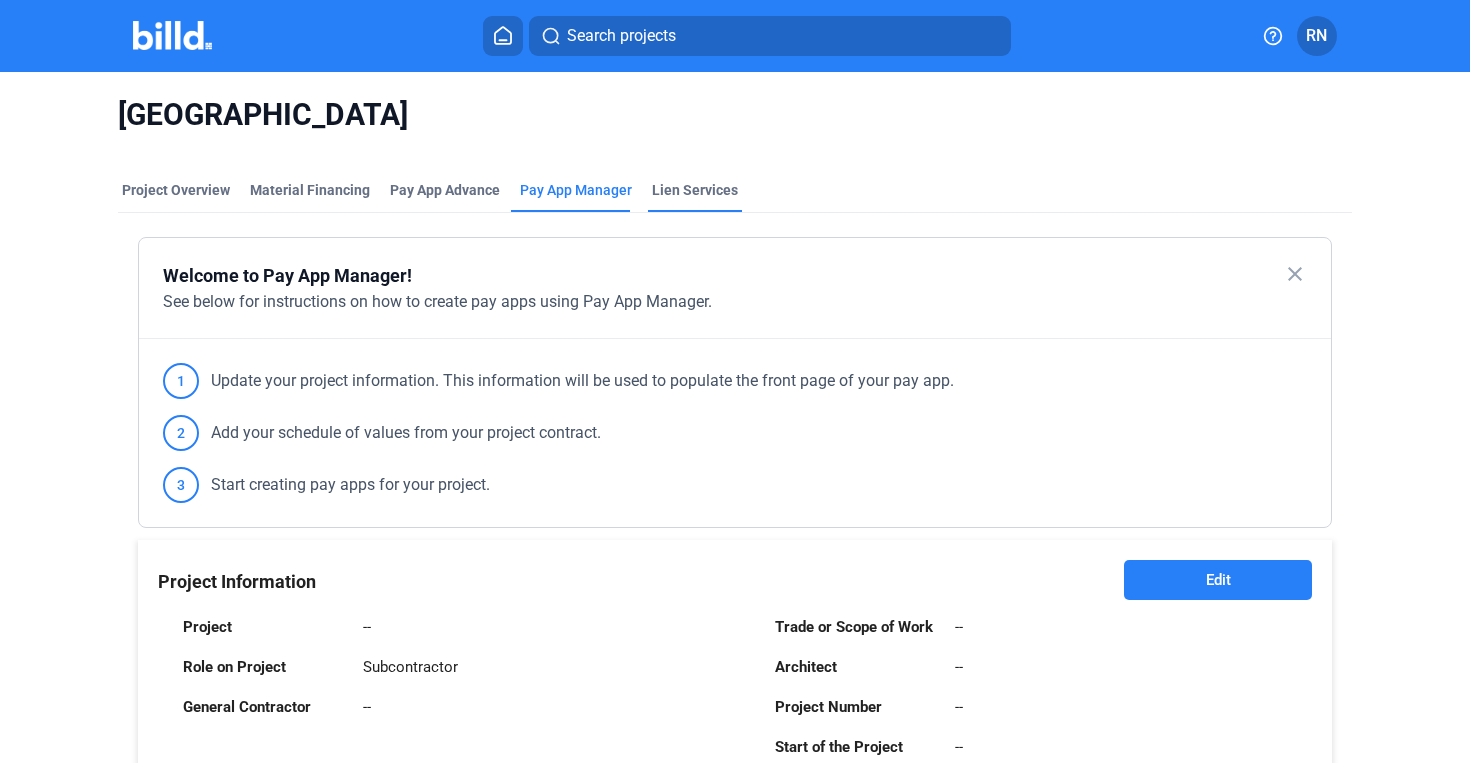 click on "Lien Services" at bounding box center (695, 190) 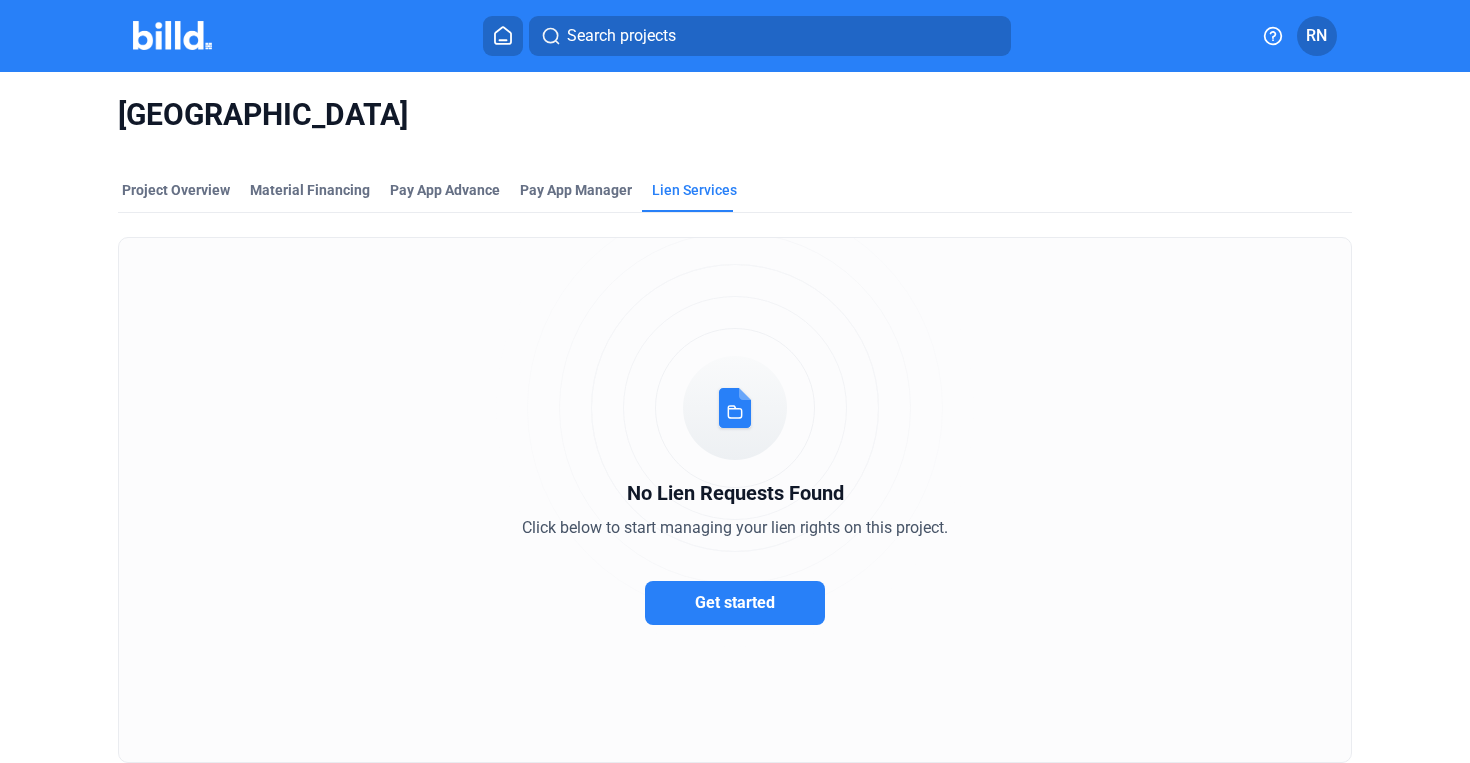 click on "Get started" at bounding box center (735, 603) 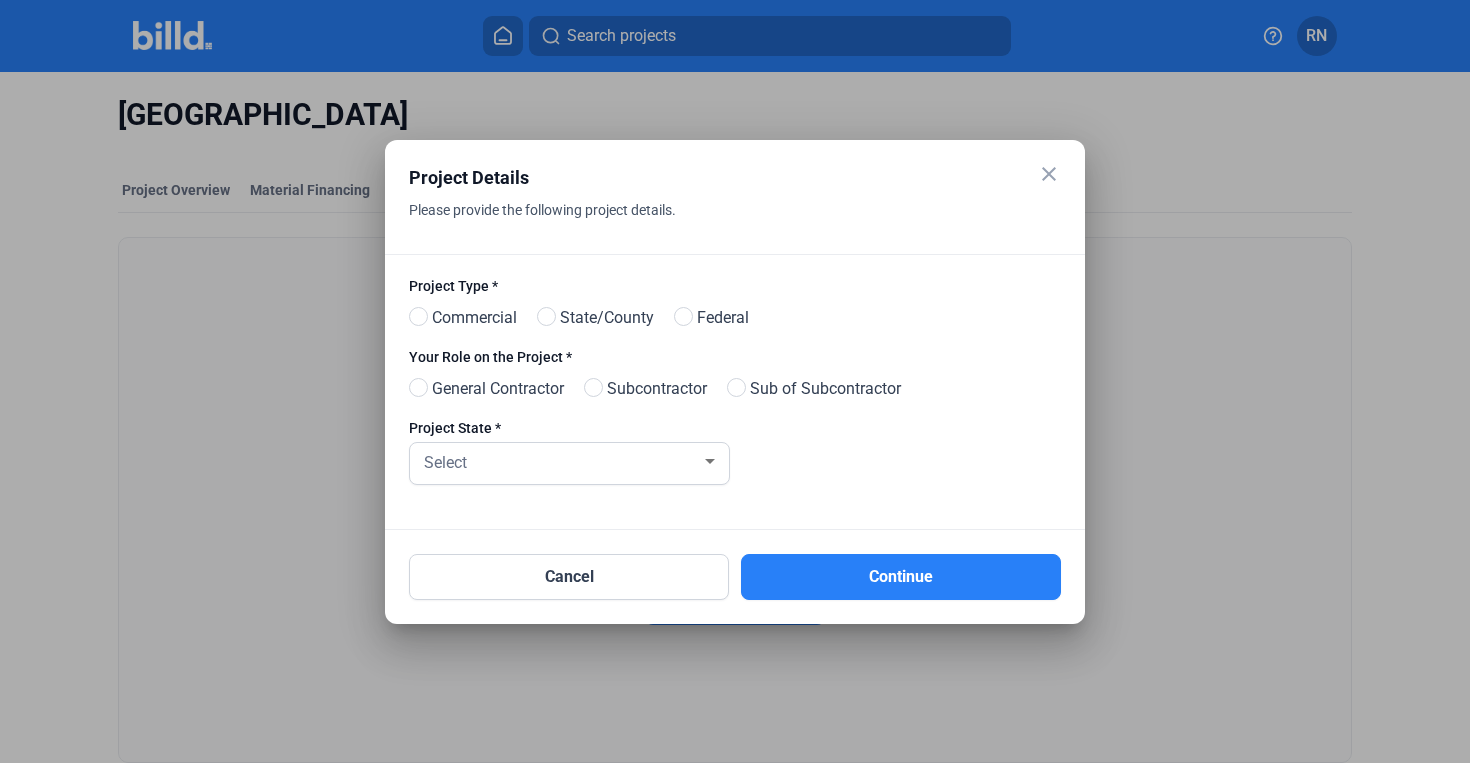 click on "close" at bounding box center [1049, 174] 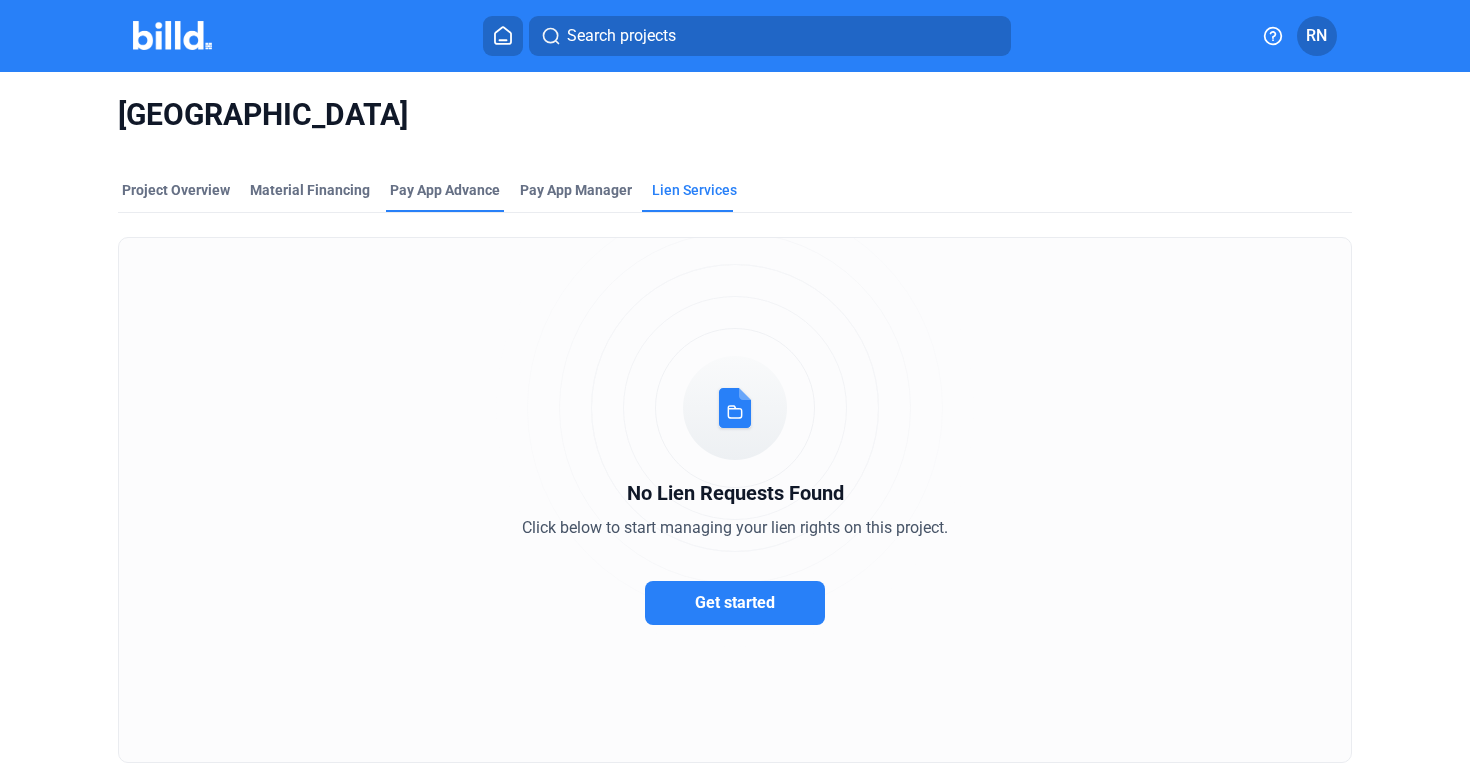 drag, startPoint x: 433, startPoint y: 188, endPoint x: 466, endPoint y: 185, distance: 33.13608 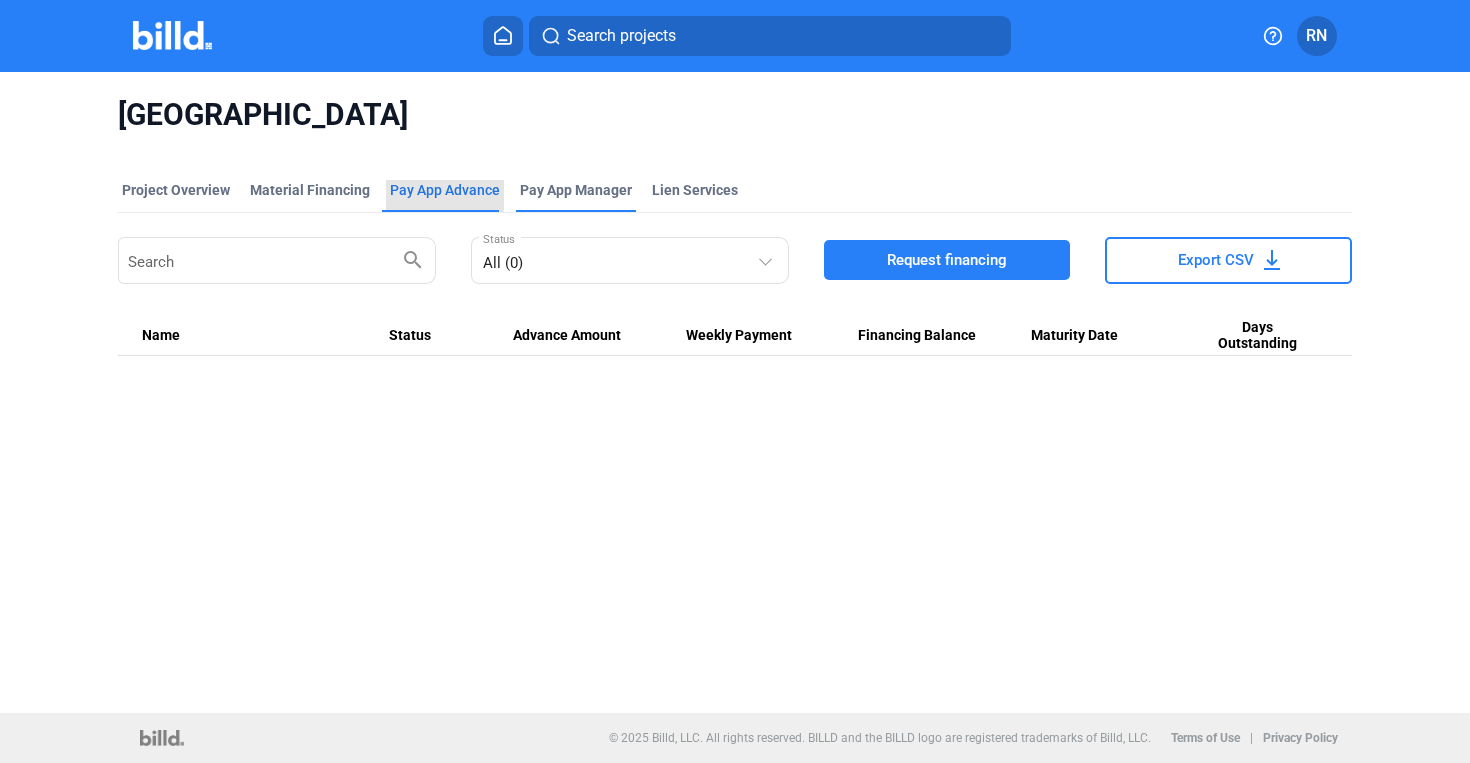 click on "Pay App Manager" at bounding box center (576, 190) 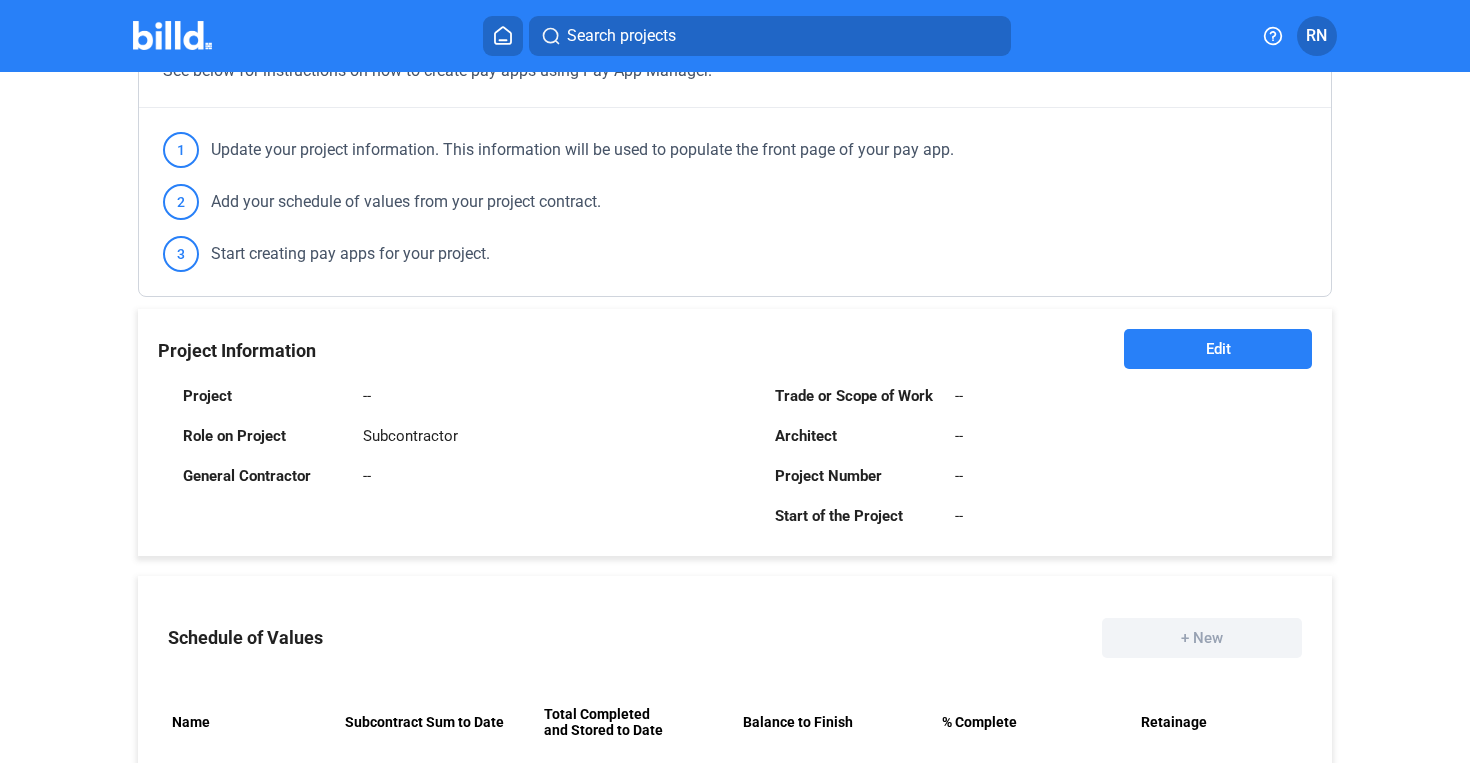 scroll, scrollTop: 252, scrollLeft: 0, axis: vertical 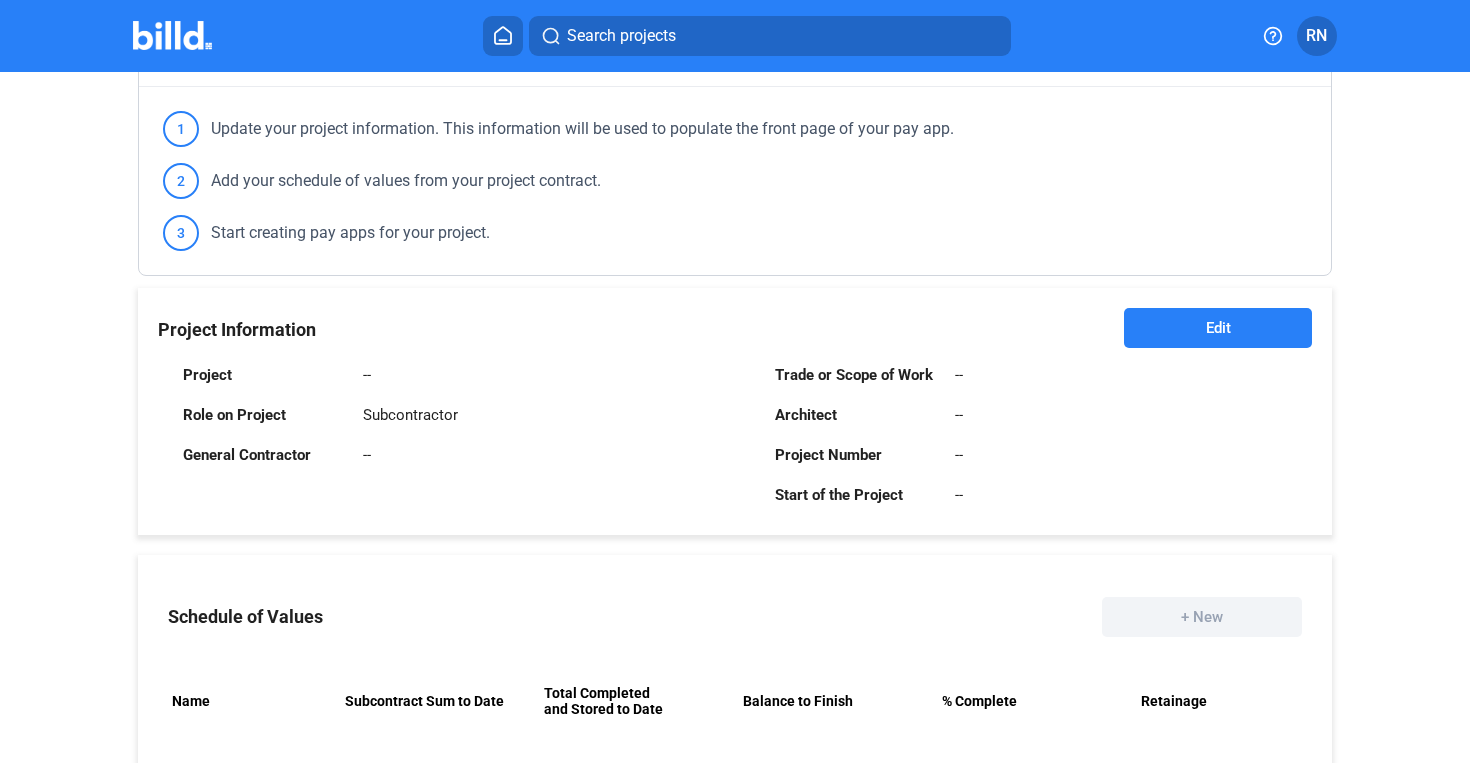 click on "Edit" at bounding box center [1218, 328] 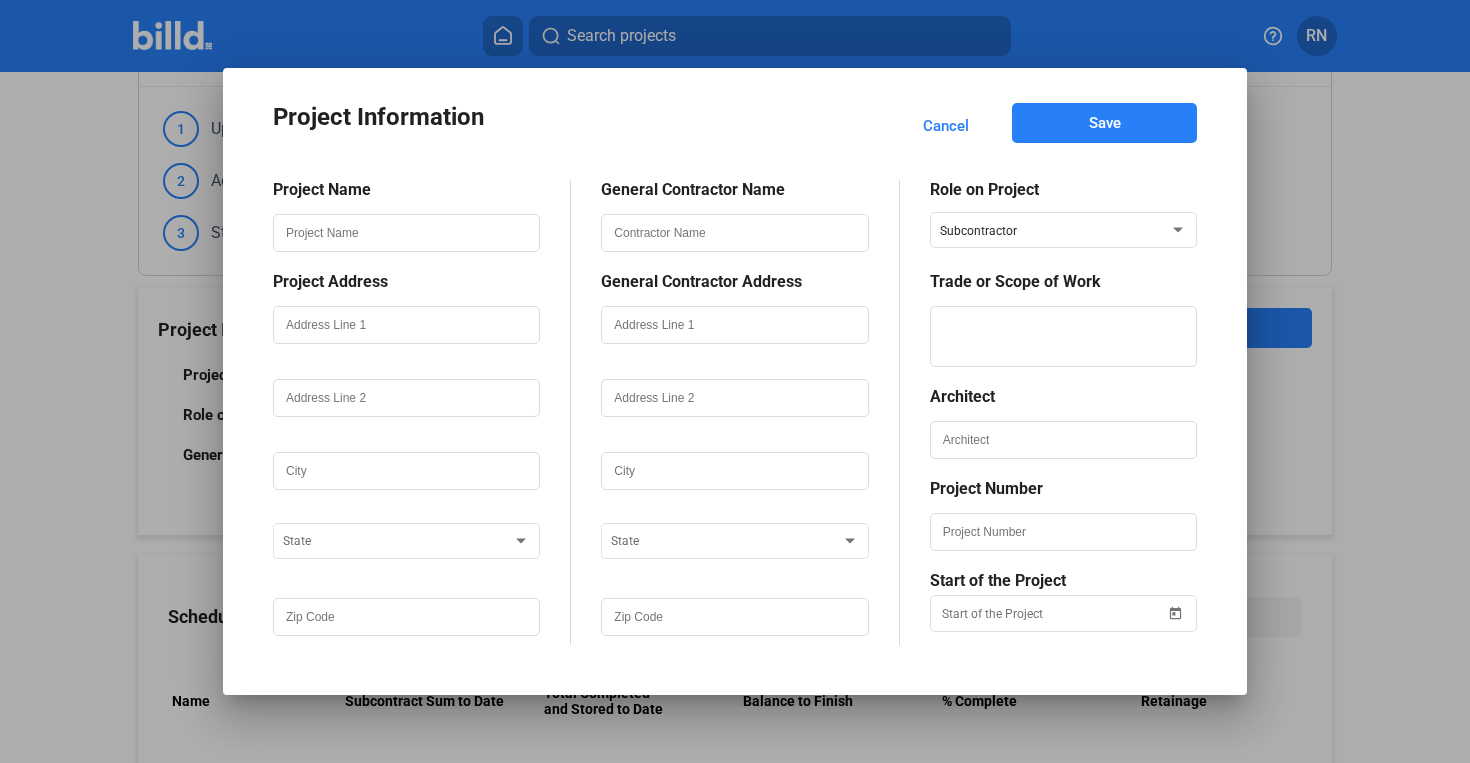 click on "Project Name      Project Address              State     General Contractor Name      General Contractor Address              State     Role on Project     Subcontractor  Trade or Scope of Work               Architect      Project Number      Start of the Project" at bounding box center [735, 398] 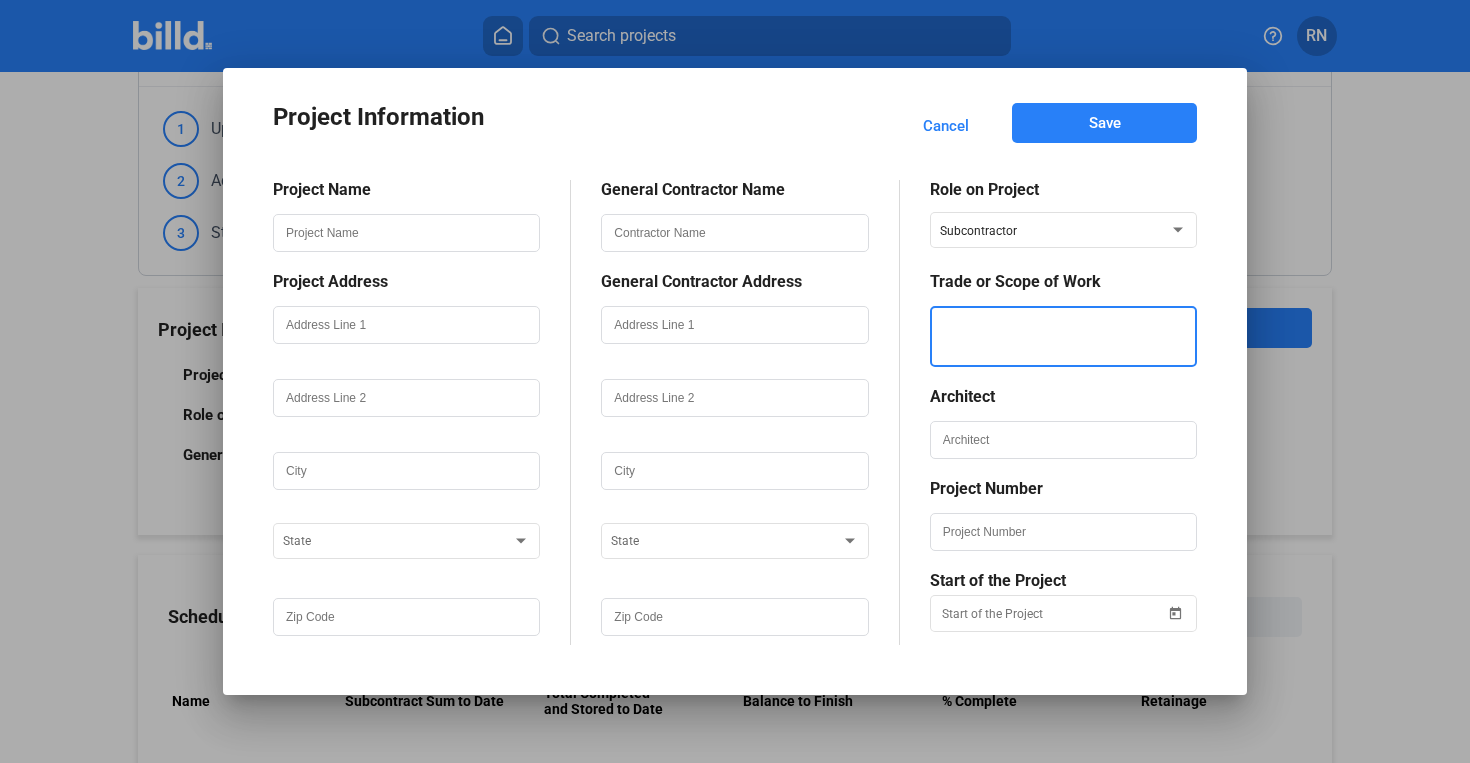 click at bounding box center (1063, 336) 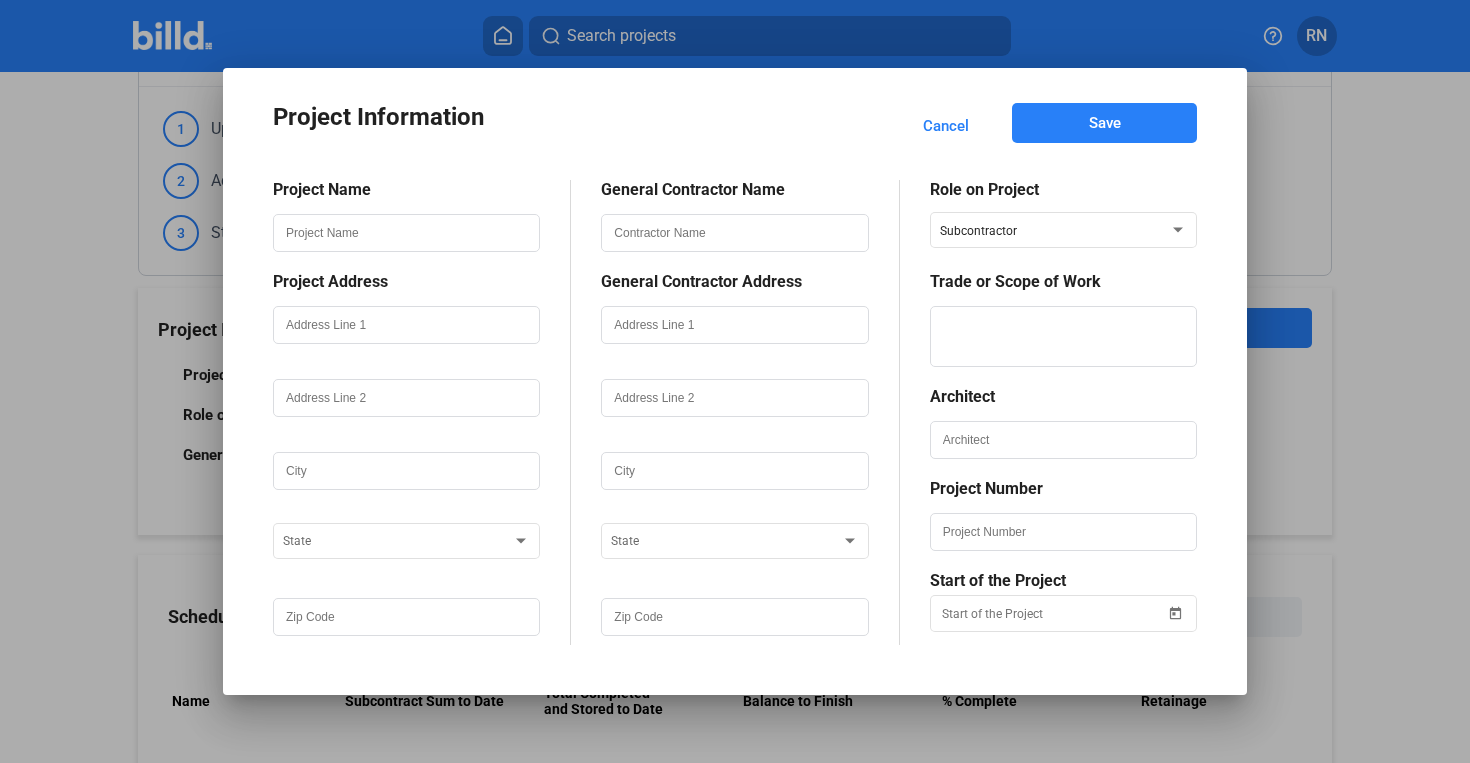 click on "Trade or Scope of Work" at bounding box center (1063, 281) 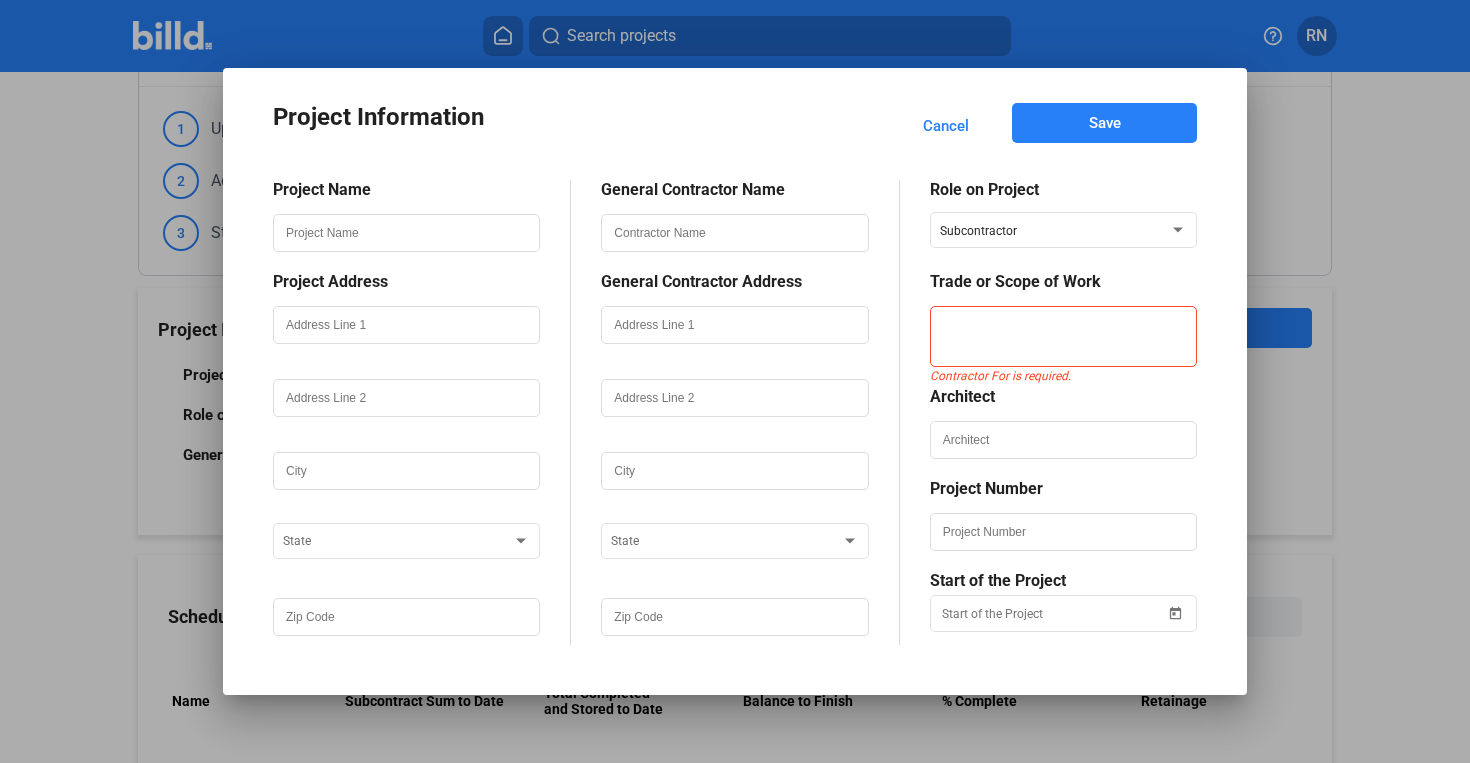 click on "Trade or Scope of Work" at bounding box center [1063, 281] 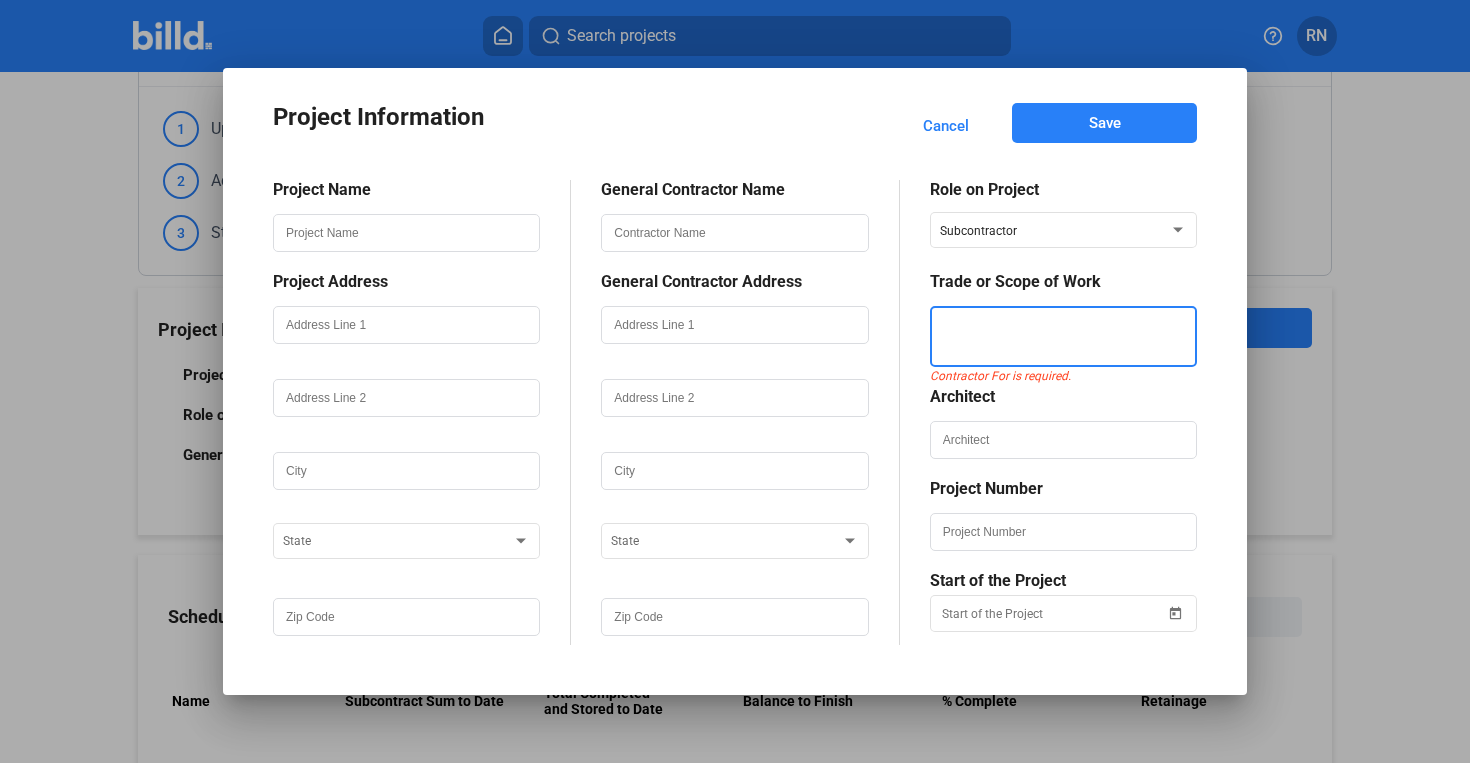 click at bounding box center (1063, 336) 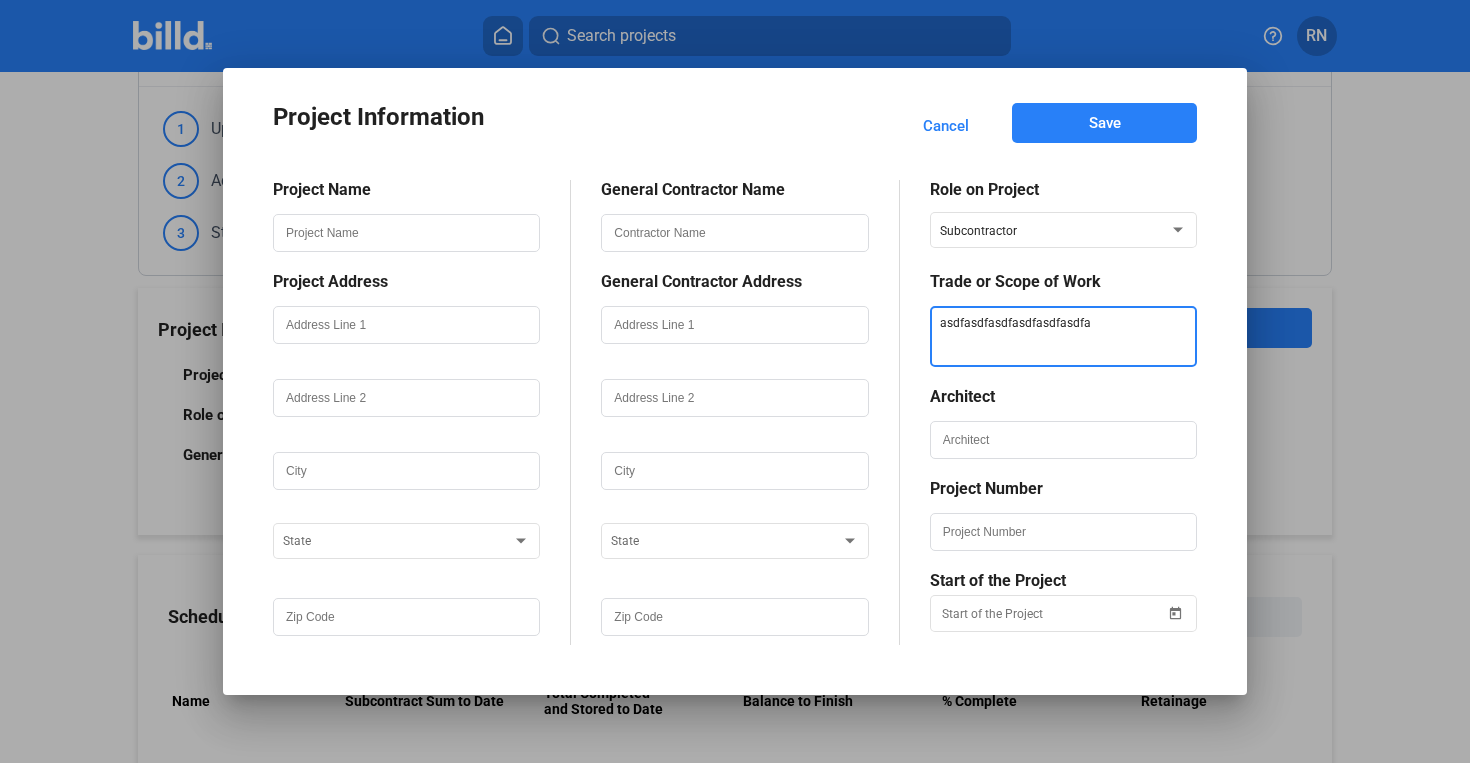 type on "asdfasdfasdfasdfasdfasdfas" 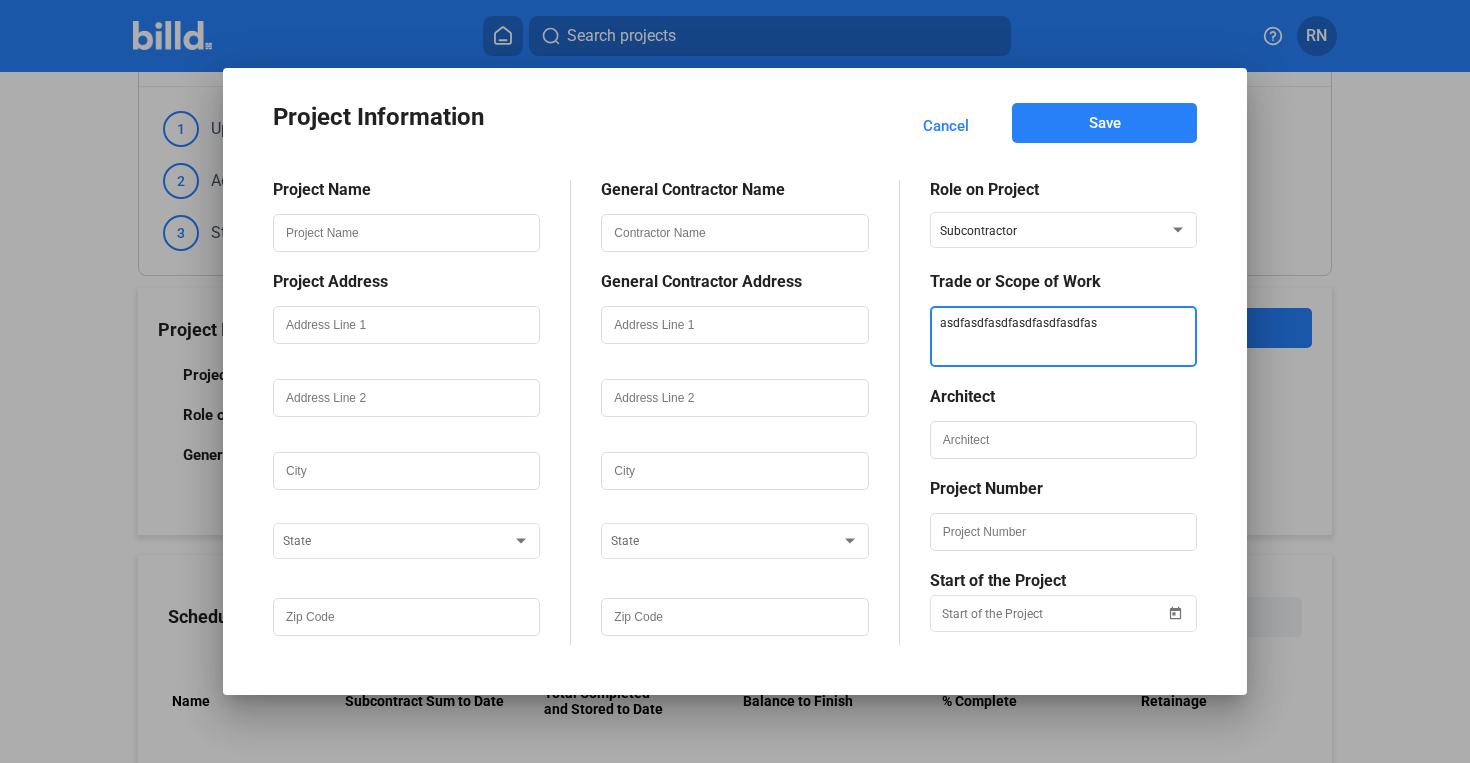 type 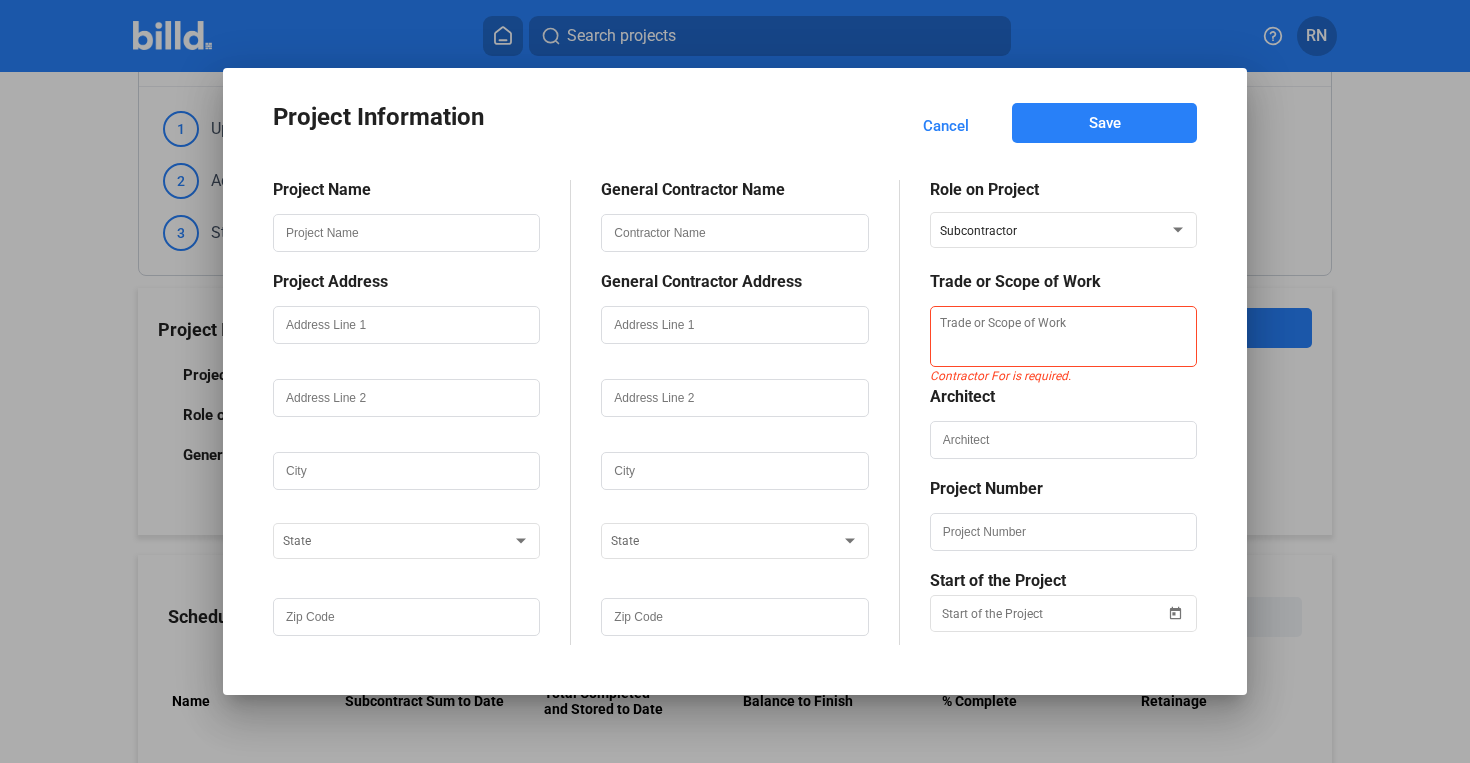 click on "Role on Project     Subcontractor  Trade or Scope of Work              [DEMOGRAPHIC_DATA] For is required.  Architect      Project Number      Start of the Project" at bounding box center [1048, 418] 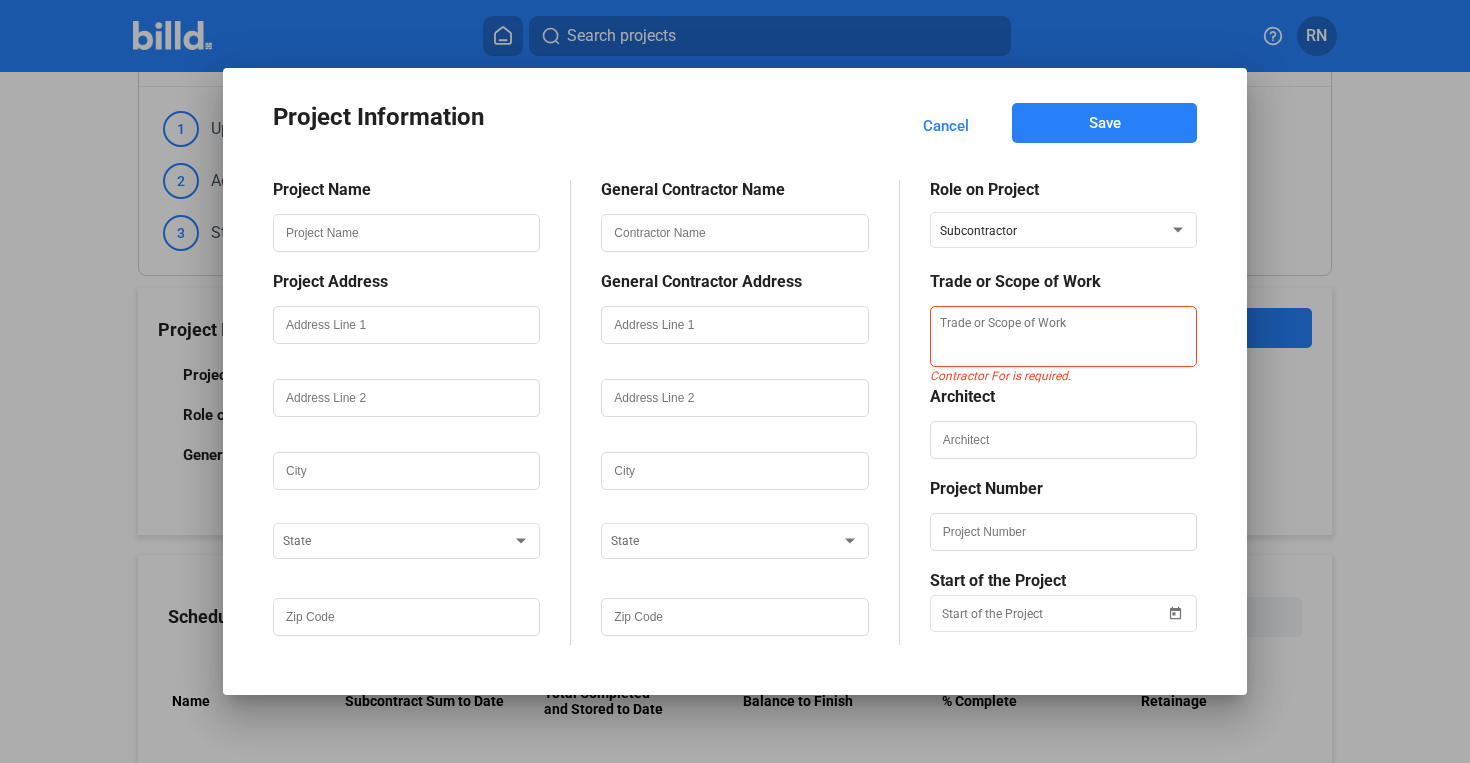 click 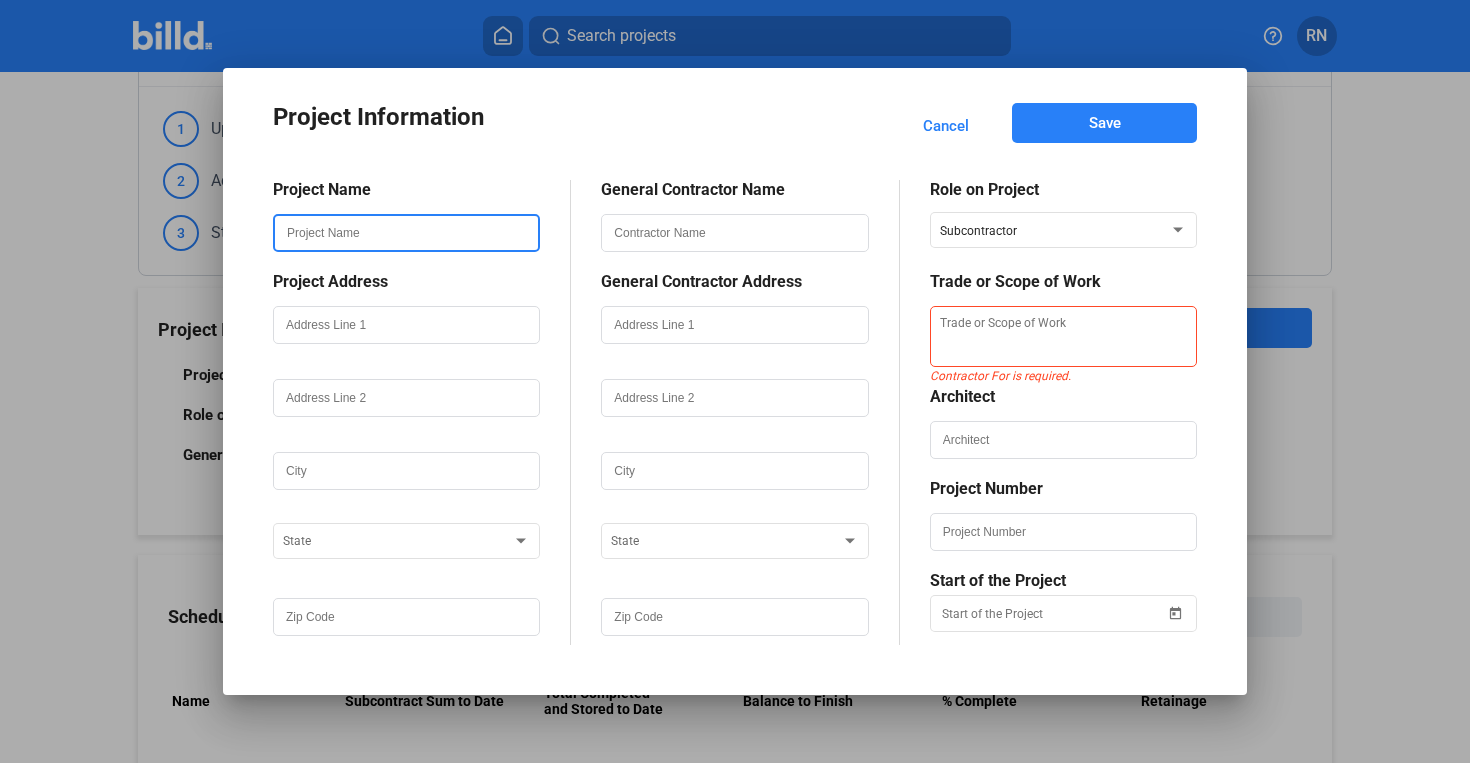 click at bounding box center [406, 233] 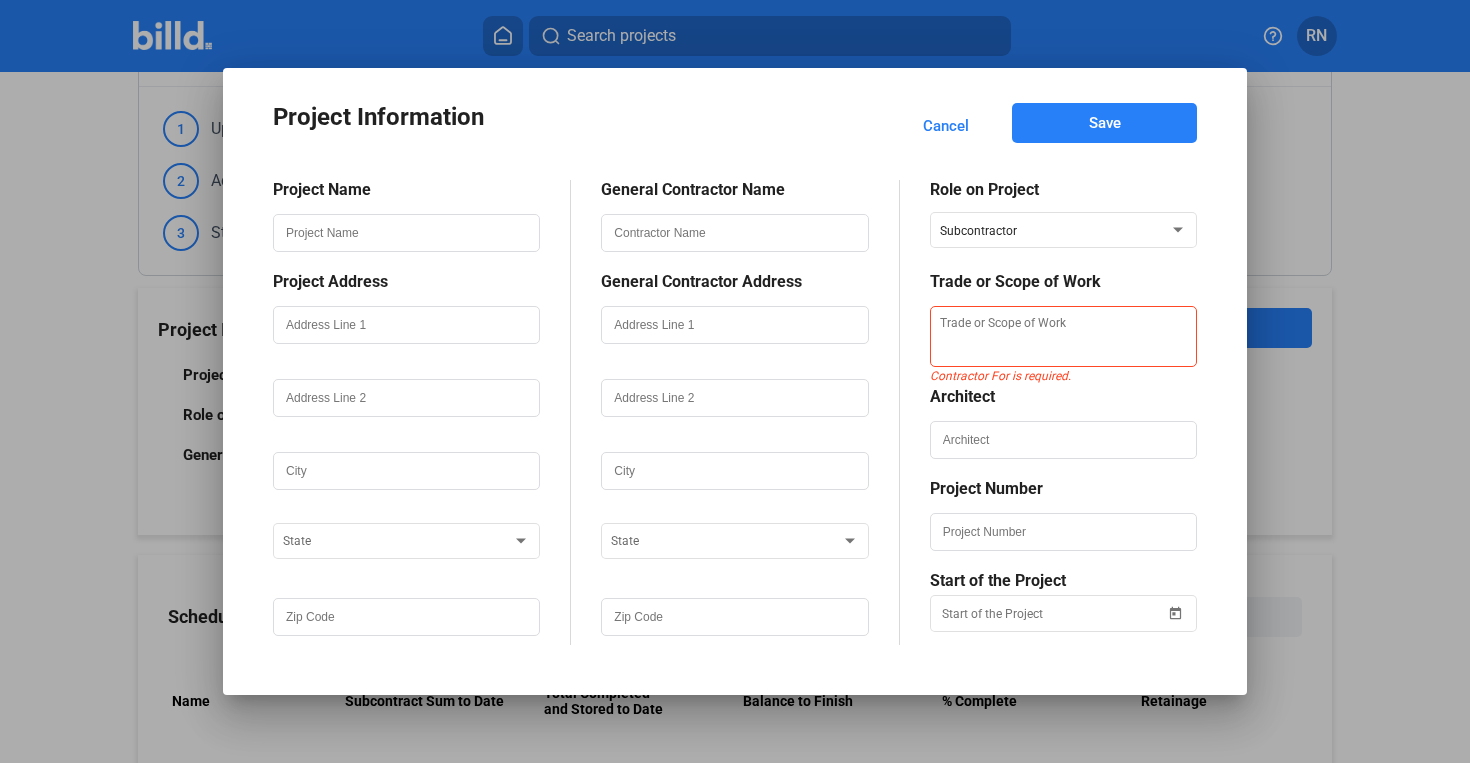 click on "Project Address" at bounding box center [406, 281] 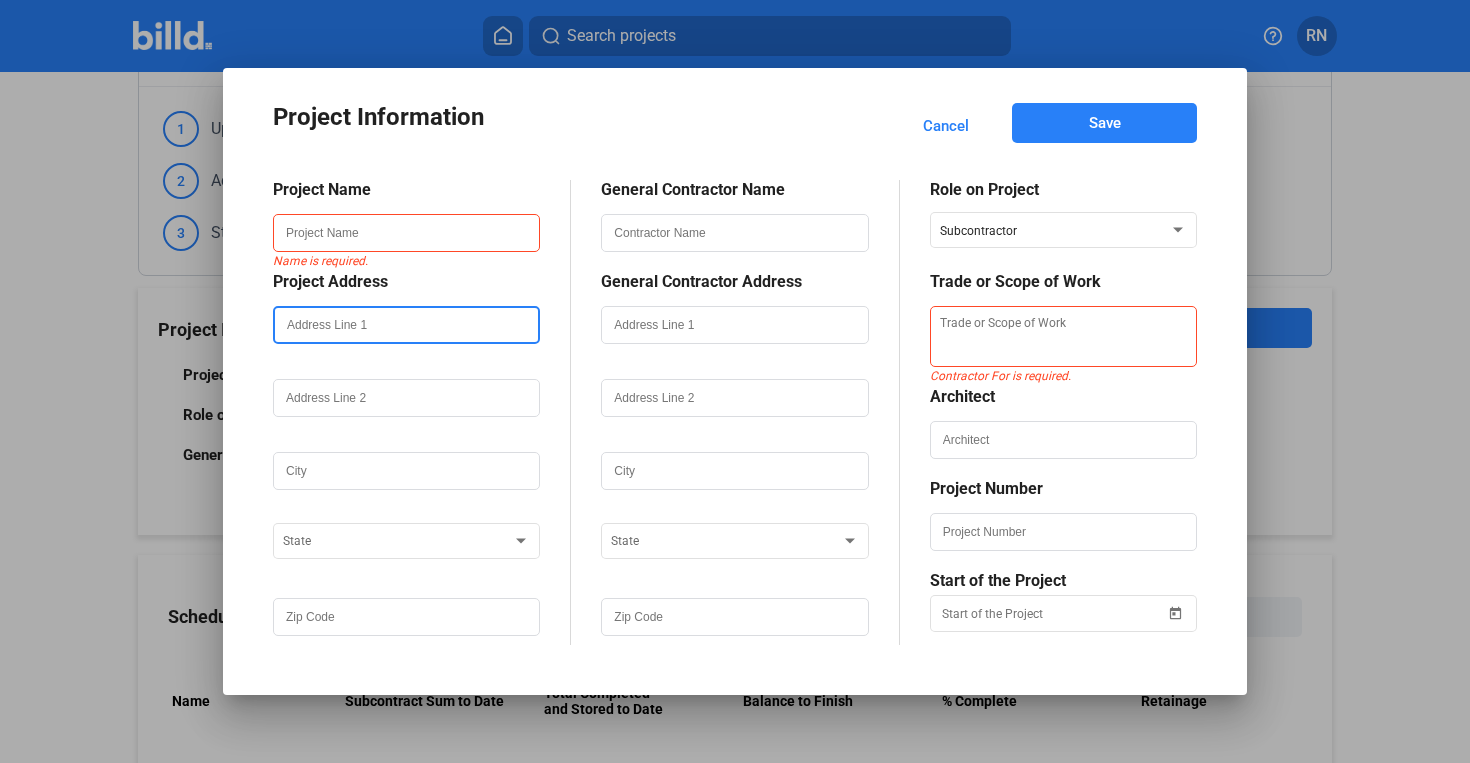 click at bounding box center [406, 325] 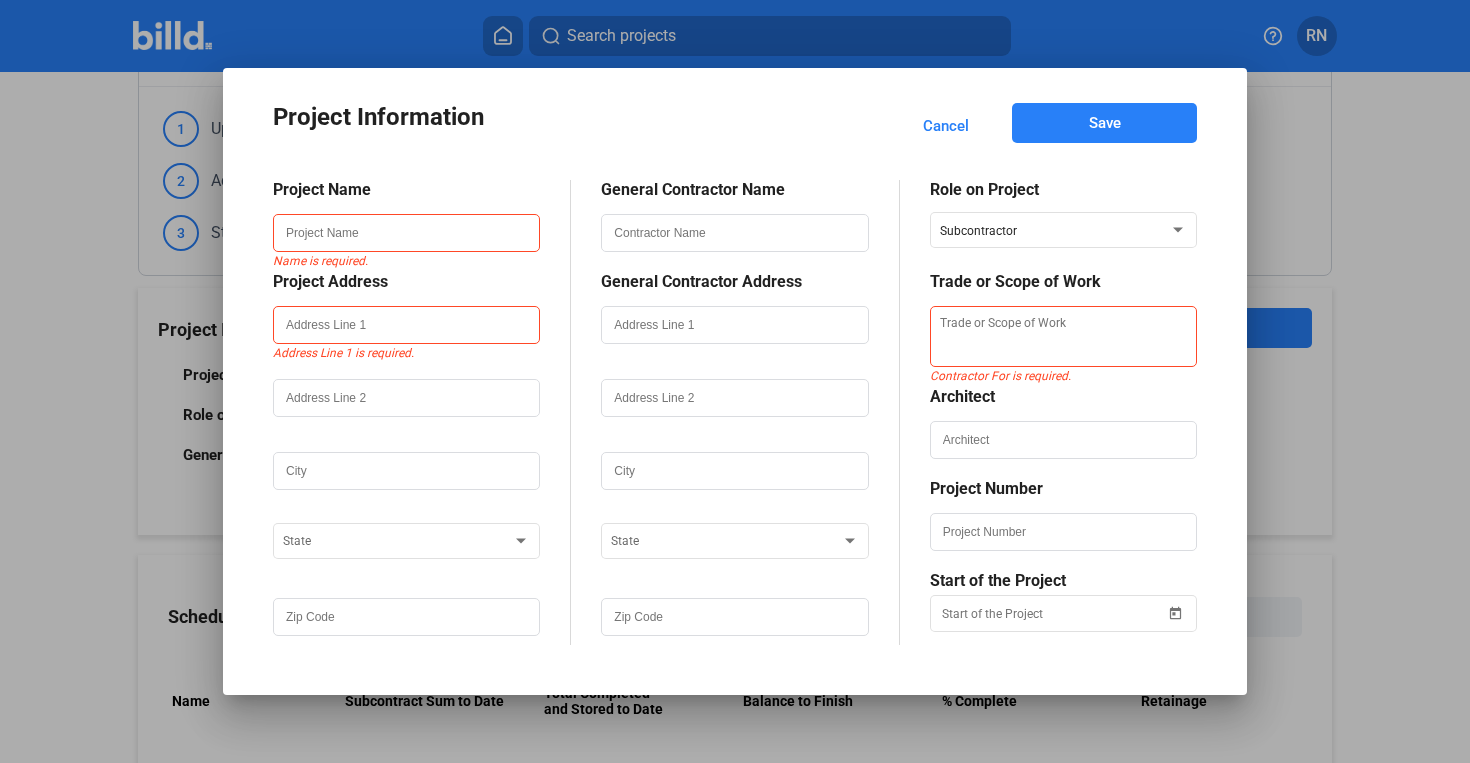 click on "Project Name     Name is required.  Project Address     Address Line 1 is required.          State     General Contractor Name      General Contractor Address              State     Role on Project     Subcontractor  Trade or Scope of Work              [DEMOGRAPHIC_DATA] For is required.  Architect      Project Number      Start of the Project" at bounding box center (735, 403) 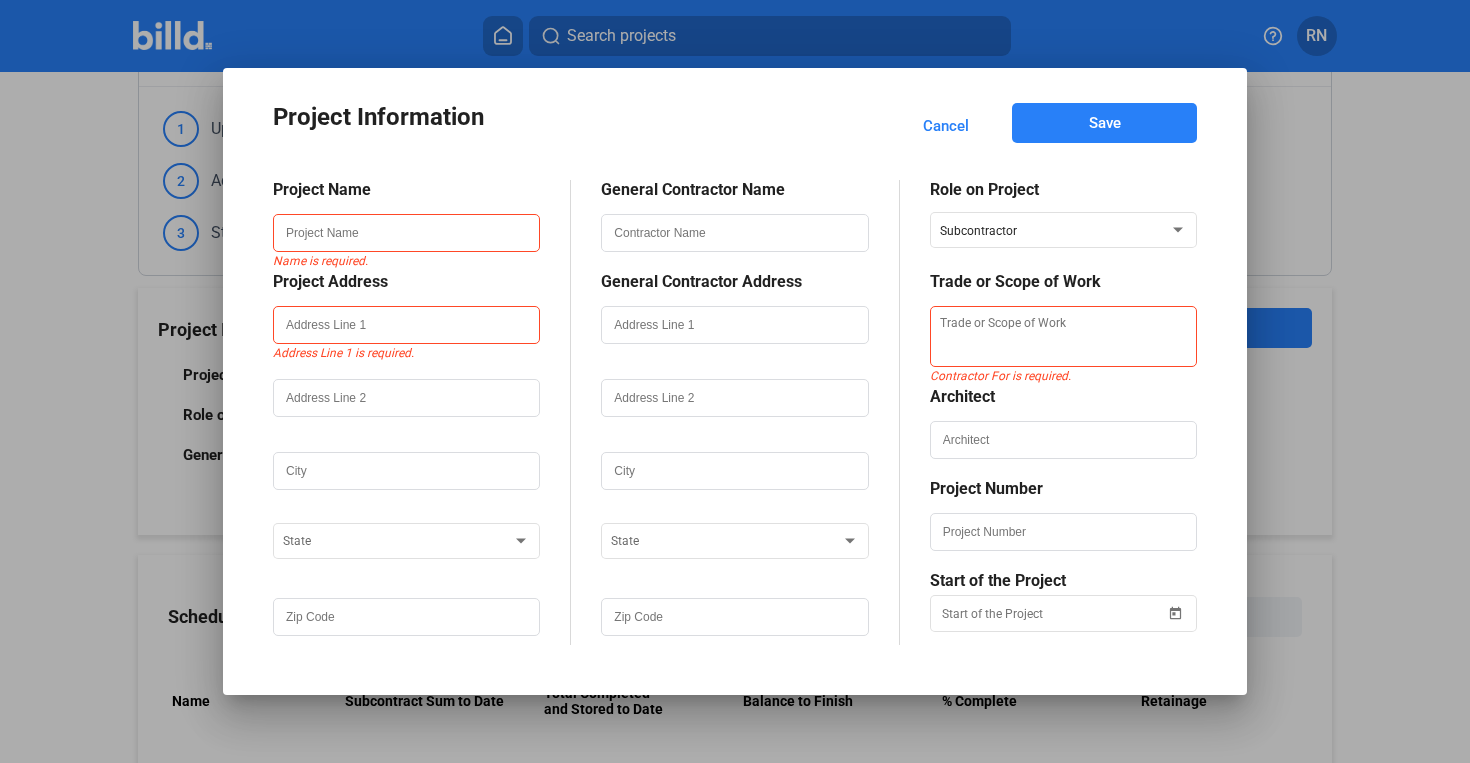 drag, startPoint x: 922, startPoint y: 280, endPoint x: 1095, endPoint y: 288, distance: 173.18488 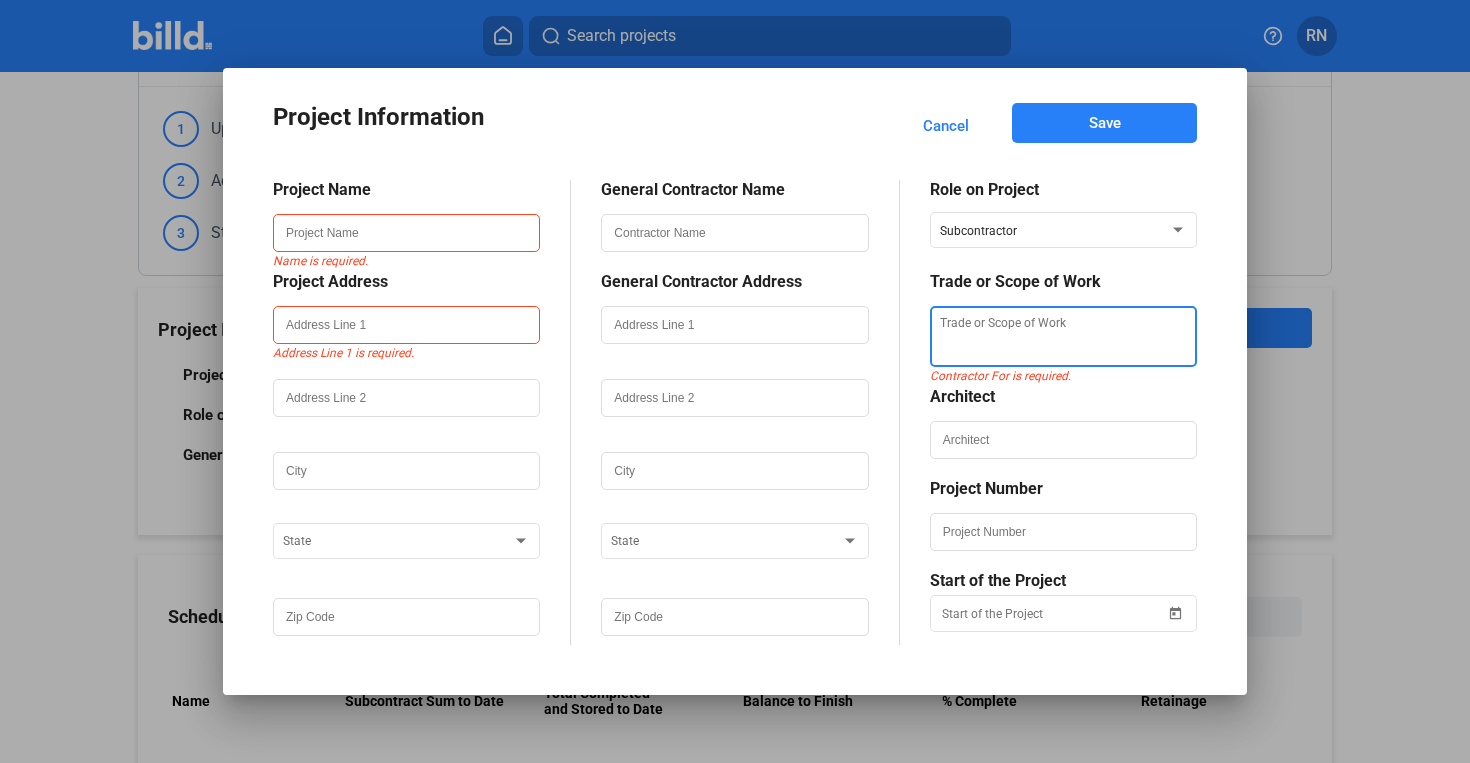 click at bounding box center (1063, 336) 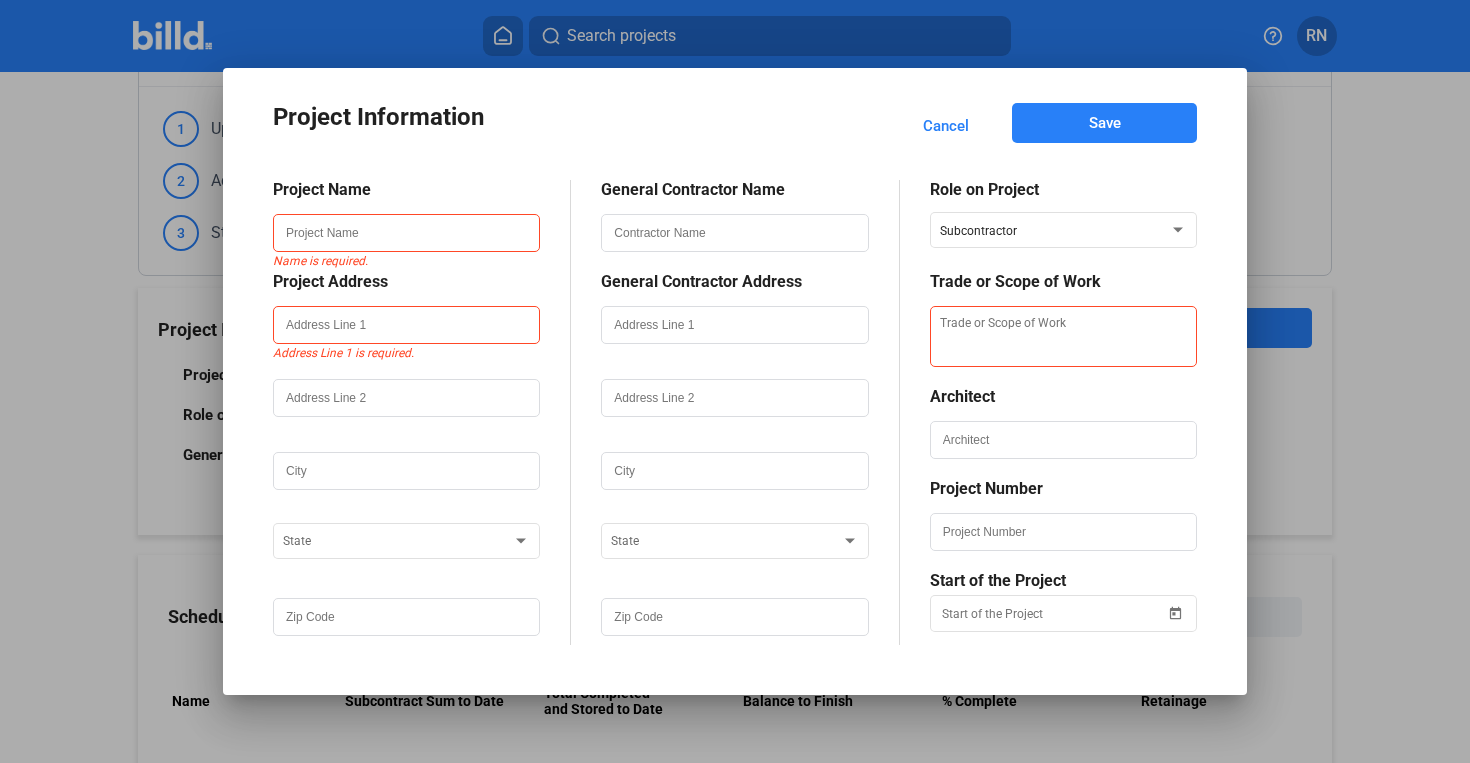 click on "Cancel" at bounding box center [946, 126] 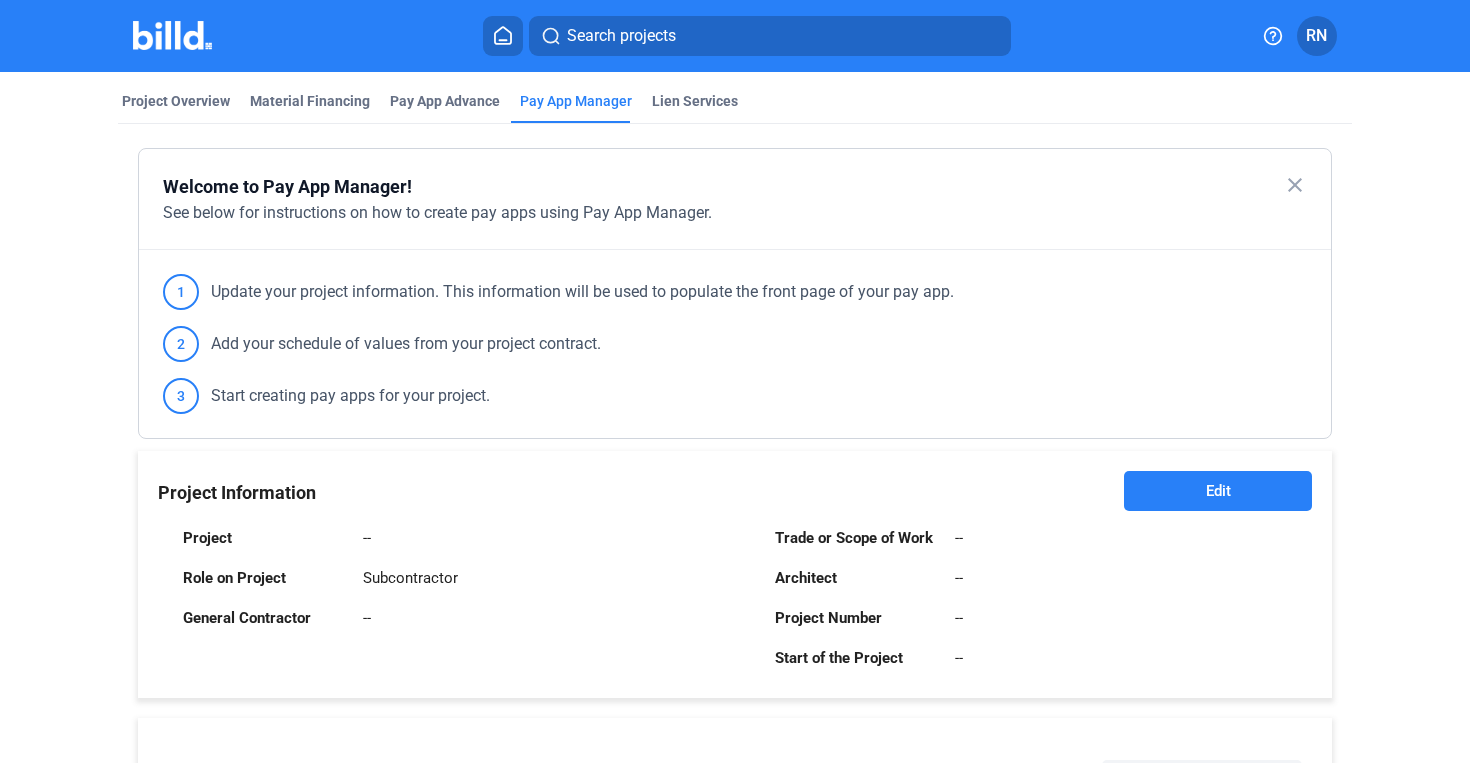 scroll, scrollTop: 29, scrollLeft: 0, axis: vertical 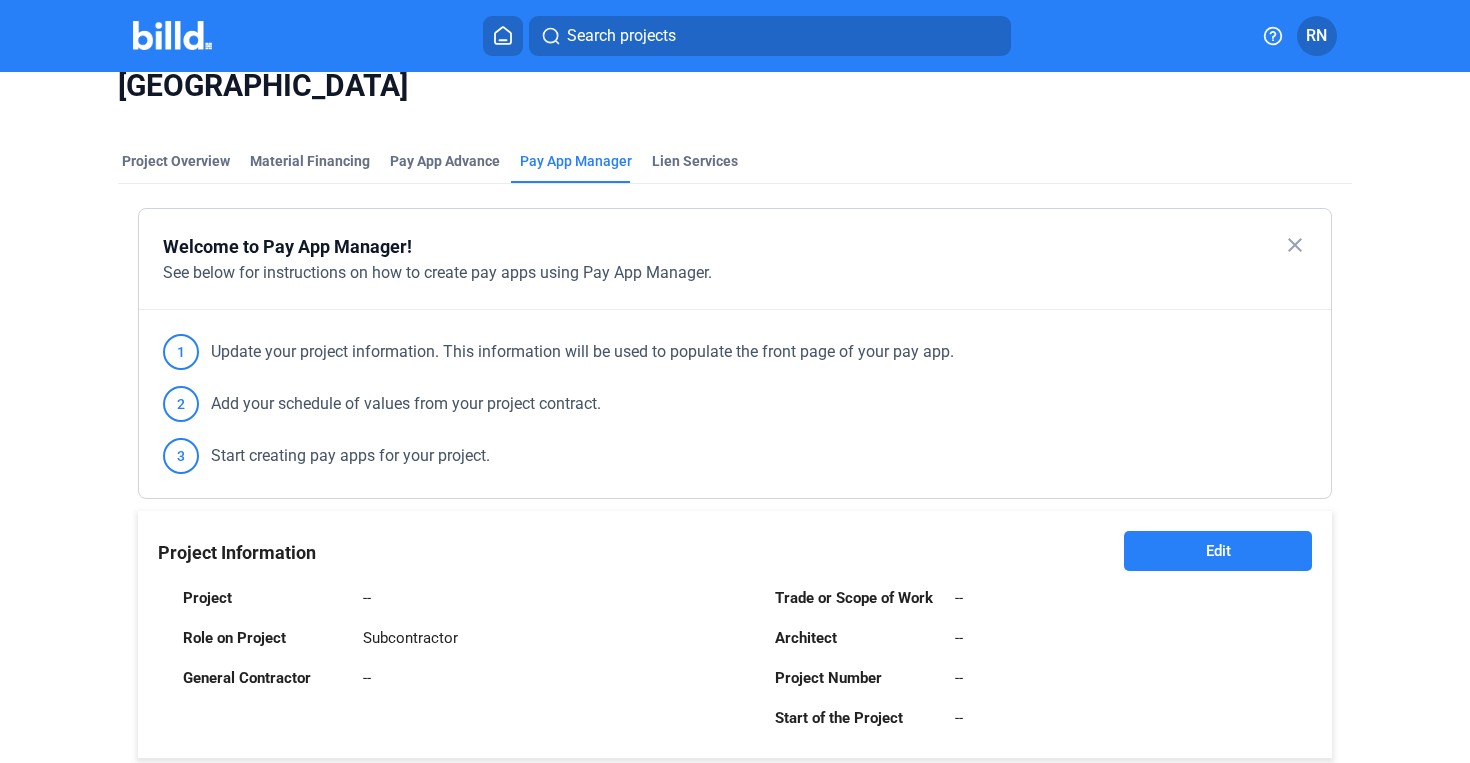 click 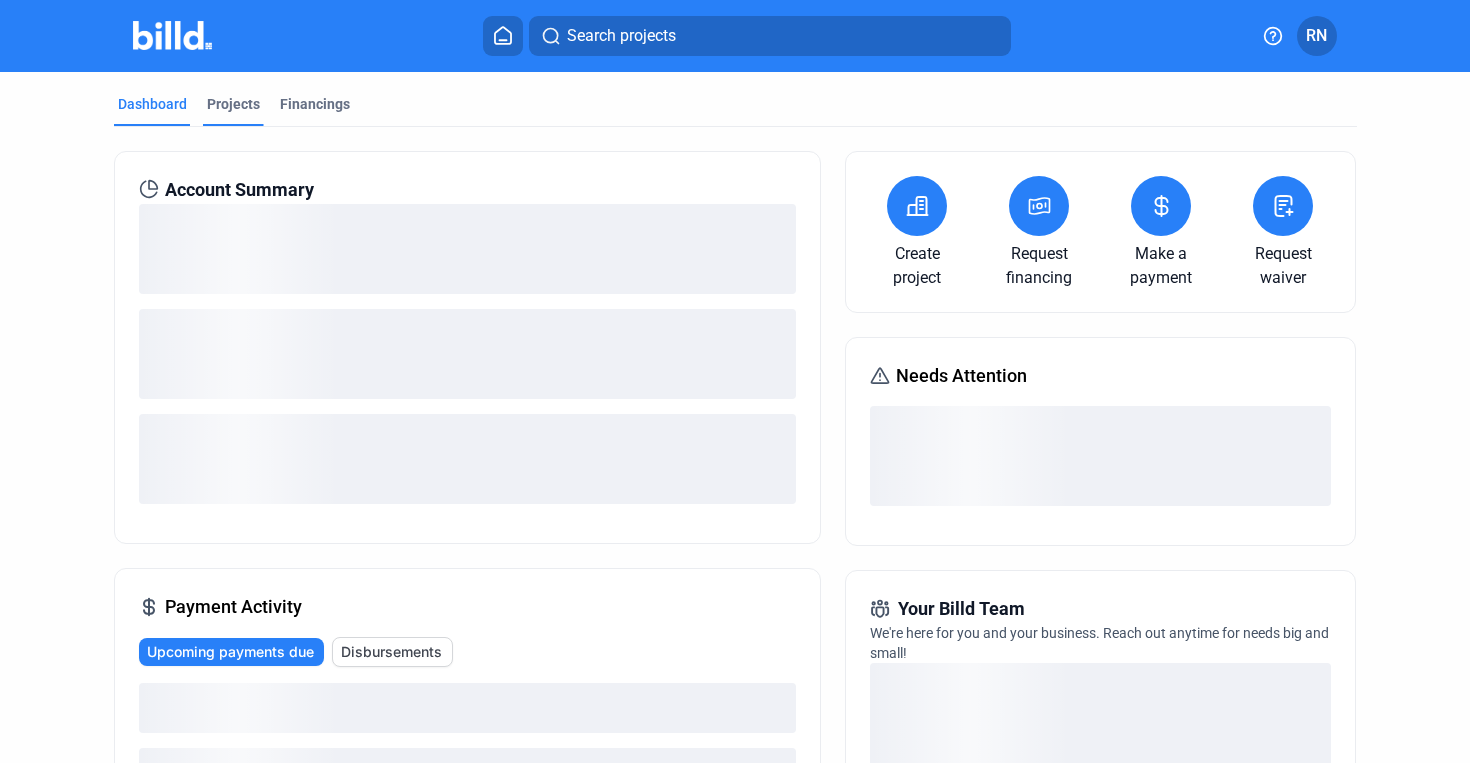 click on "Projects" at bounding box center (233, 104) 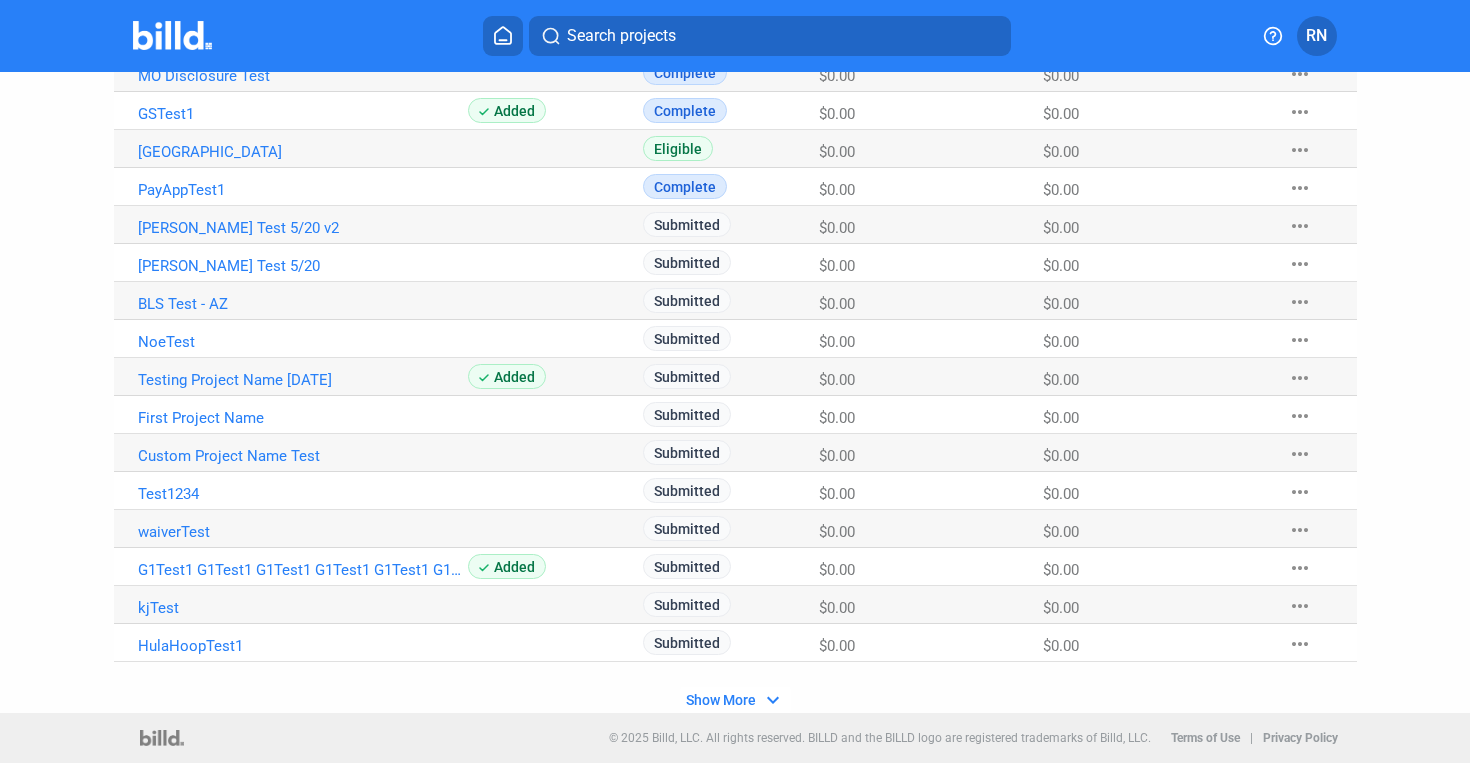 scroll, scrollTop: 0, scrollLeft: 0, axis: both 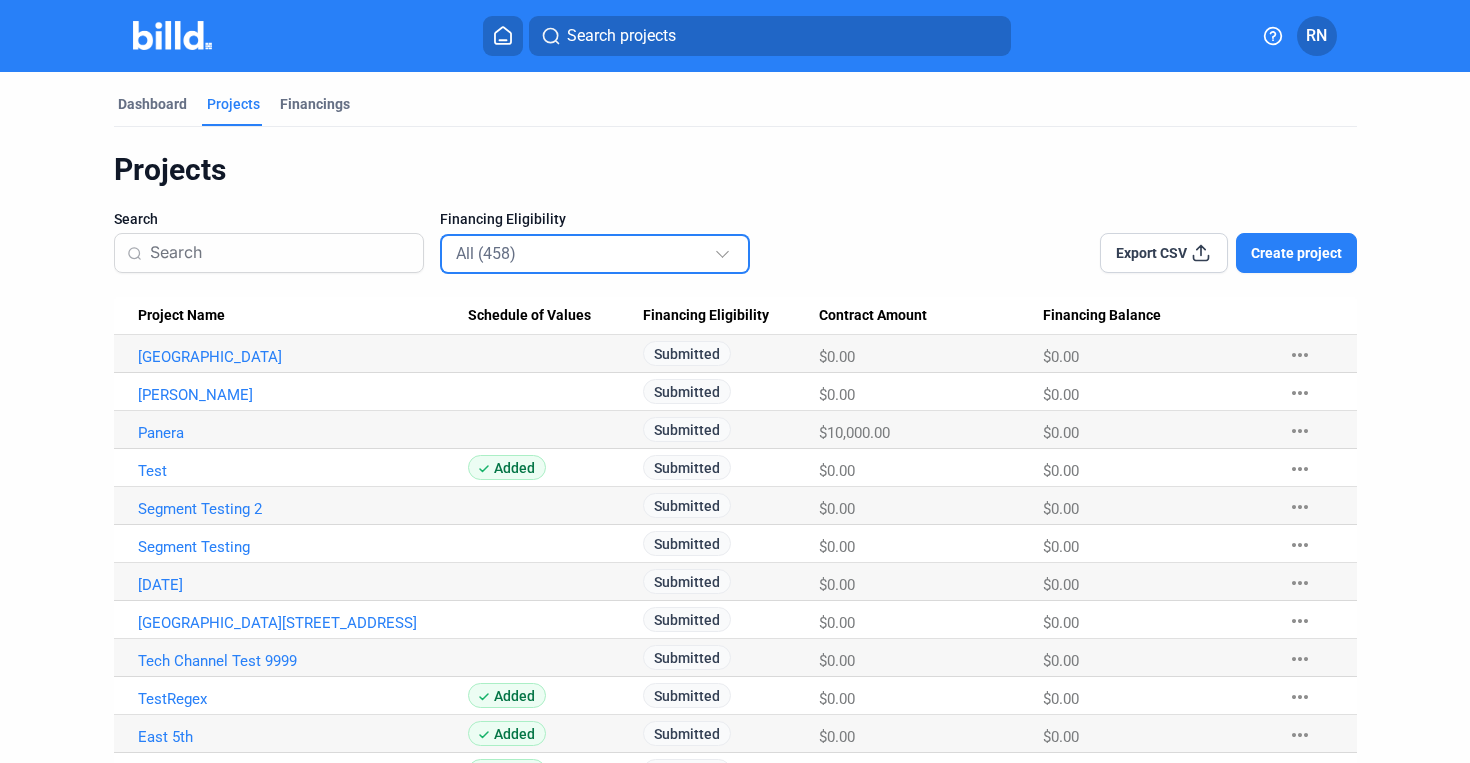 click on "All (458)" at bounding box center (585, 253) 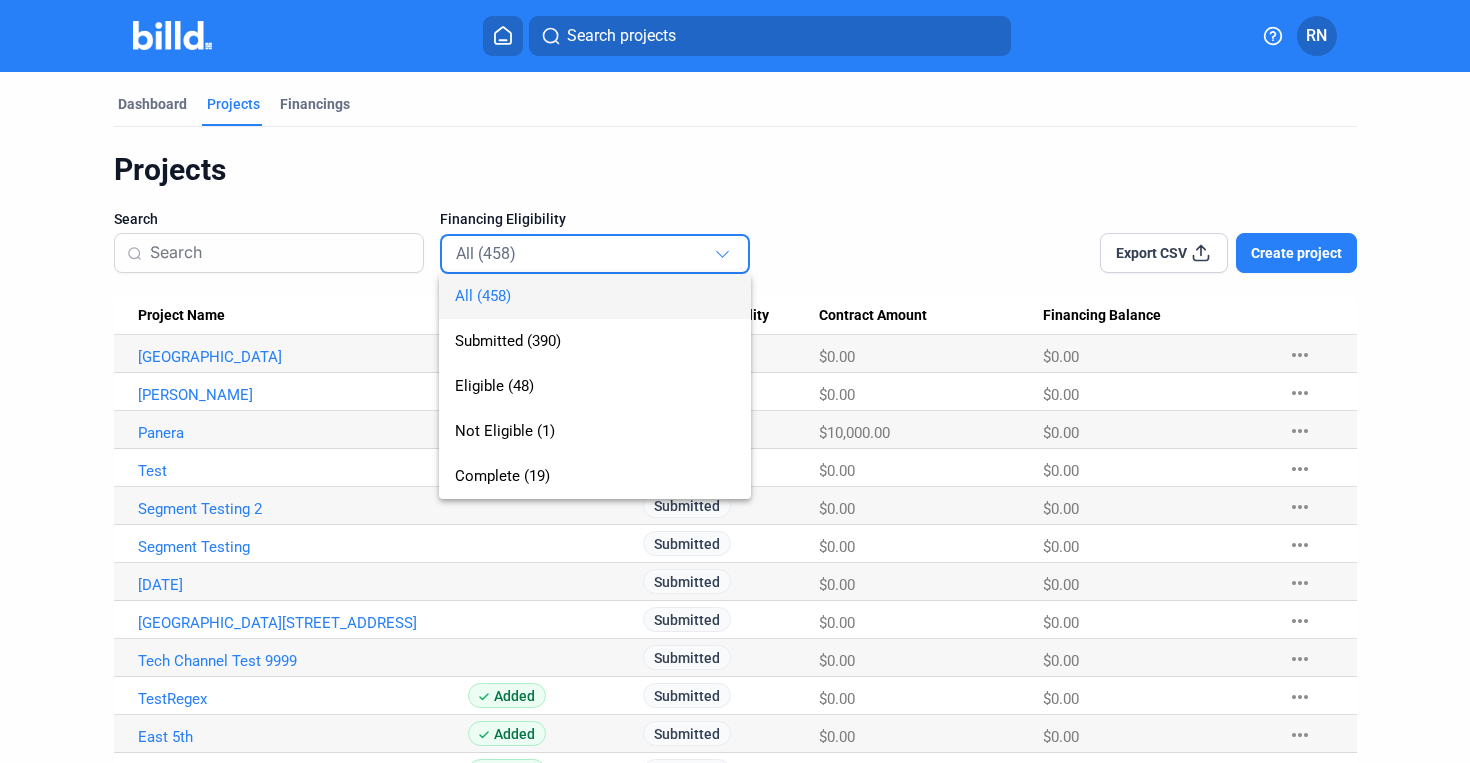click at bounding box center (735, 381) 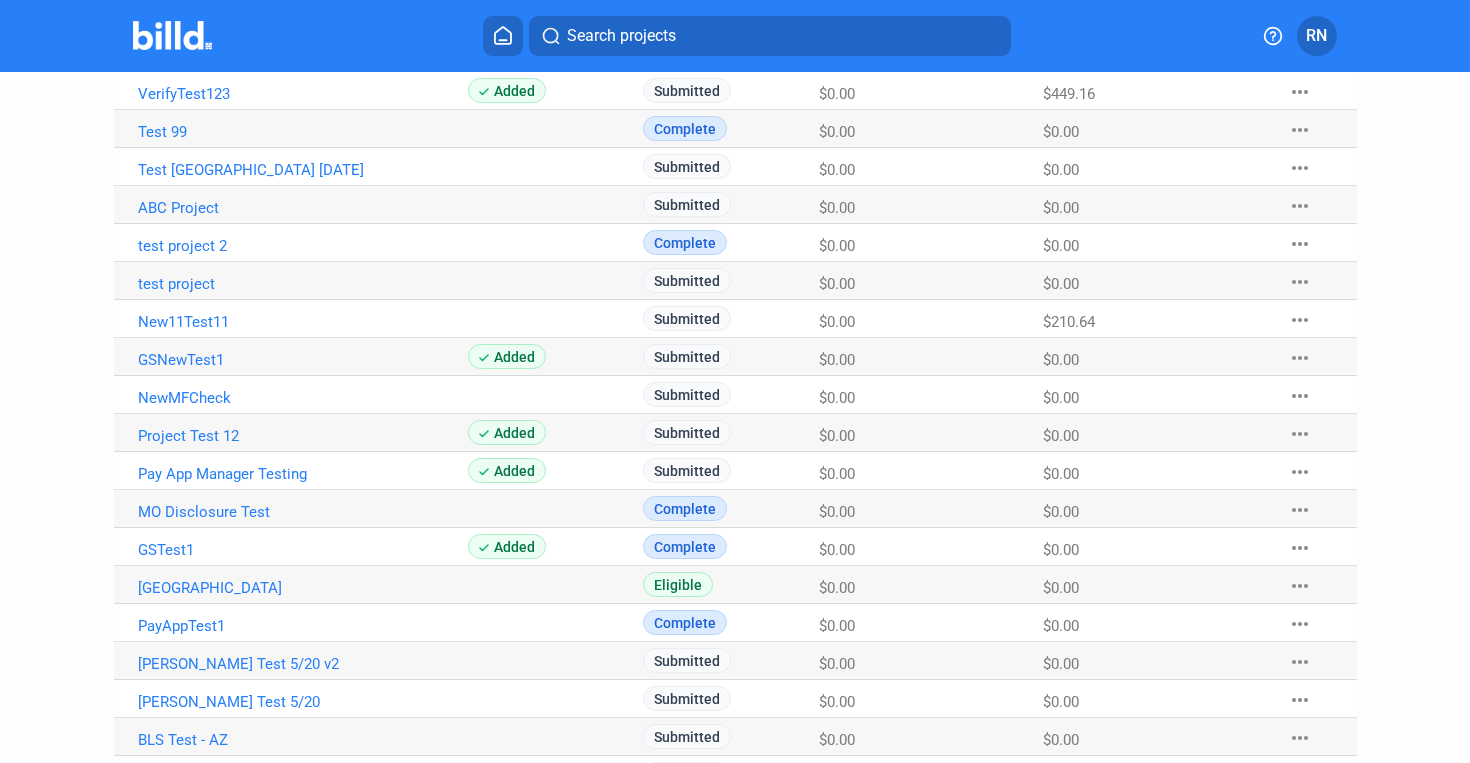 scroll, scrollTop: 1193, scrollLeft: 0, axis: vertical 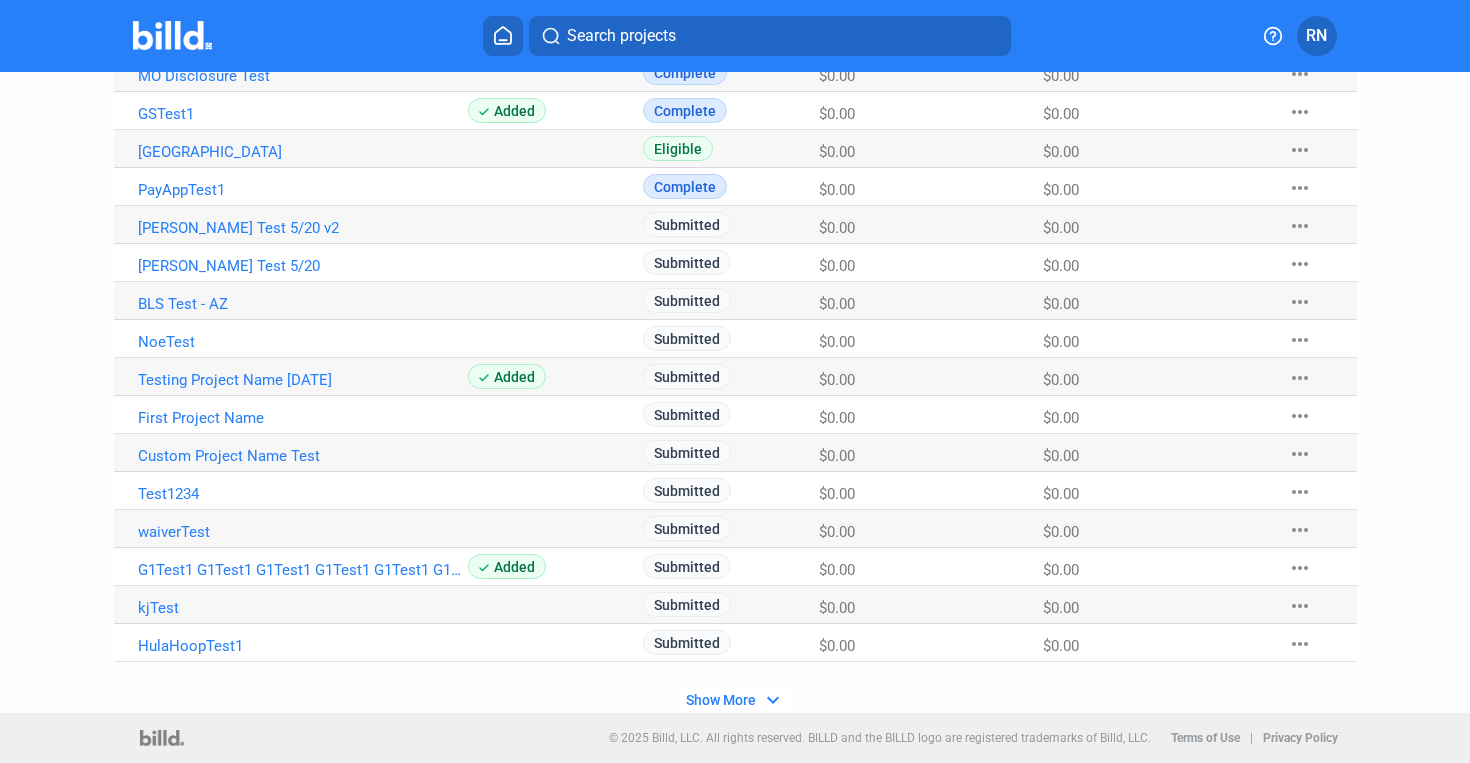 click on "Show More" at bounding box center [721, 700] 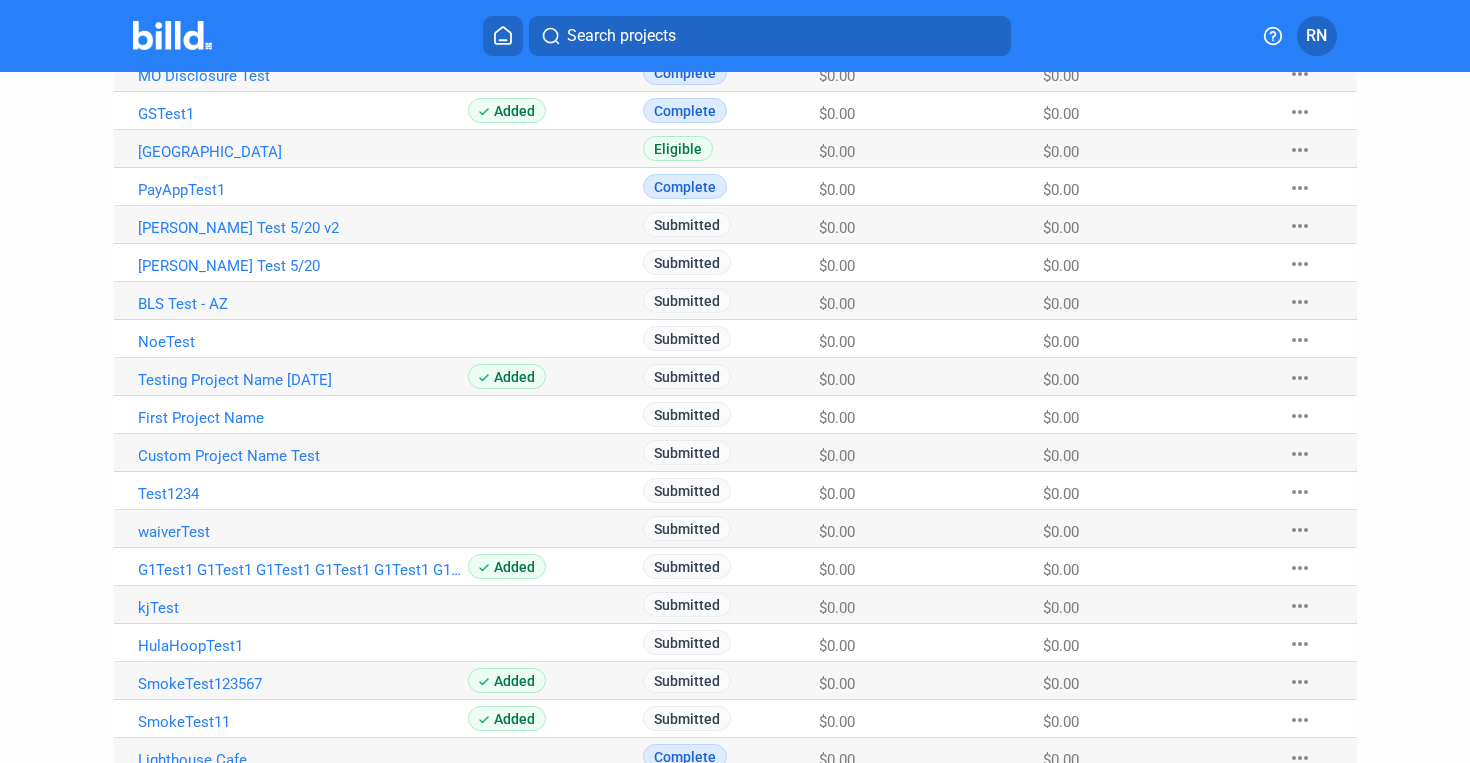 click on "Submitted" at bounding box center [731, -839] 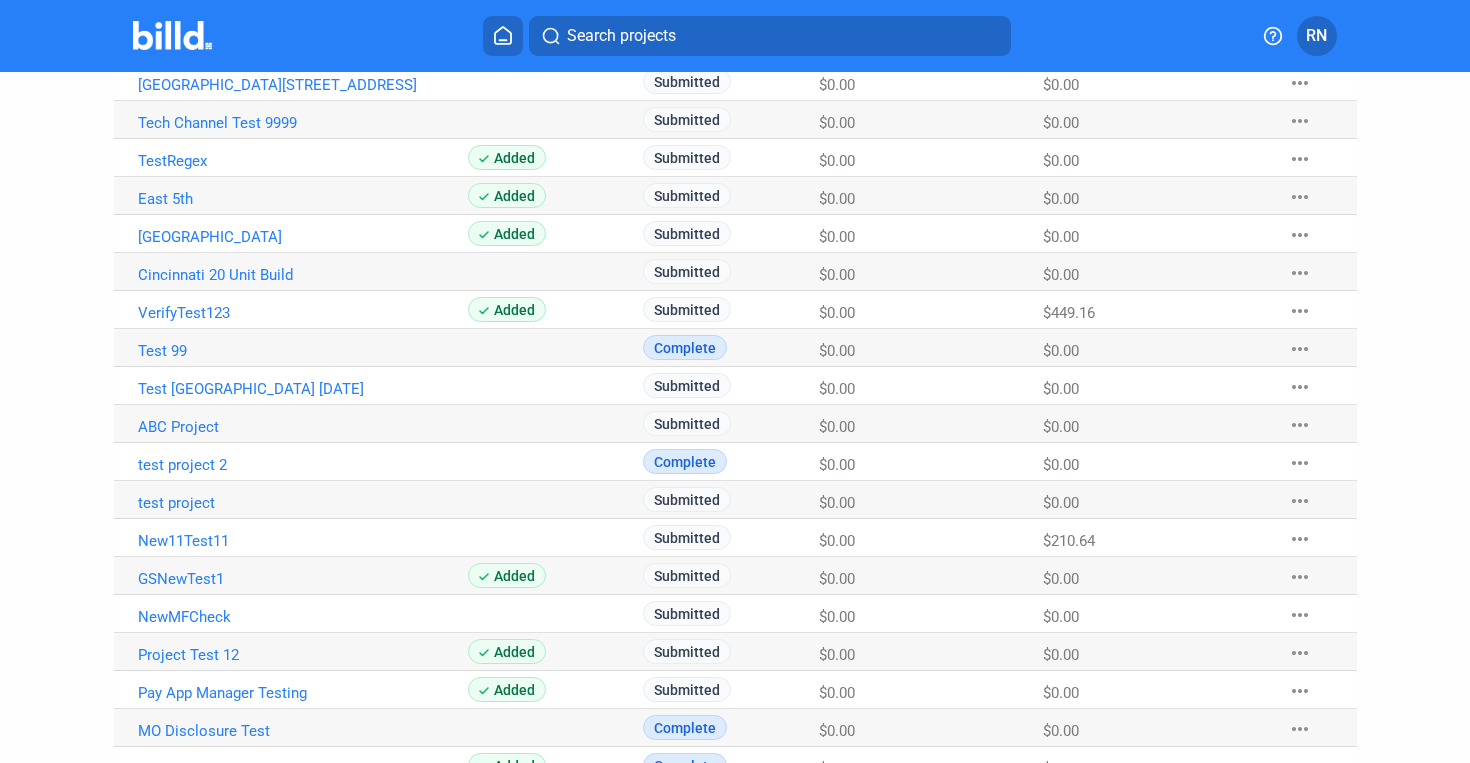 scroll, scrollTop: 62, scrollLeft: 0, axis: vertical 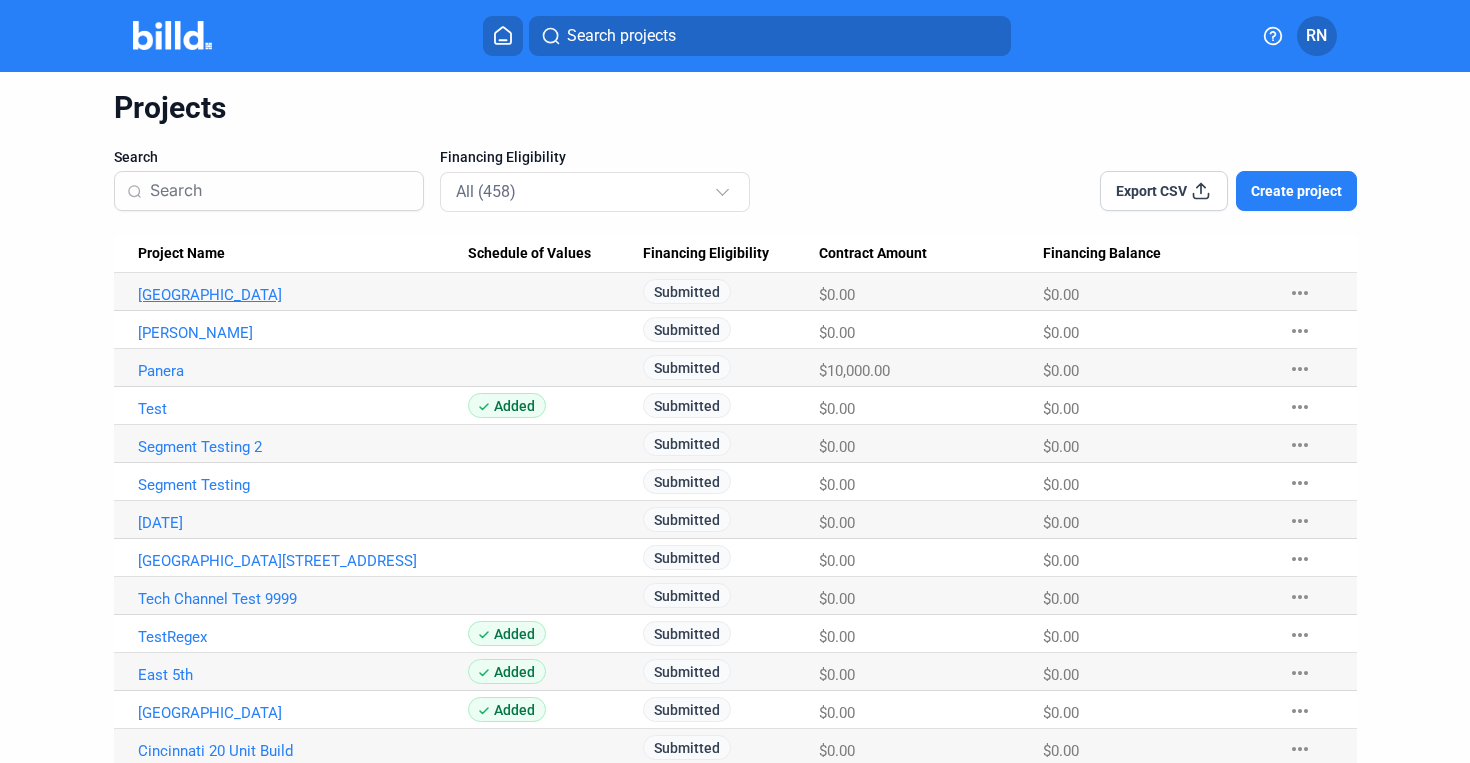 click on "[GEOGRAPHIC_DATA]" at bounding box center (303, 295) 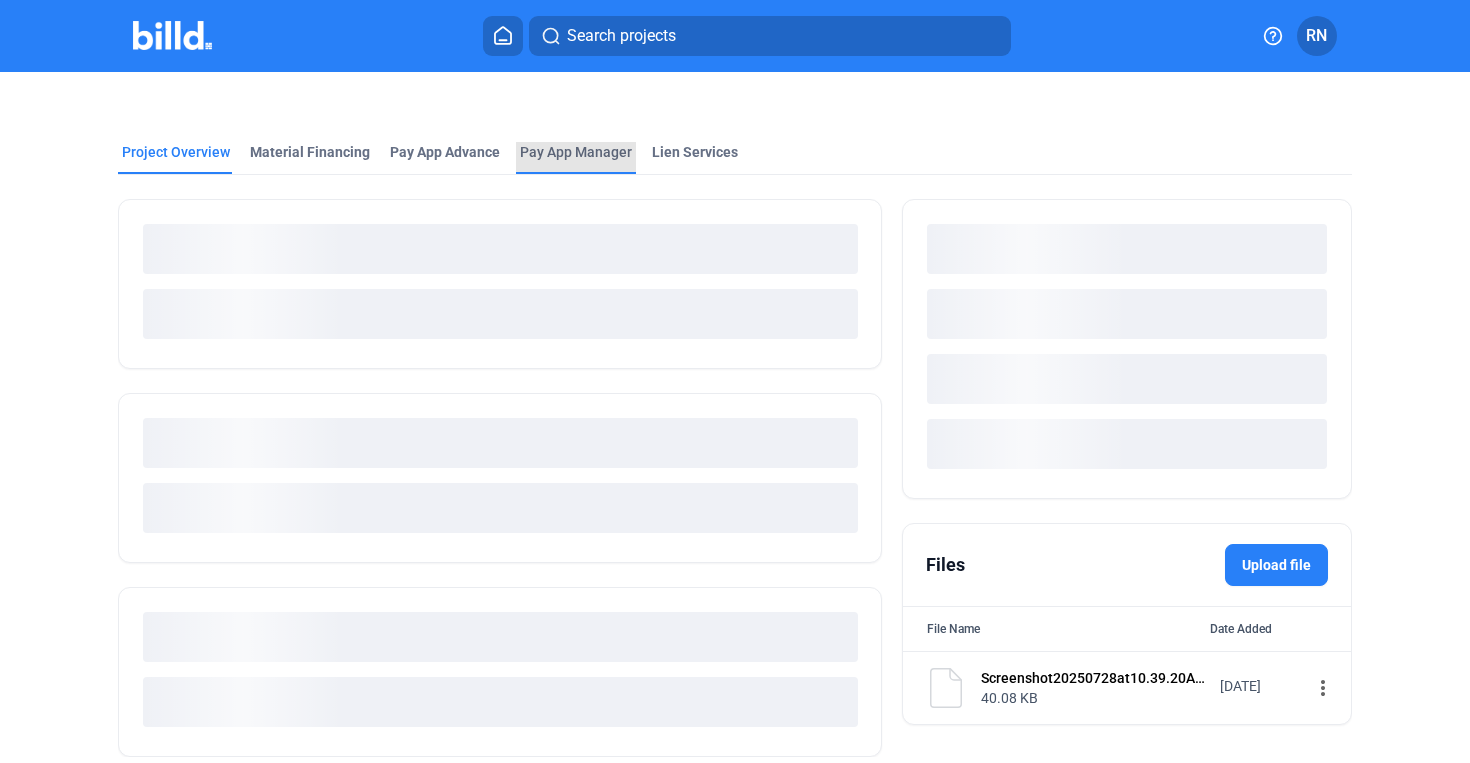 click on "Pay App Manager" at bounding box center (576, 152) 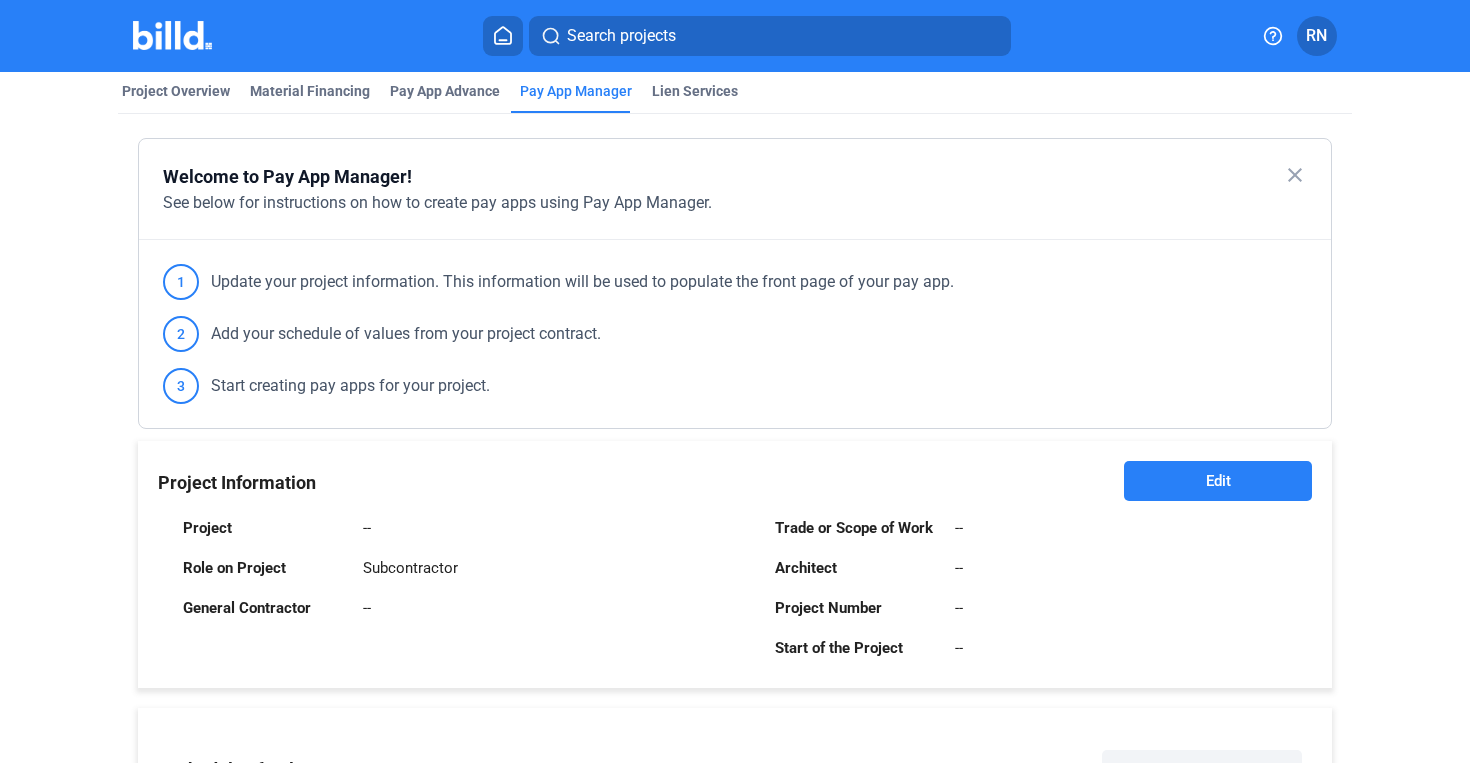scroll, scrollTop: 234, scrollLeft: 0, axis: vertical 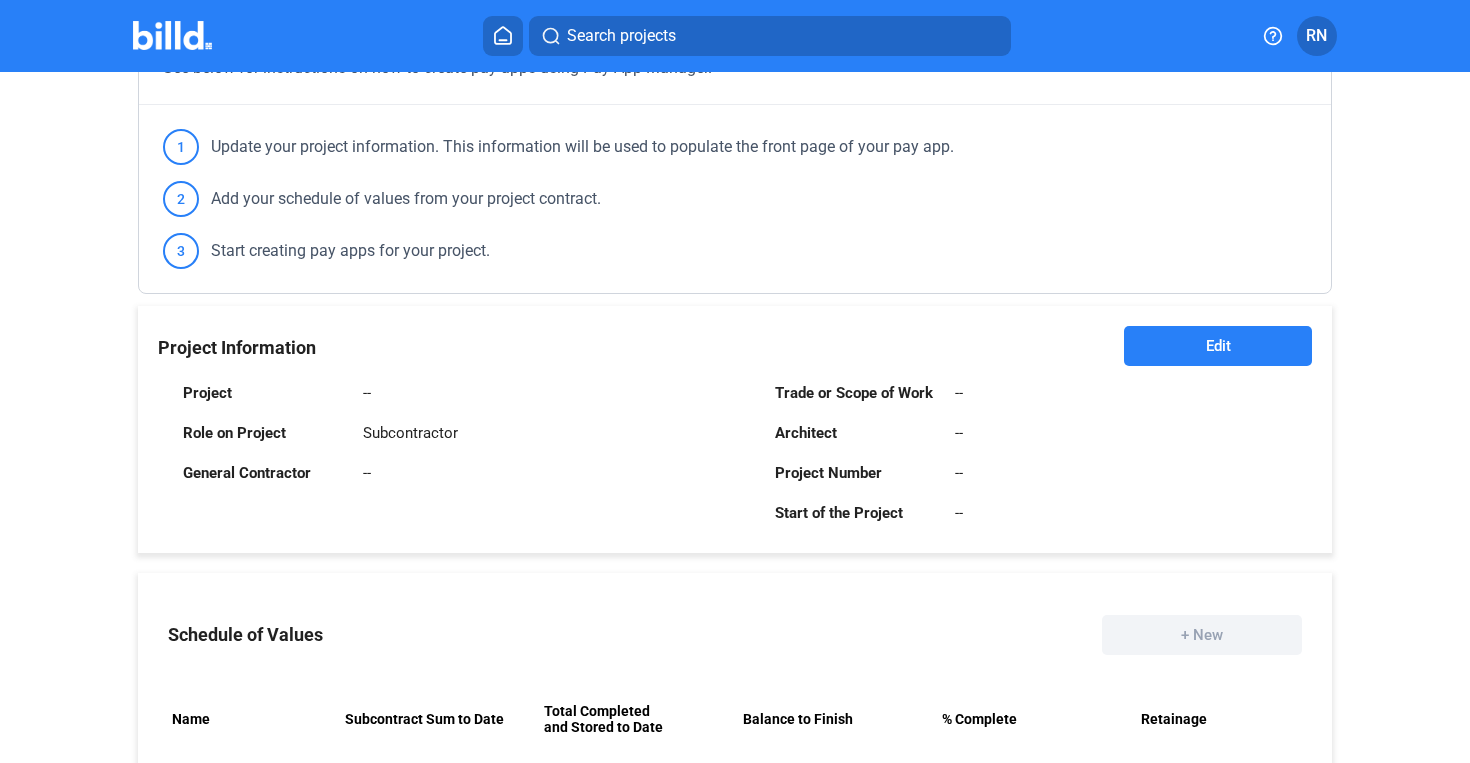 click on "Edit" at bounding box center [1218, 346] 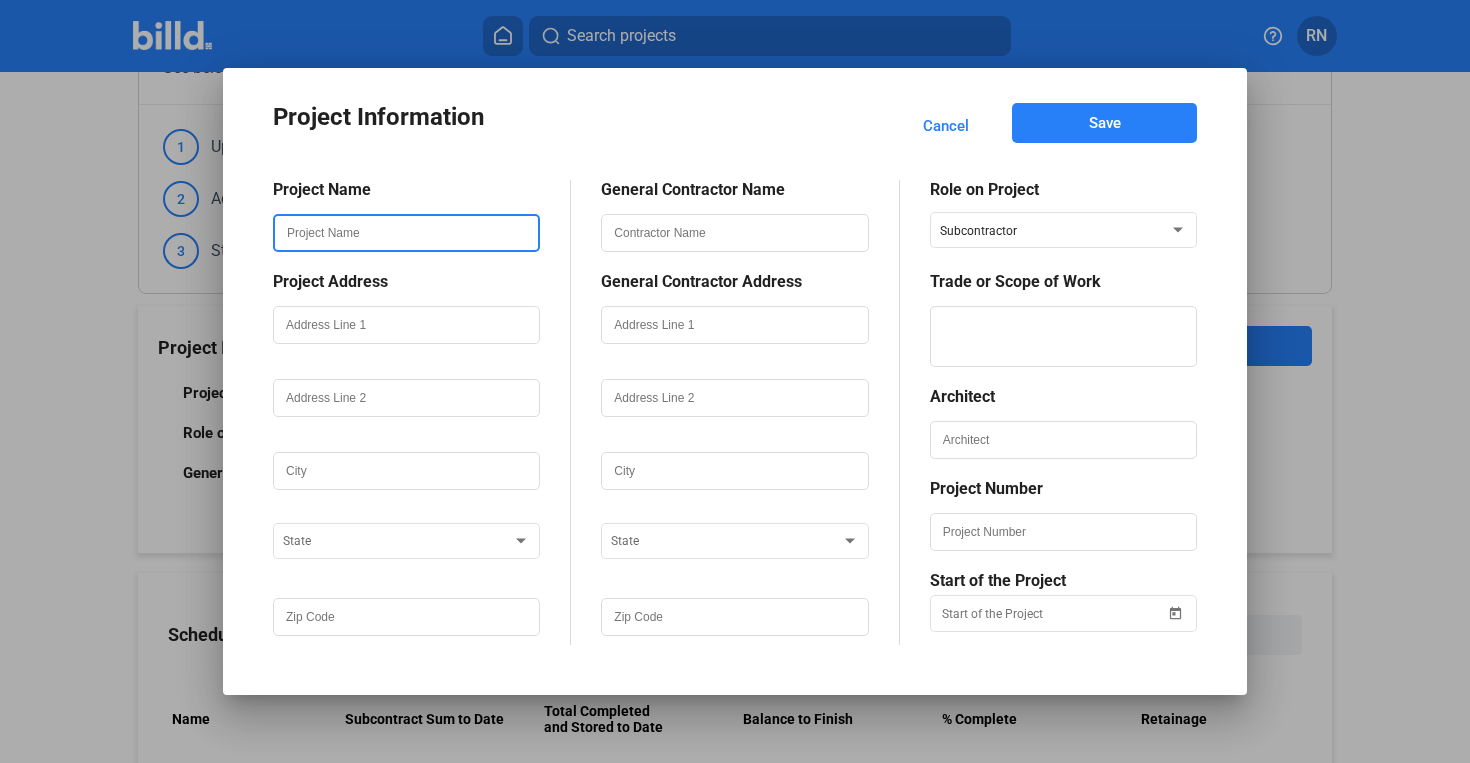 click at bounding box center [406, 233] 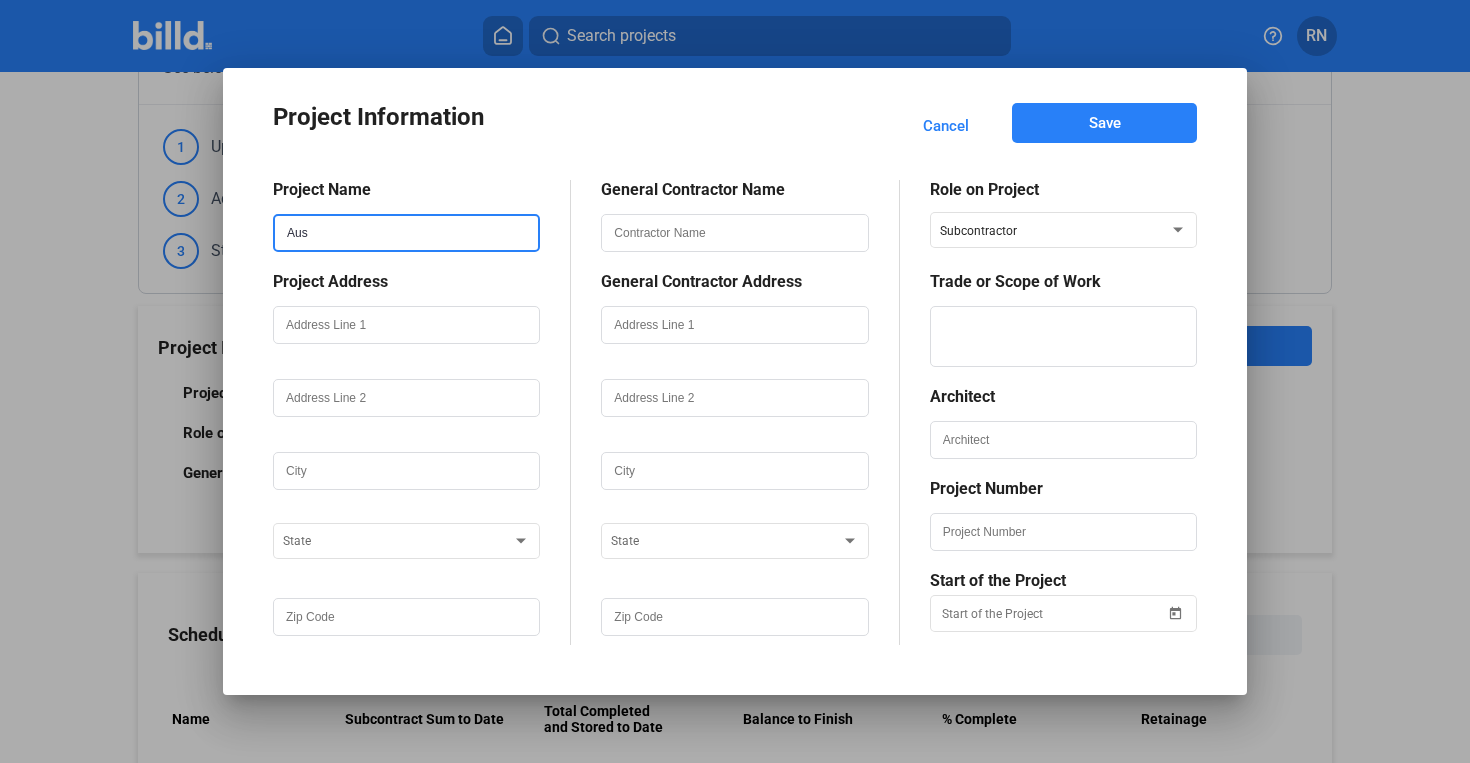 type on "[GEOGRAPHIC_DATA]" 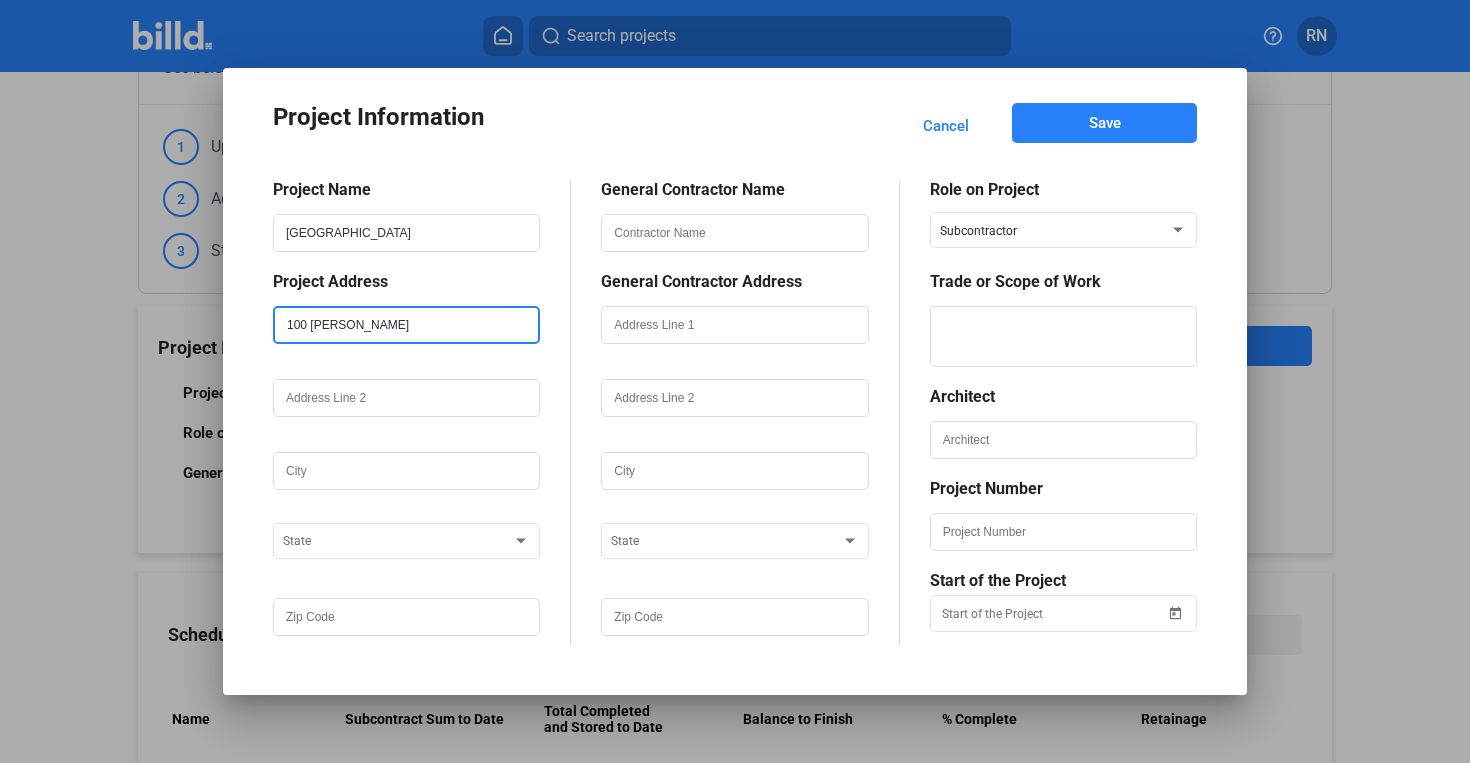 type on "100 [PERSON_NAME]" 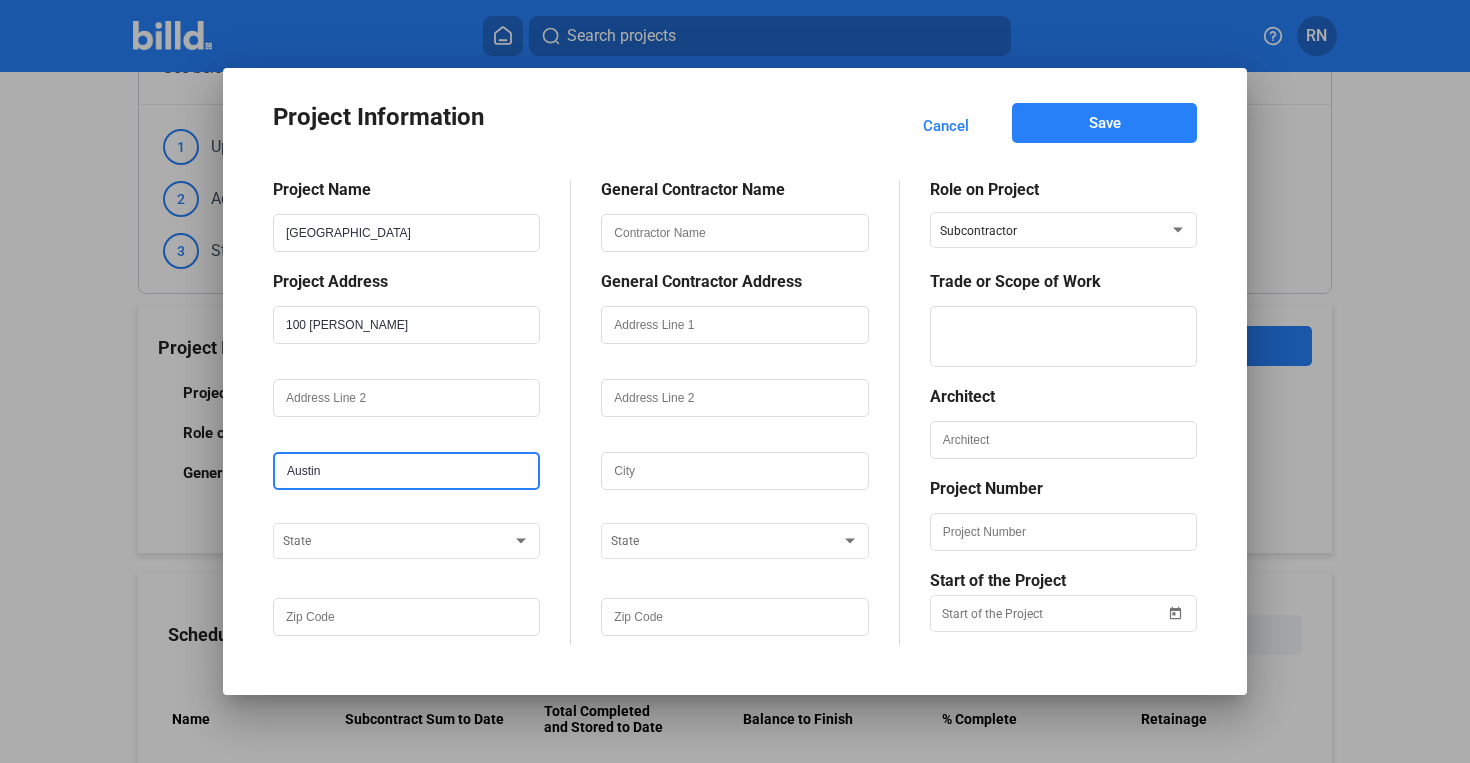 type on "Austin" 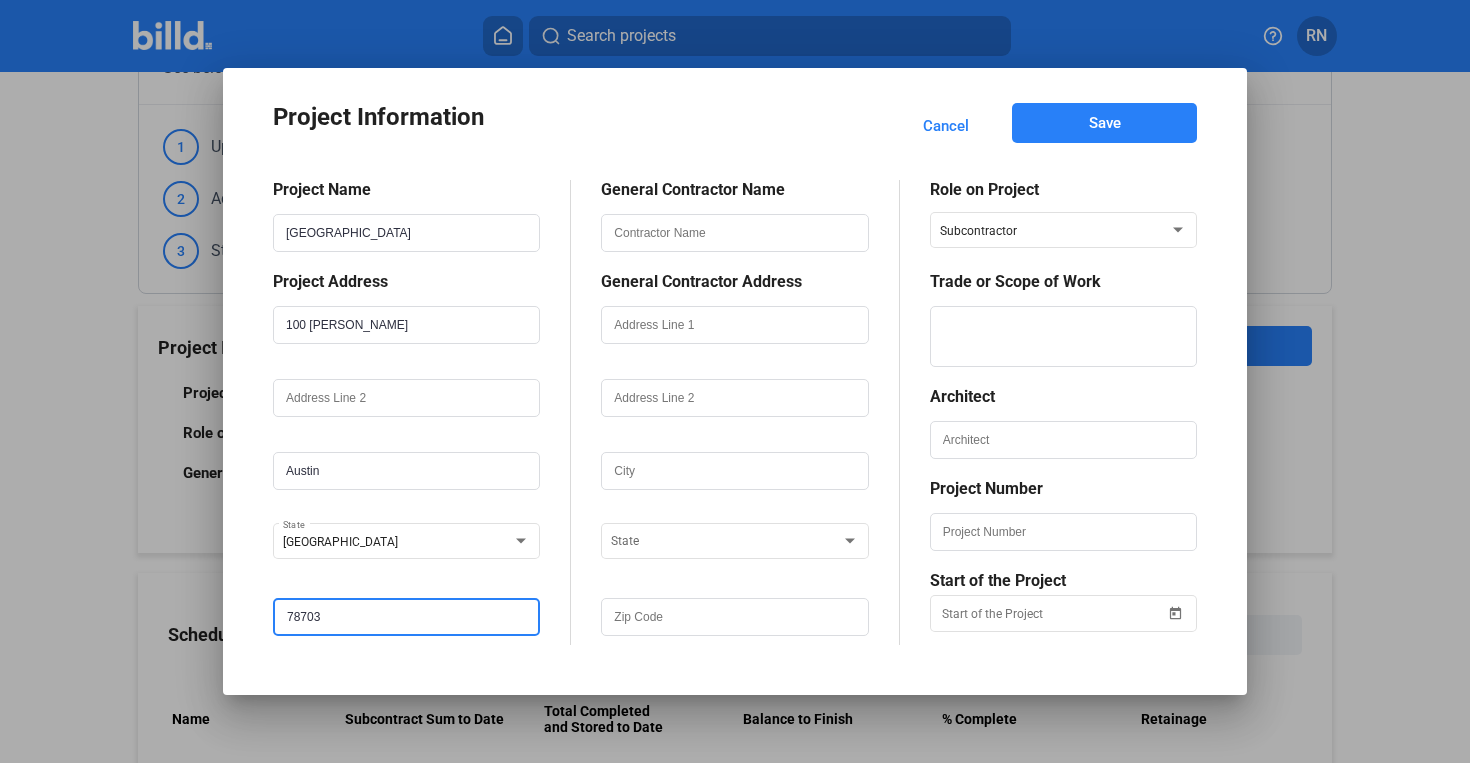 type on "78703" 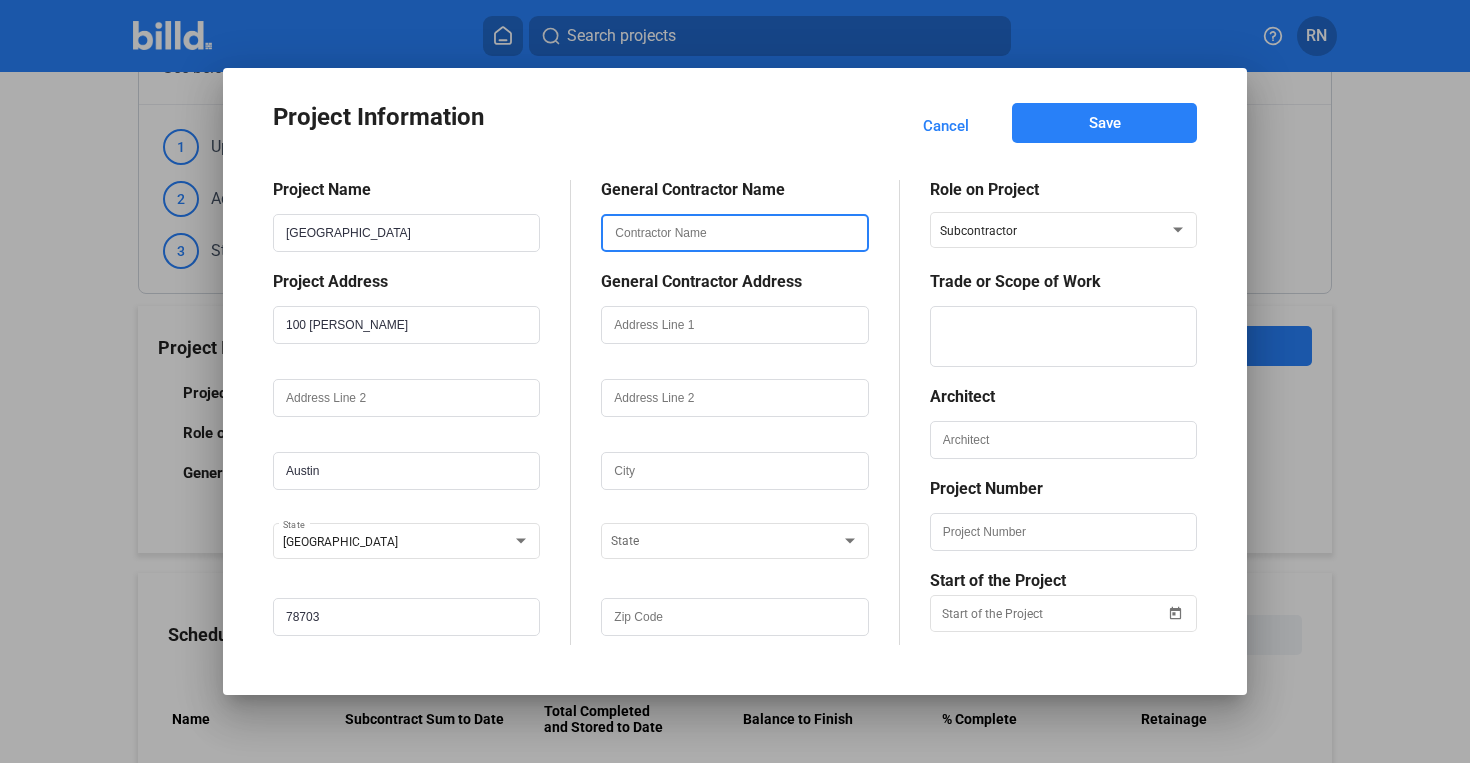click at bounding box center (734, 233) 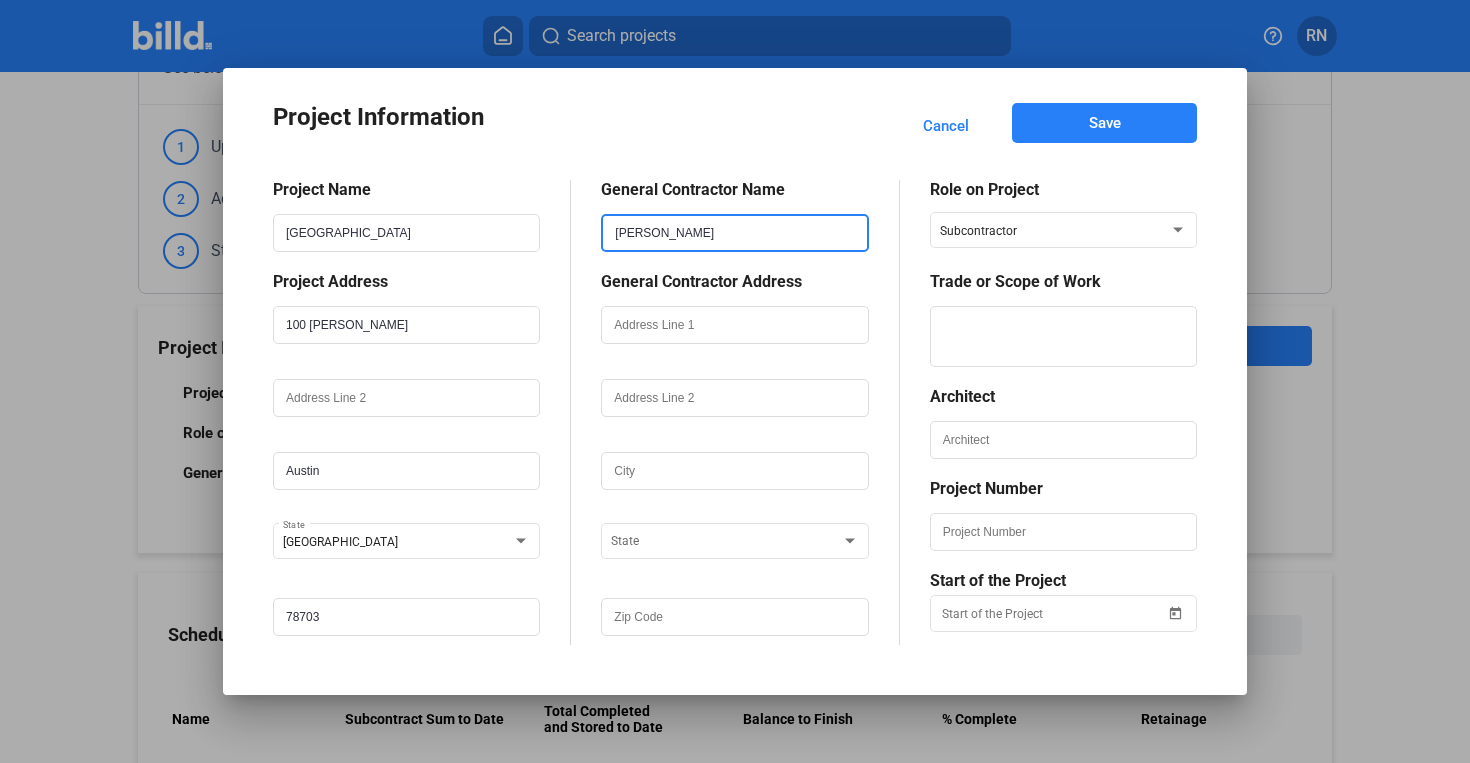 type on "[PERSON_NAME]" 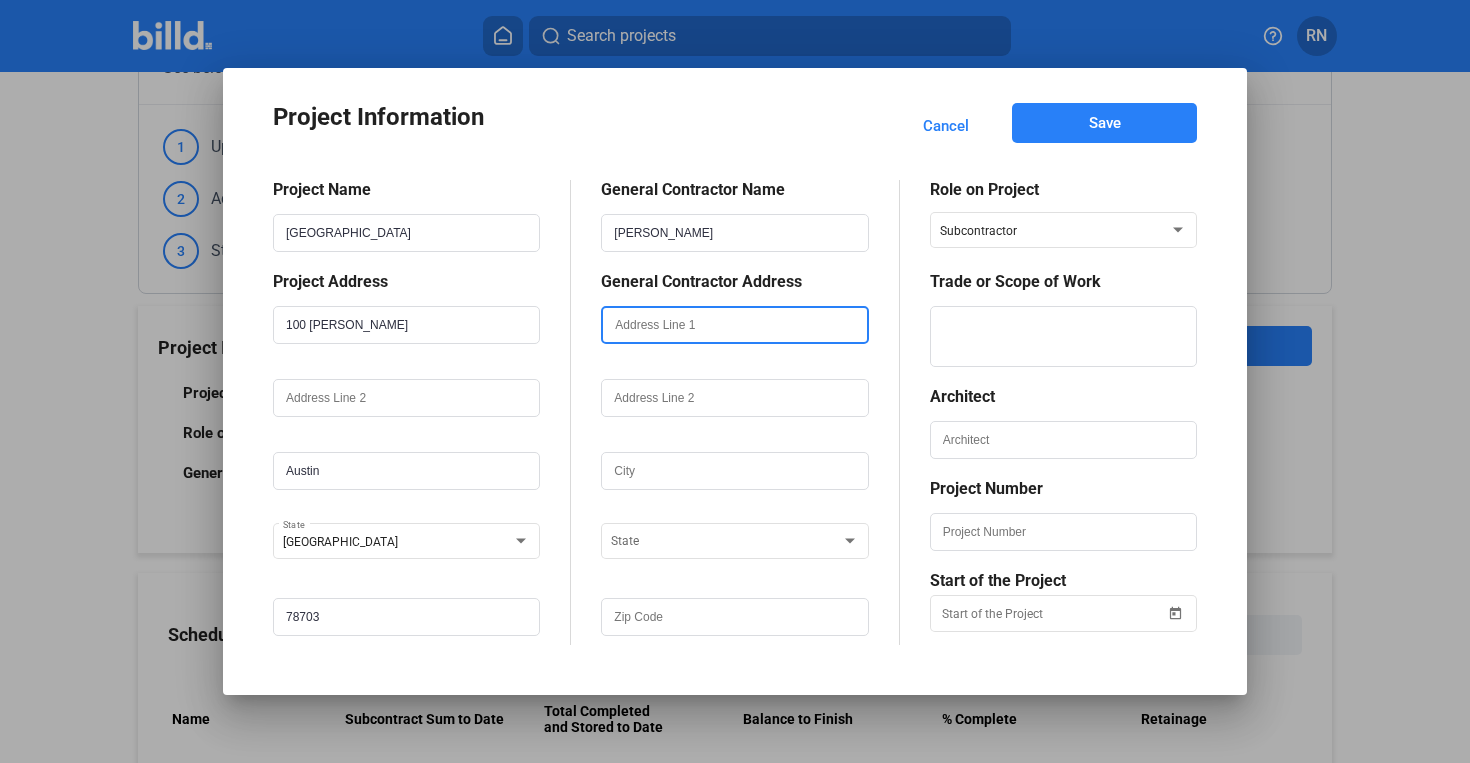 click at bounding box center (734, 325) 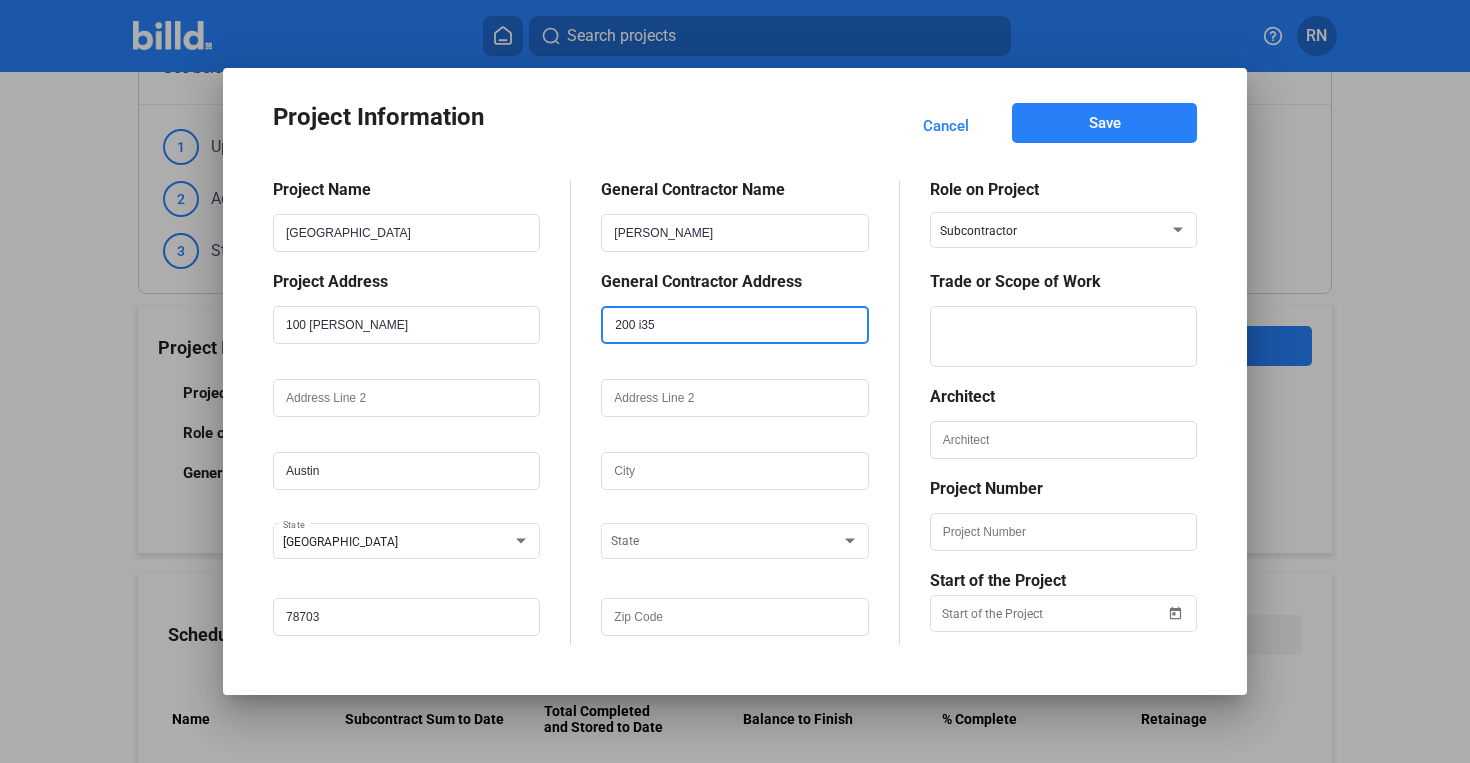type on "200 i35" 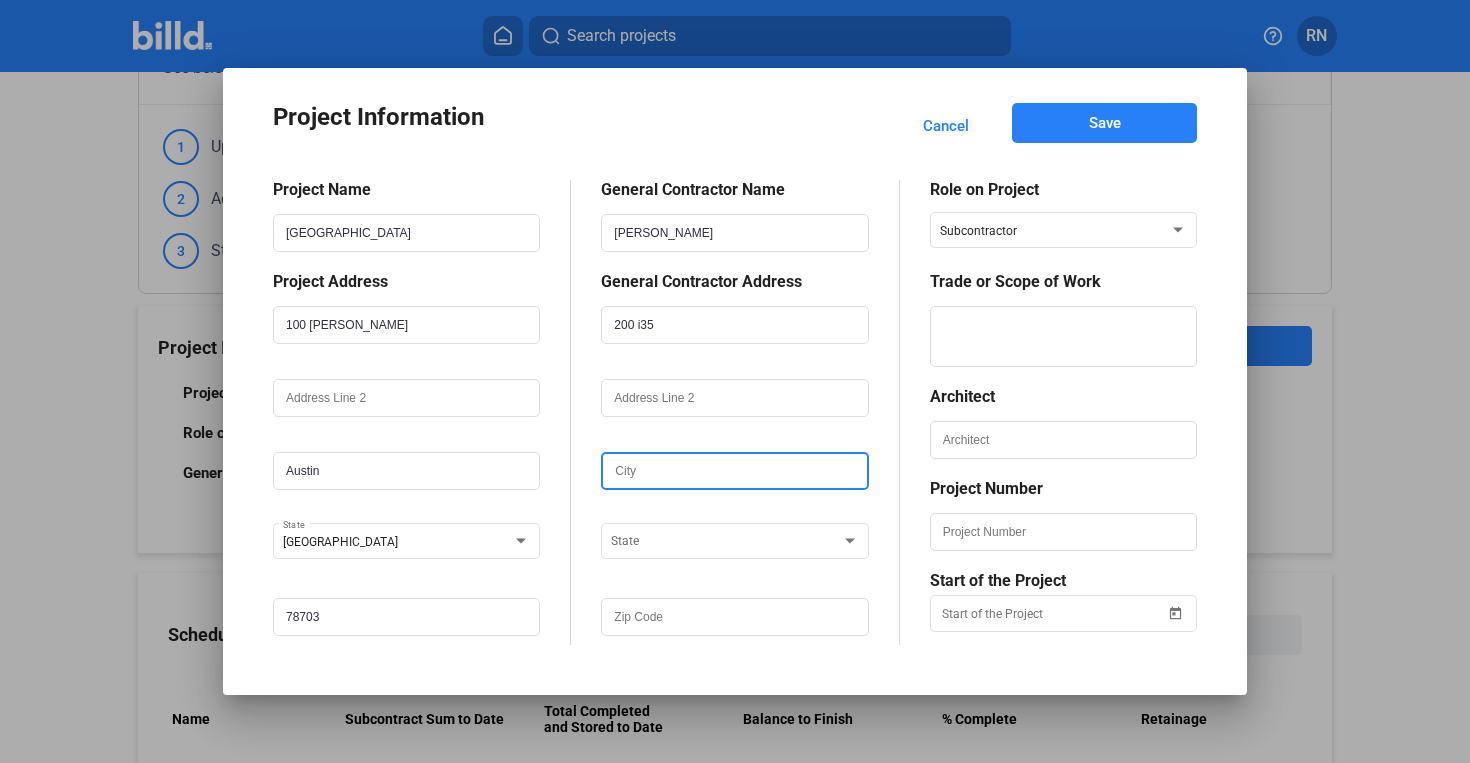 click at bounding box center (734, 471) 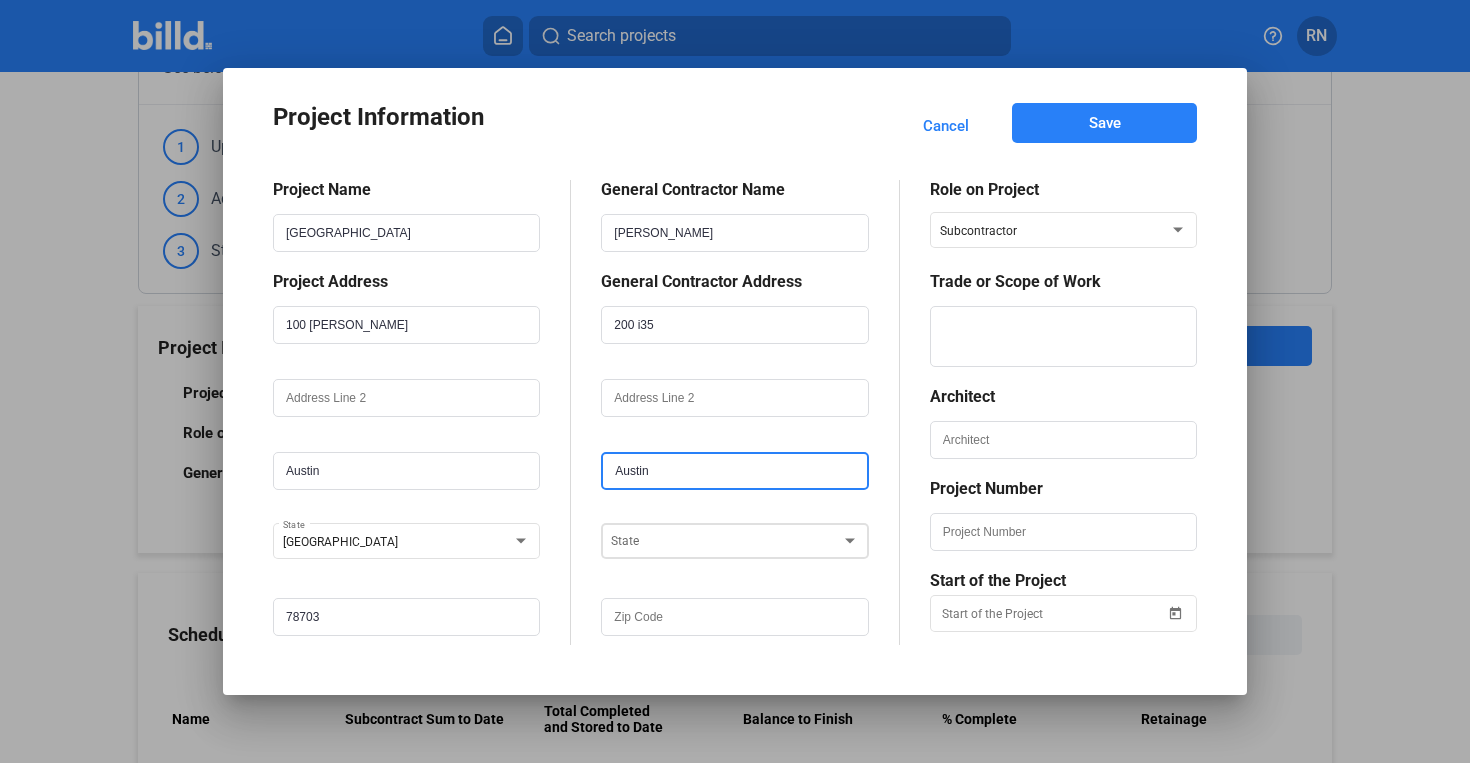type on "Austin" 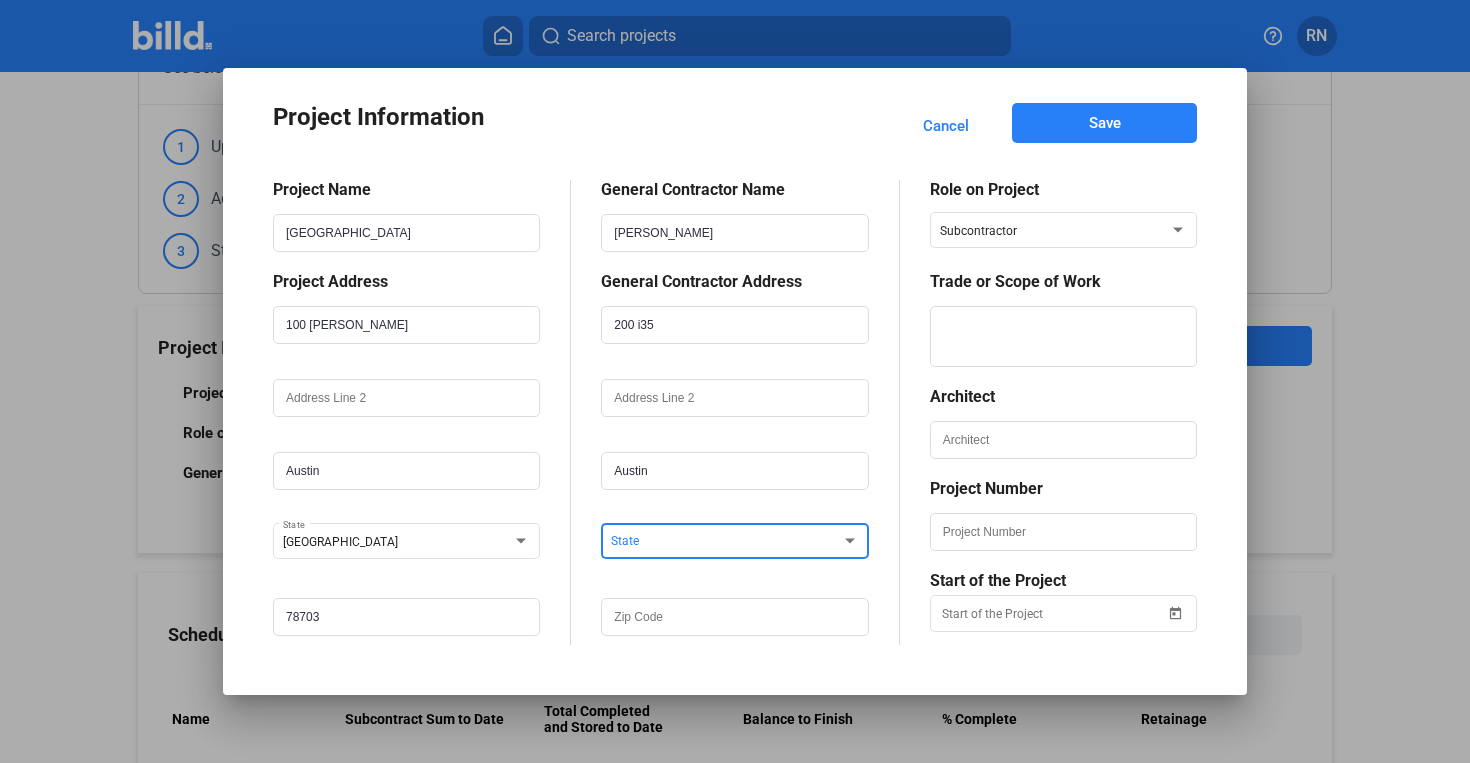 click at bounding box center [725, 542] 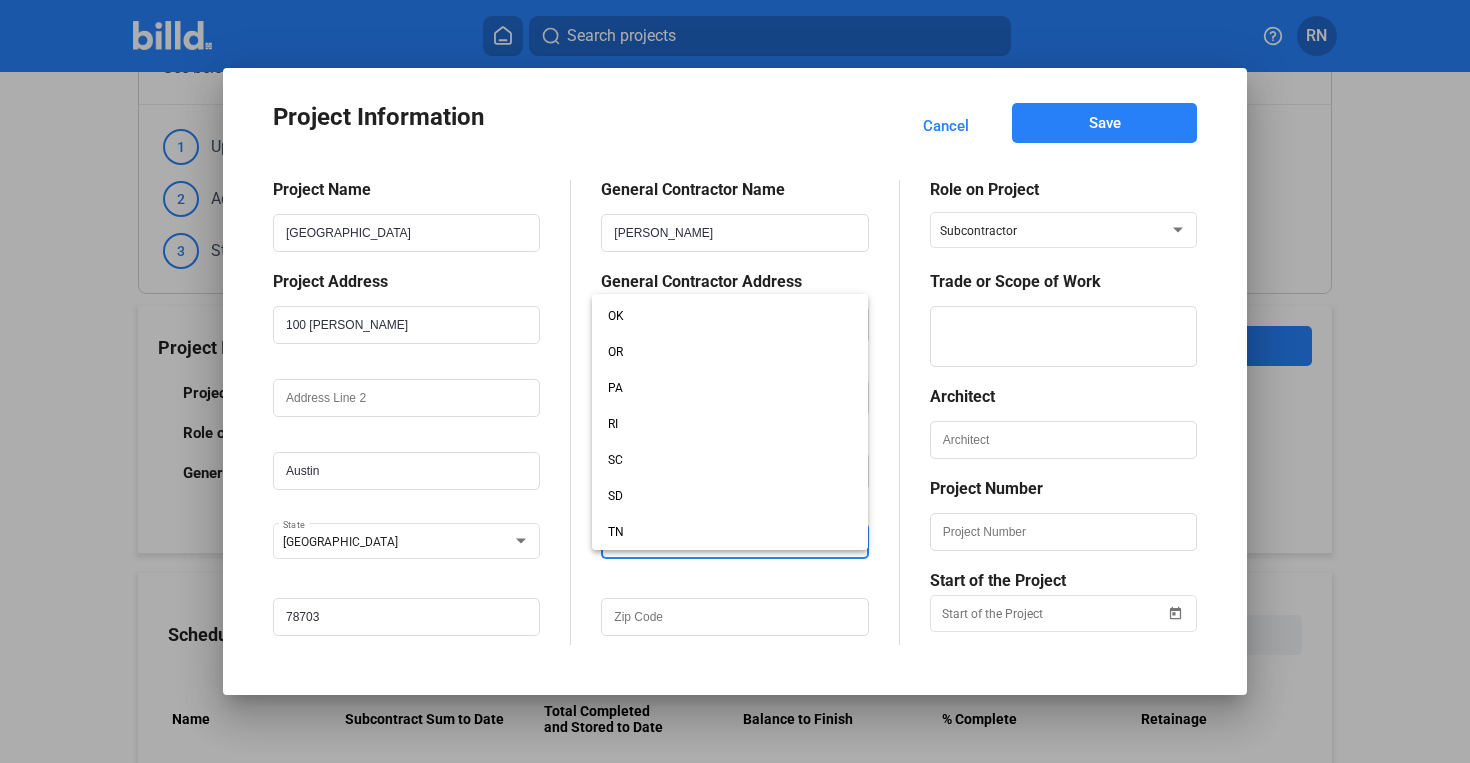 scroll, scrollTop: 1292, scrollLeft: 0, axis: vertical 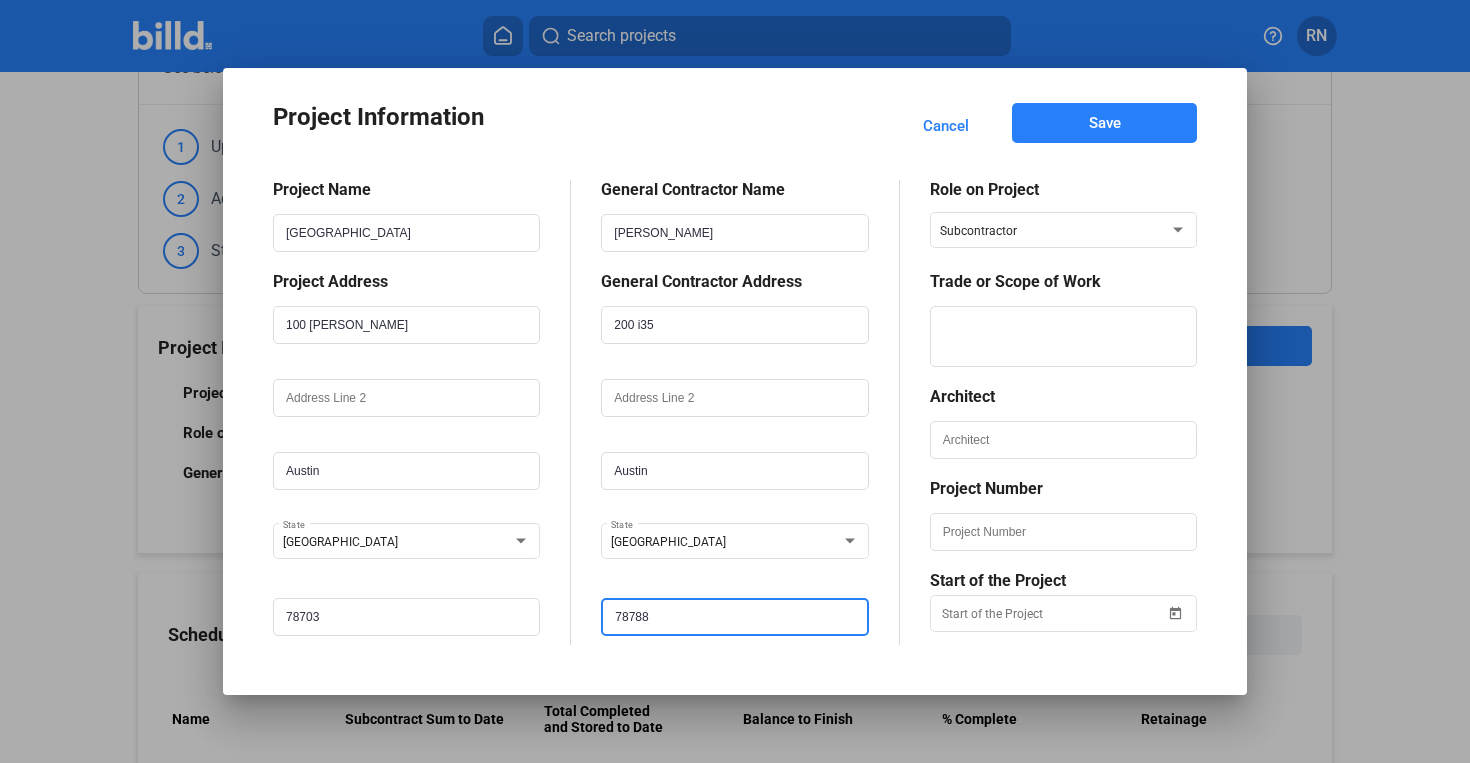 type on "78788" 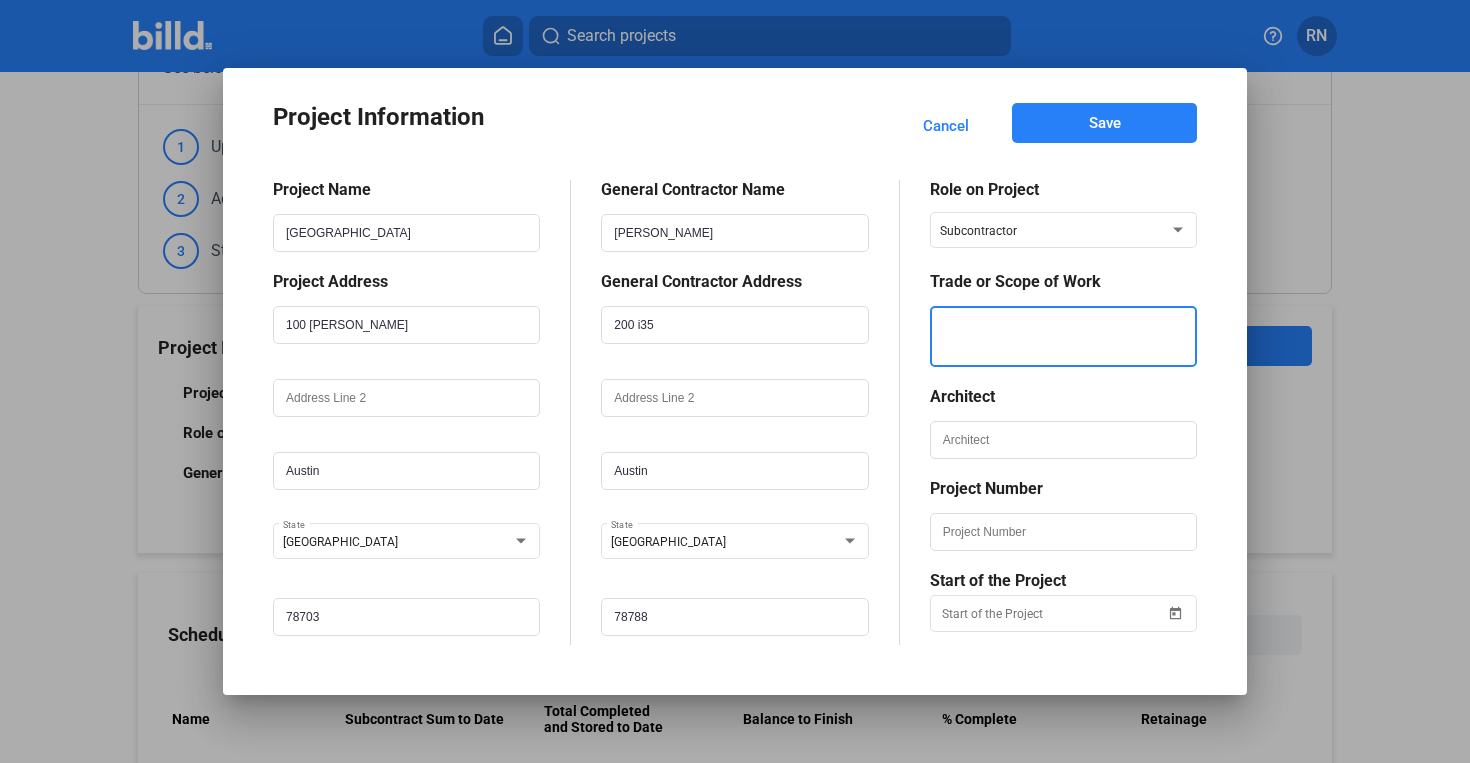click at bounding box center (1063, 336) 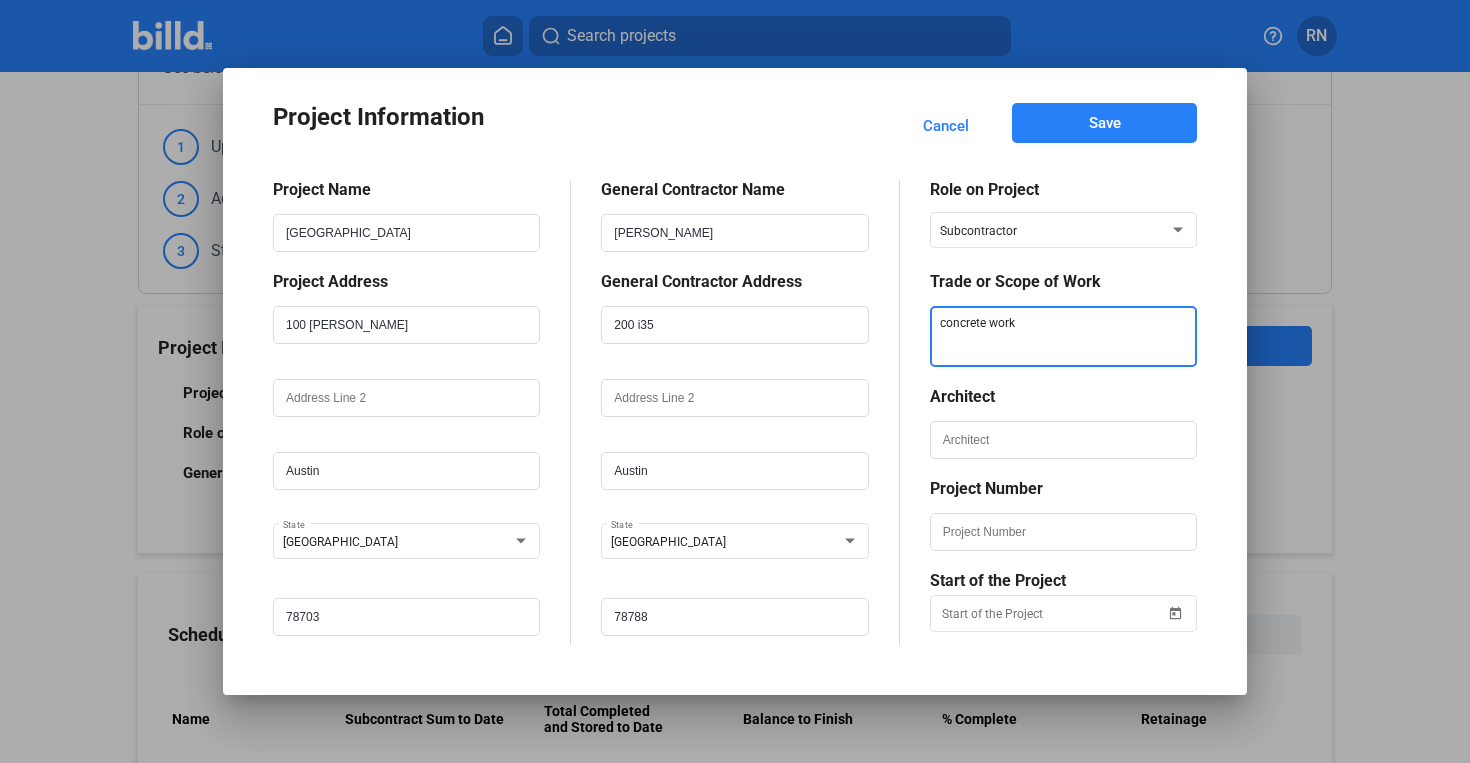 type on "concrete work" 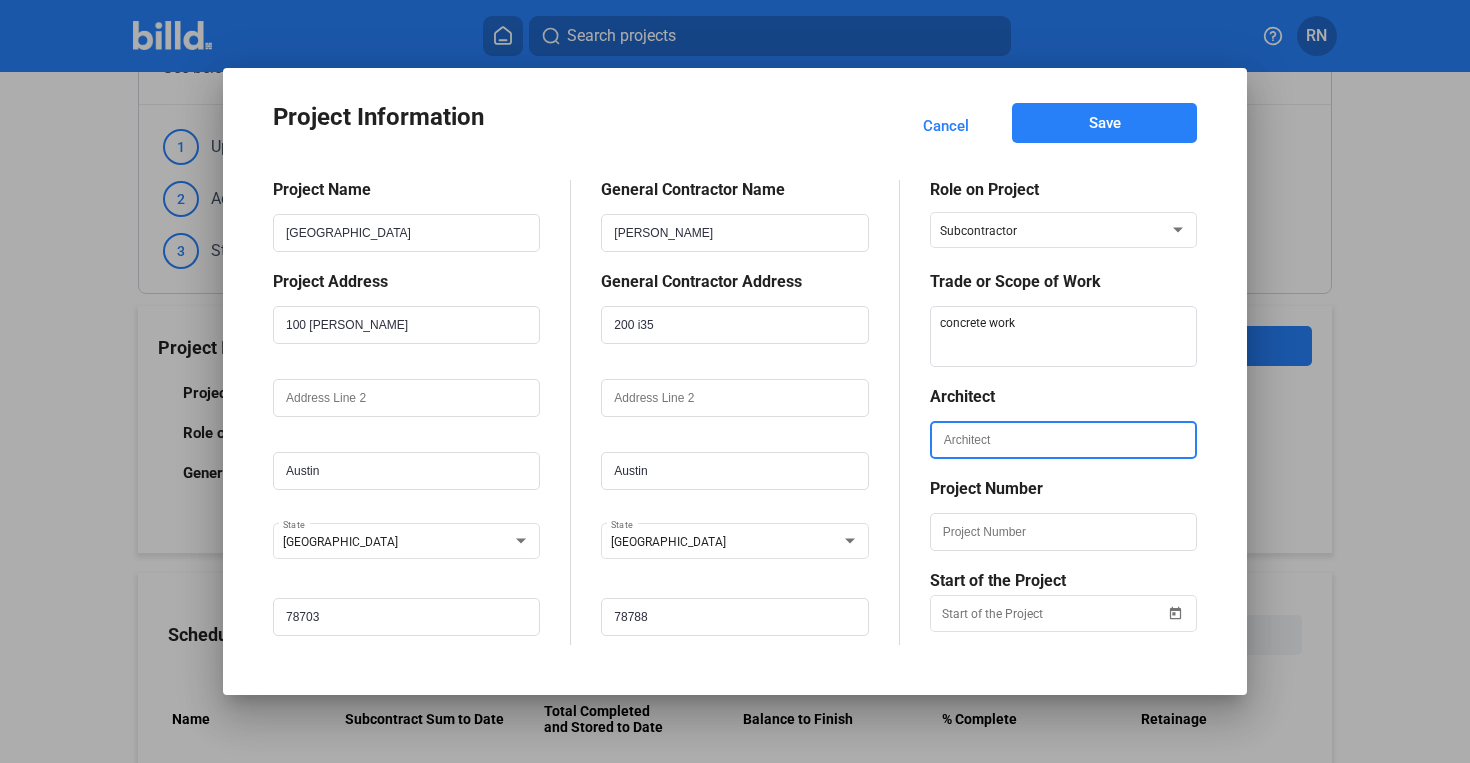 click at bounding box center [1063, 440] 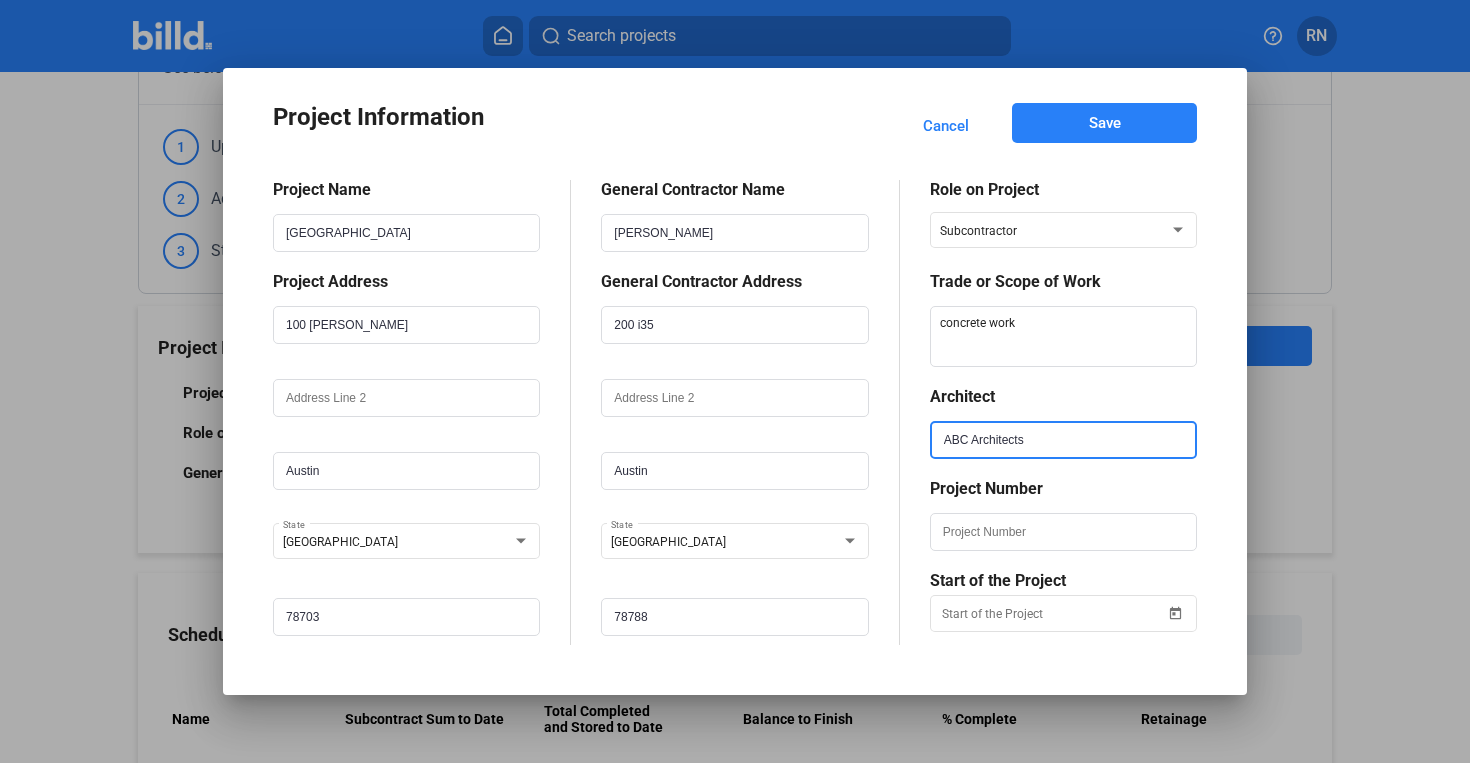 type on "ABC Architects" 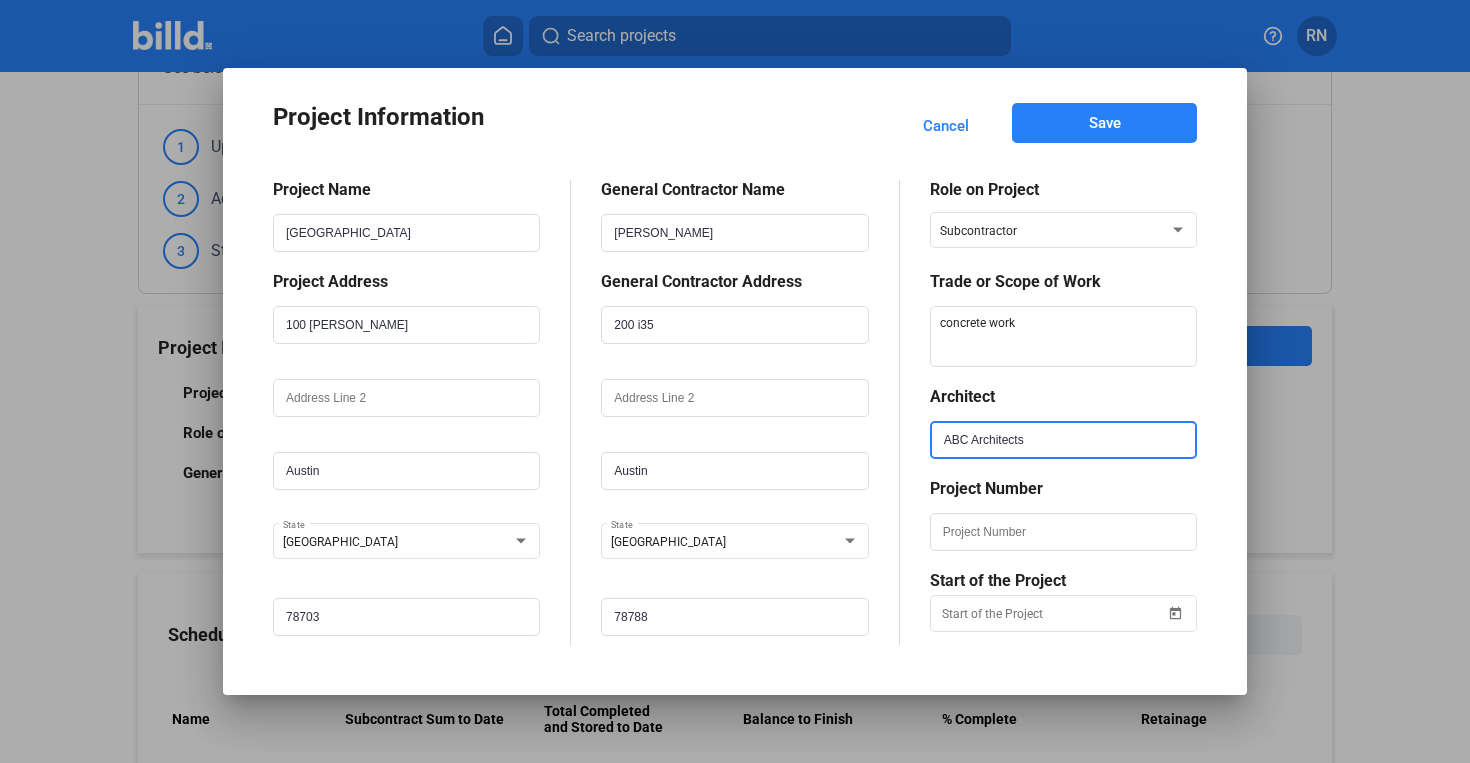 click on "ABC Architects" at bounding box center (1063, 440) 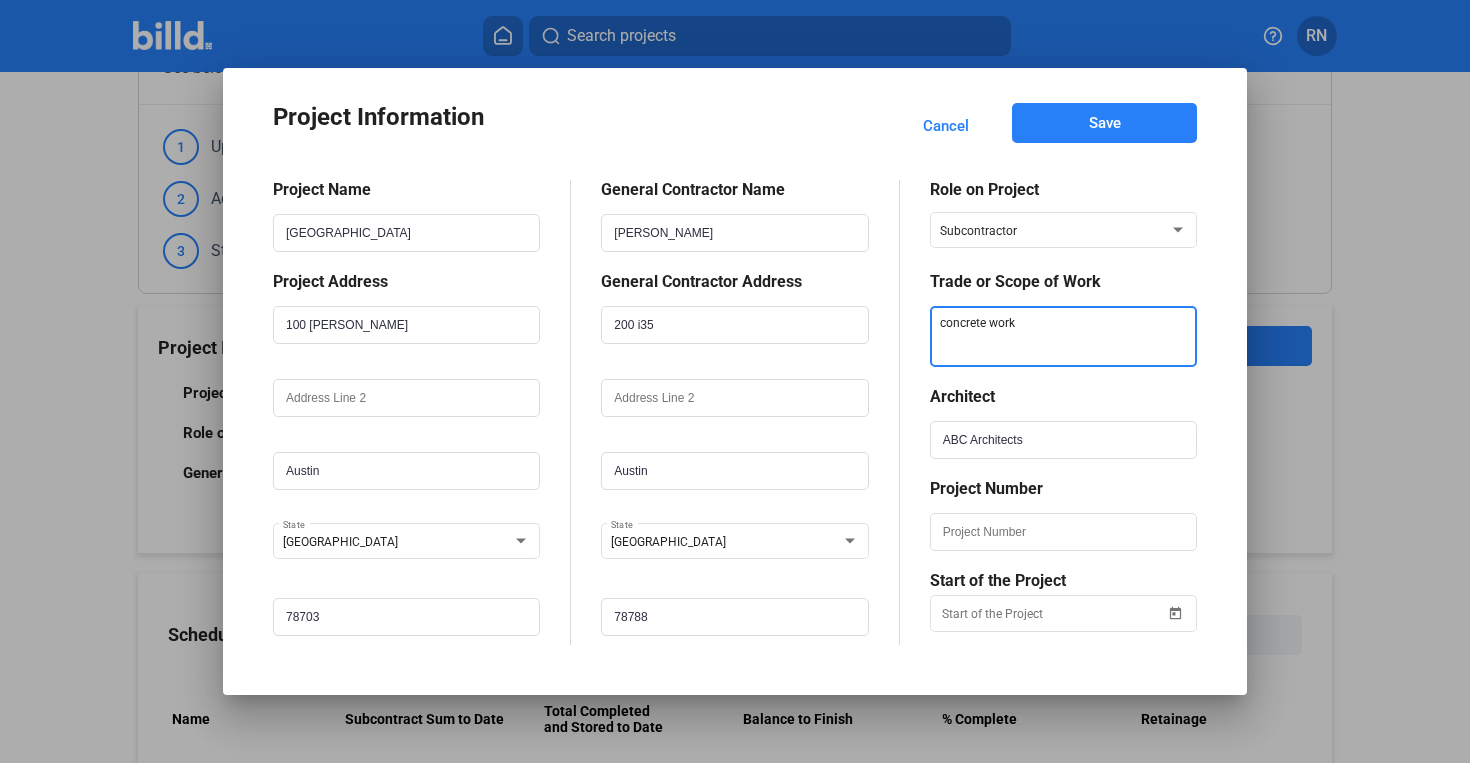 click at bounding box center [1063, 336] 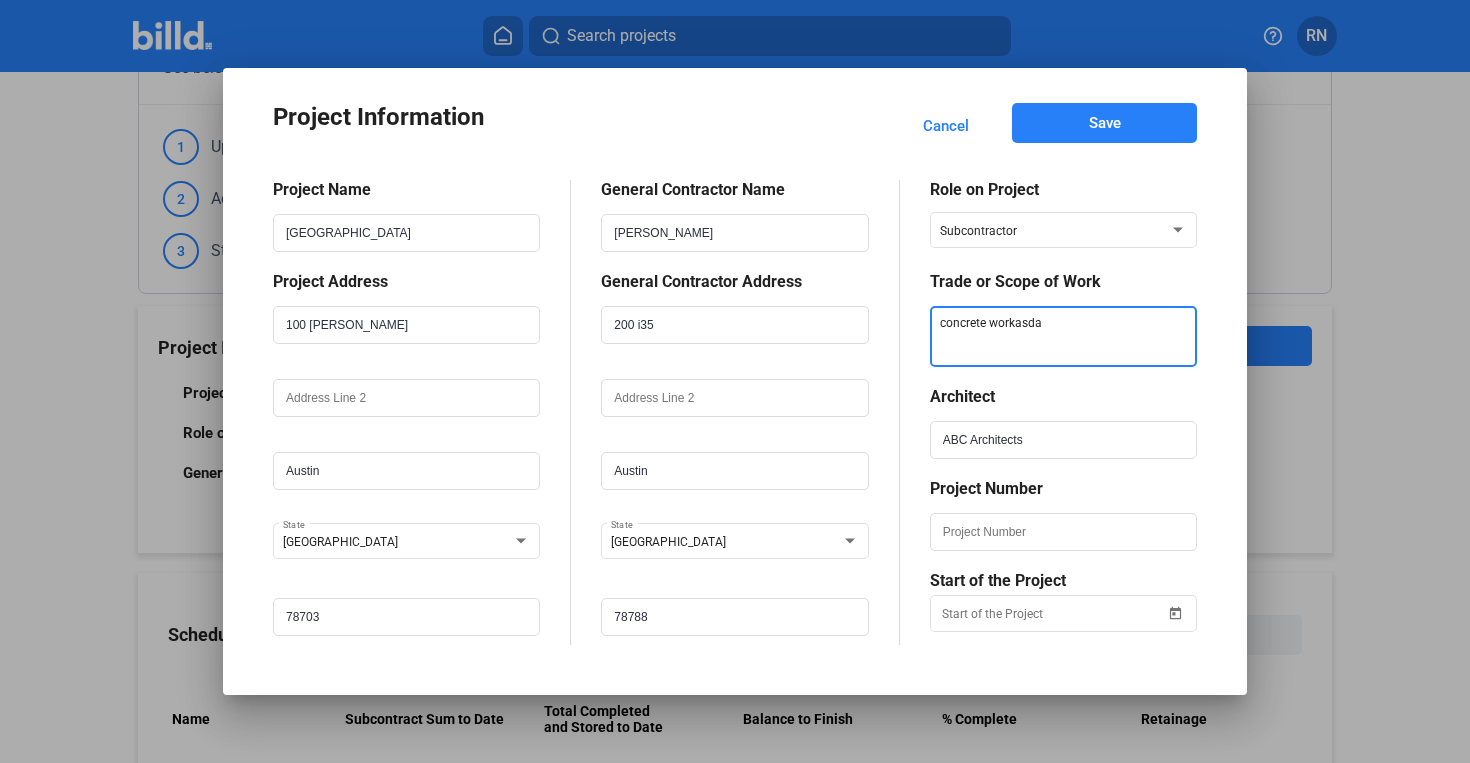drag, startPoint x: 1014, startPoint y: 323, endPoint x: 1090, endPoint y: 323, distance: 76 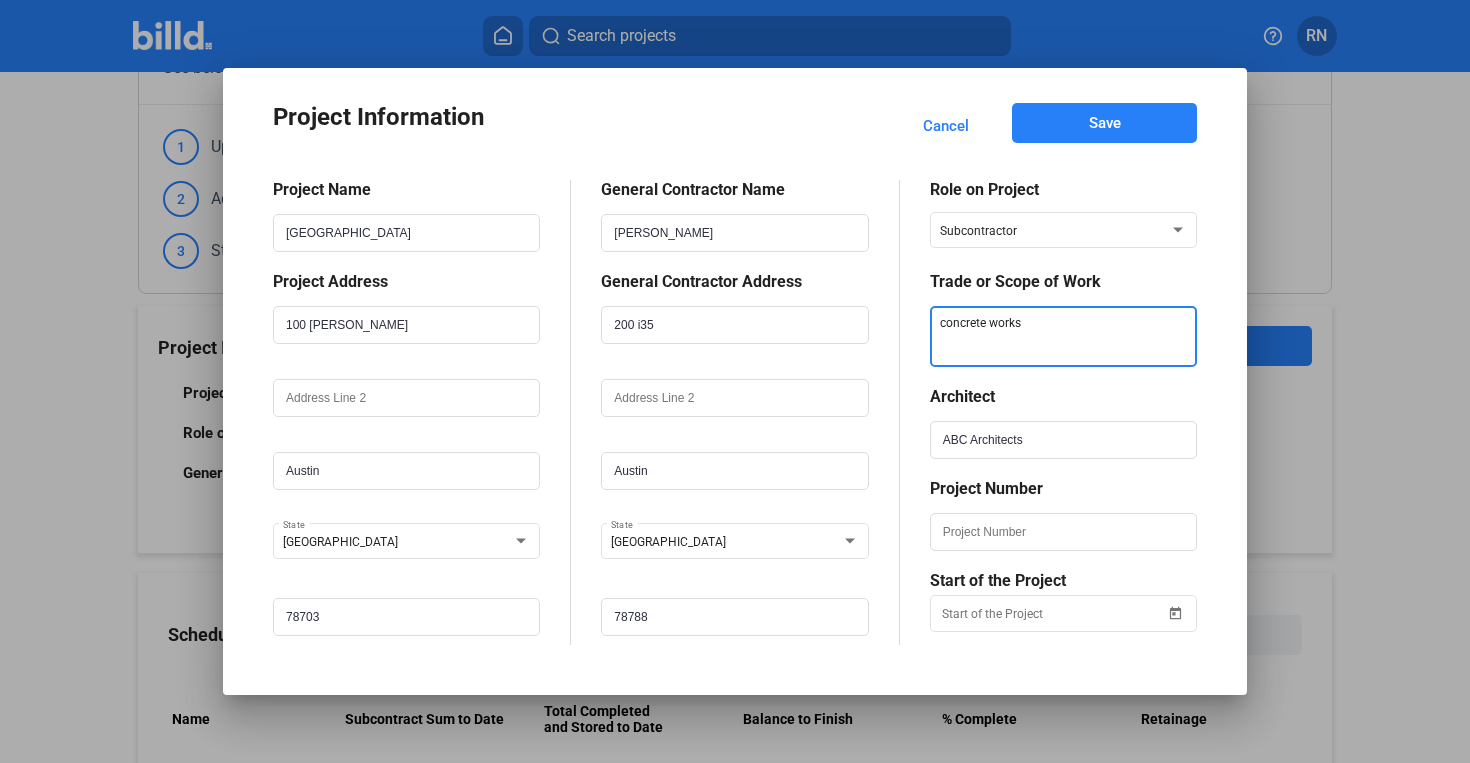 type on "concrete works" 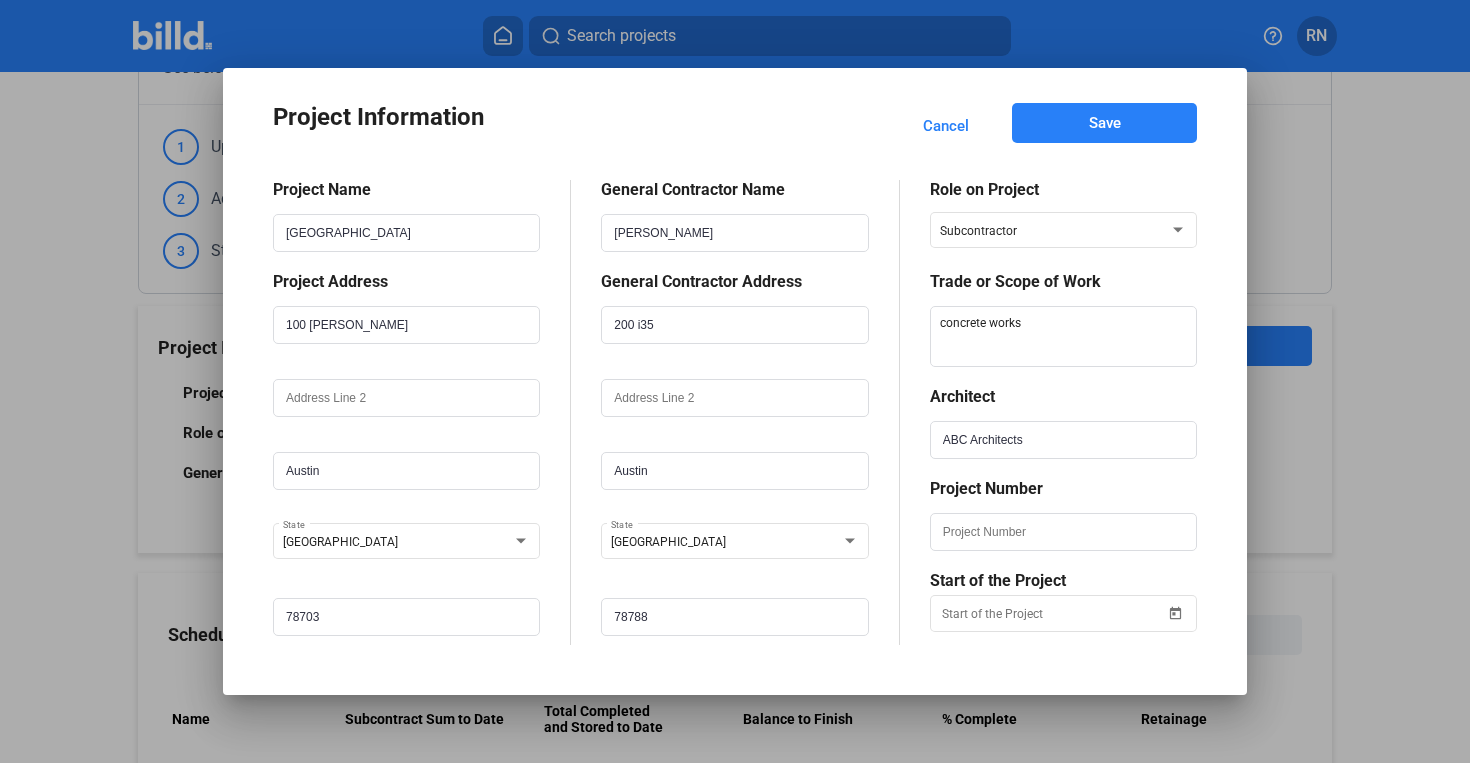drag, startPoint x: 934, startPoint y: 400, endPoint x: 966, endPoint y: 400, distance: 32 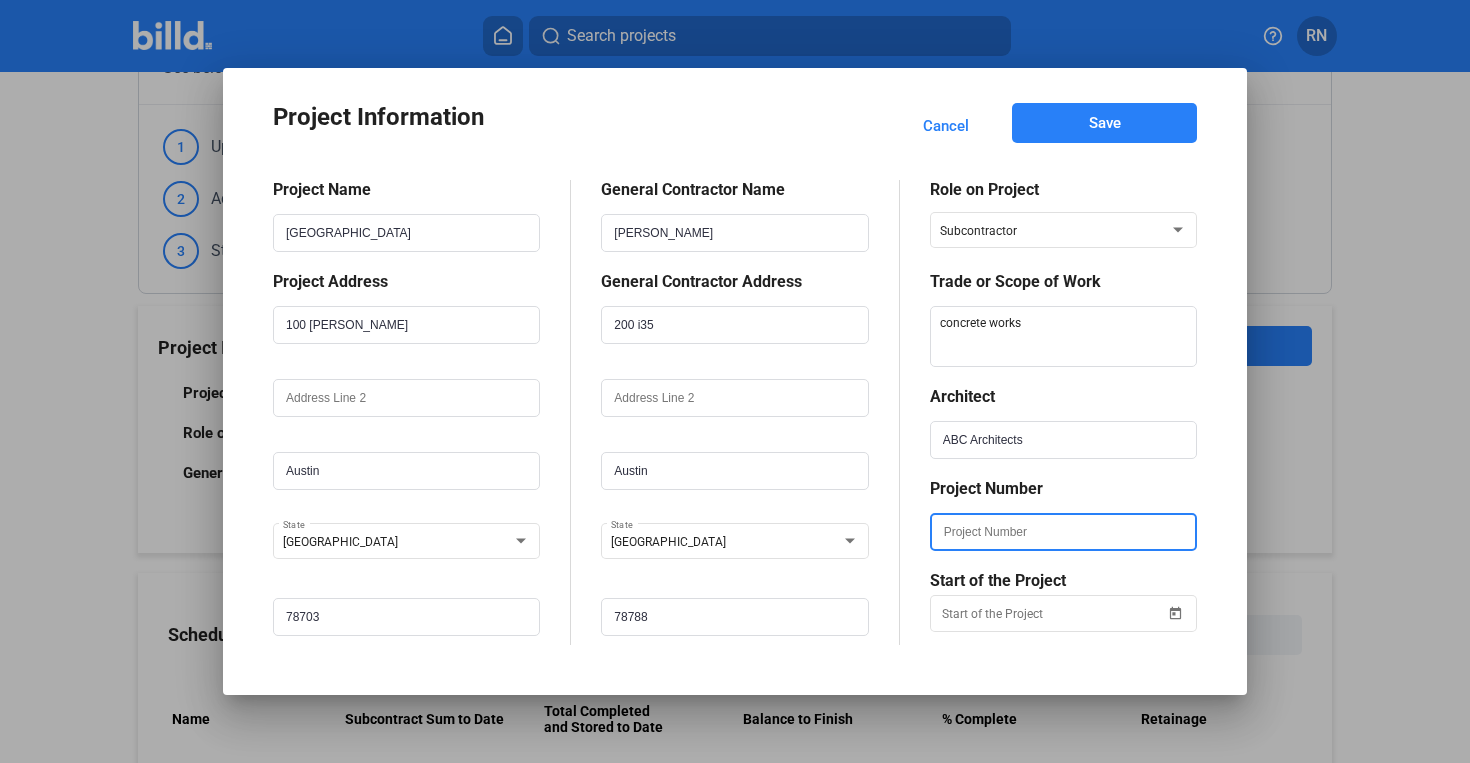 click at bounding box center [1063, 532] 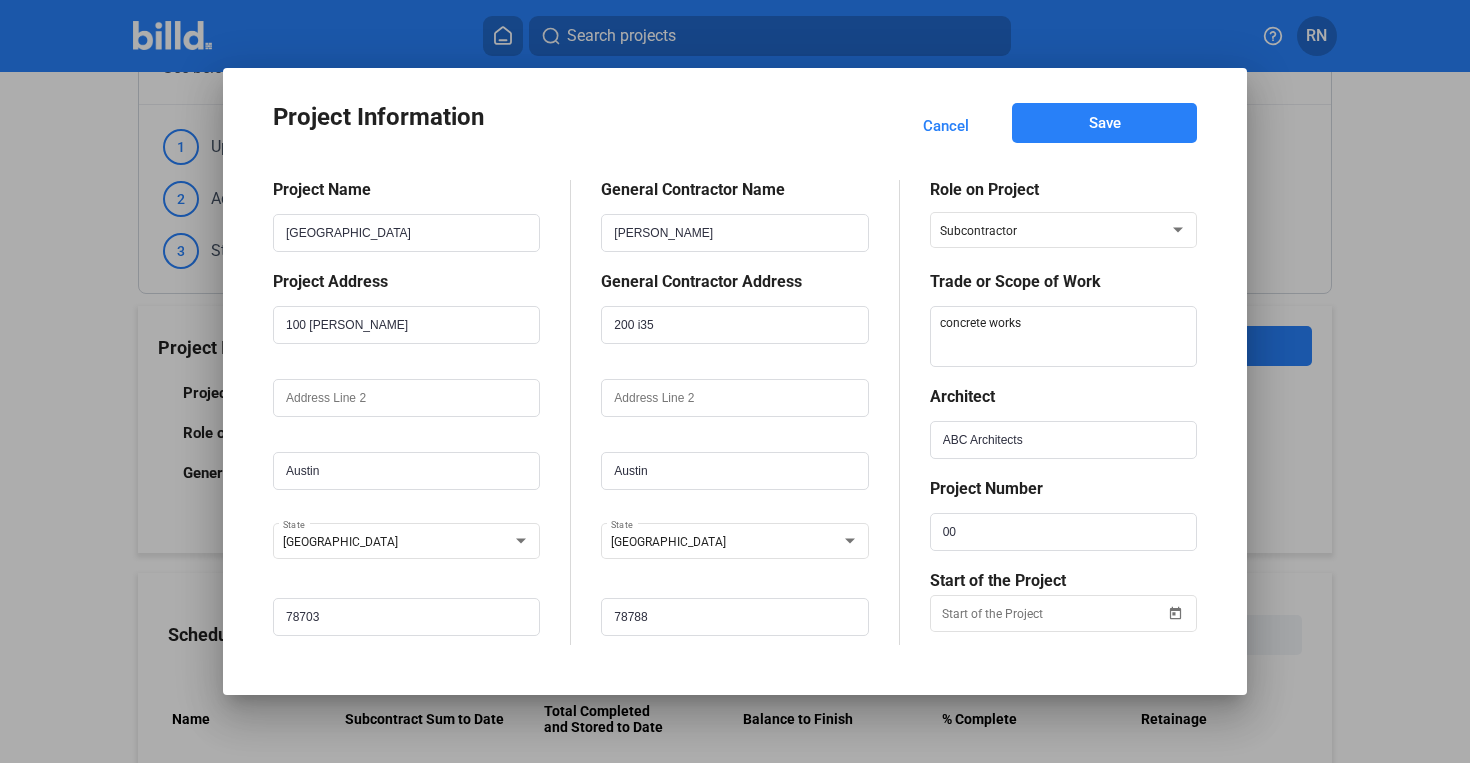 click on "00" 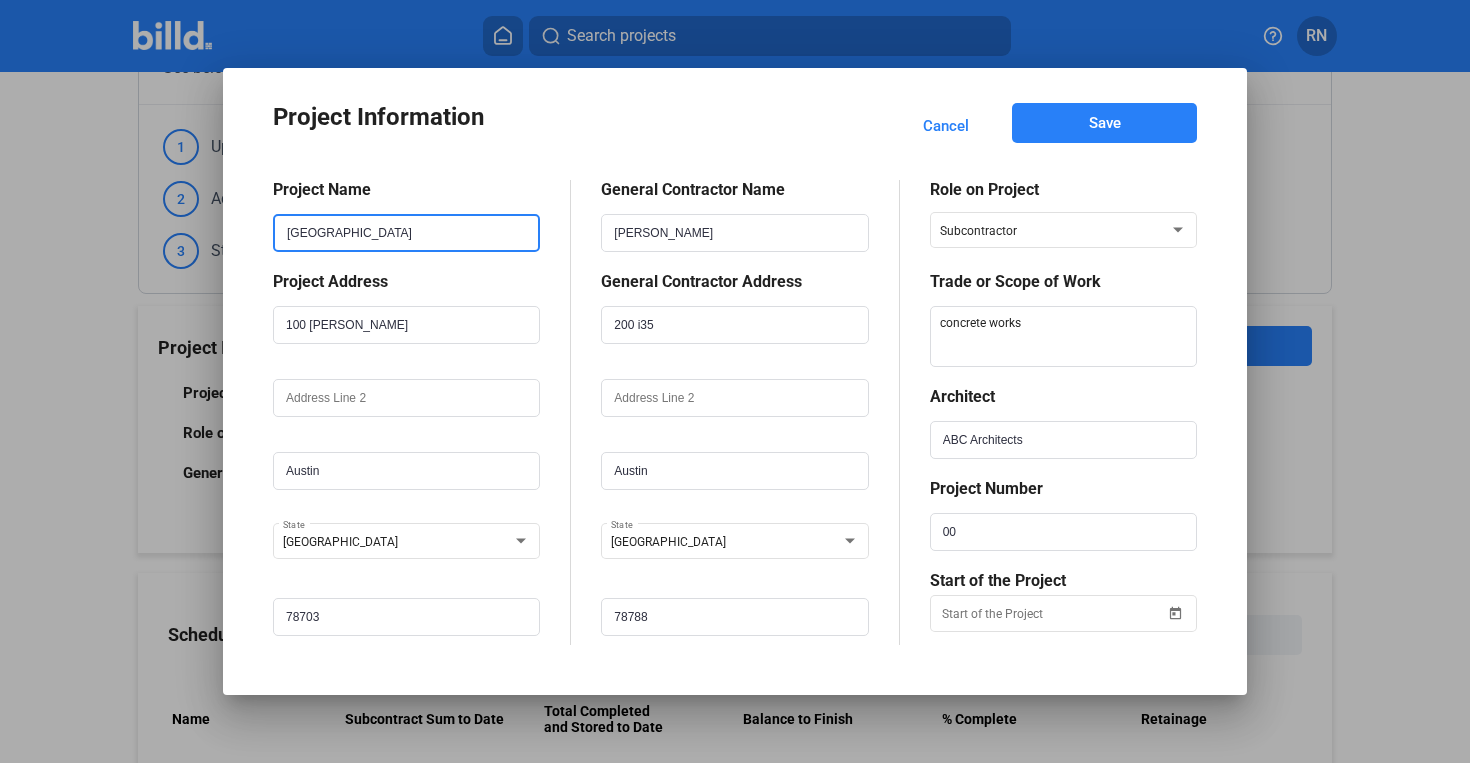 drag, startPoint x: 286, startPoint y: 233, endPoint x: 422, endPoint y: 233, distance: 136 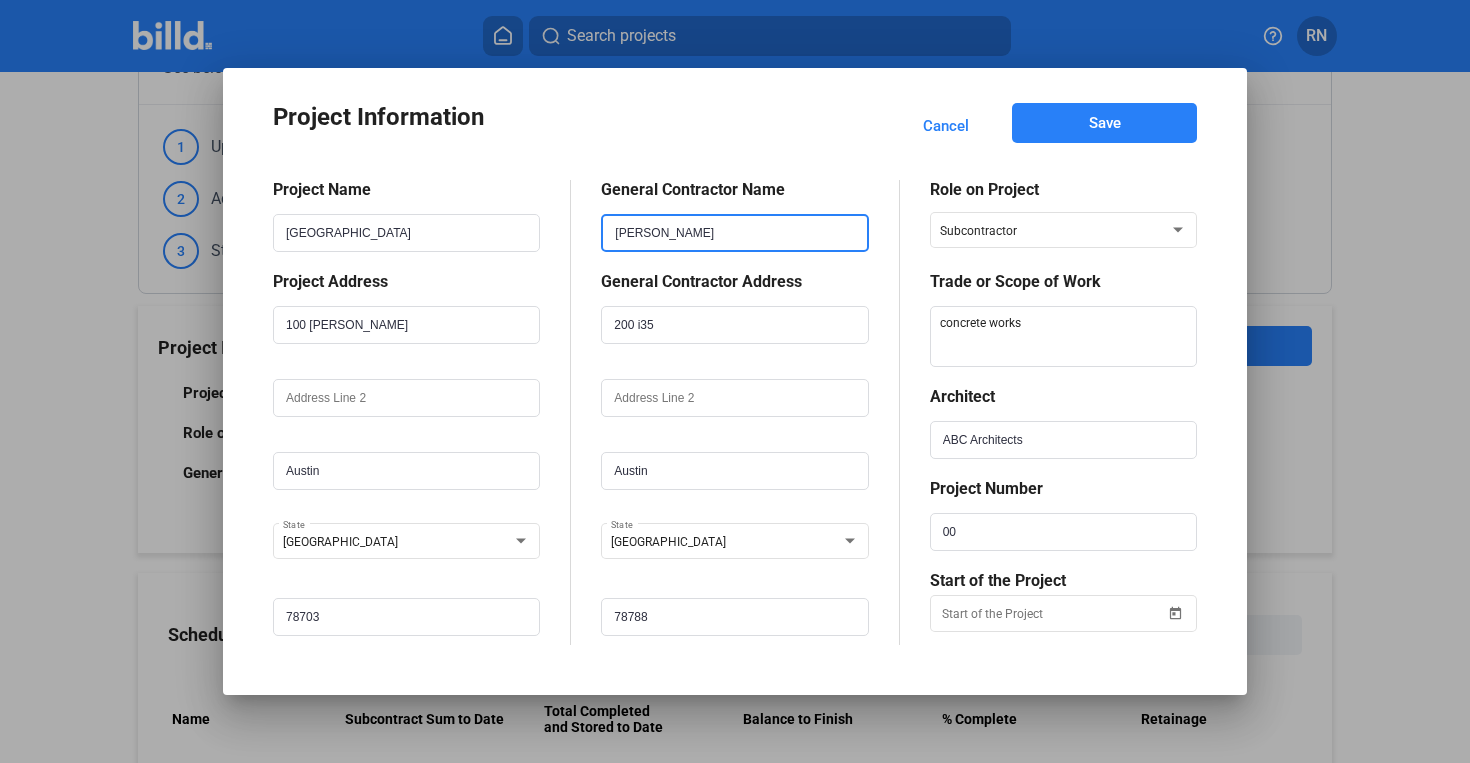drag, startPoint x: 613, startPoint y: 232, endPoint x: 657, endPoint y: 232, distance: 44 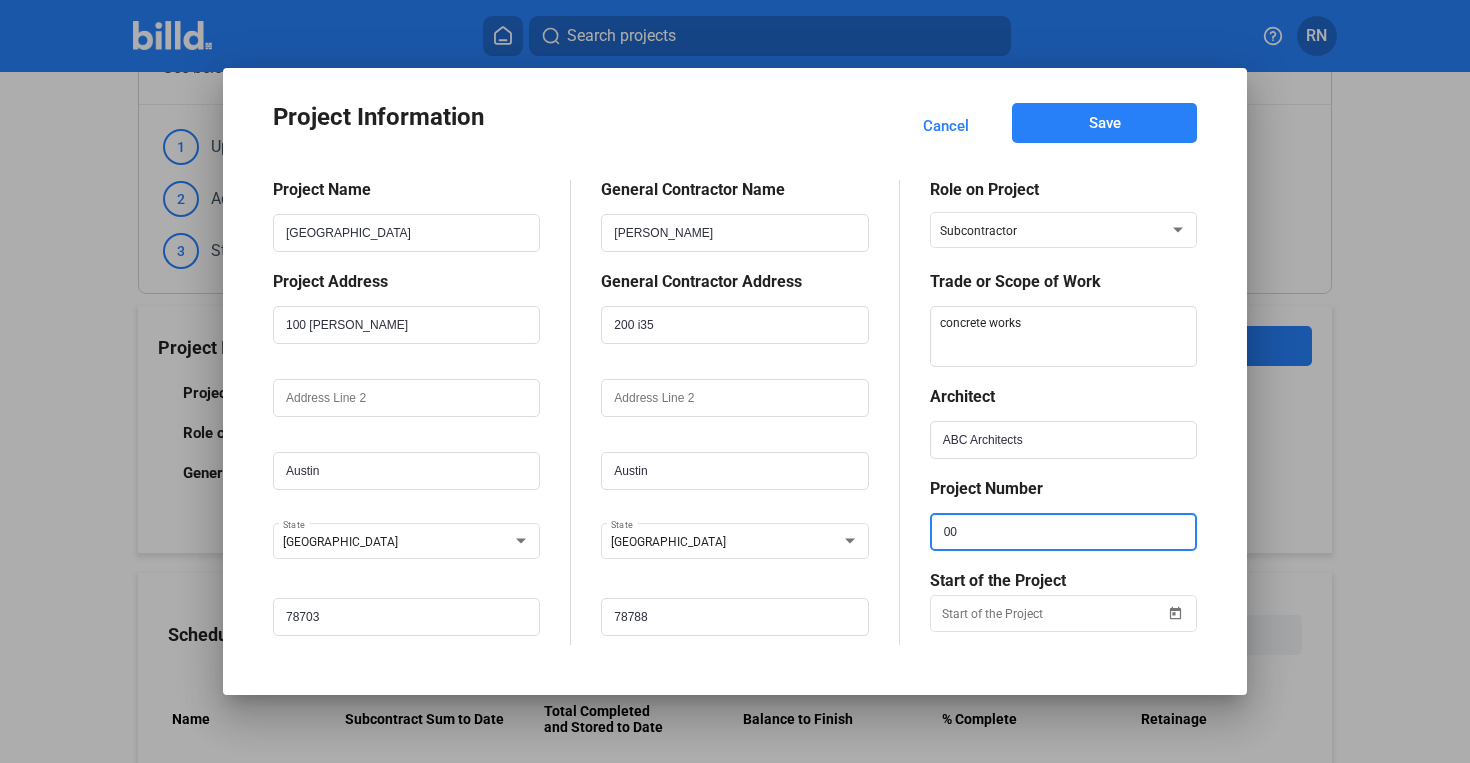 click on "00" at bounding box center [1063, 532] 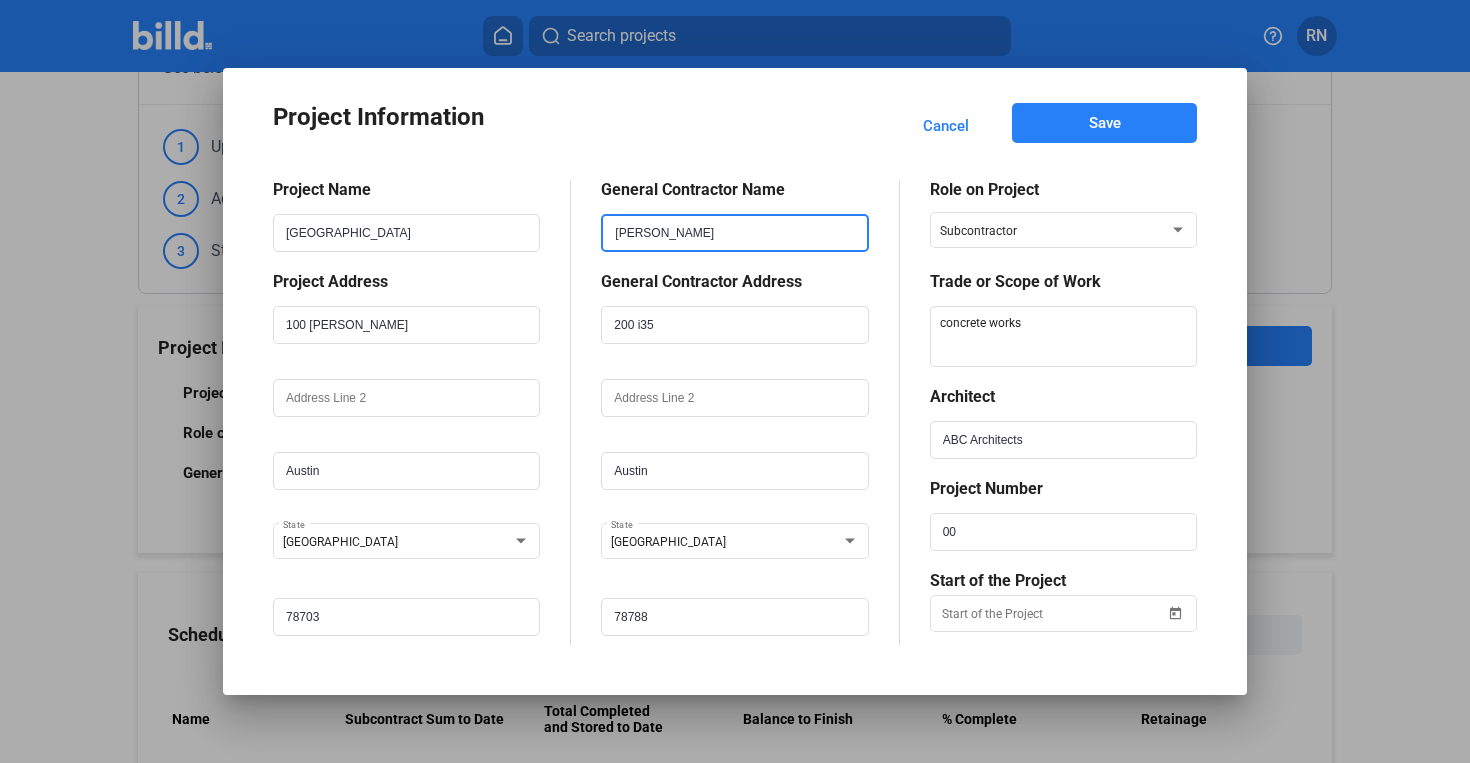 drag, startPoint x: 612, startPoint y: 226, endPoint x: 675, endPoint y: 226, distance: 63 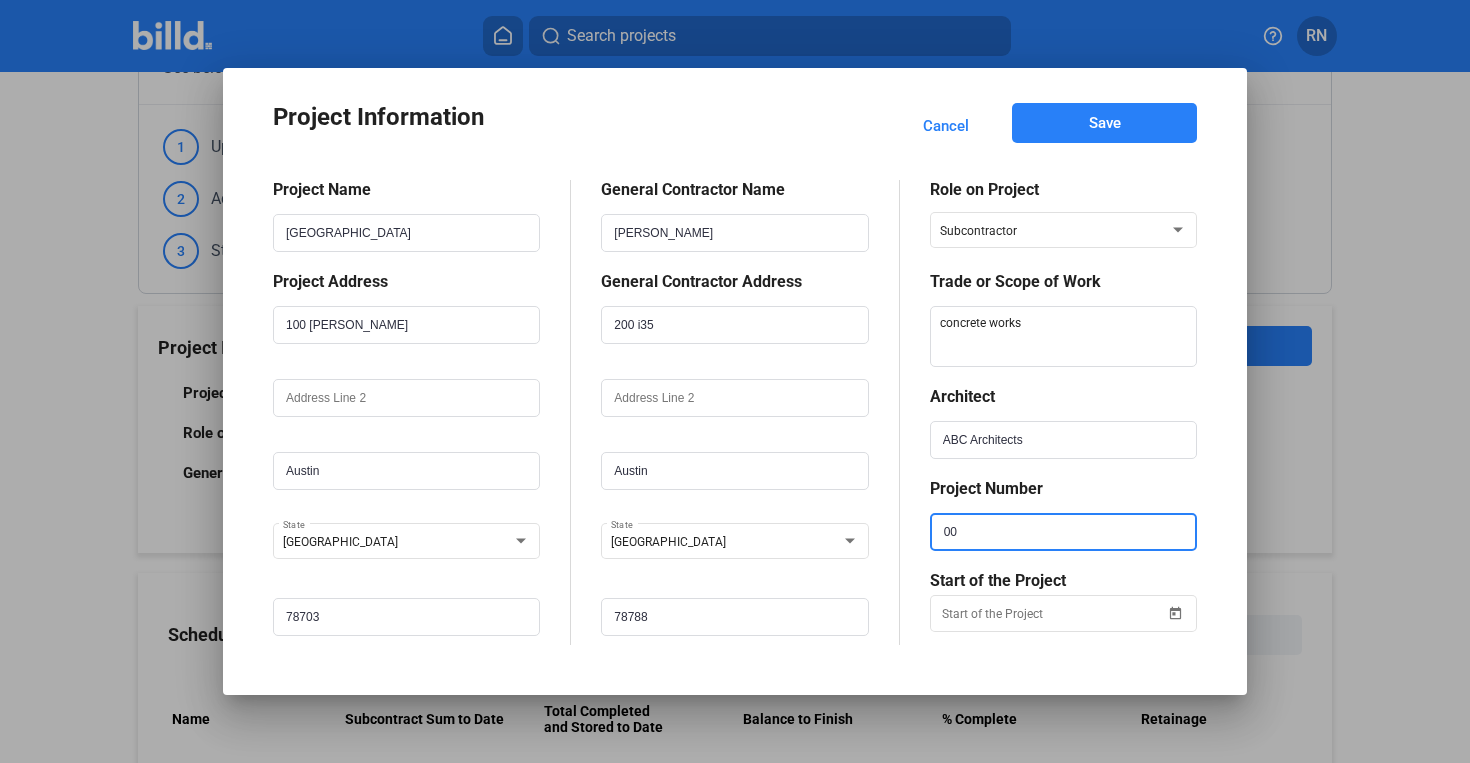 click on "00" at bounding box center (1063, 532) 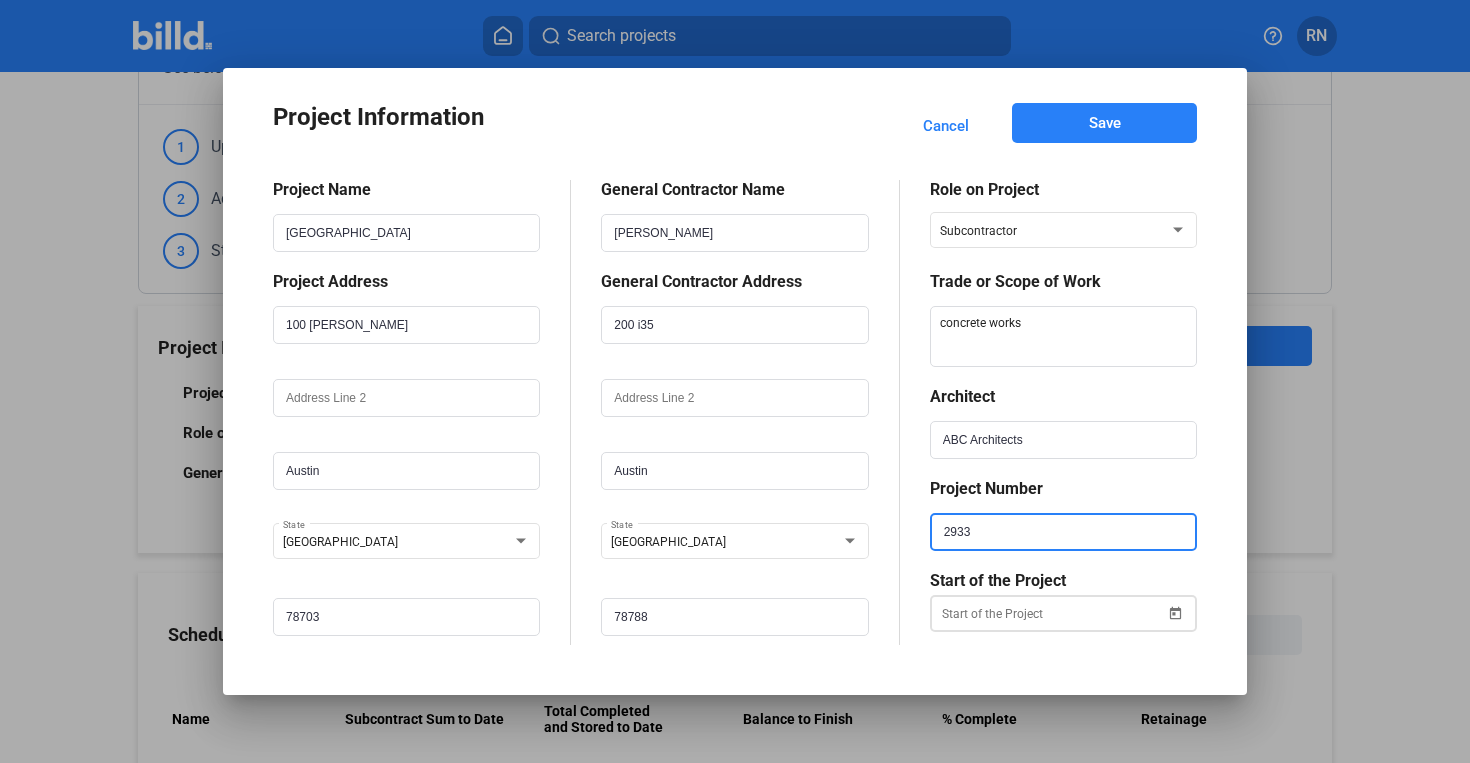 type on "2933" 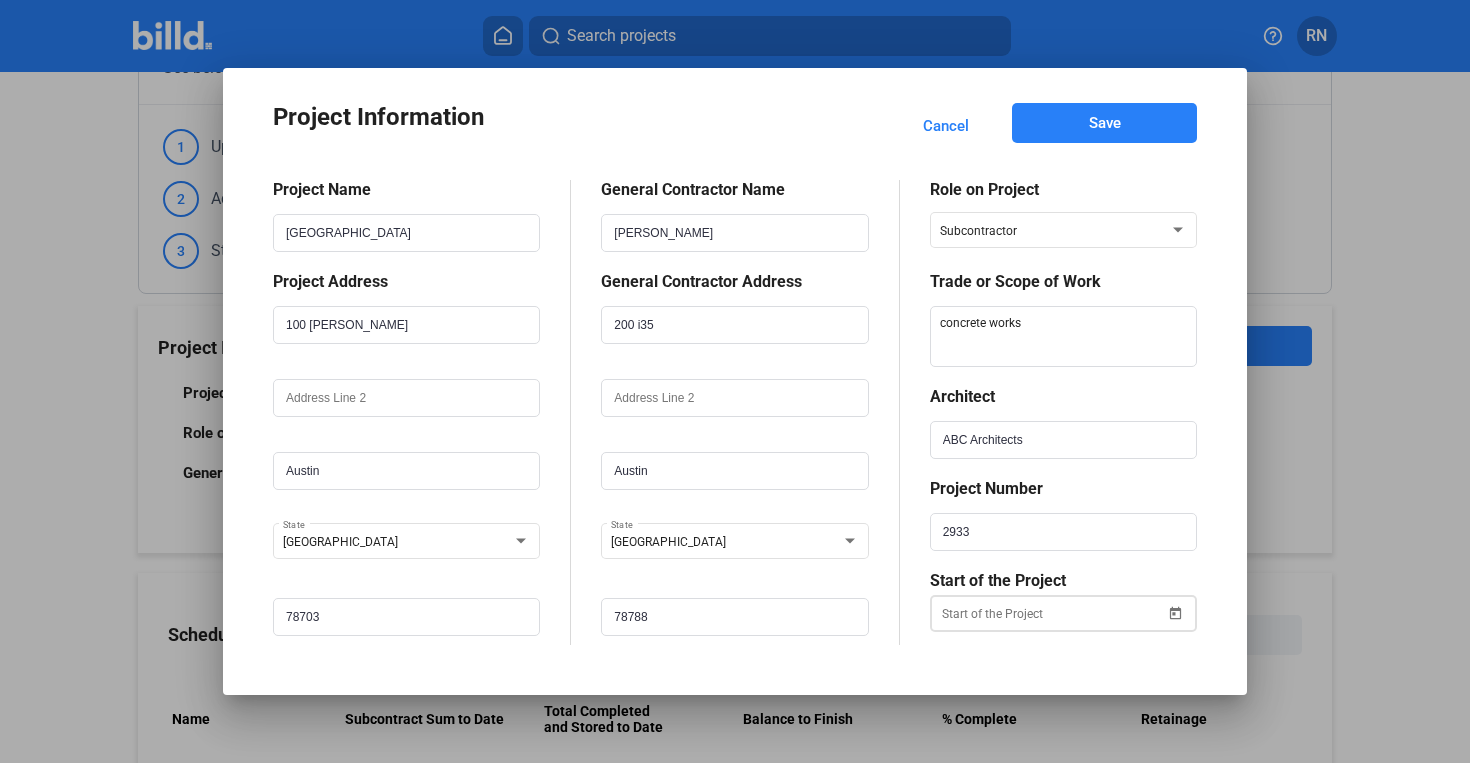 click on "Project Information  Cancel Save  Project Name     Austin Football Stadium  Project Address     [STREET_ADDRESS][PERSON_NAME]  General Contractor Name     [PERSON_NAME]  General Contractor Address     [STREET_ADDRESS]  Role on Project     Subcontractor  Trade or Scope of Work               Architect     ABC Architects  Project Number     2933  Start of the Project" at bounding box center [735, 381] 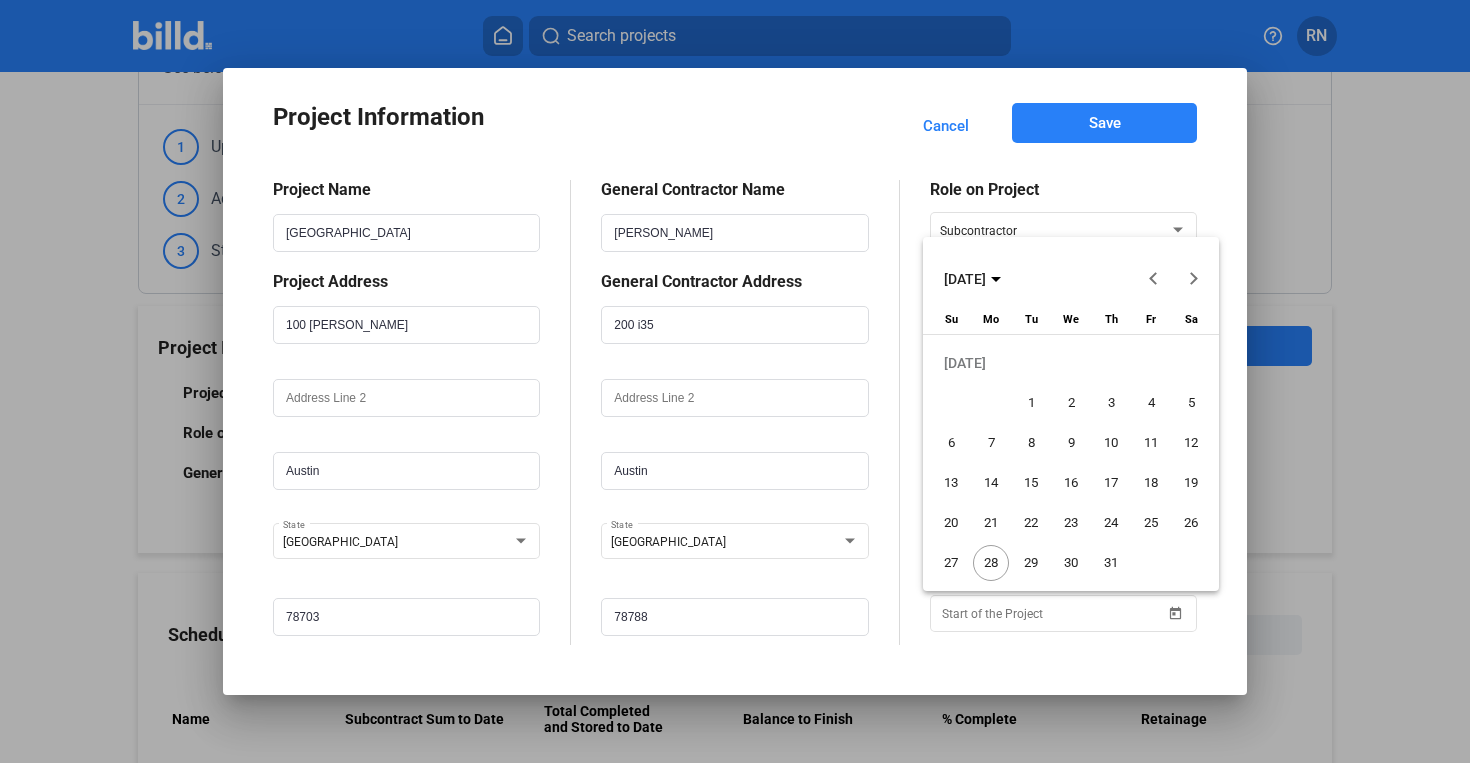click on "1" at bounding box center [1031, 403] 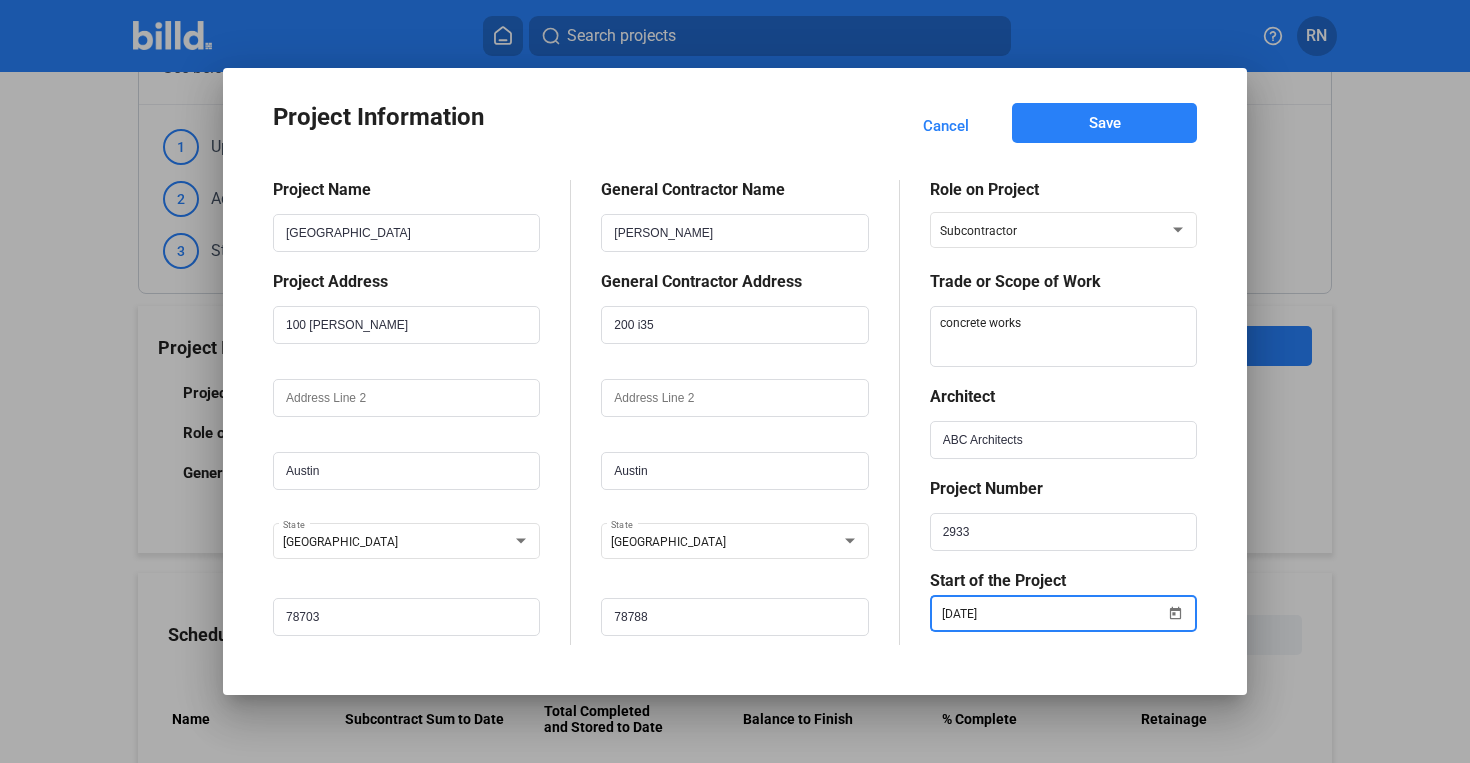 click on "Save" at bounding box center (1104, 123) 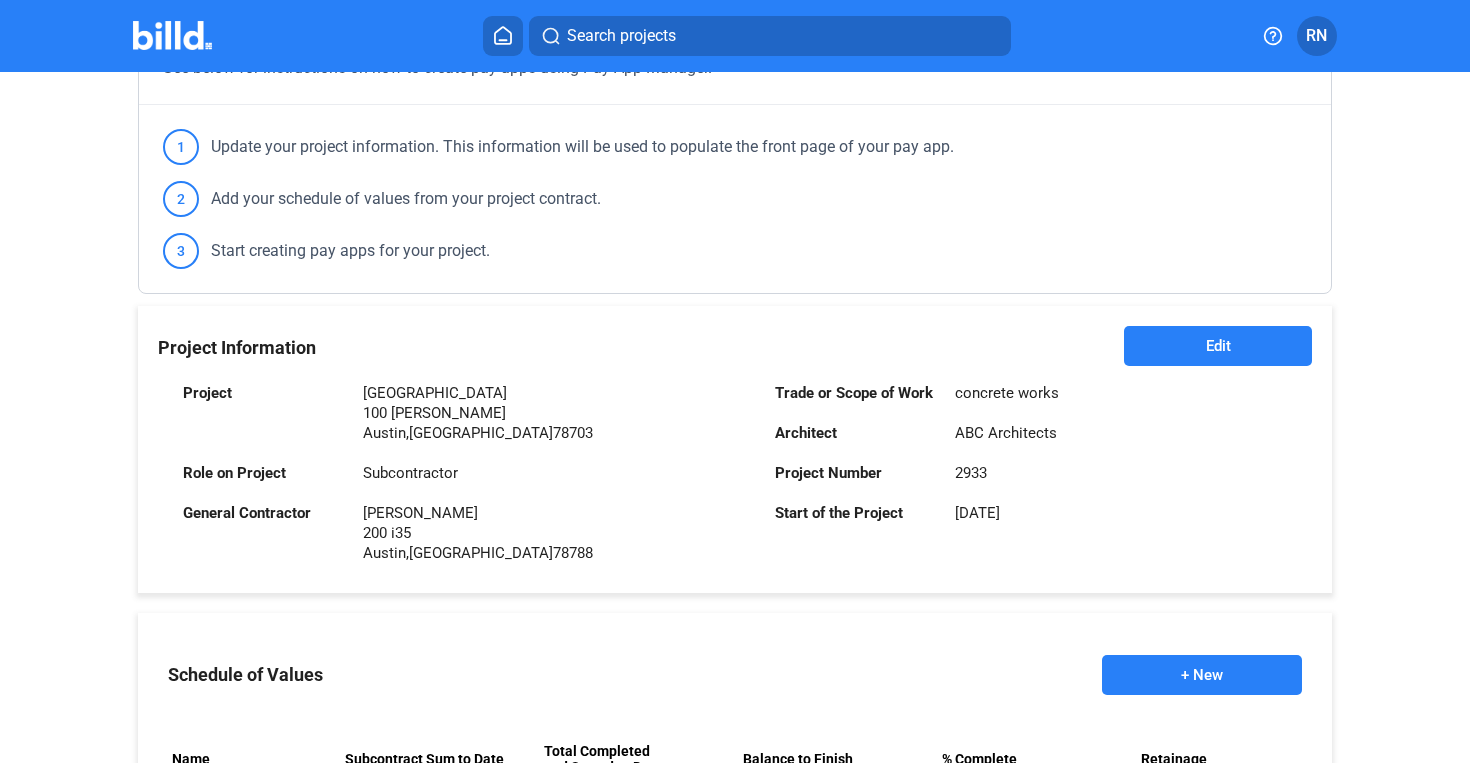 scroll, scrollTop: 518, scrollLeft: 0, axis: vertical 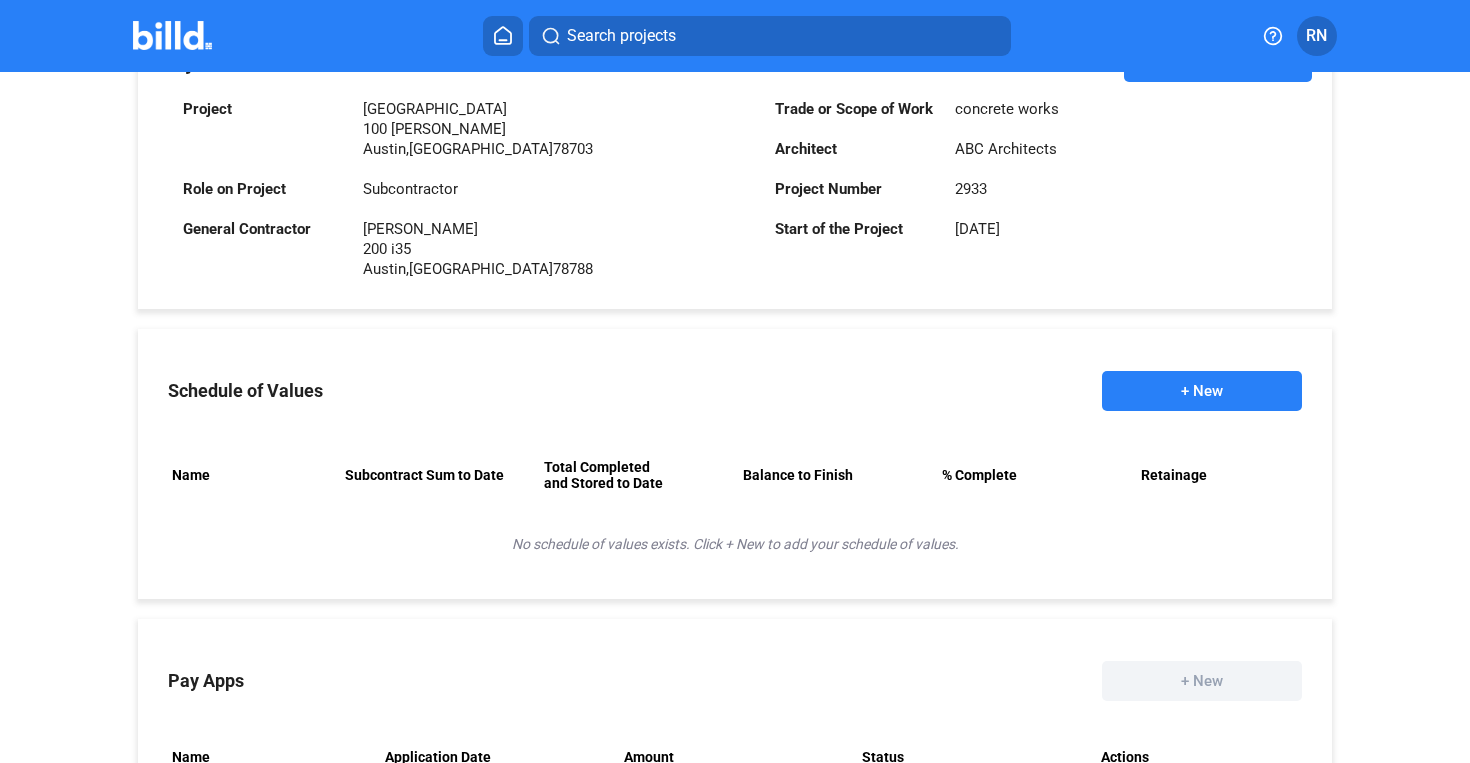 click on "+ New" at bounding box center (1202, 391) 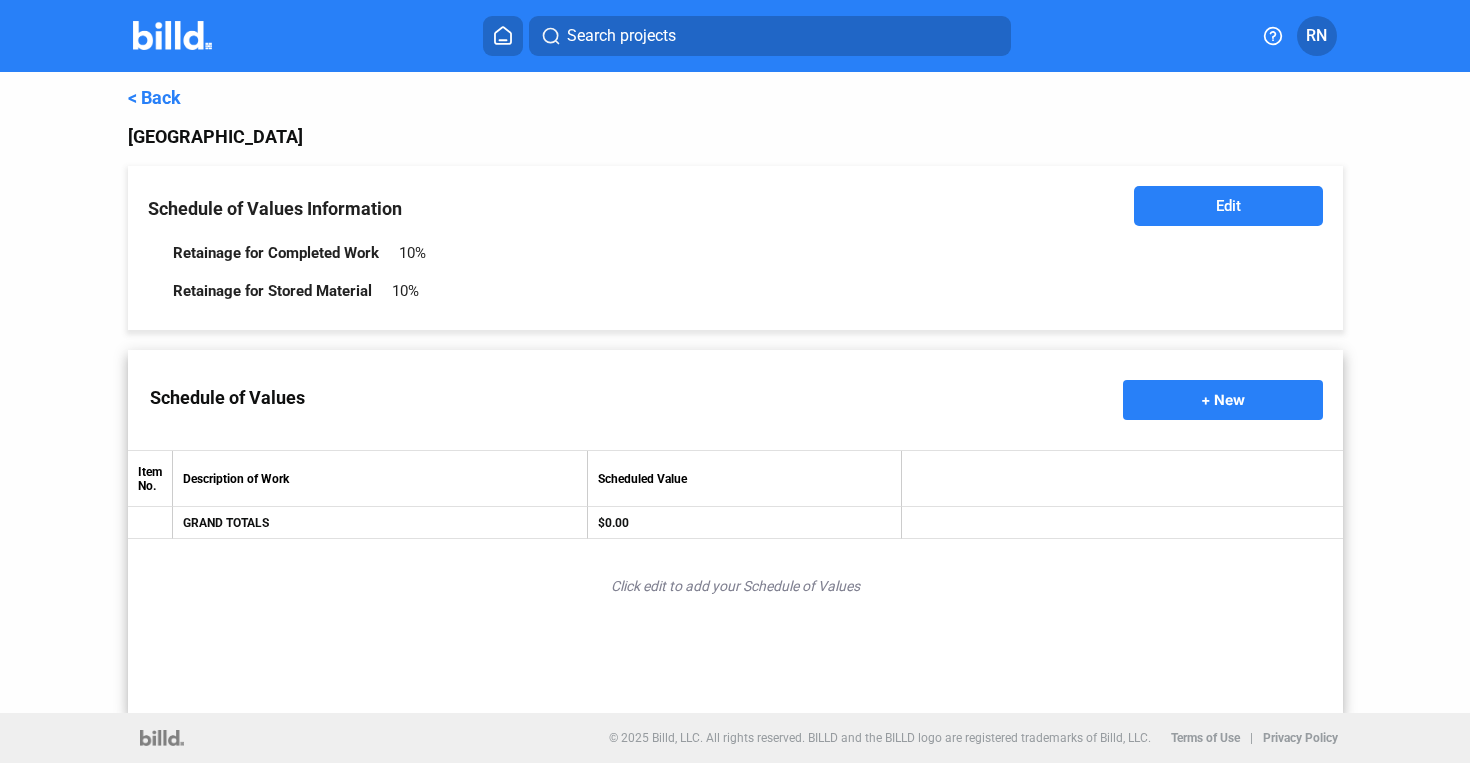click on "Schedule of Values + New" at bounding box center [735, 400] 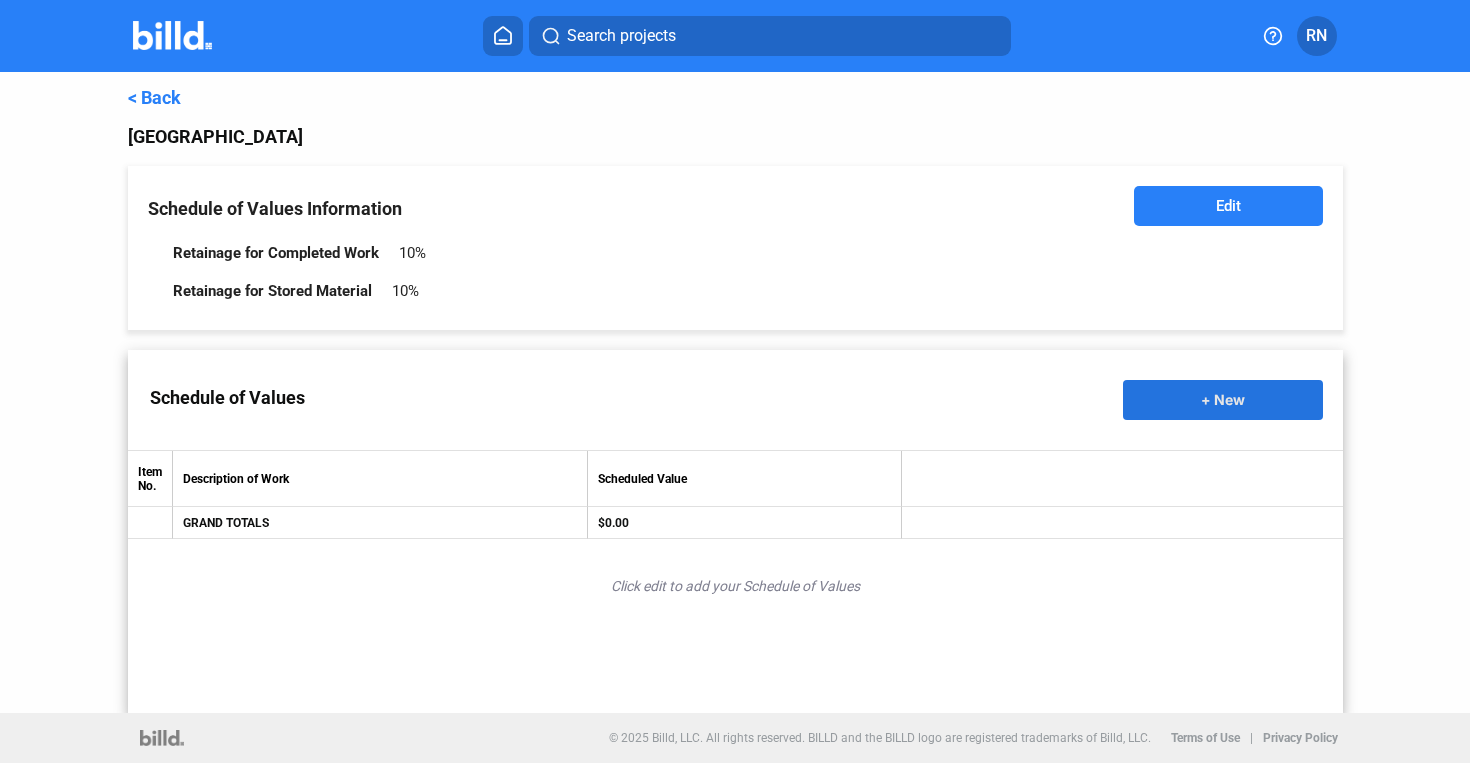 click on "+ New" at bounding box center [1223, 400] 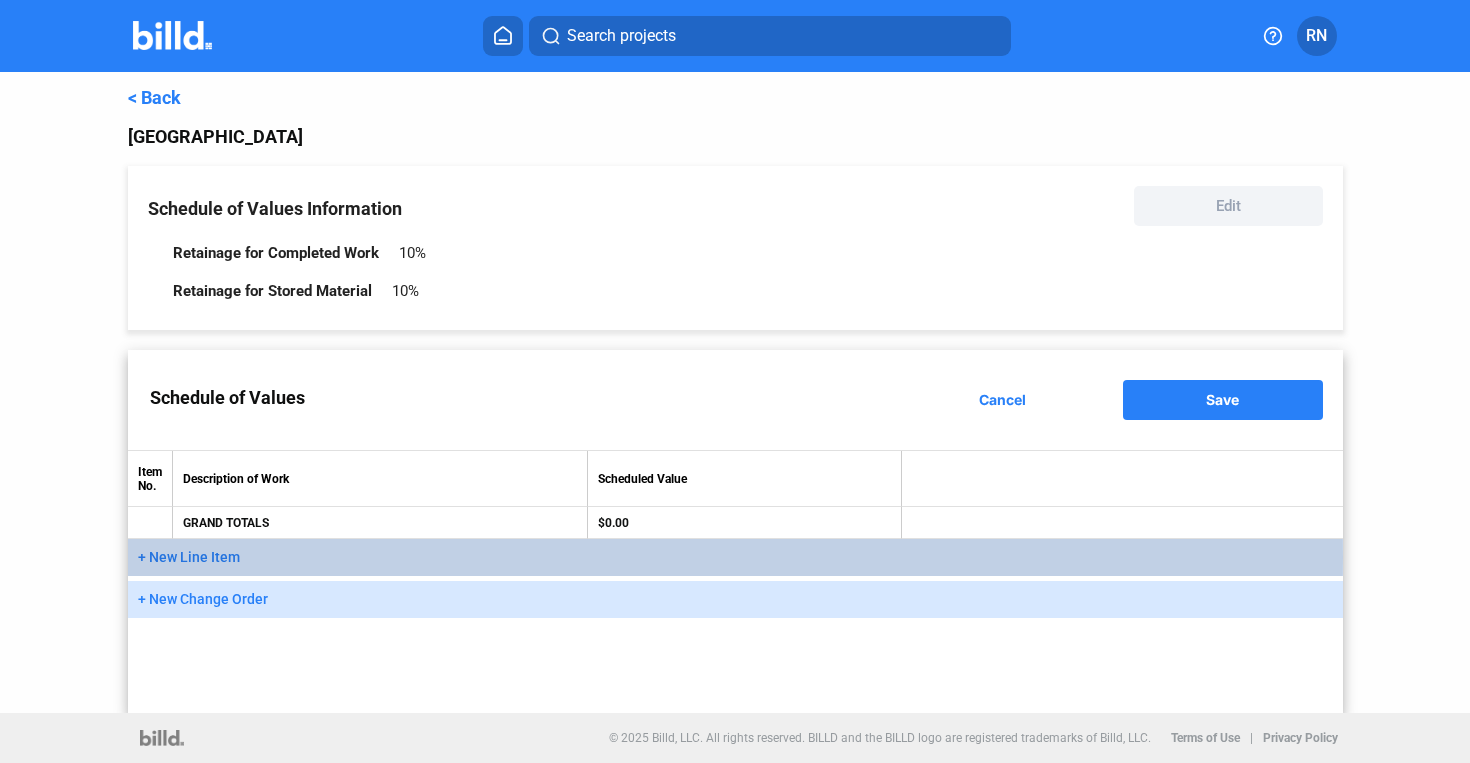 click on "+ New Line Item" at bounding box center (189, 557) 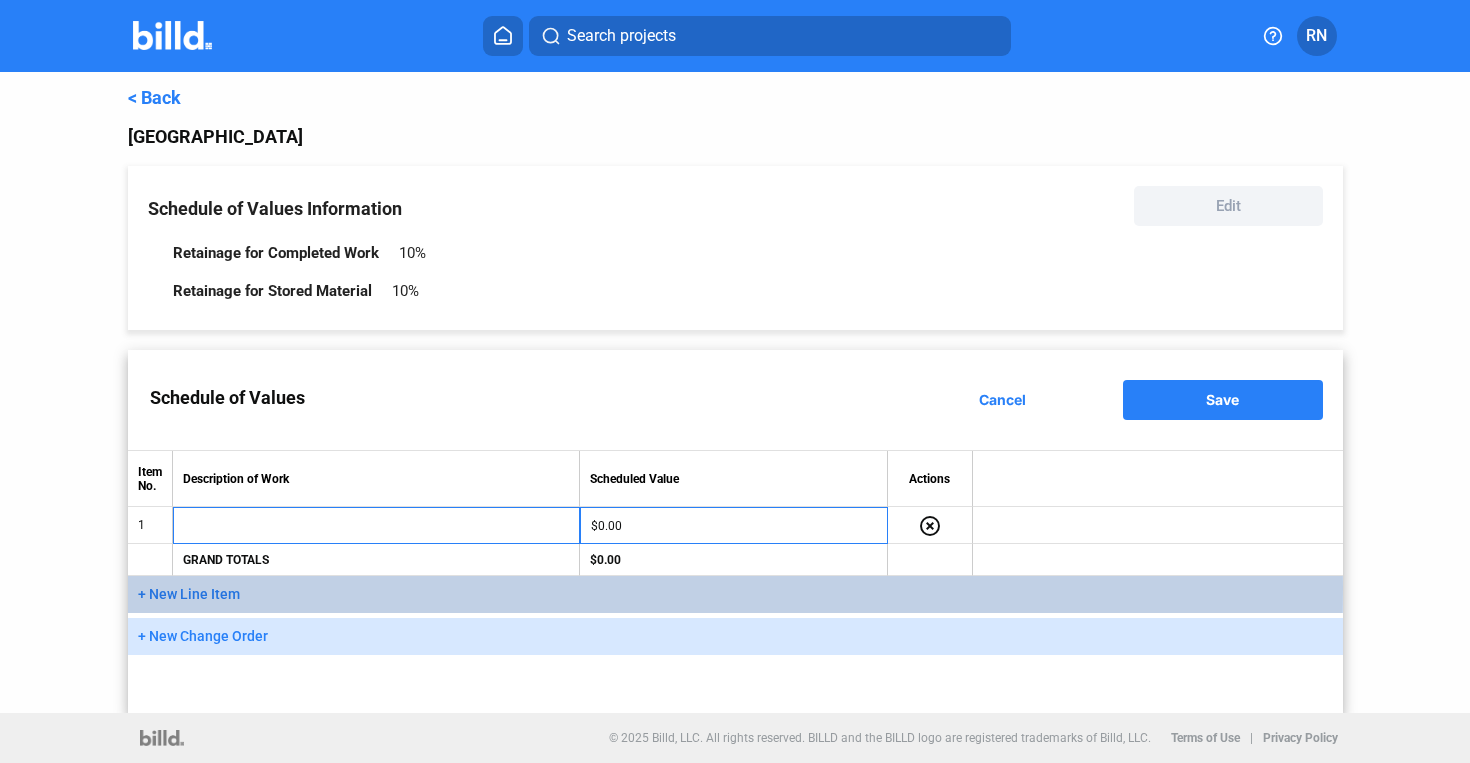click on "+ New Line Item" at bounding box center (189, 594) 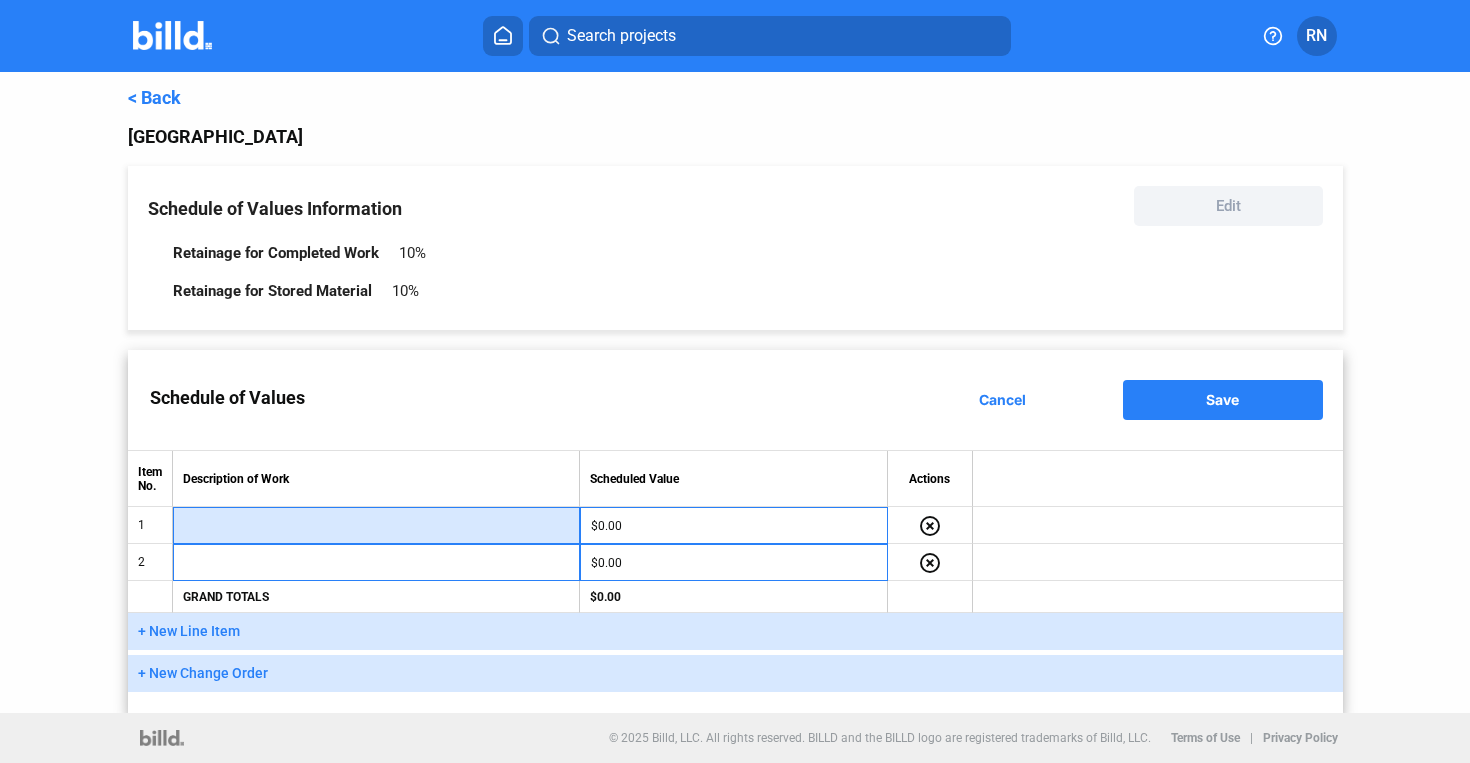 click at bounding box center (376, 526) 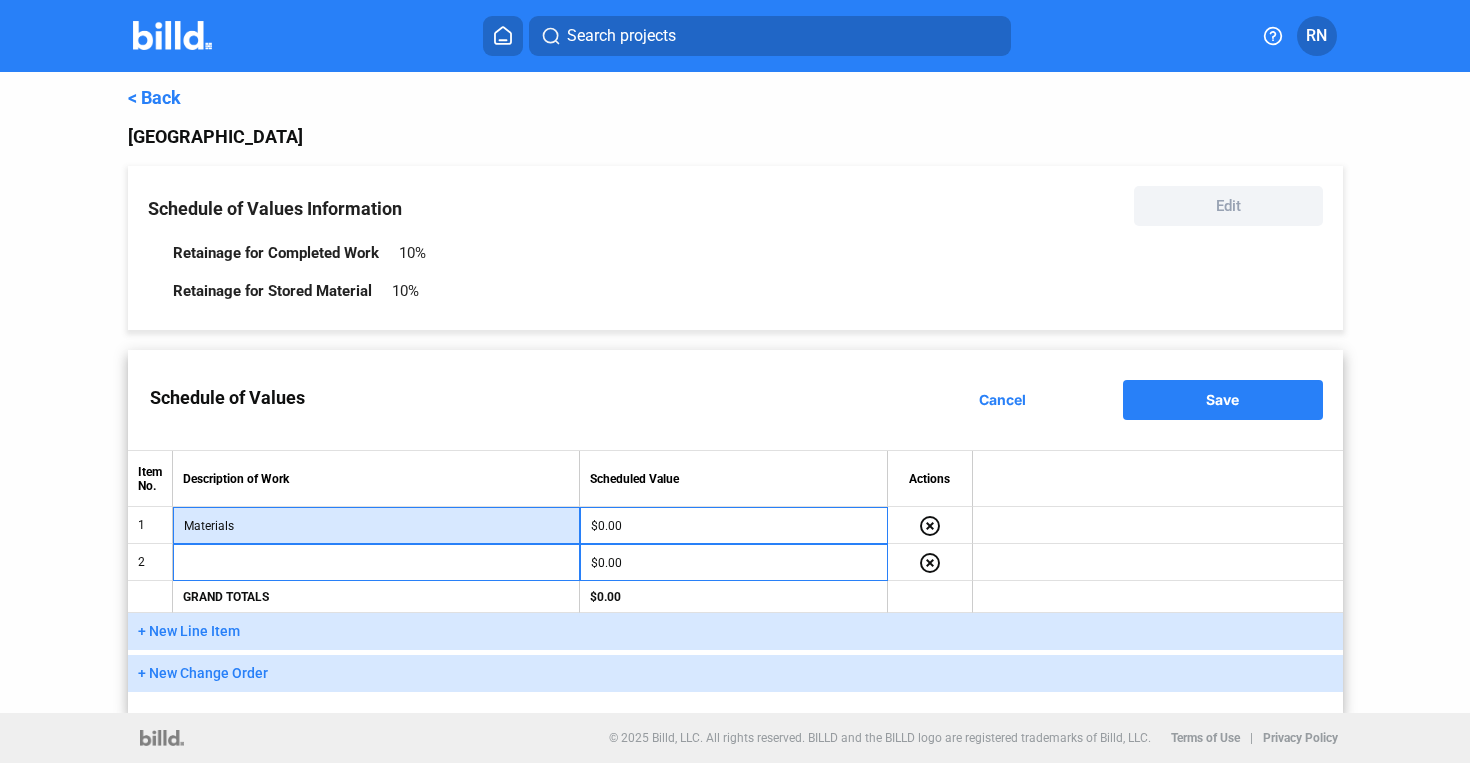 type on "Materials" 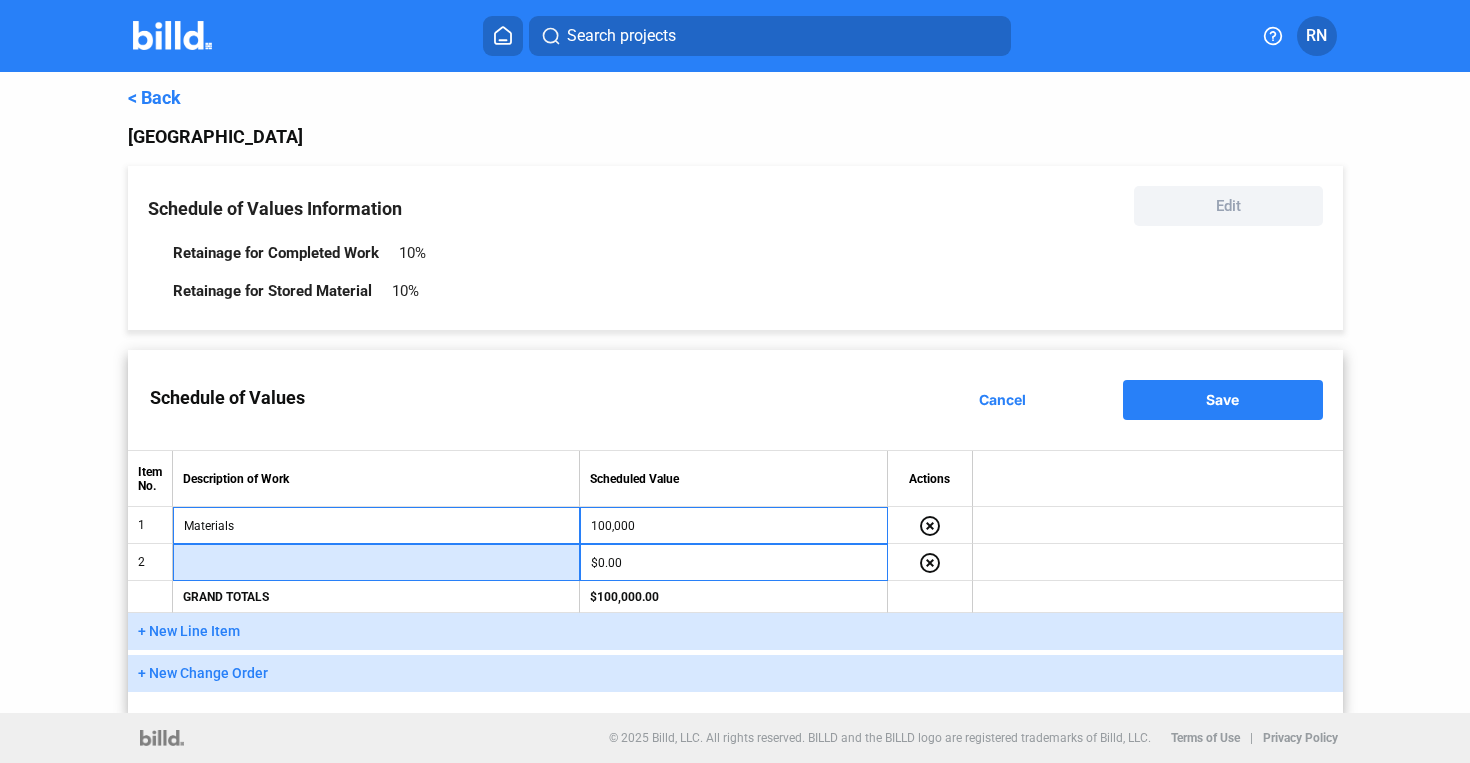 type on "$100,000.00" 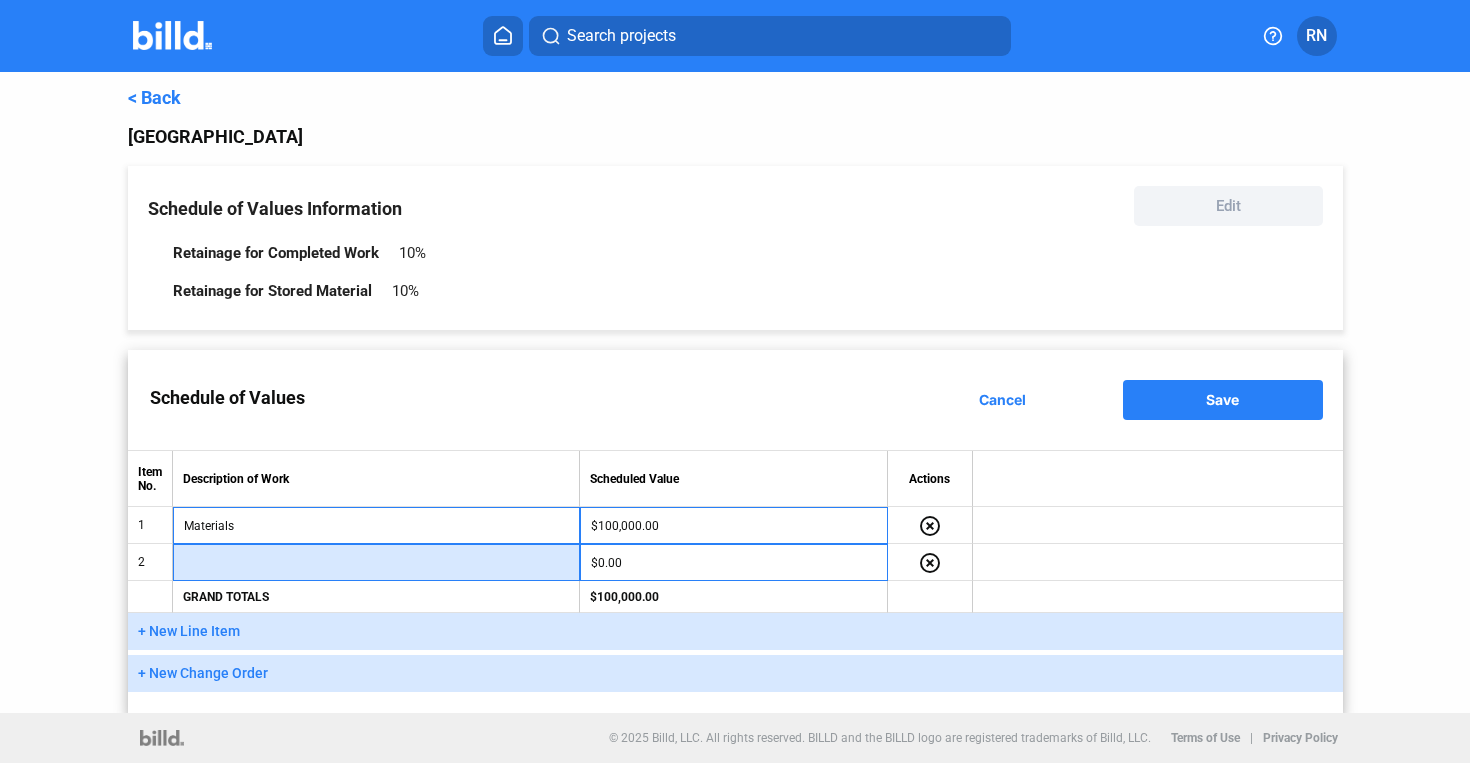 click at bounding box center (376, 563) 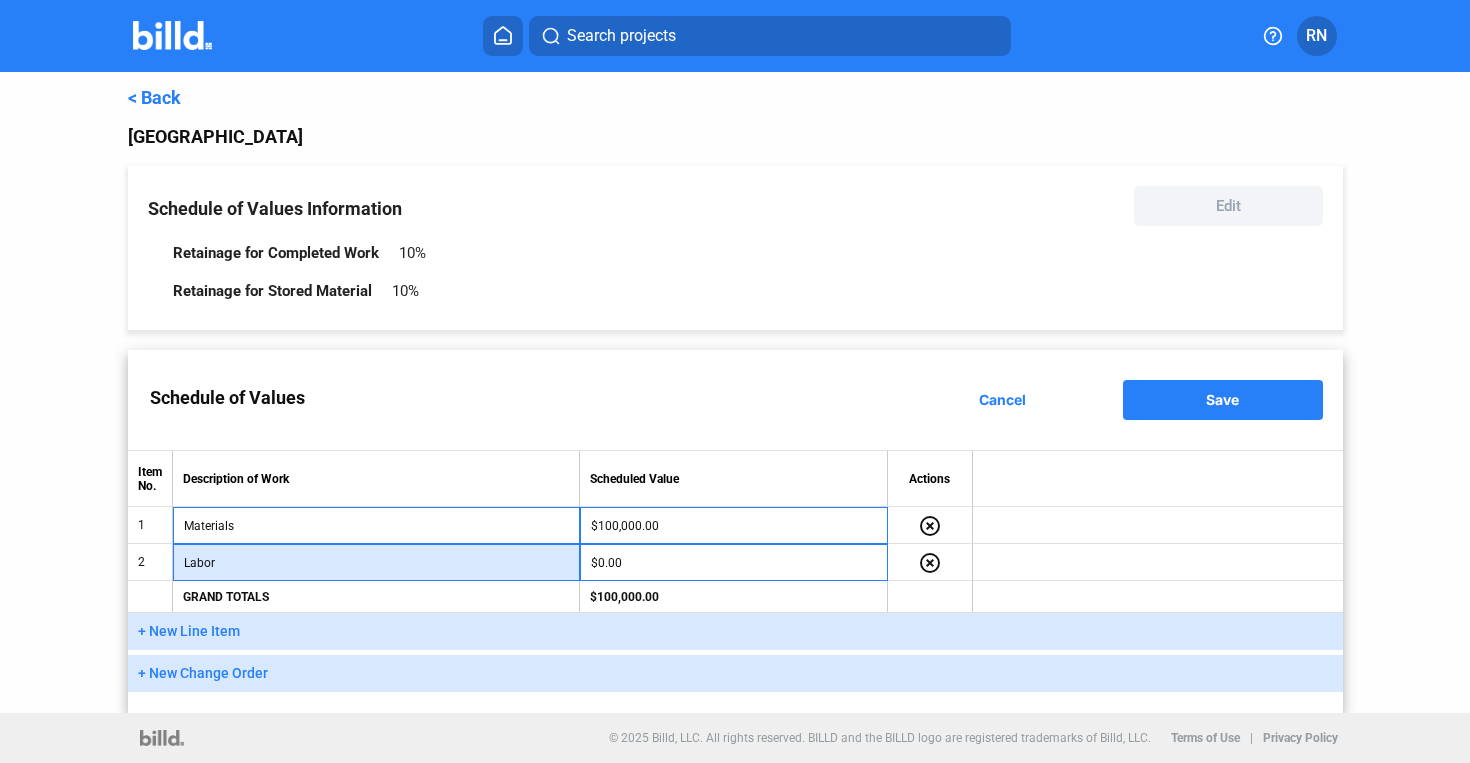 type on "Labor" 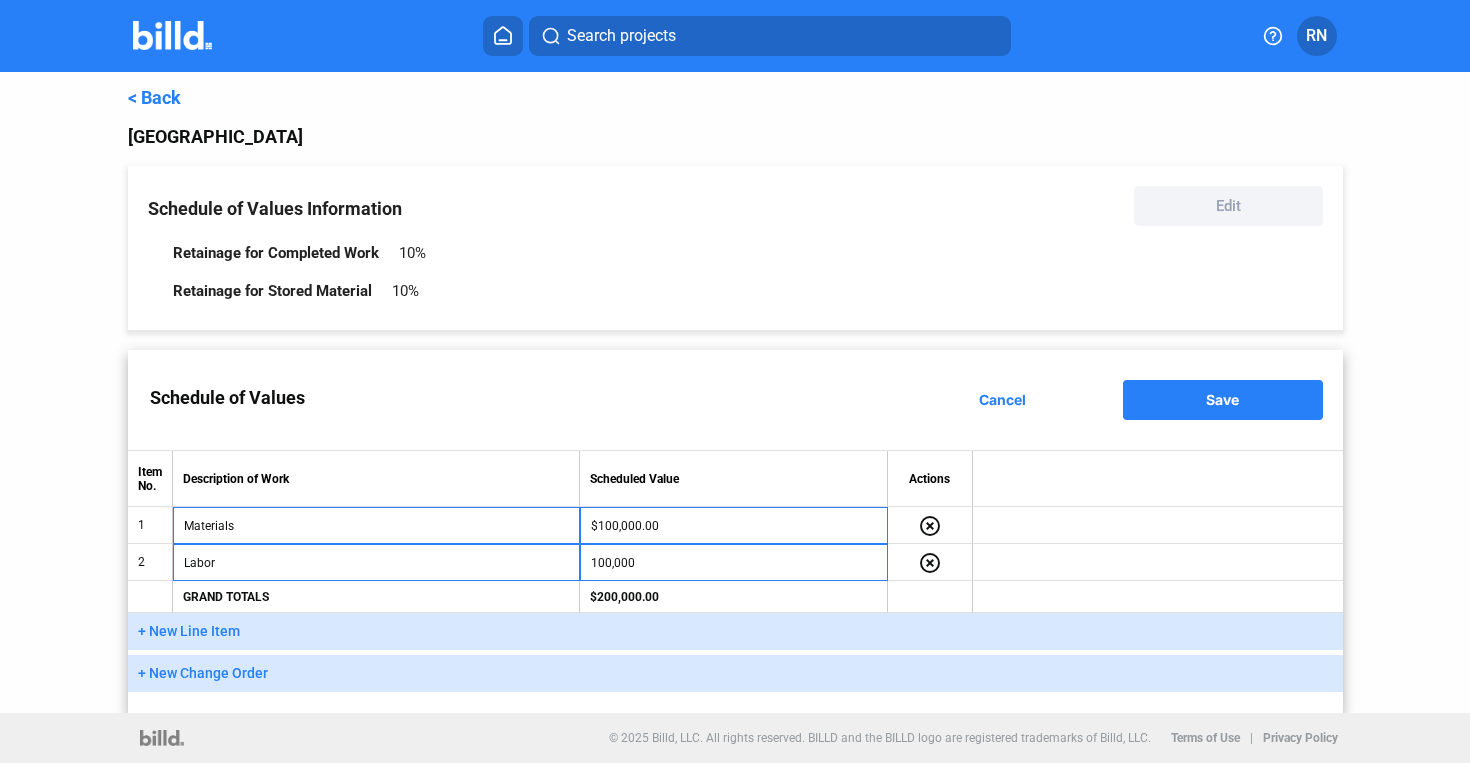 click on "Save" at bounding box center (1223, 400) 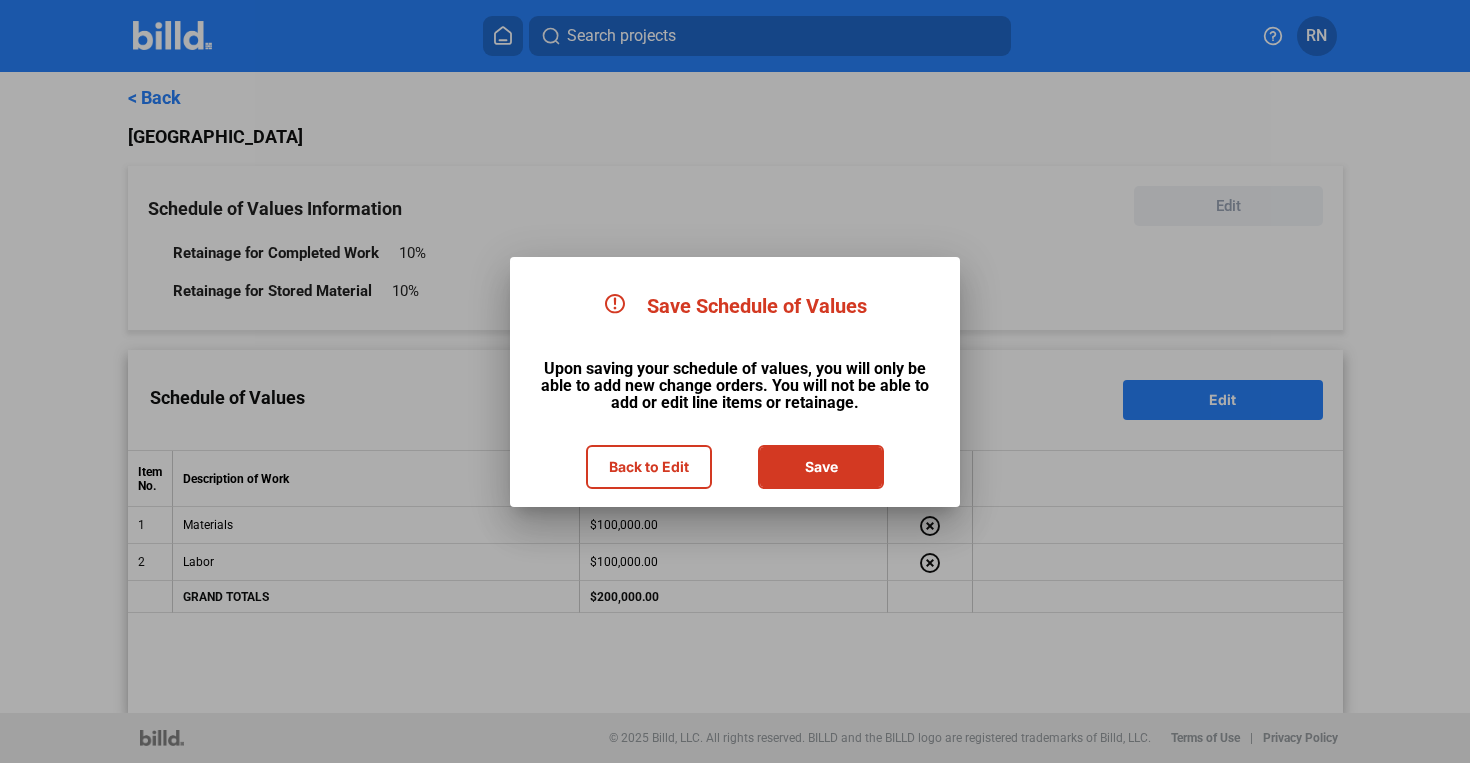 click on "Save" at bounding box center (821, 467) 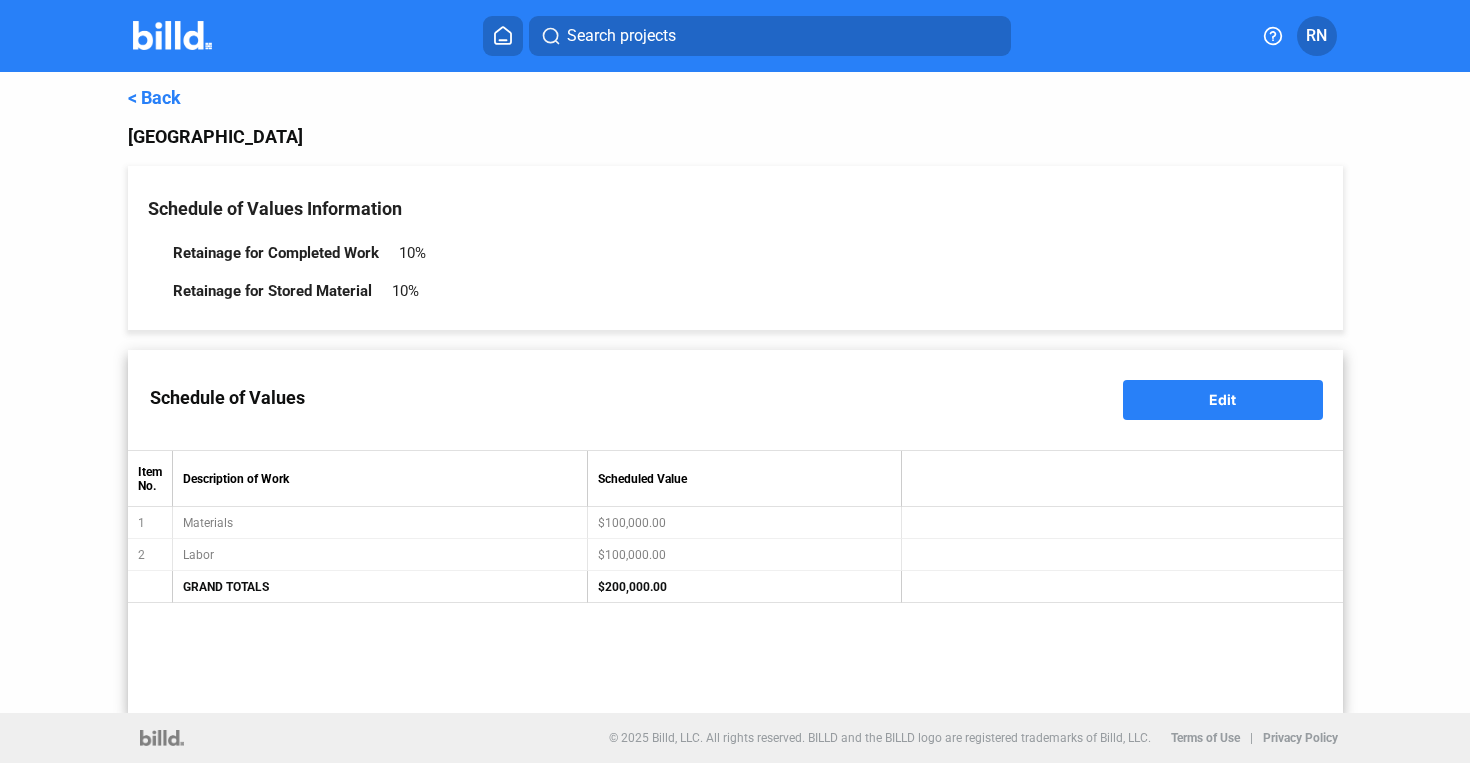click on "< Back" 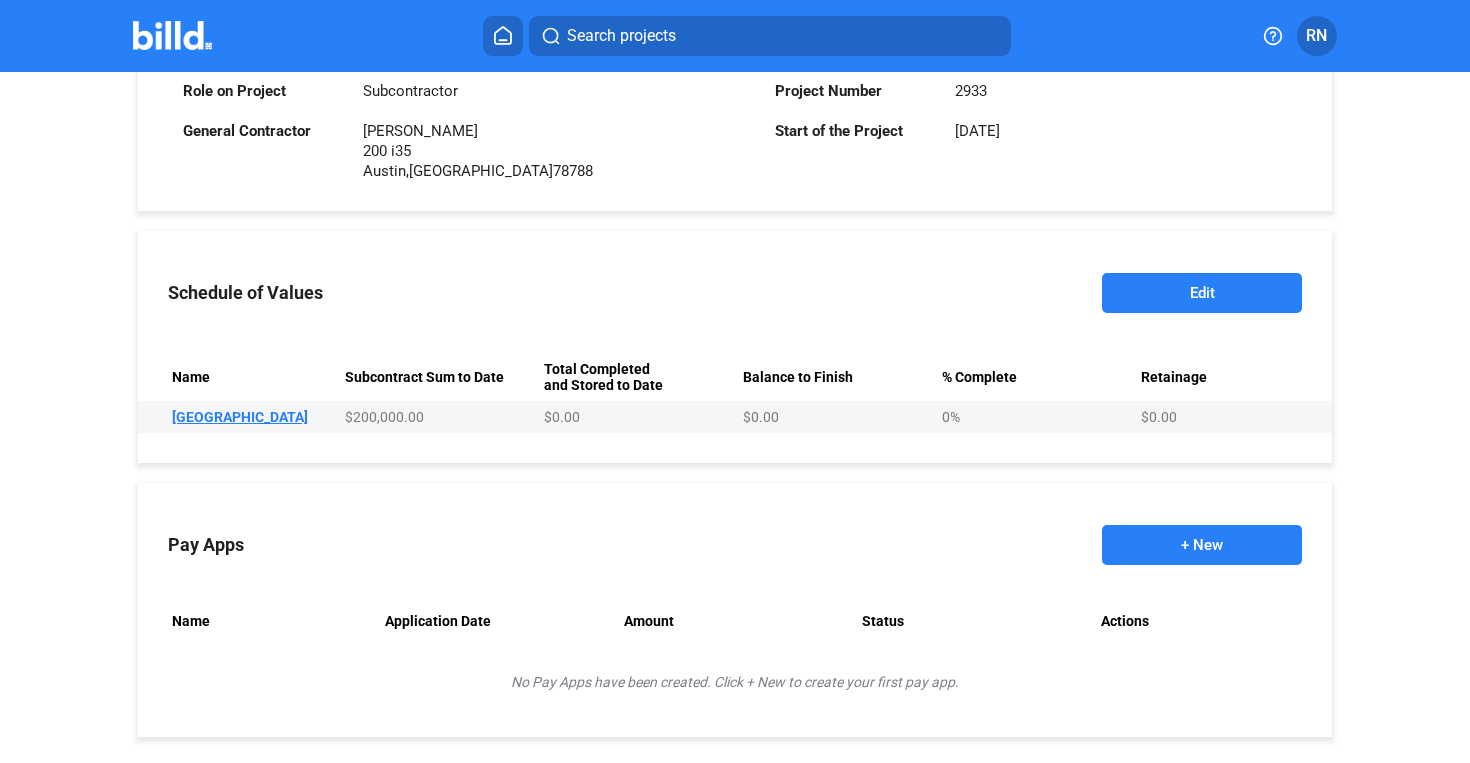 scroll, scrollTop: 686, scrollLeft: 0, axis: vertical 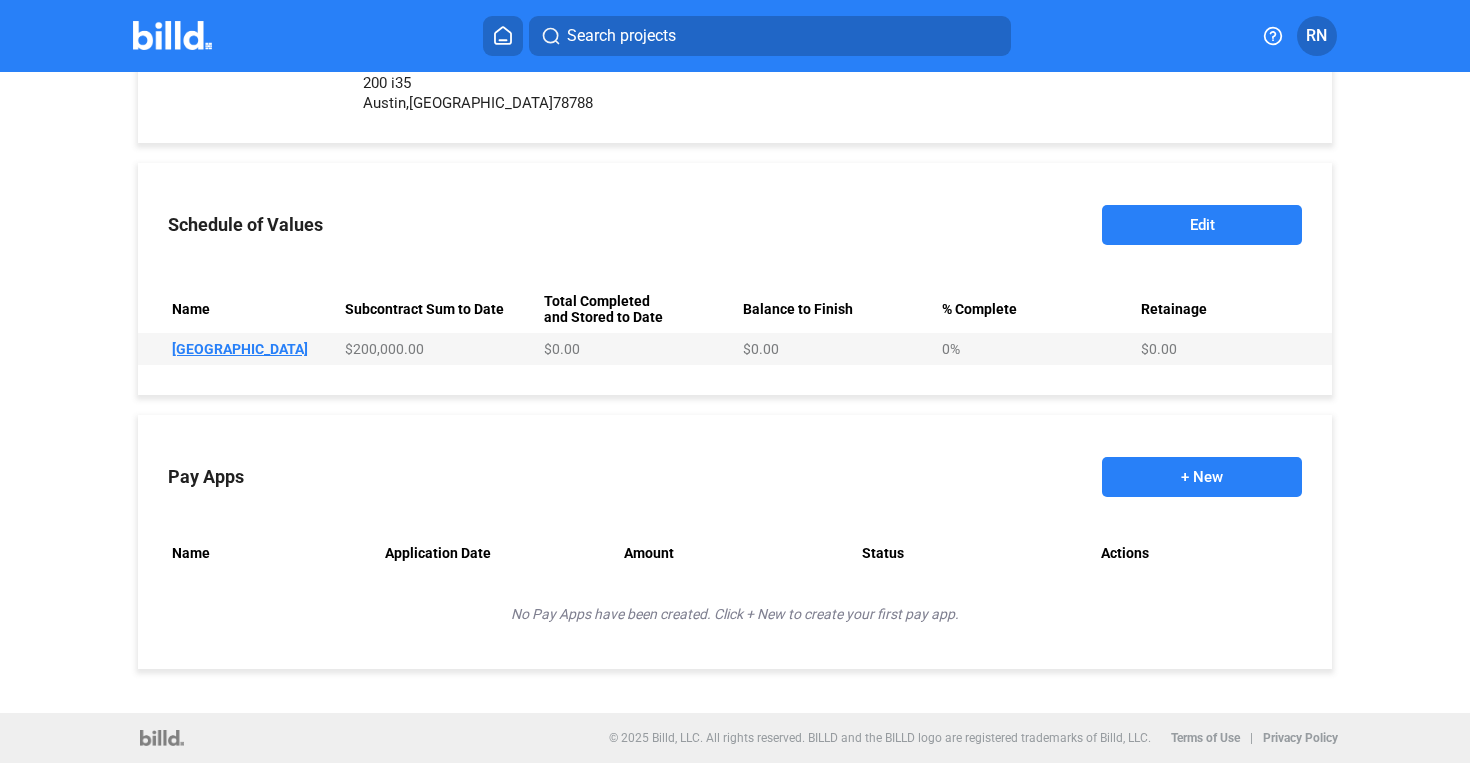 click on "+ New" at bounding box center [1202, 477] 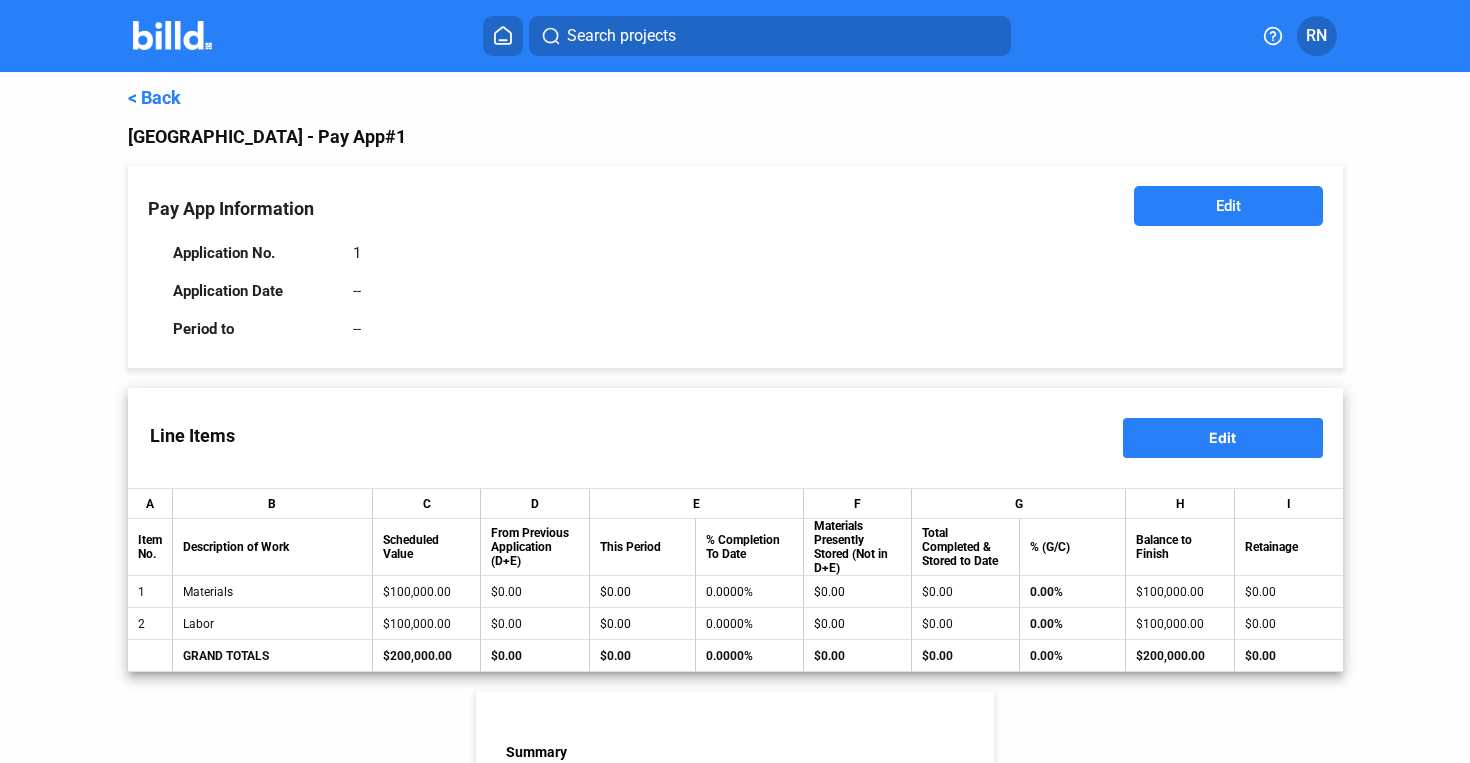 click on "Edit" 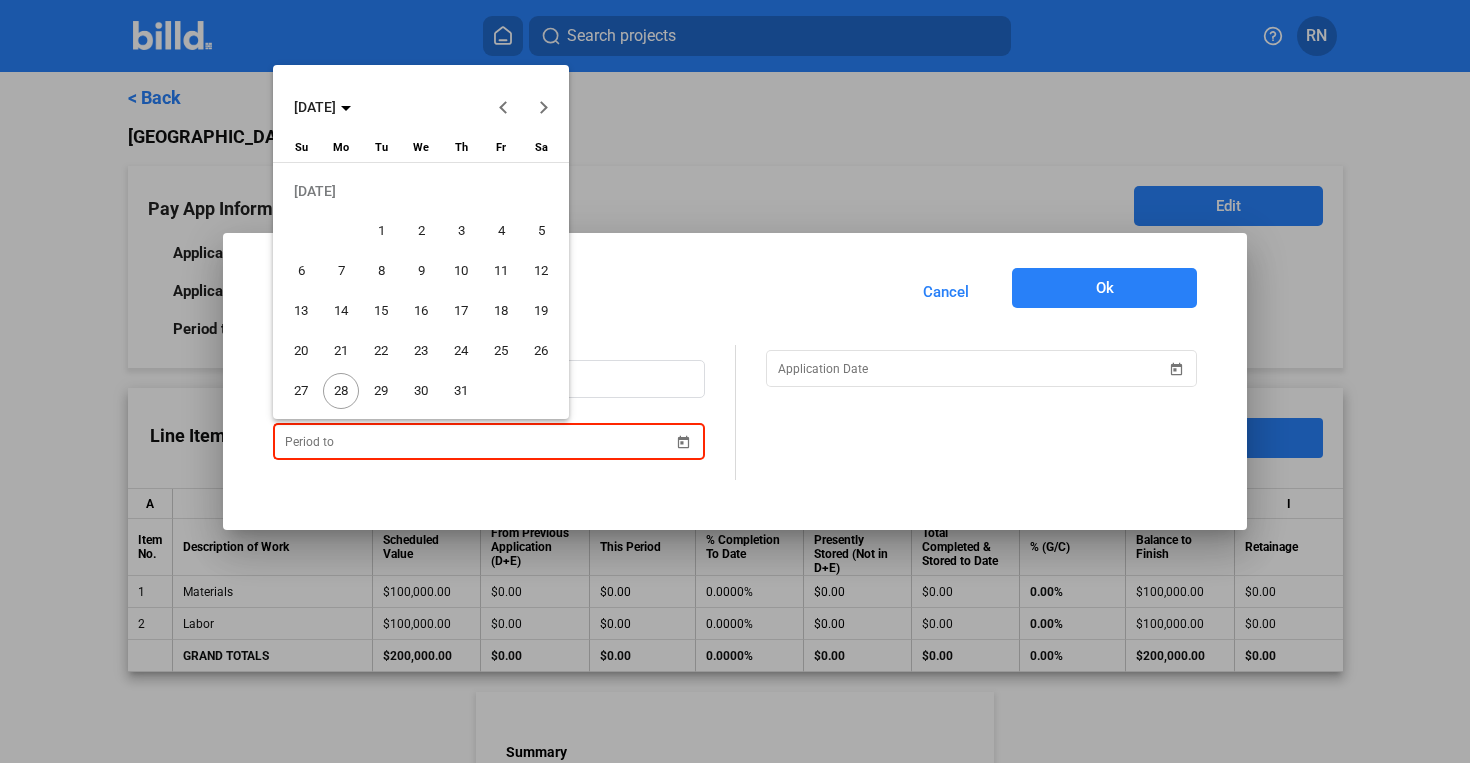 click on "Pay App Information  Cancel Ok    [DATE] [DATE] [DATE] Su [DATE] Mo [DATE] Tu [DATE] We [DATE] Th [DATE] Fr [DATE] [DATE]   2   3   4   5   6   7   8   9   10   11   12   13   14   15   16   17   18   19   20   21   22   23   24   25   26   27   28   29   30   31
Close calendar" at bounding box center [735, 381] 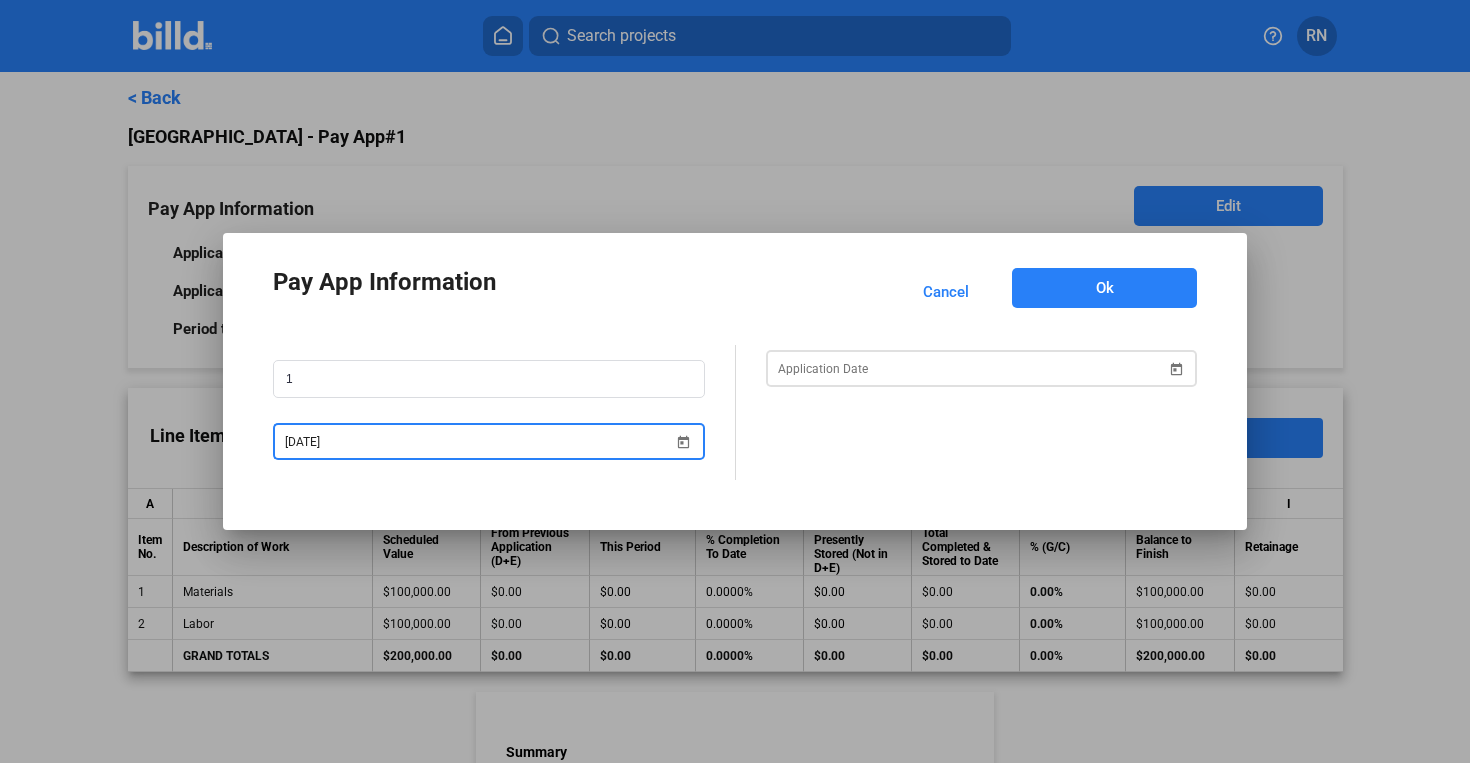 click on "Pay App Information  Cancel Ok    1    [DATE]" at bounding box center [735, 381] 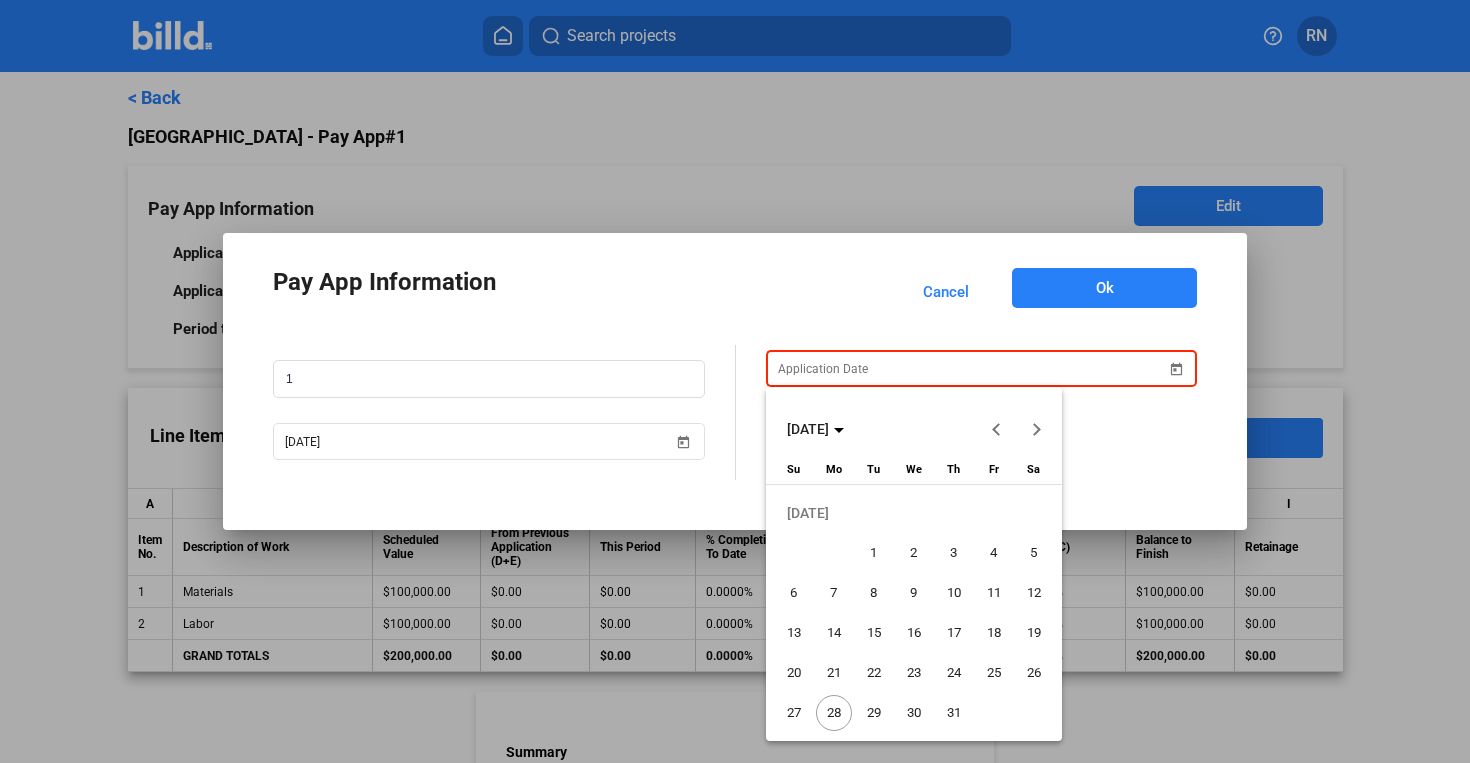 click on "22" at bounding box center (874, 673) 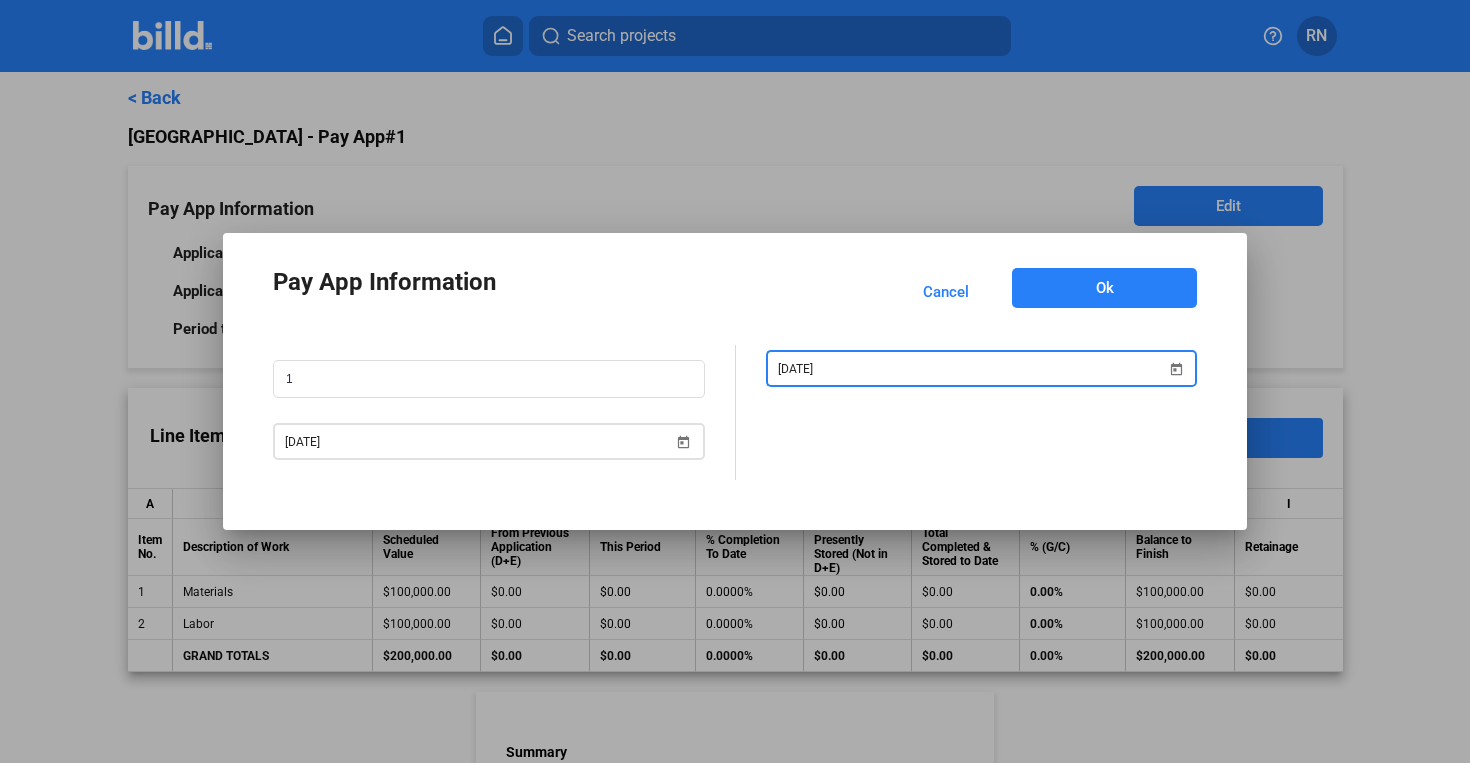 click on "Pay App Information  Cancel Ok    1    [DATE]    [DATE]" at bounding box center [735, 381] 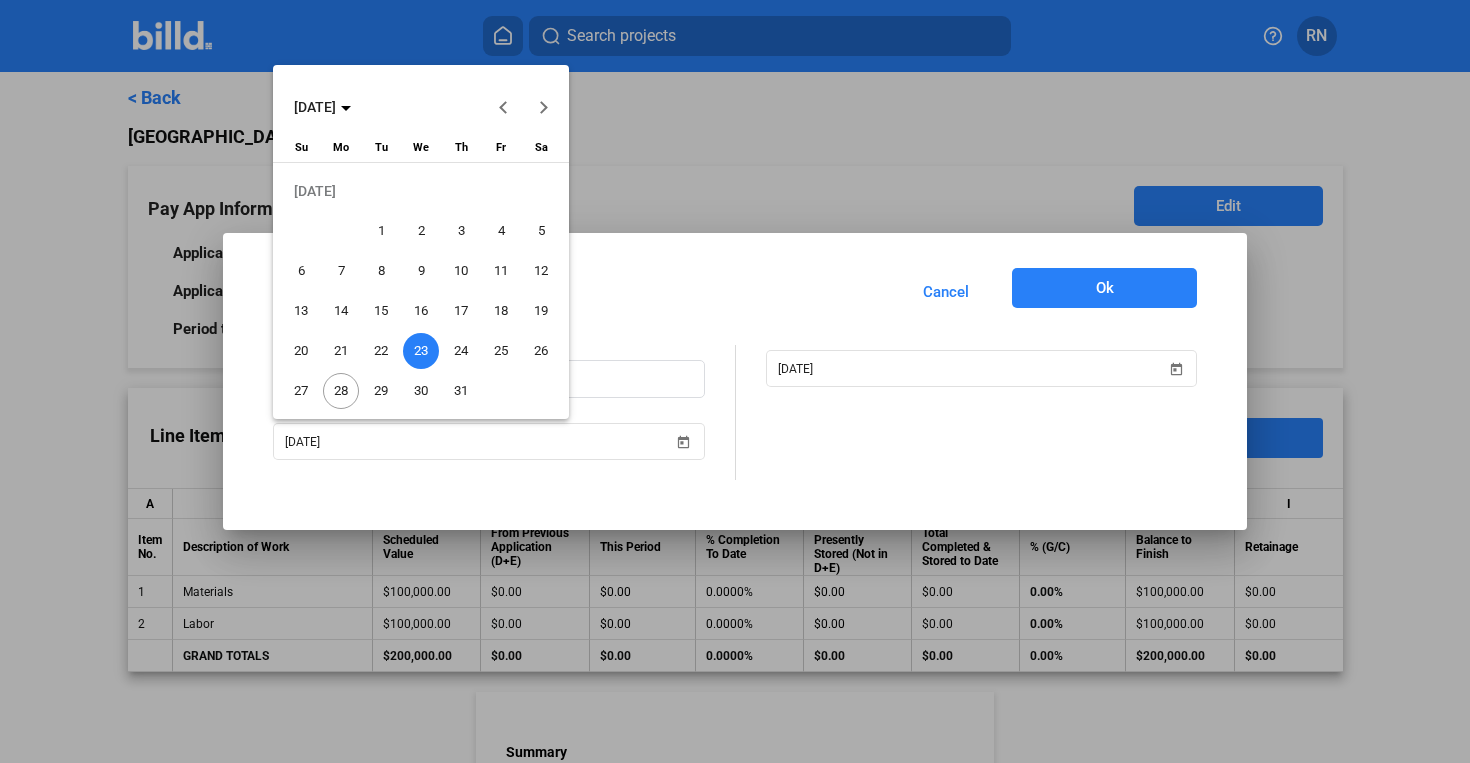 click at bounding box center (735, 381) 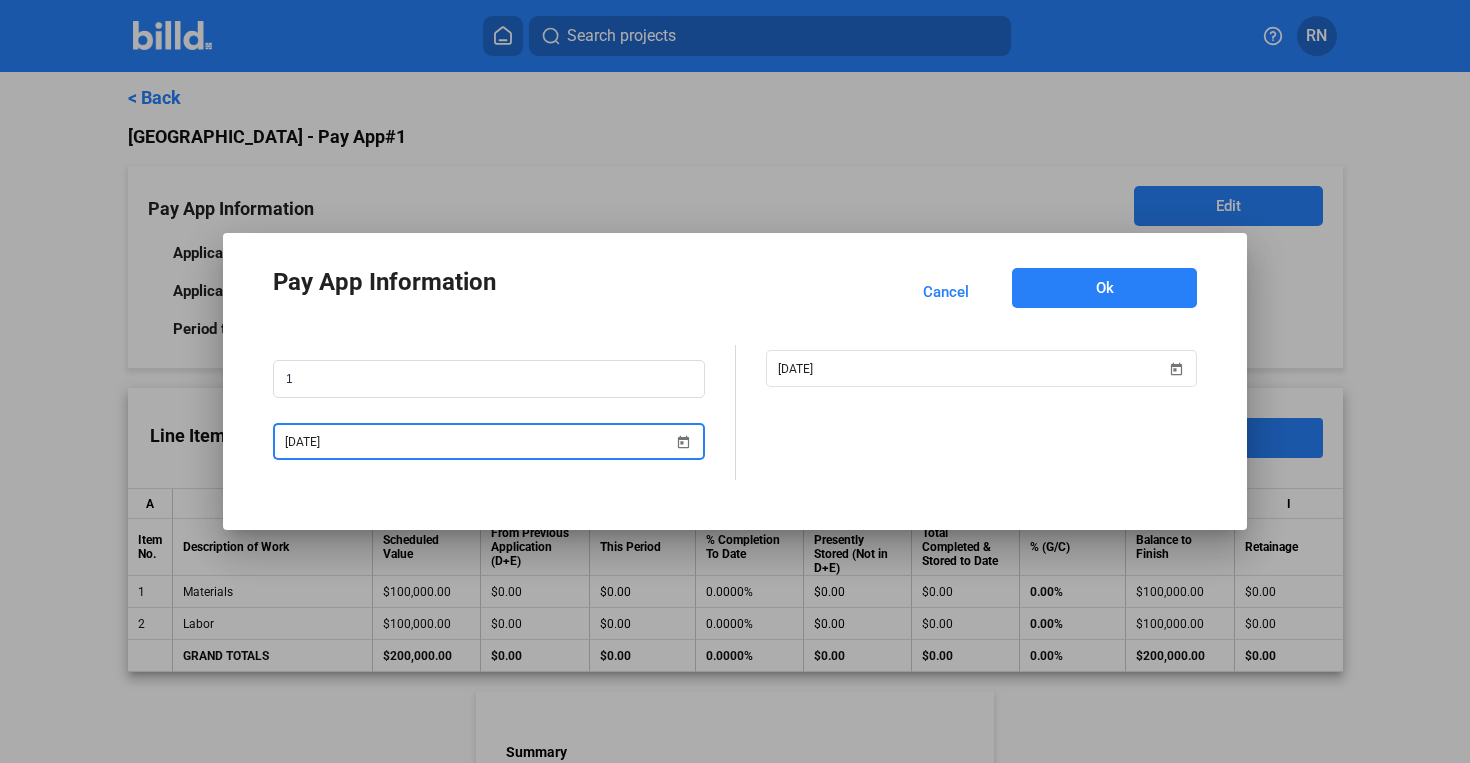 click on "Pay App Information  Cancel Ok    1    [DATE]    [DATE]" at bounding box center [735, 381] 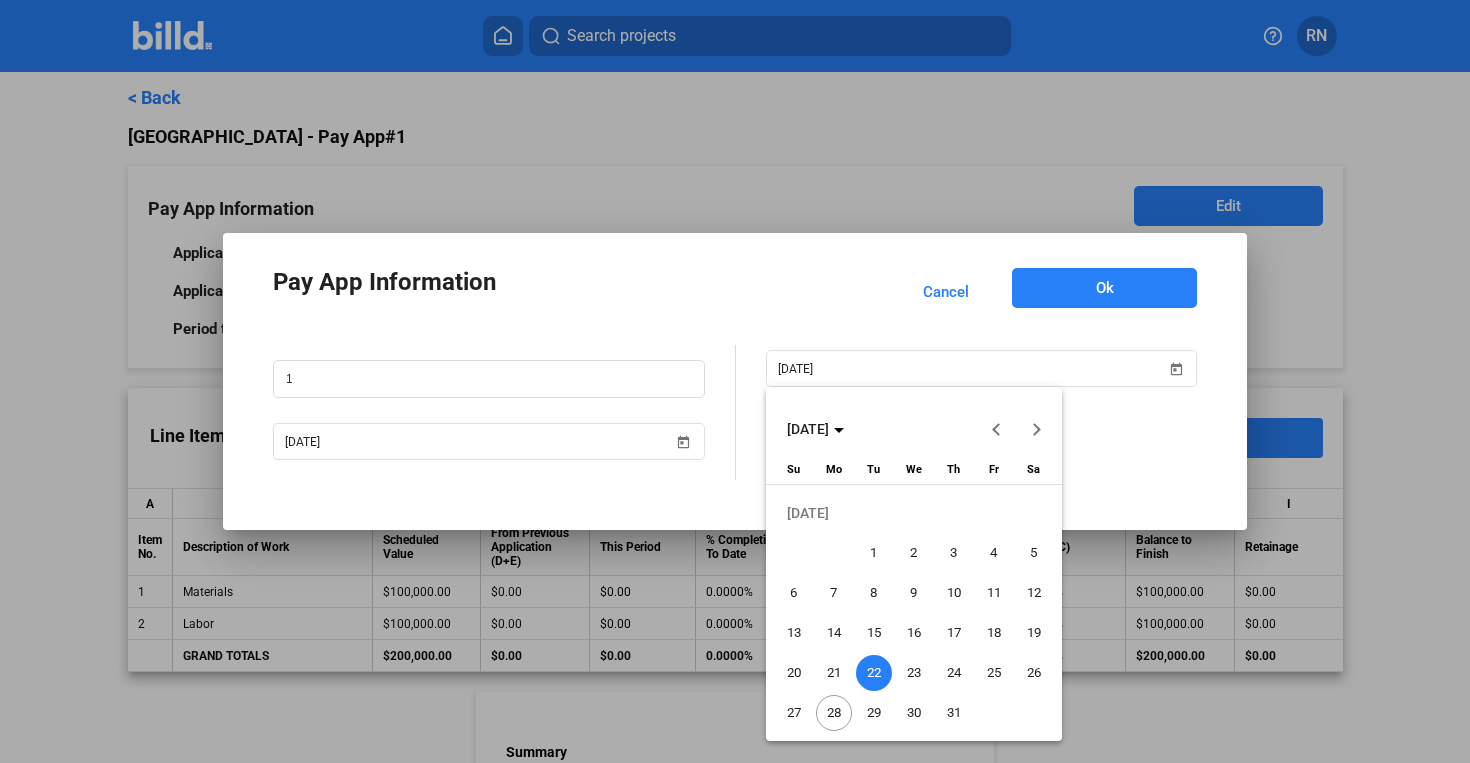 click at bounding box center (735, 381) 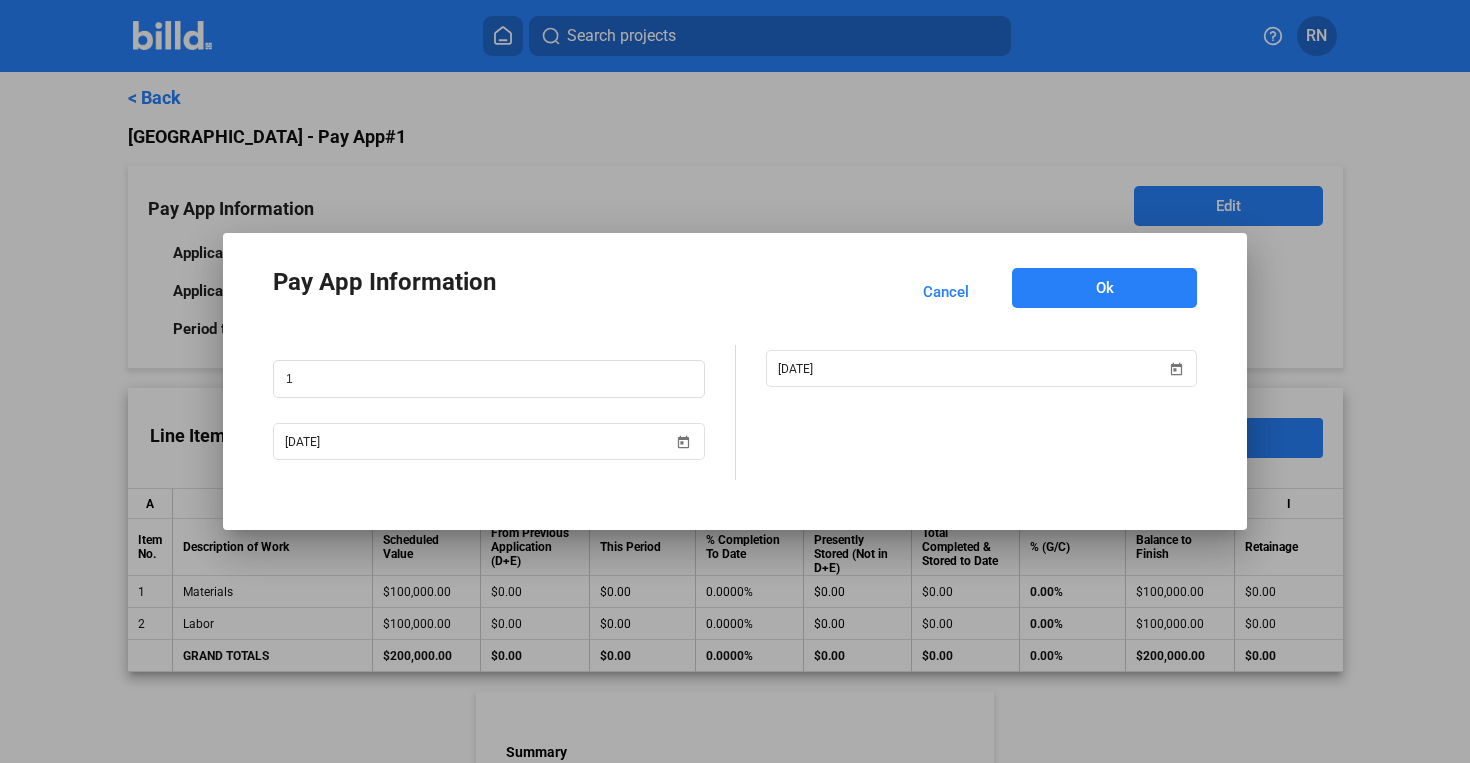 click on "Ok" at bounding box center (1104, 288) 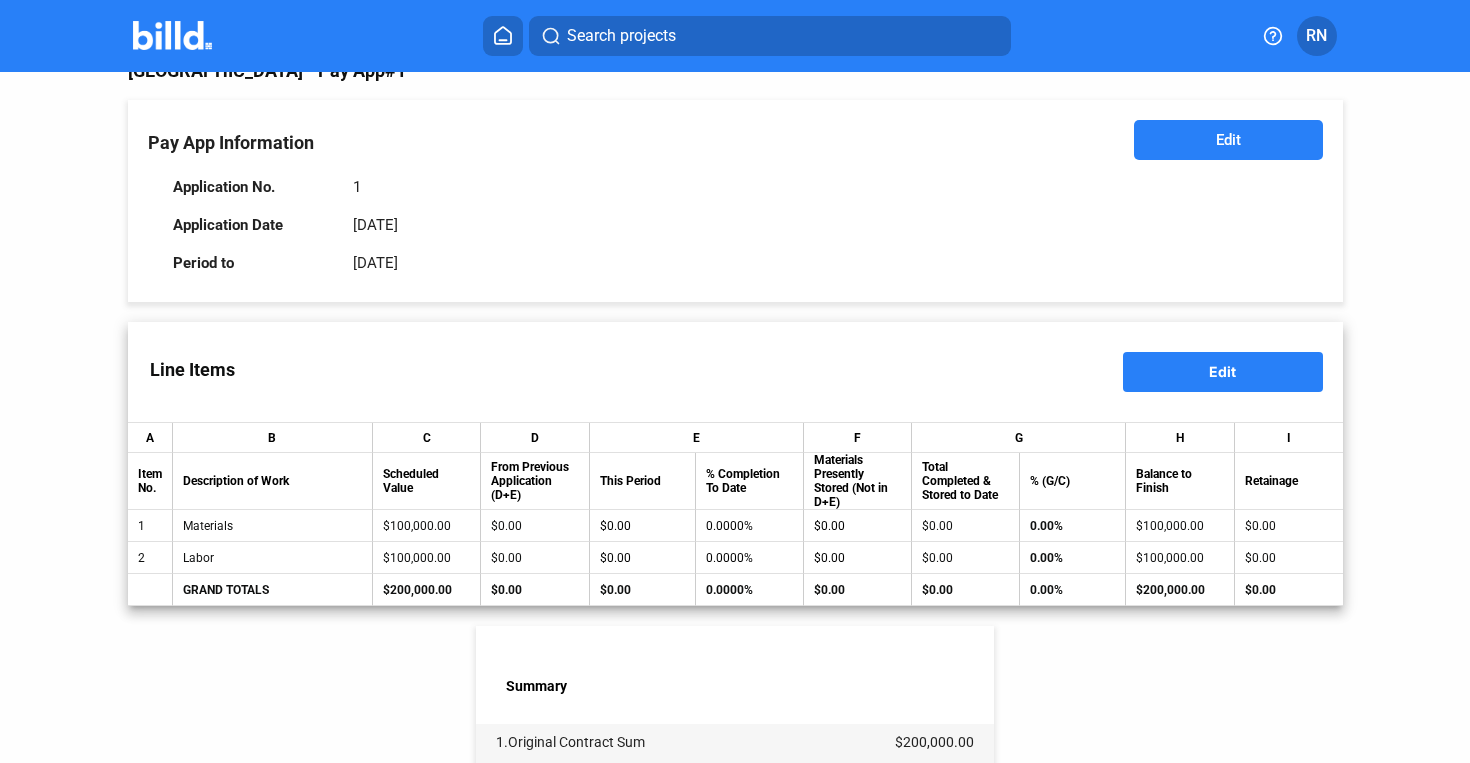 scroll, scrollTop: 82, scrollLeft: 0, axis: vertical 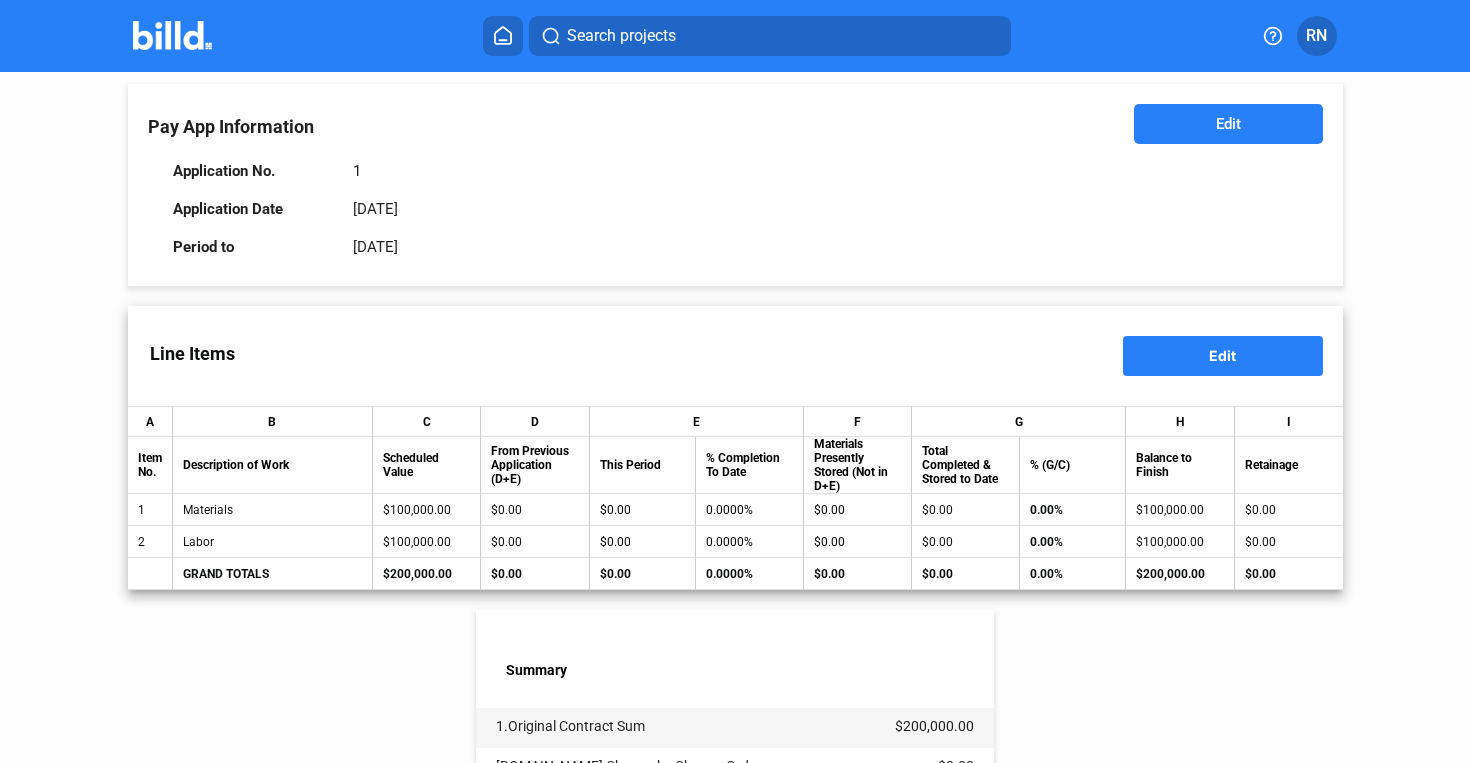 click on "Edit" at bounding box center [1223, 356] 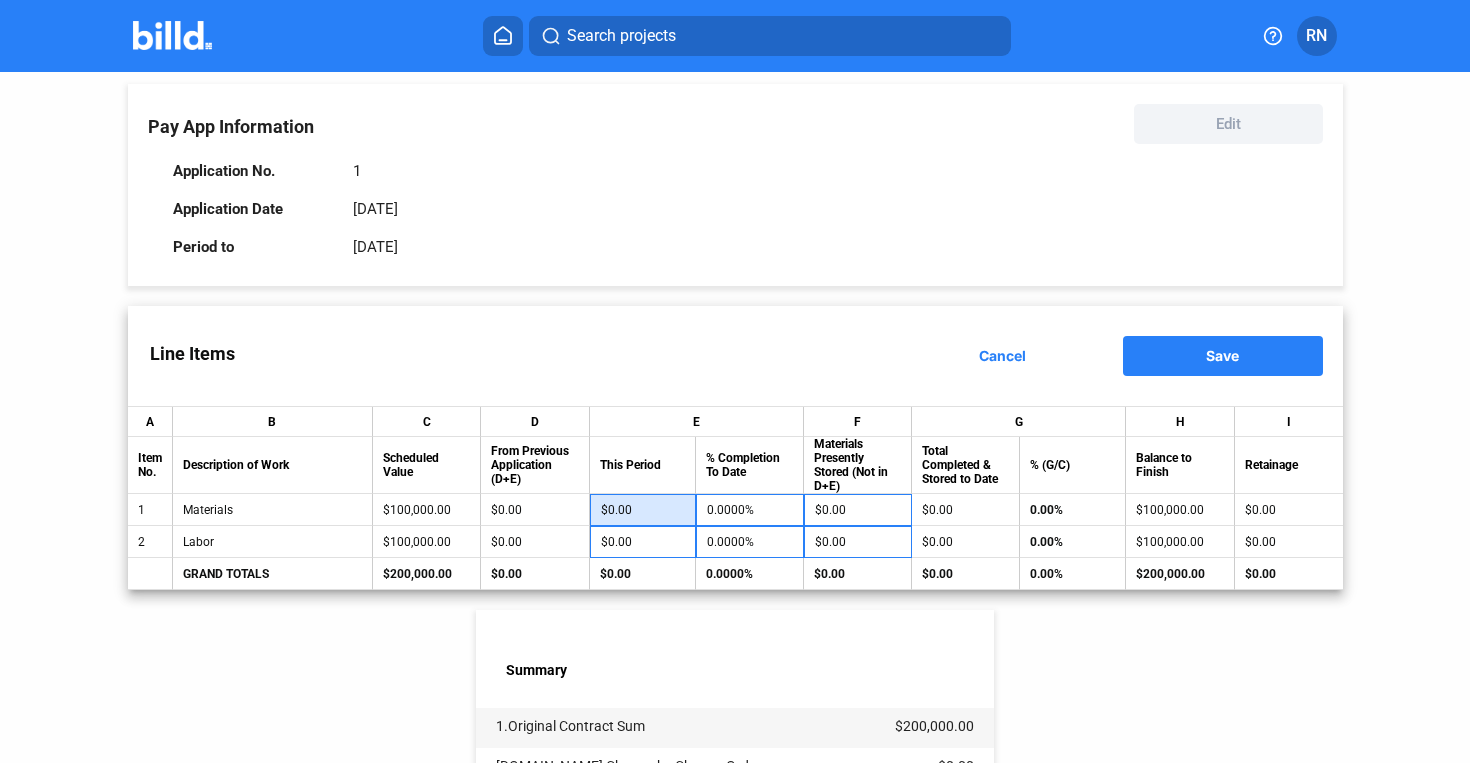 click on "$0.00" at bounding box center (643, 510) 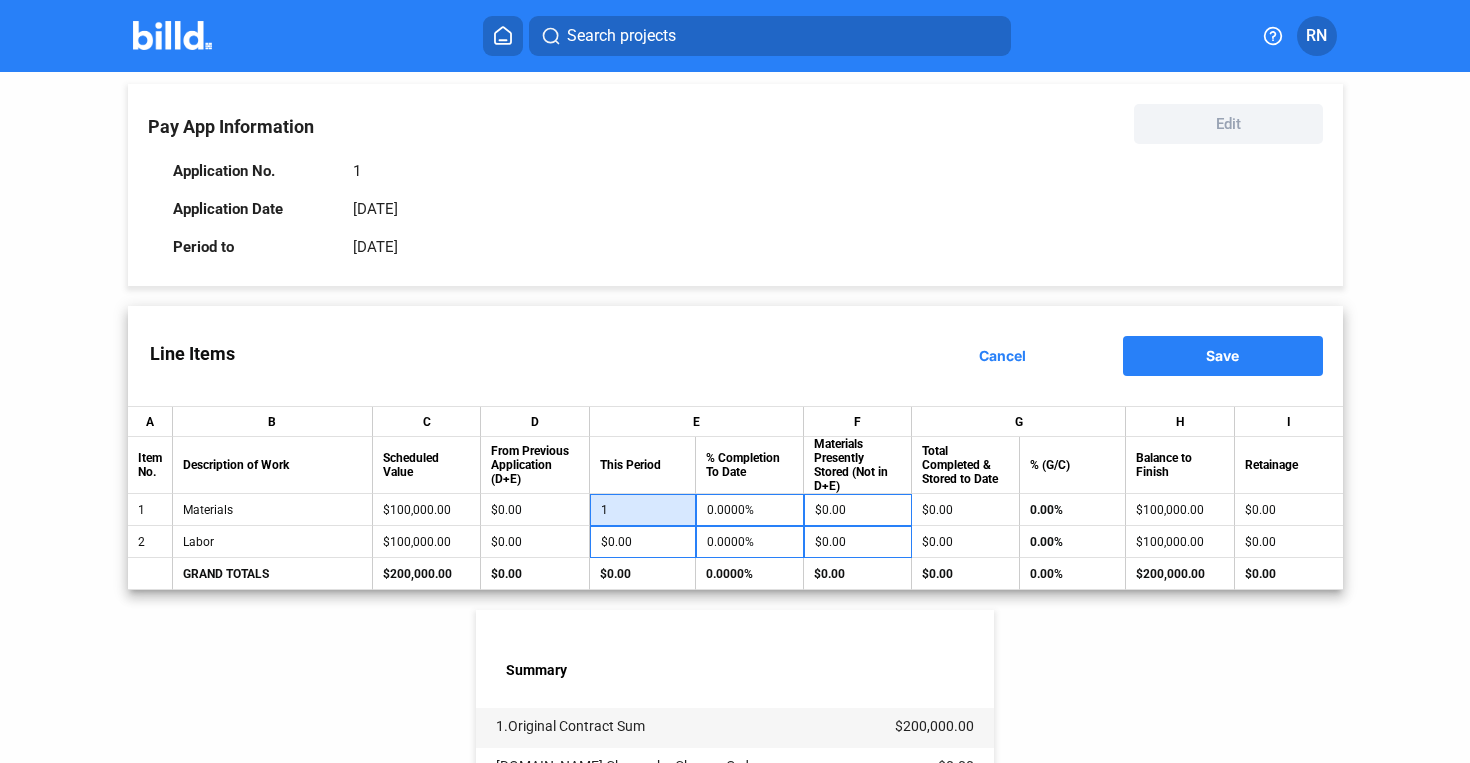 type on "0.0010%" 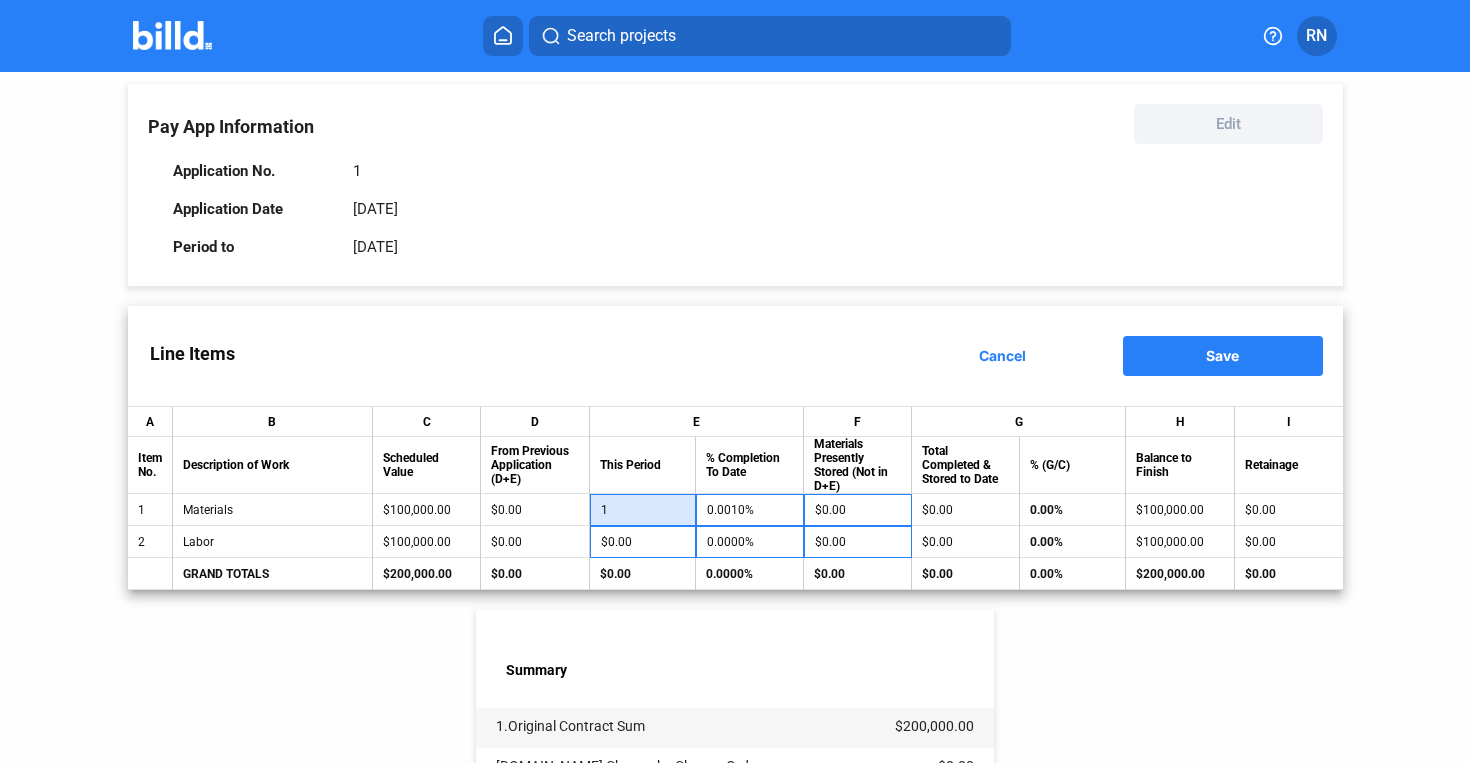 type on "10" 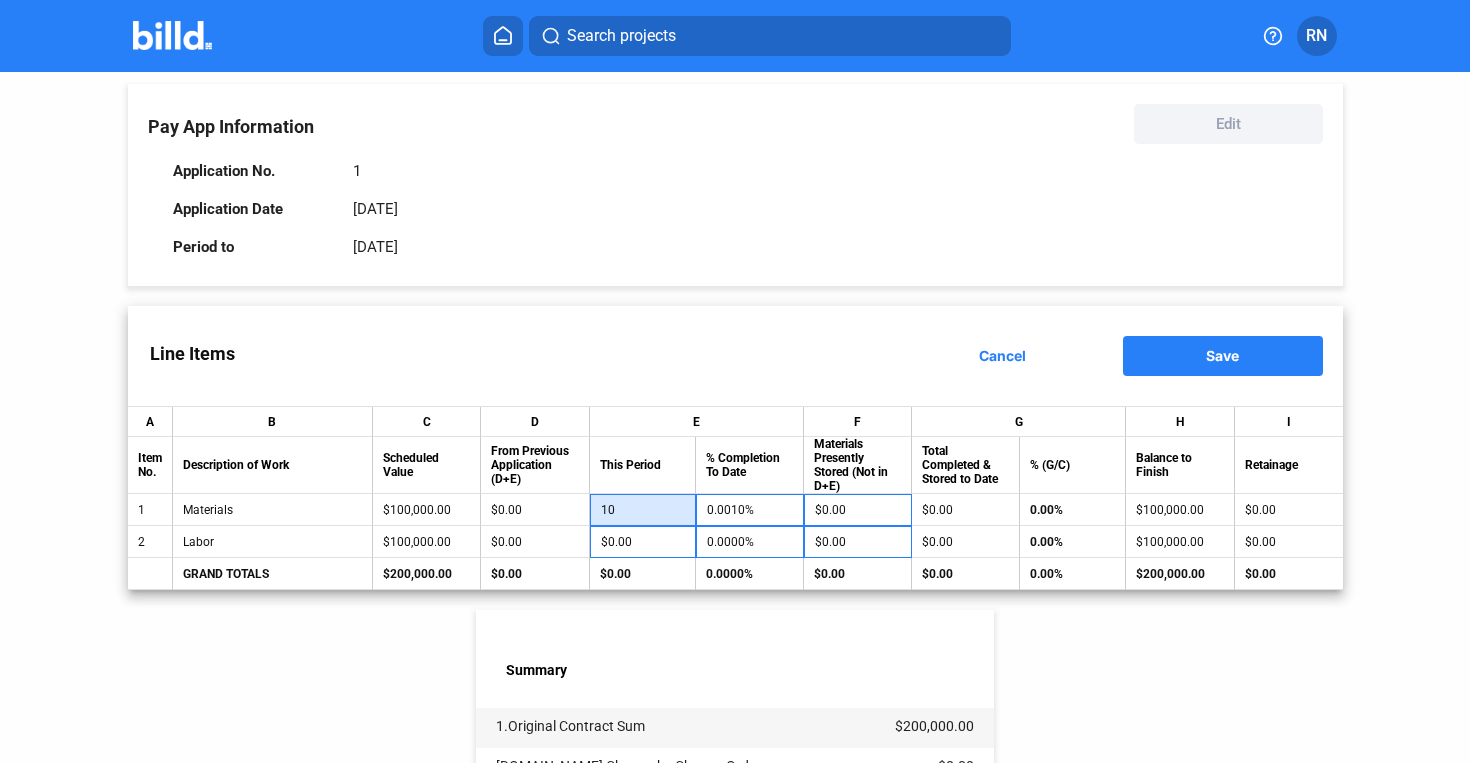 type on "0.0100%" 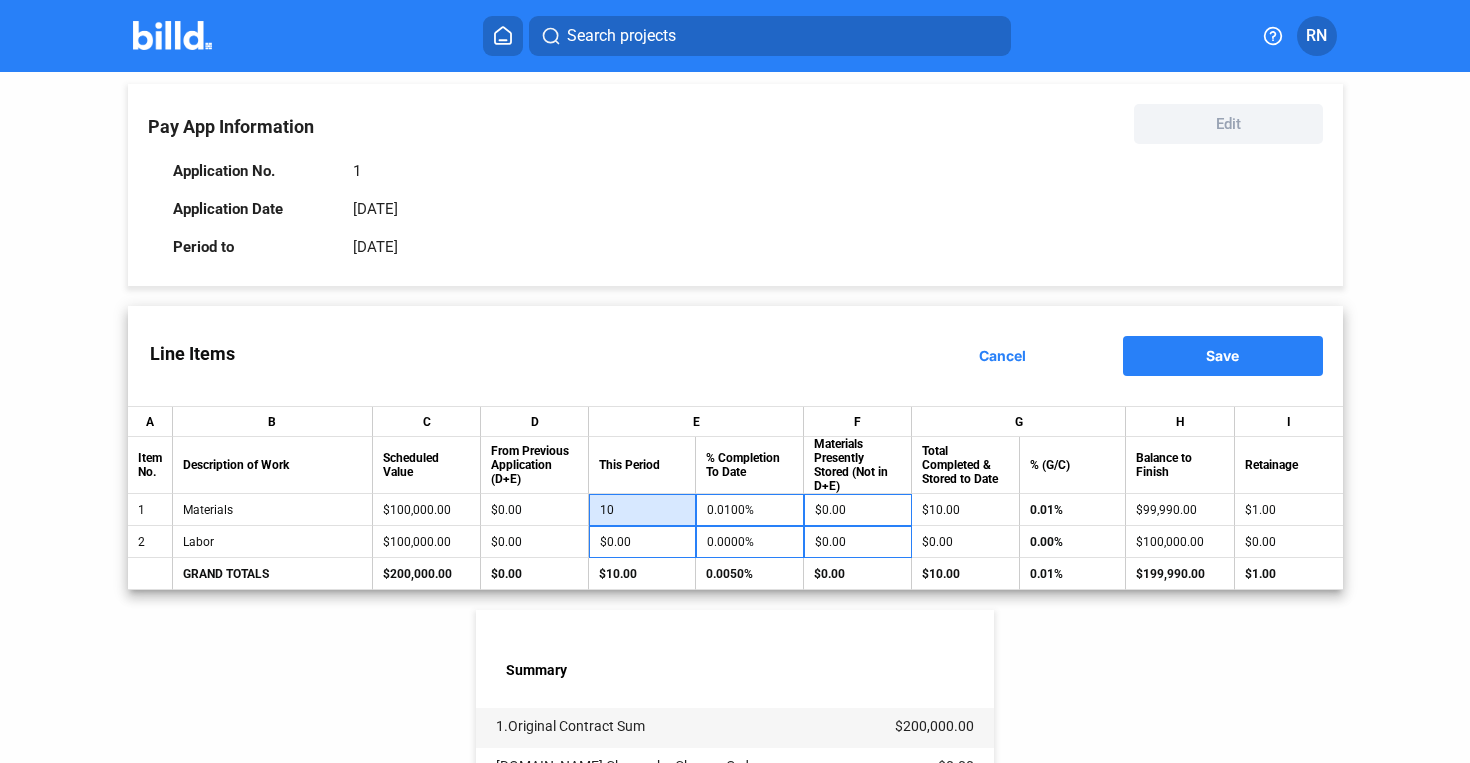 type on "100" 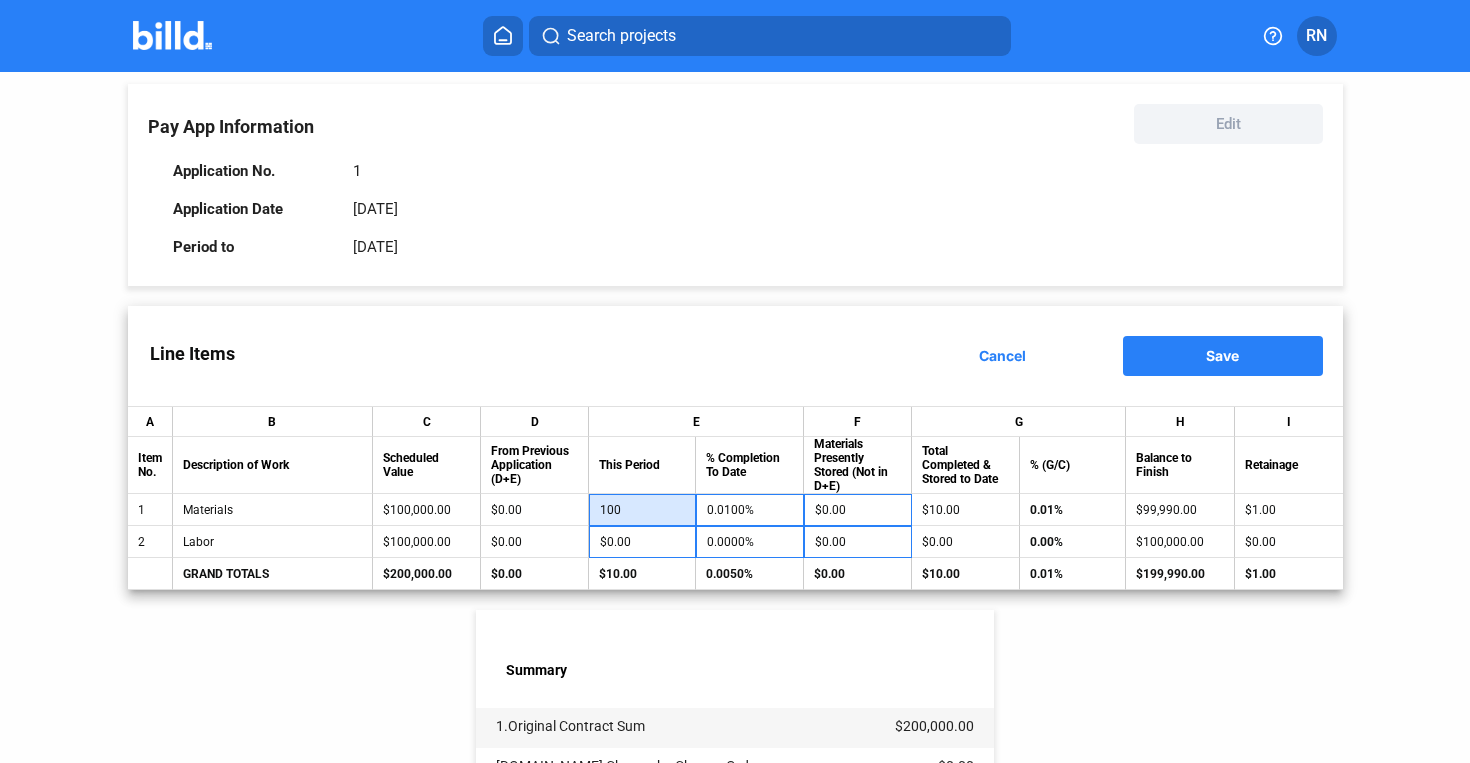 type on "0.1000%" 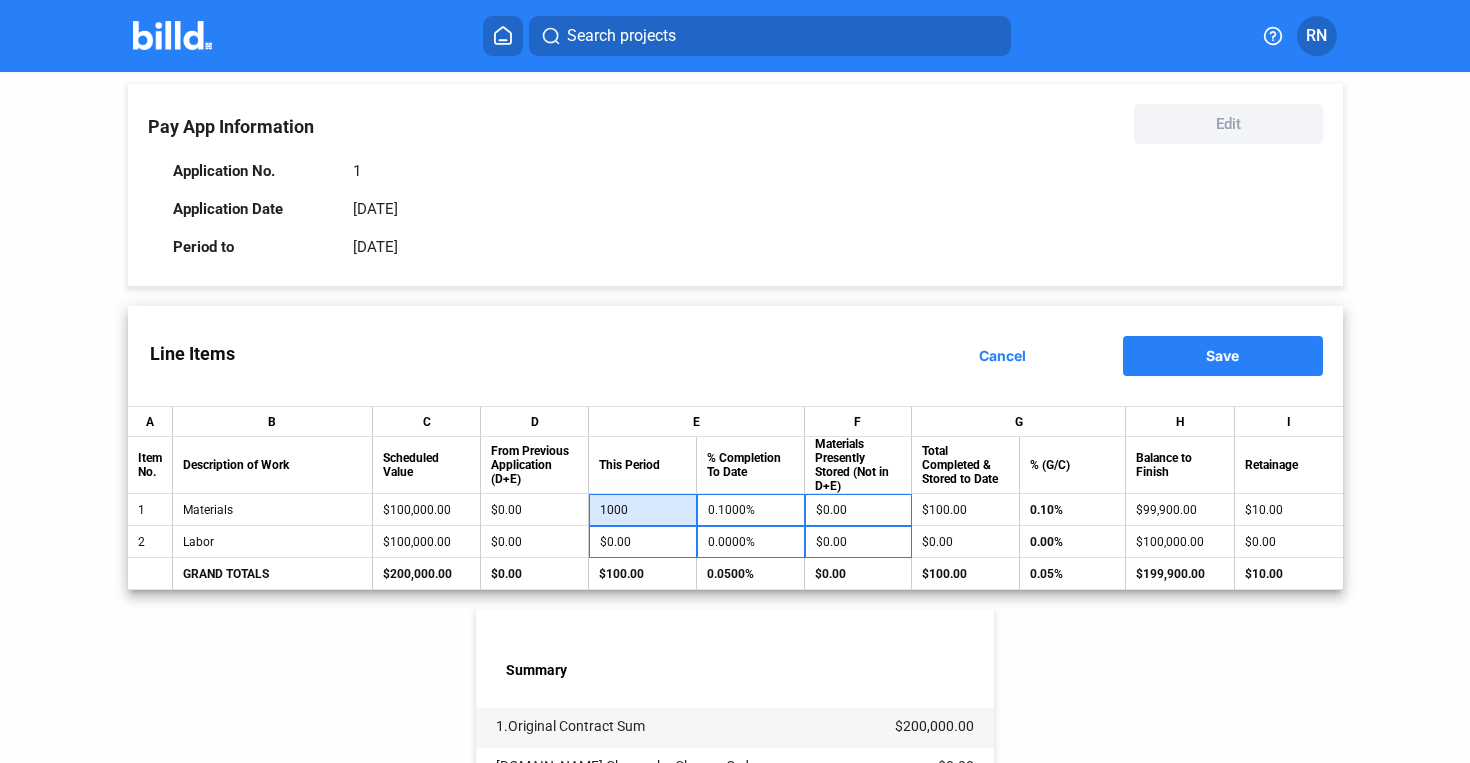 type on "1,000" 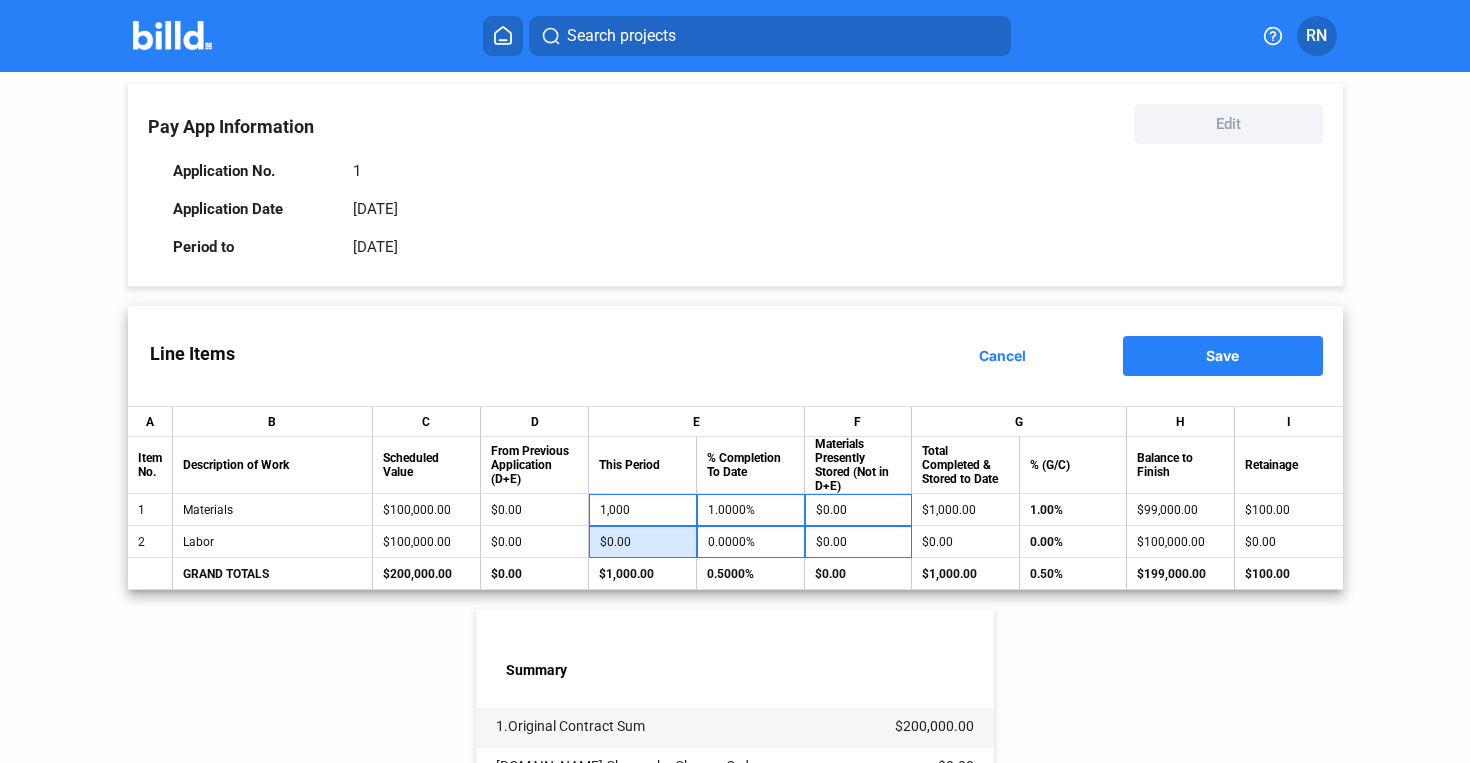 type on "$1,000.00" 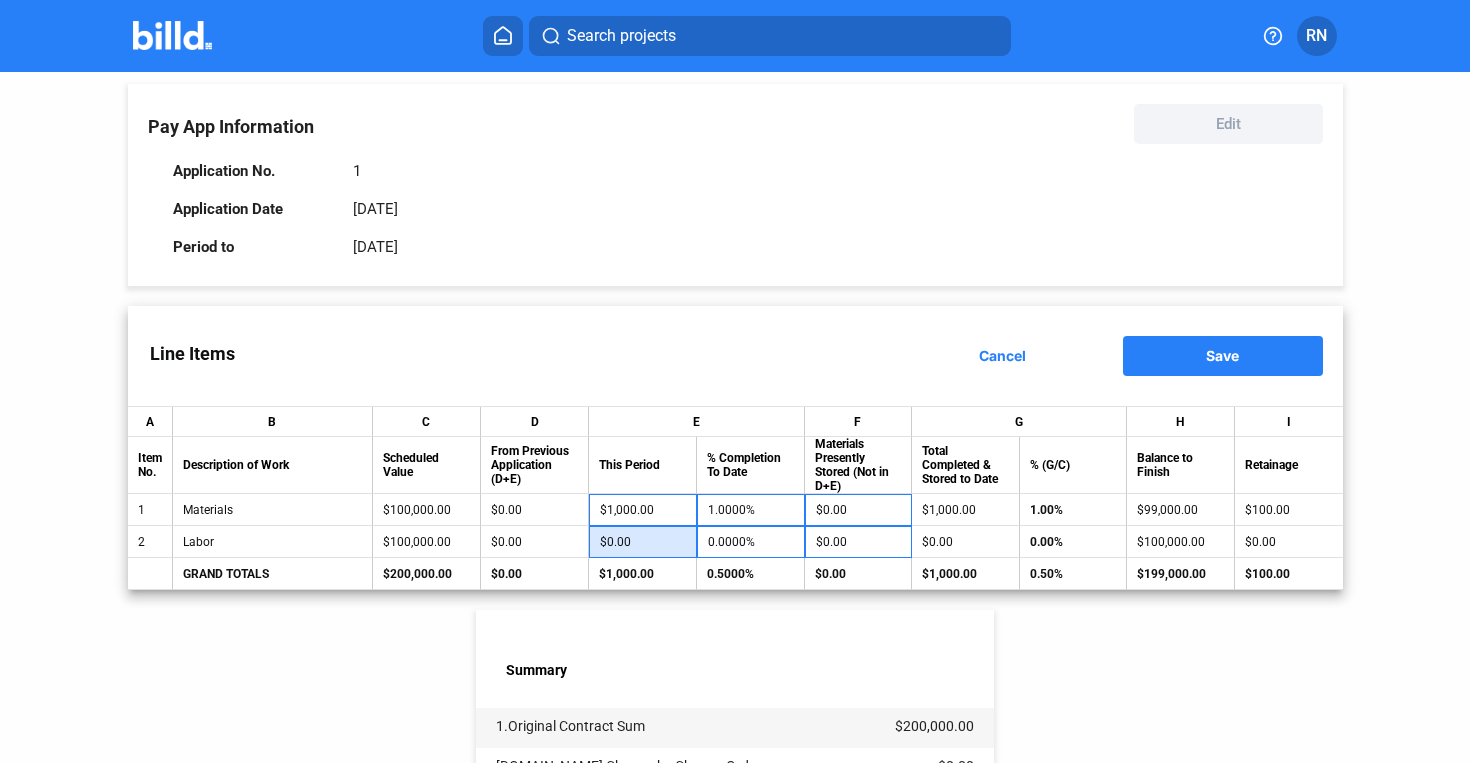 click on "$0.00" at bounding box center (643, 542) 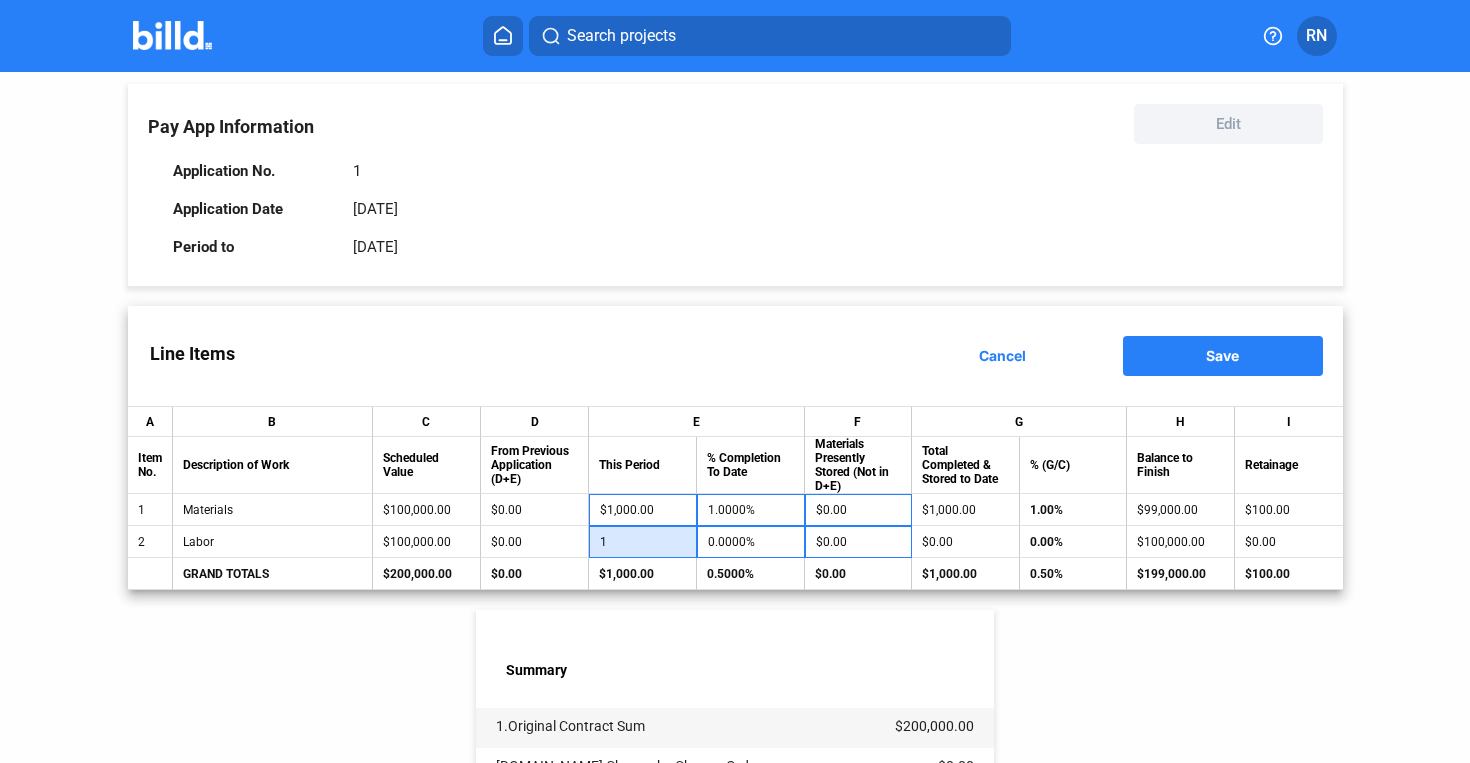 type on "0.0010%" 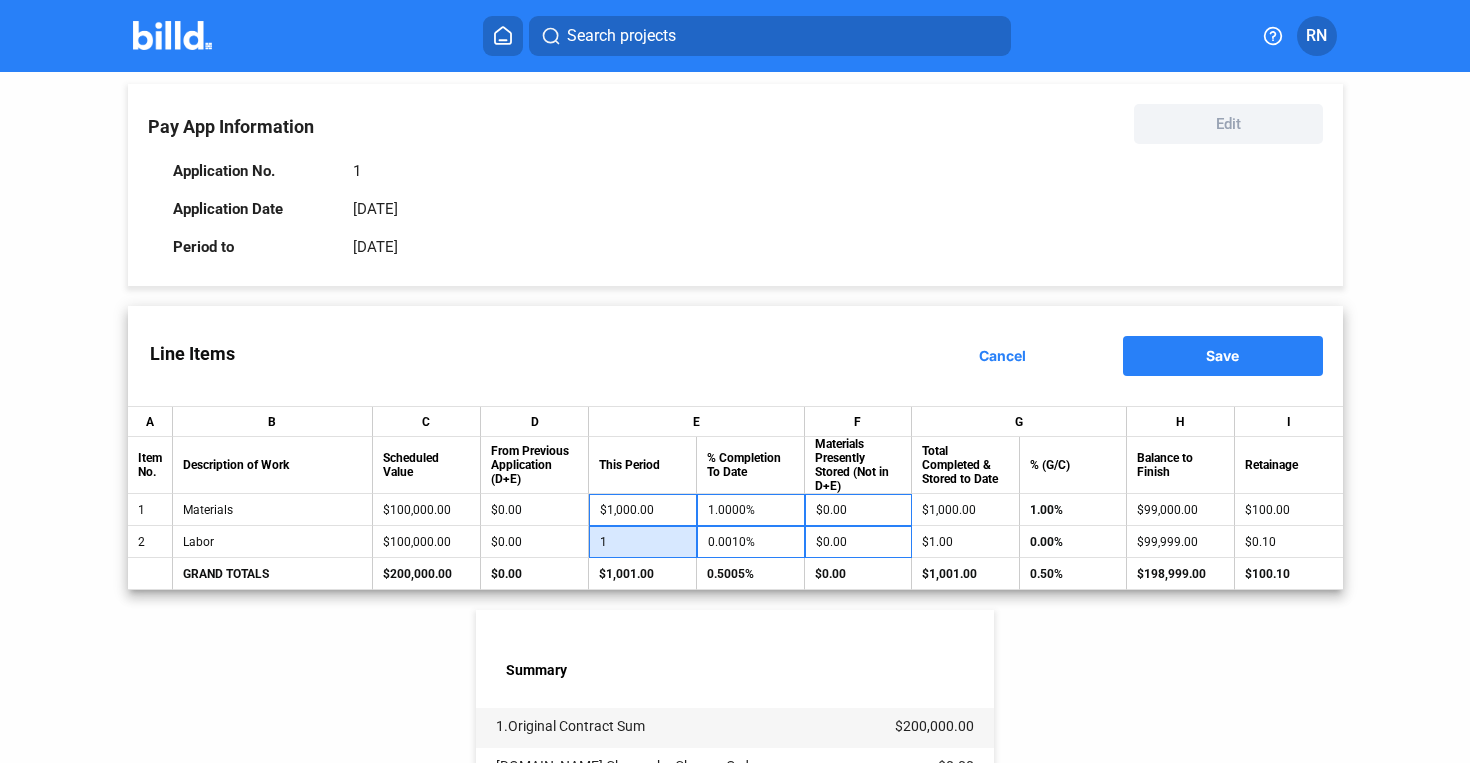 type on "10" 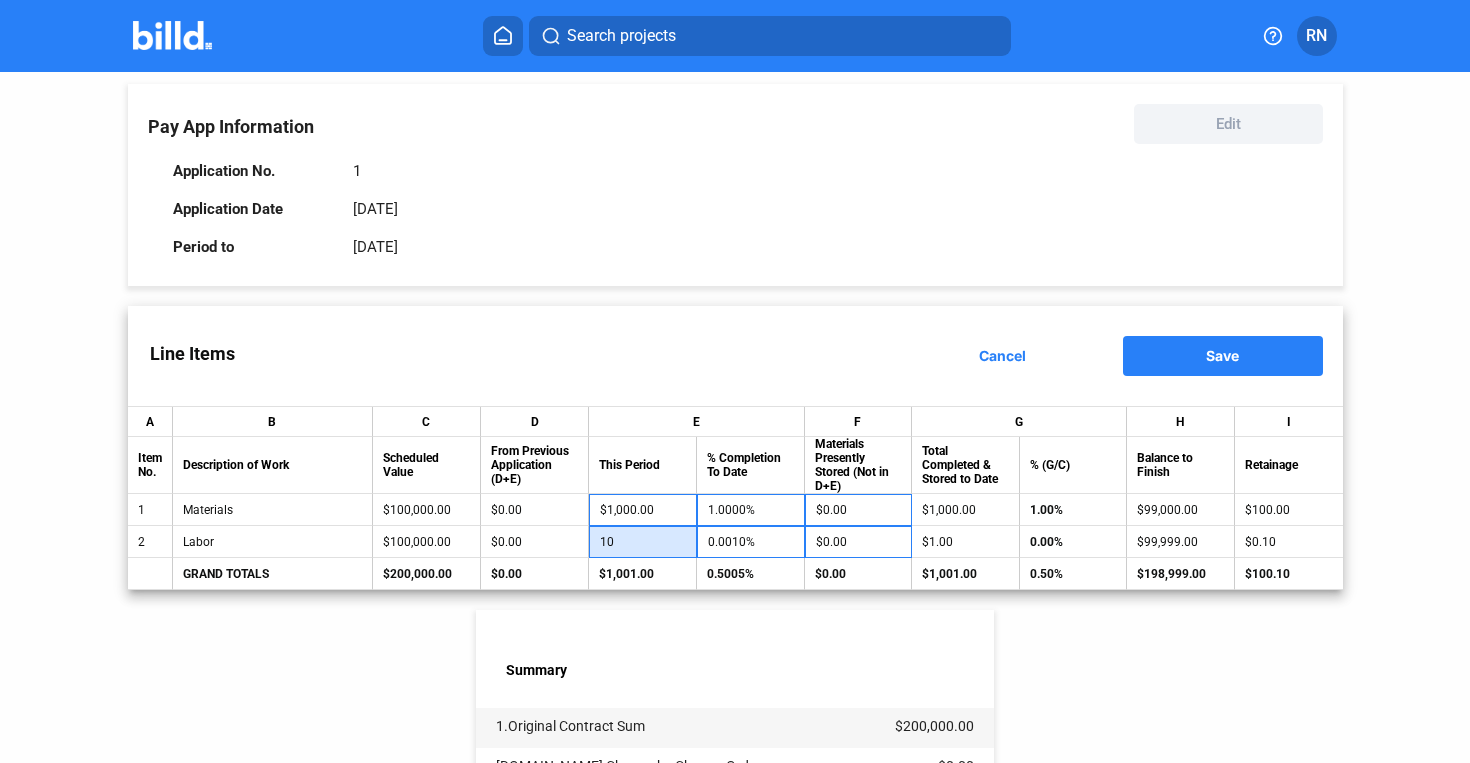 type on "0.0100%" 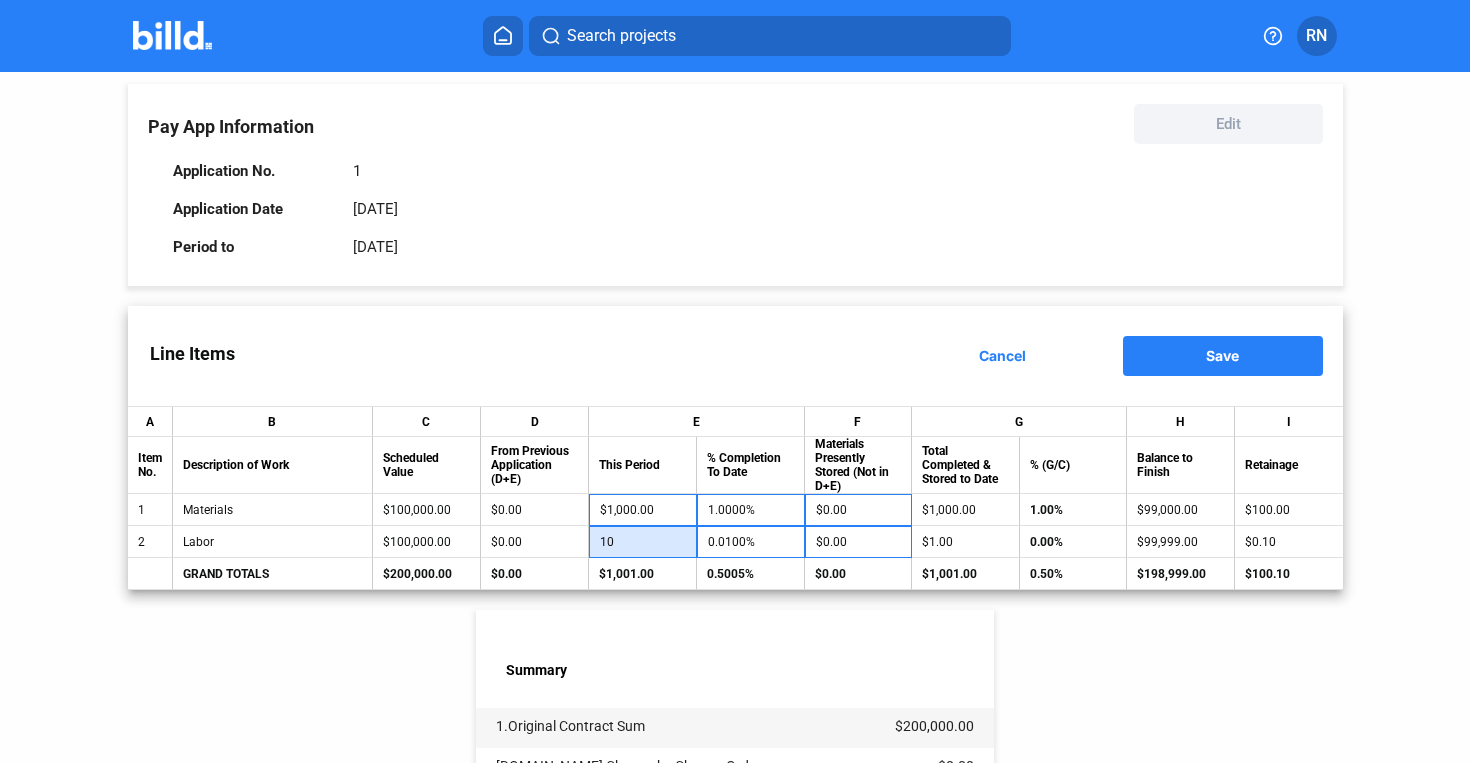 type on "100" 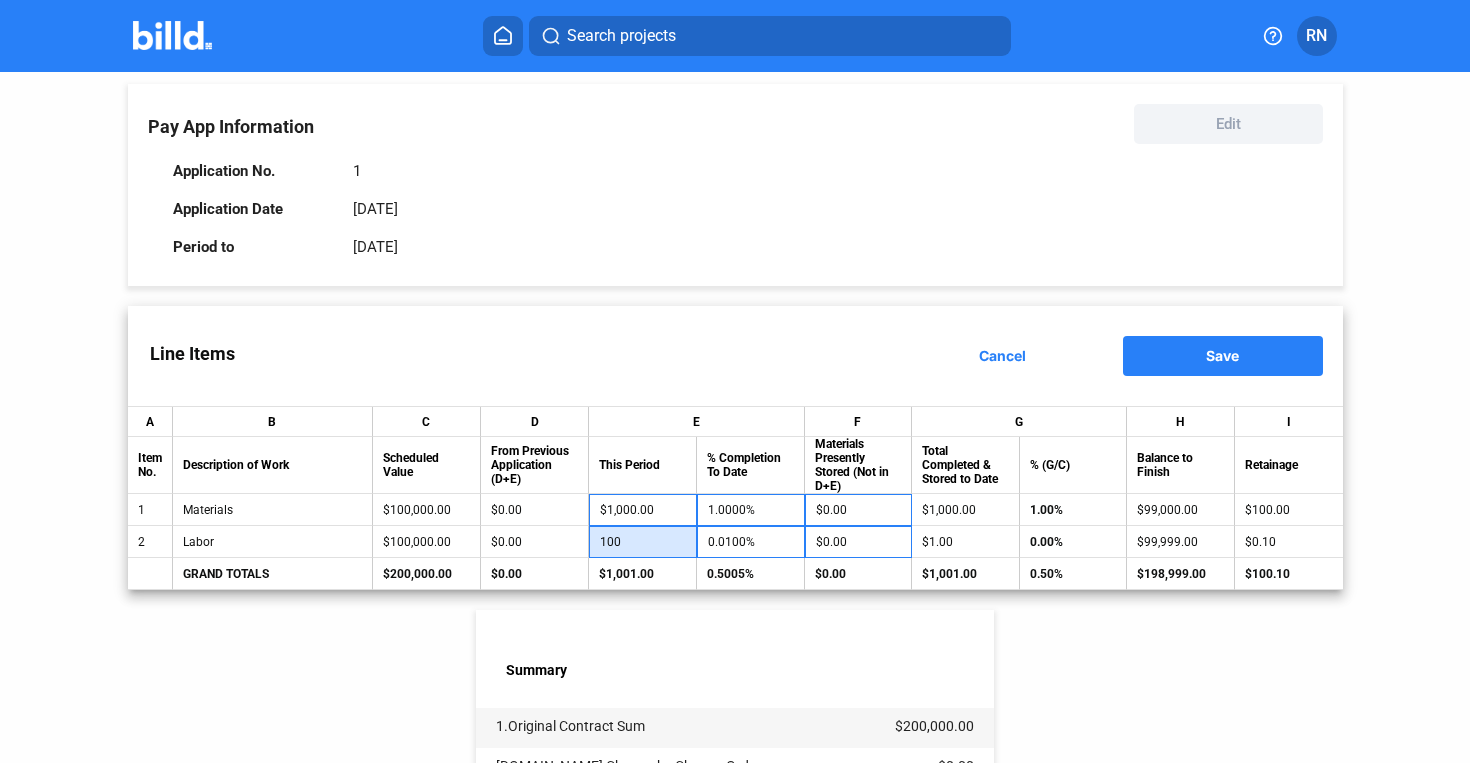 type on "0.1000%" 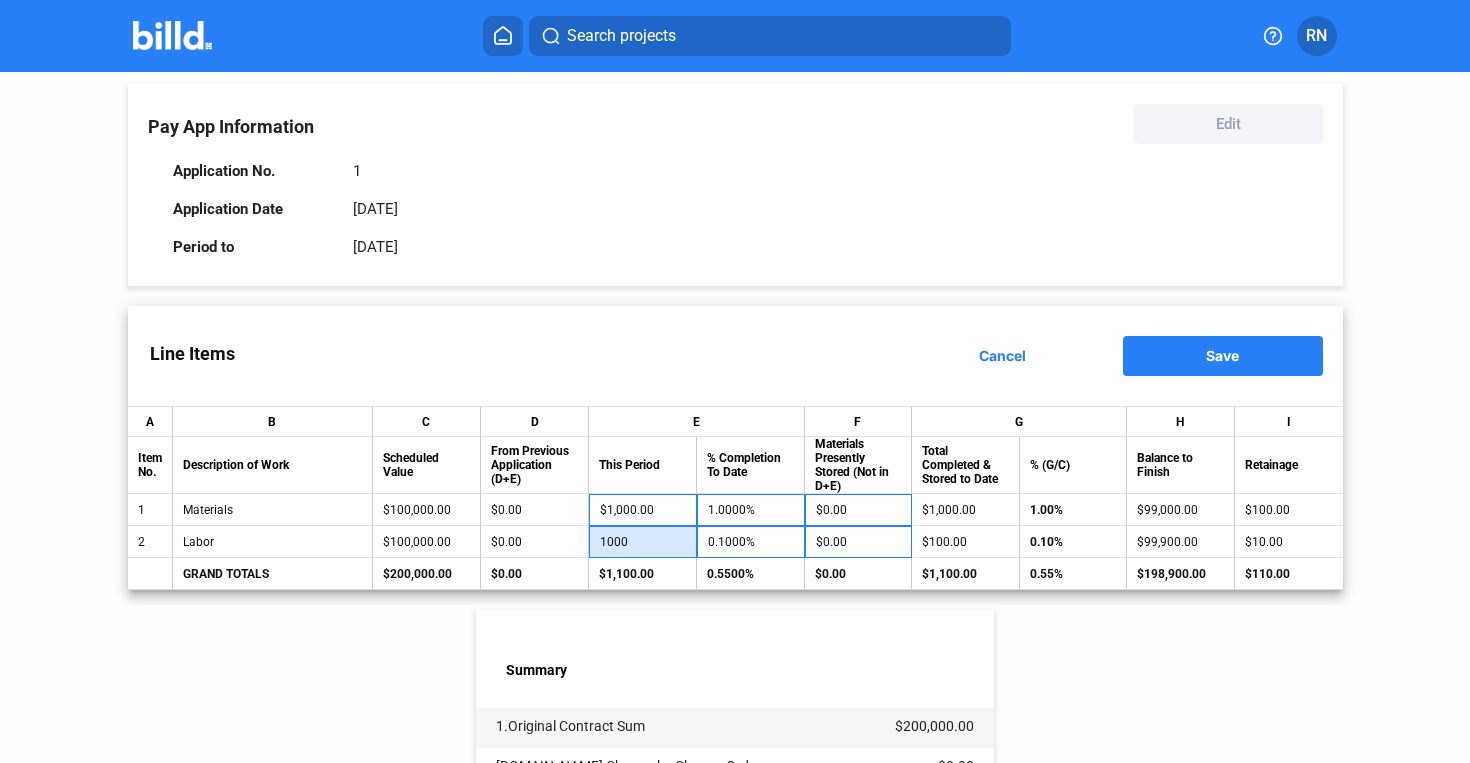 type on "1,000" 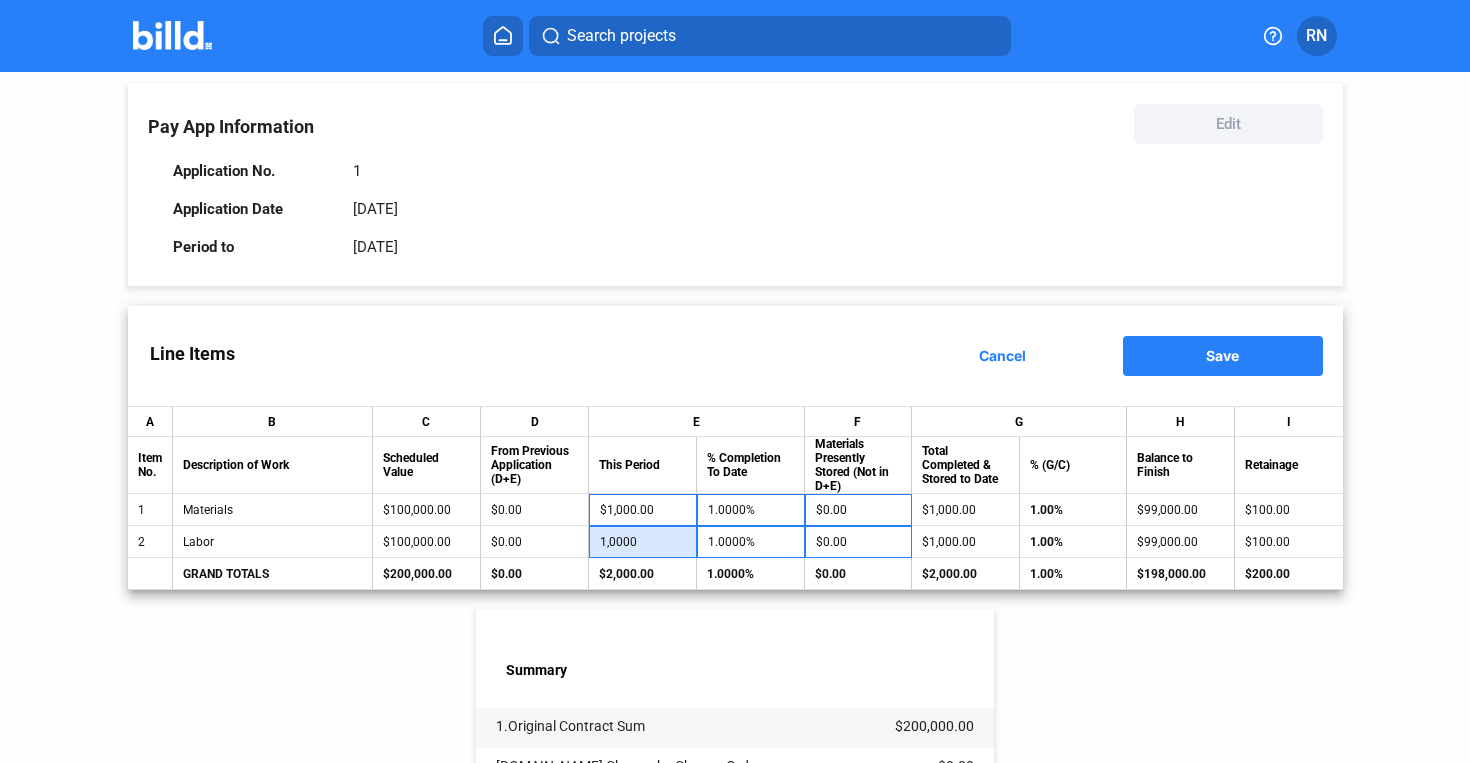 type on "10,000" 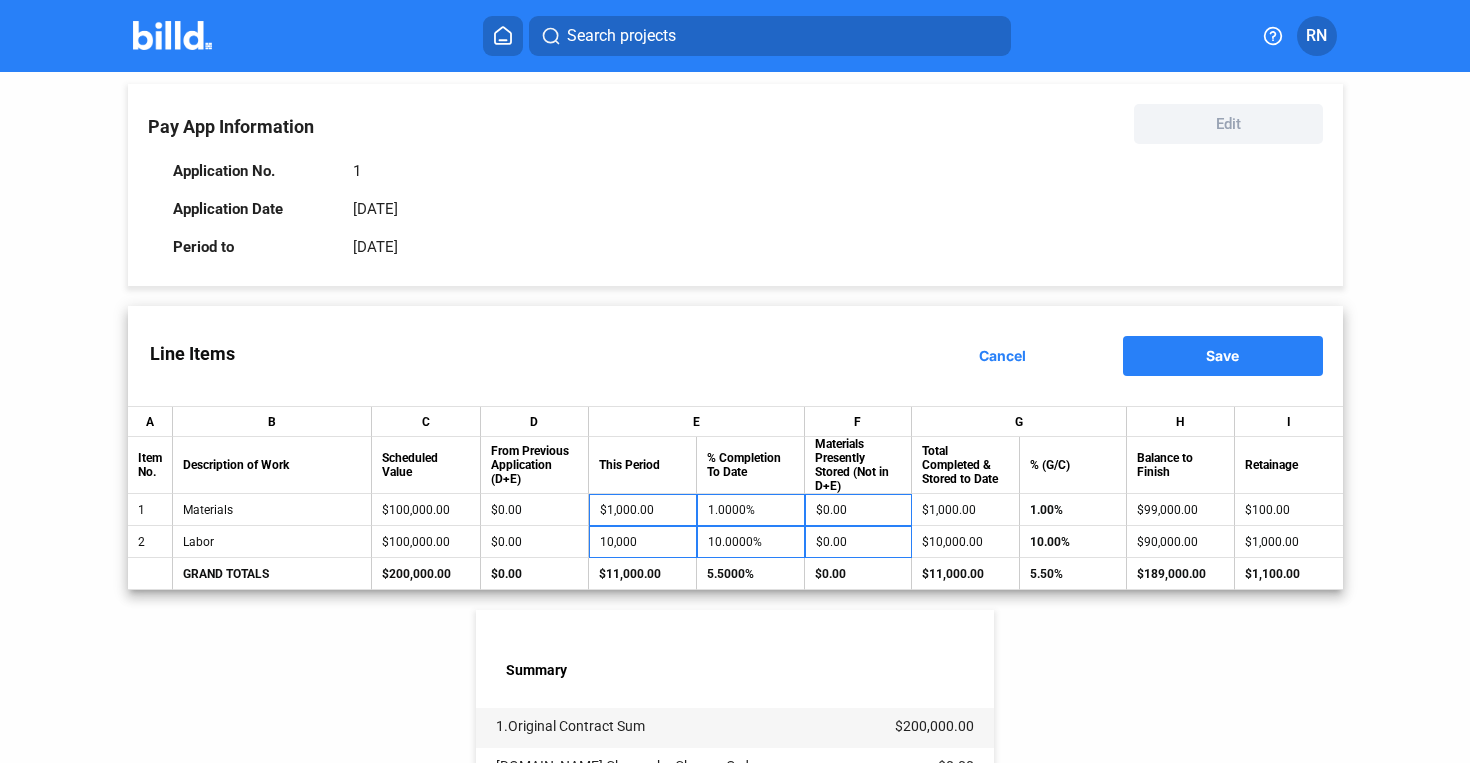 type on "$10,000.00" 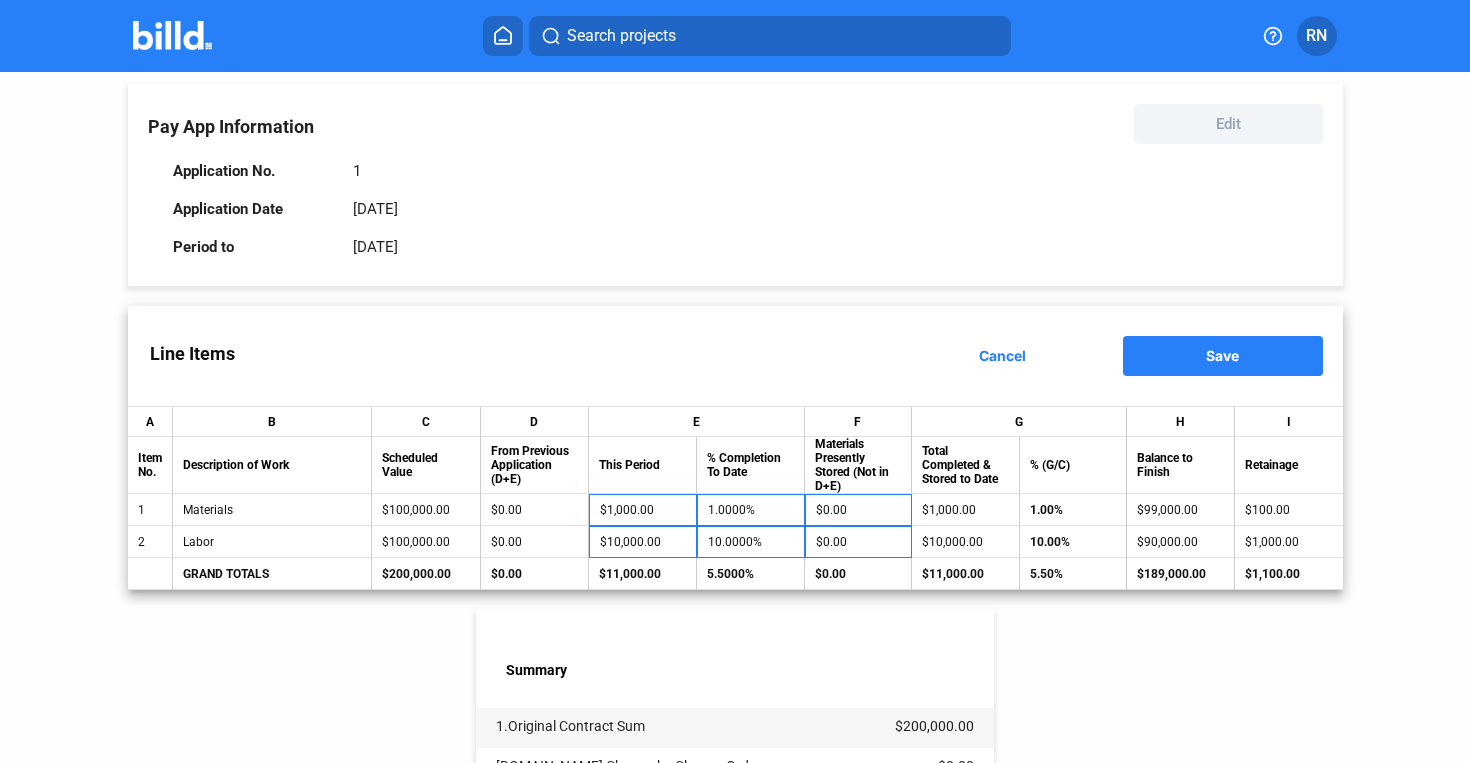 click on "Line Items Cancel Save" at bounding box center [735, 356] 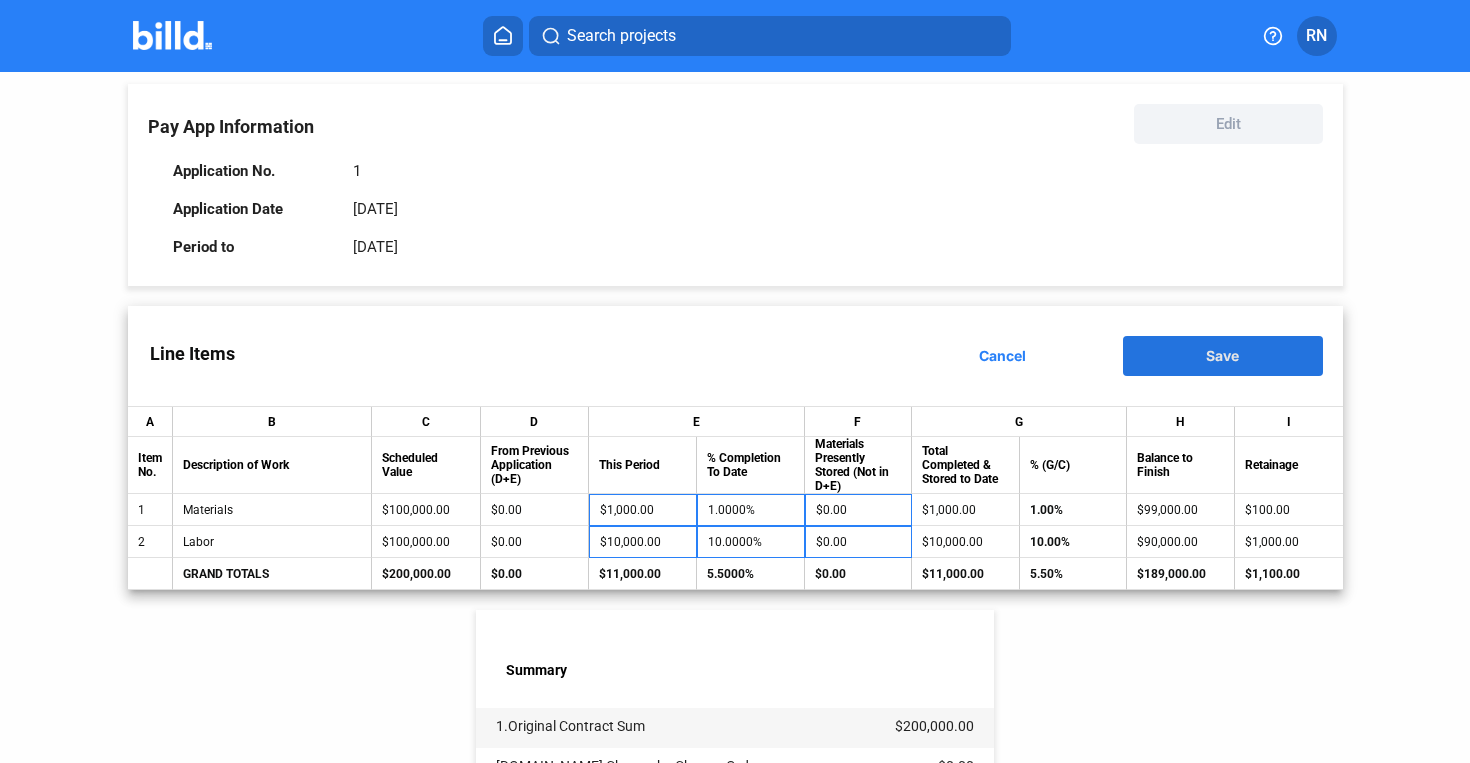 click on "Save" at bounding box center (1222, 355) 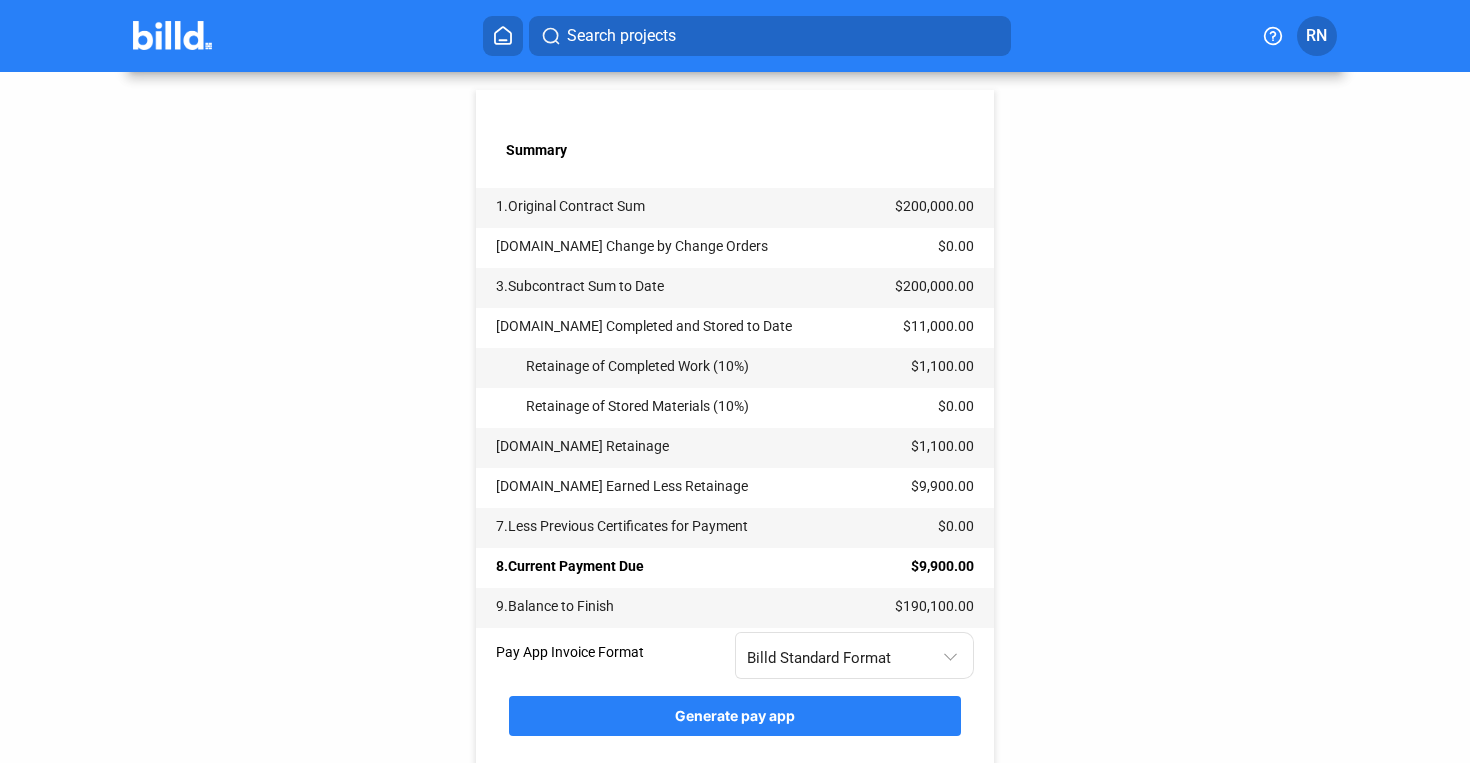 scroll, scrollTop: 664, scrollLeft: 0, axis: vertical 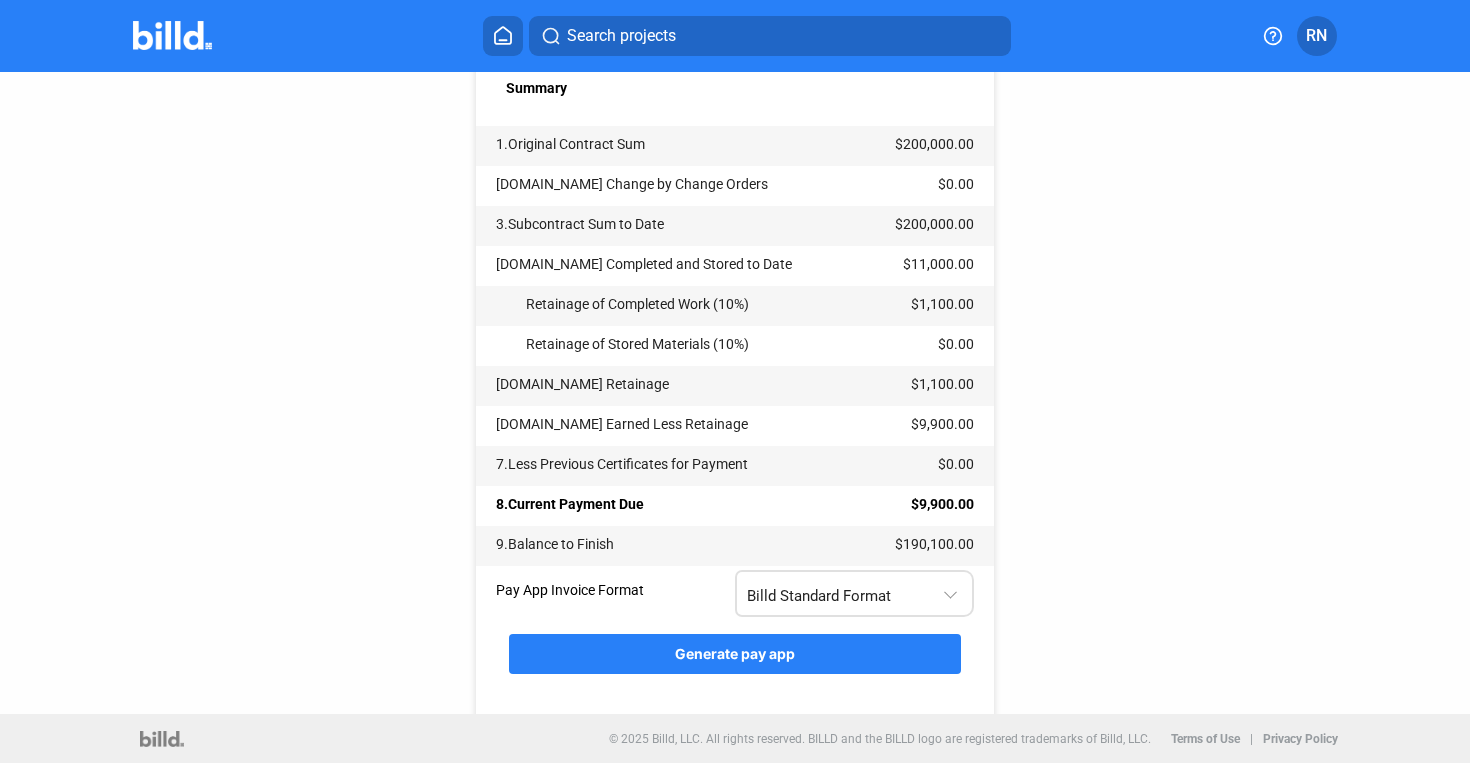 click on "Billd Standard Format" 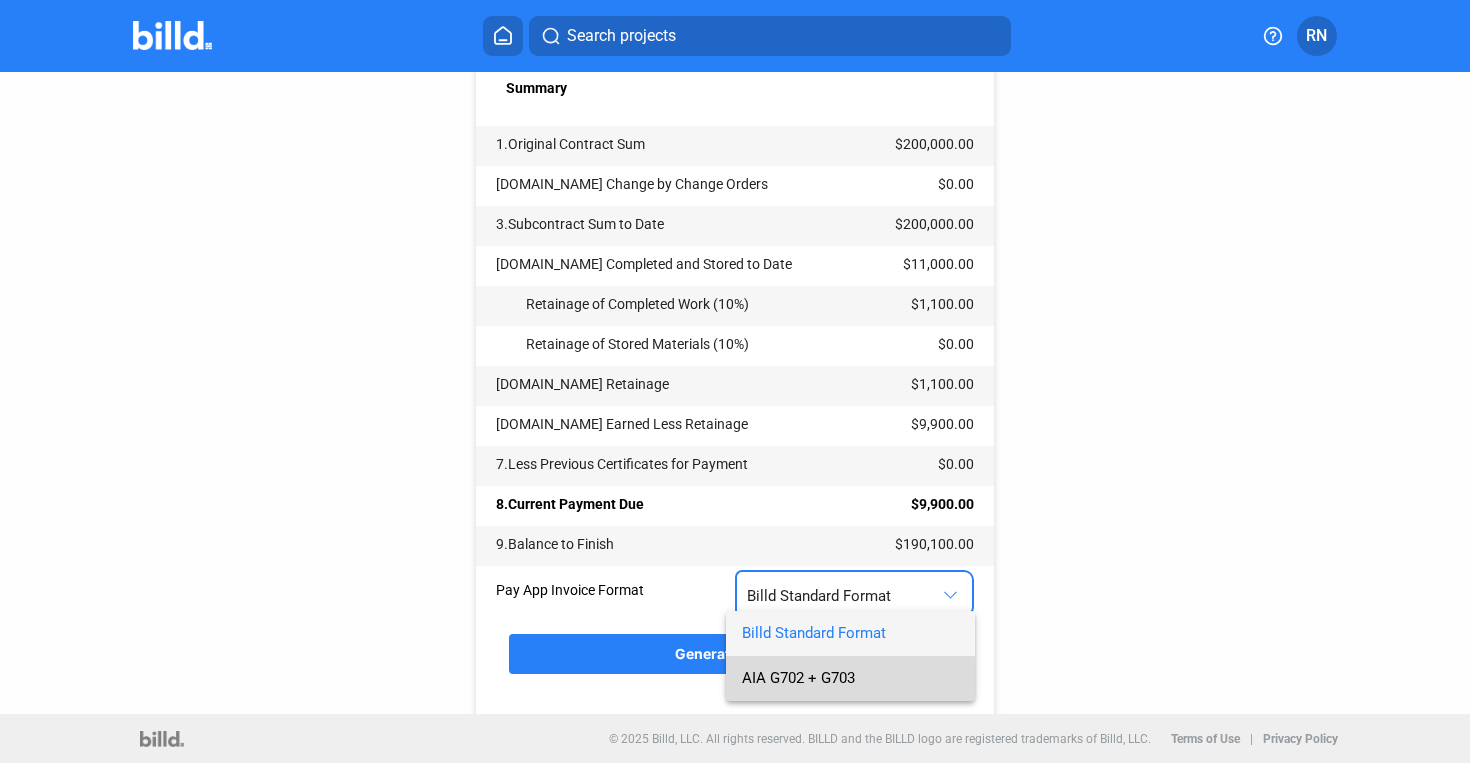 click on "AIA G702 + G703" at bounding box center [798, 678] 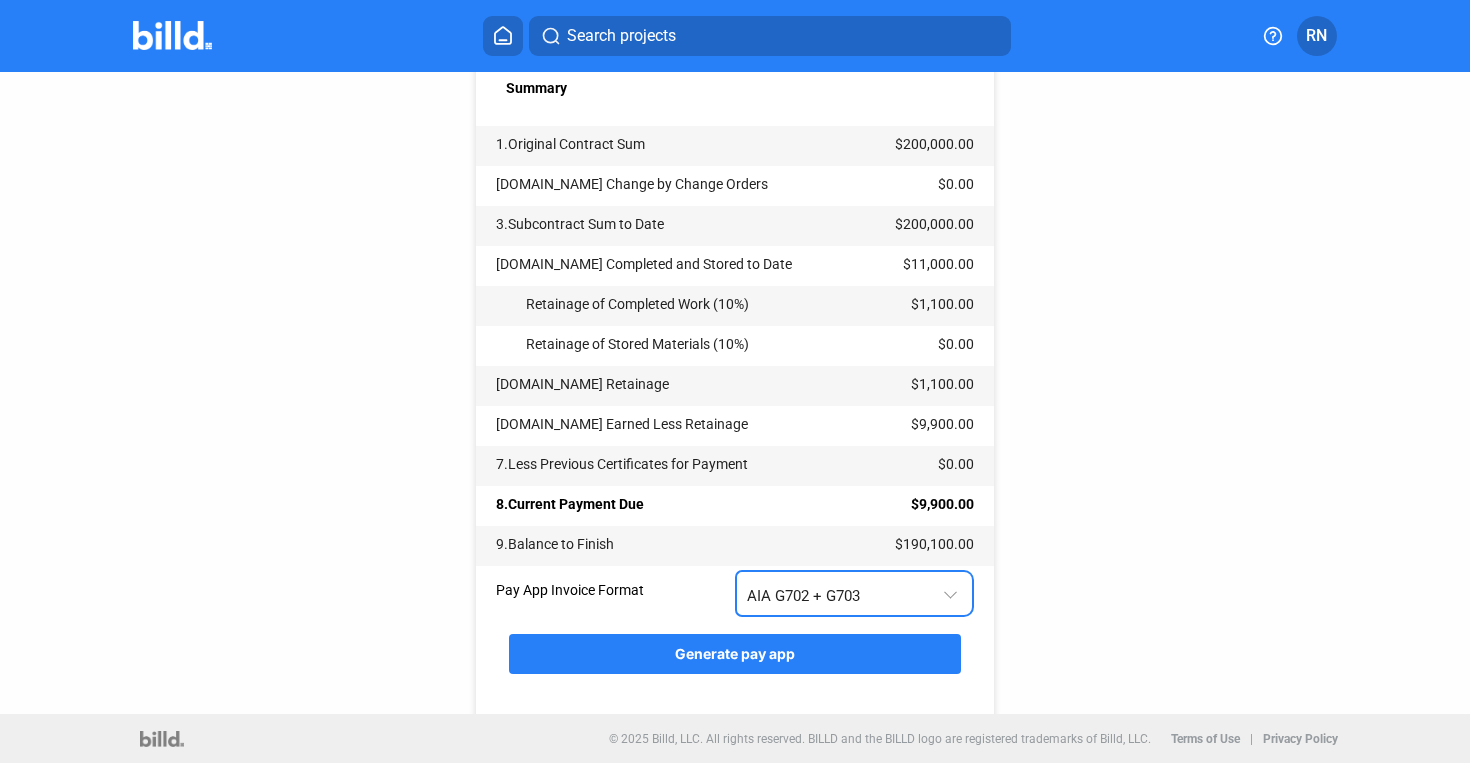 click on "Generate pay app" 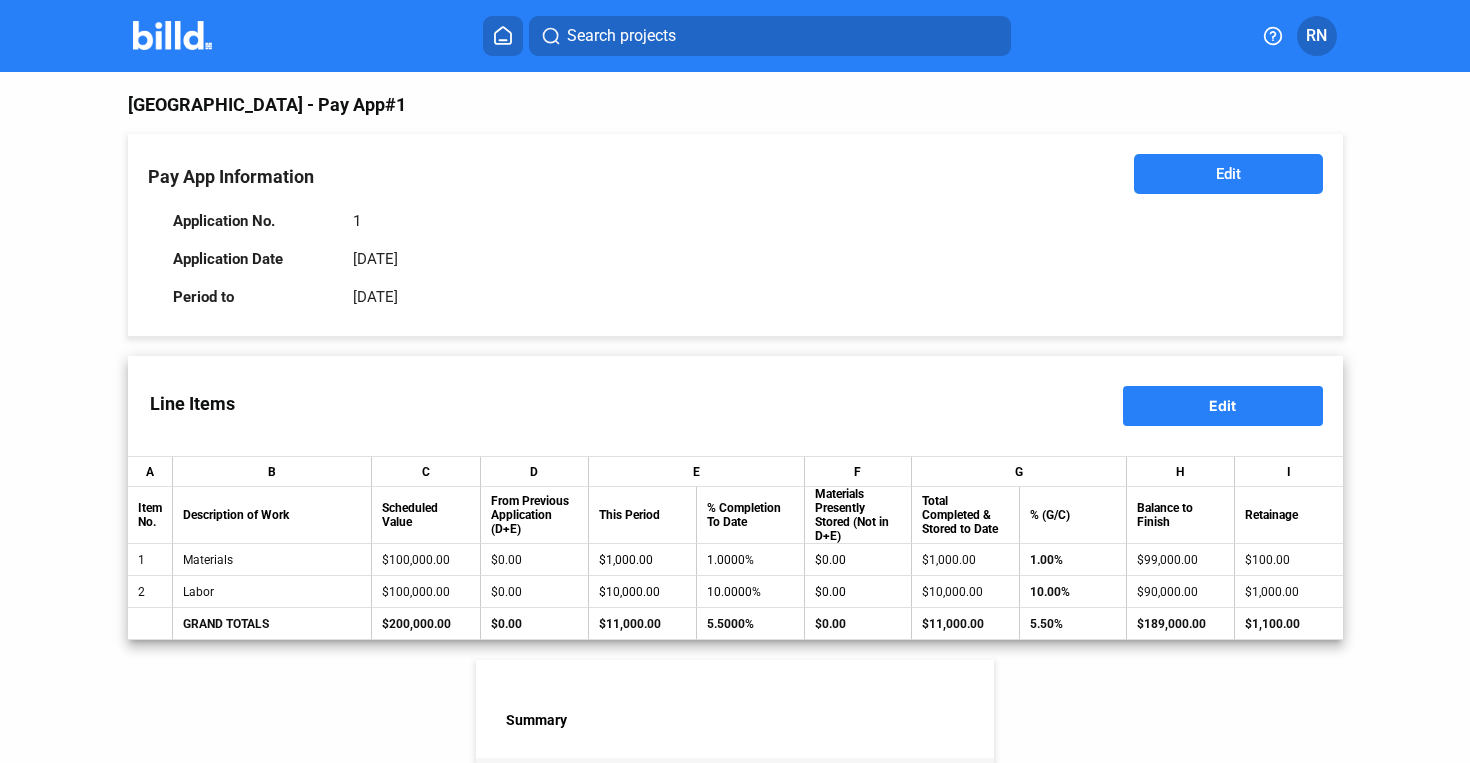 scroll, scrollTop: 0, scrollLeft: 0, axis: both 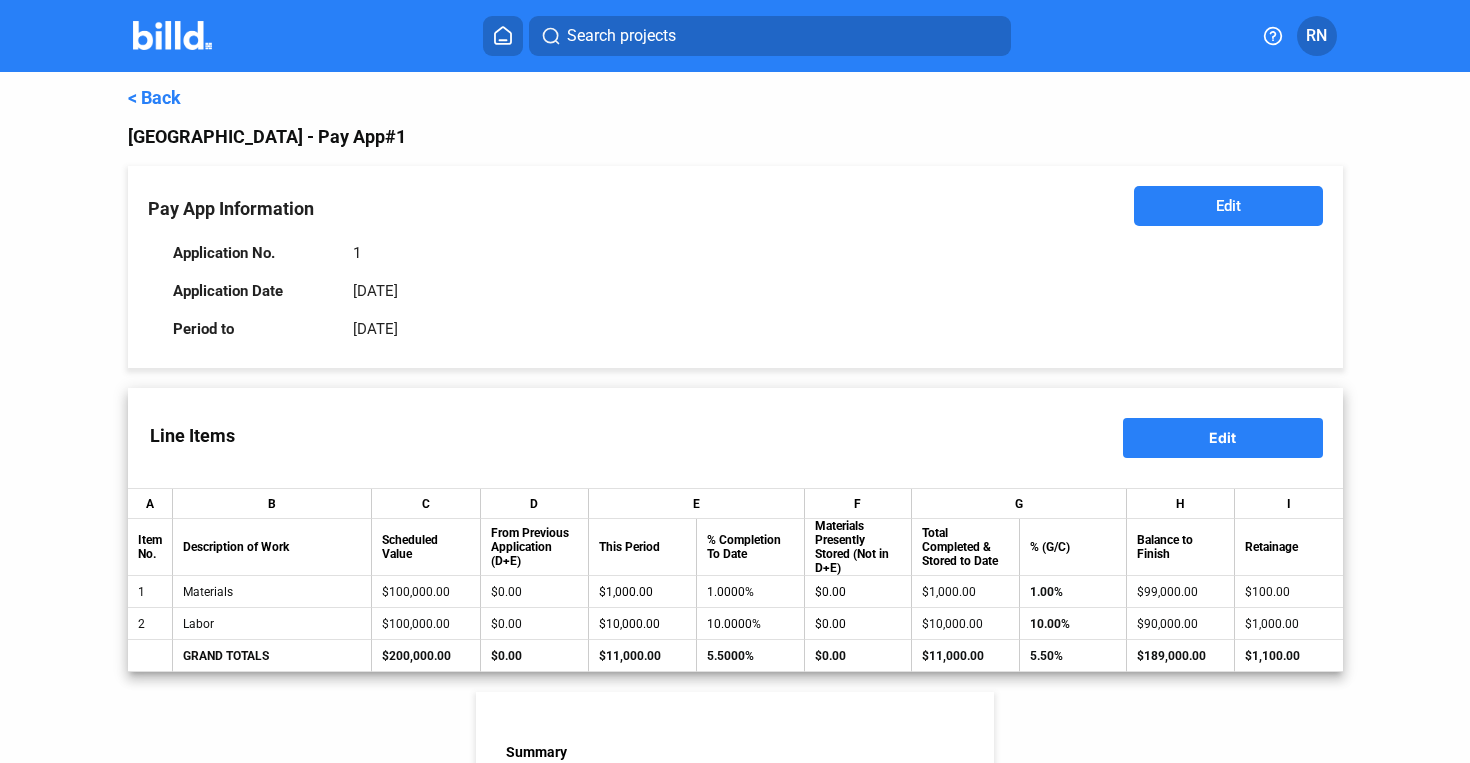 click on "< Back" 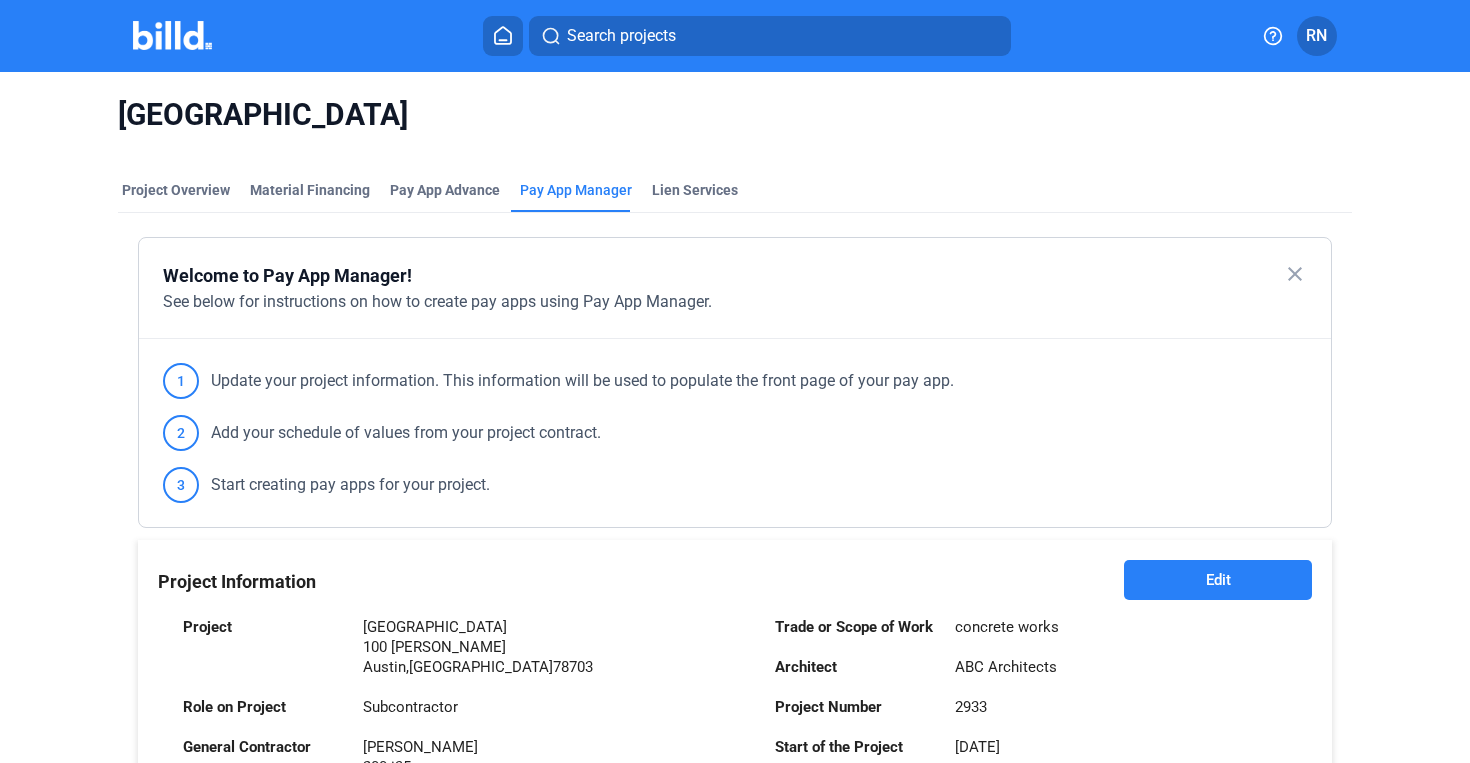 scroll, scrollTop: 230, scrollLeft: 0, axis: vertical 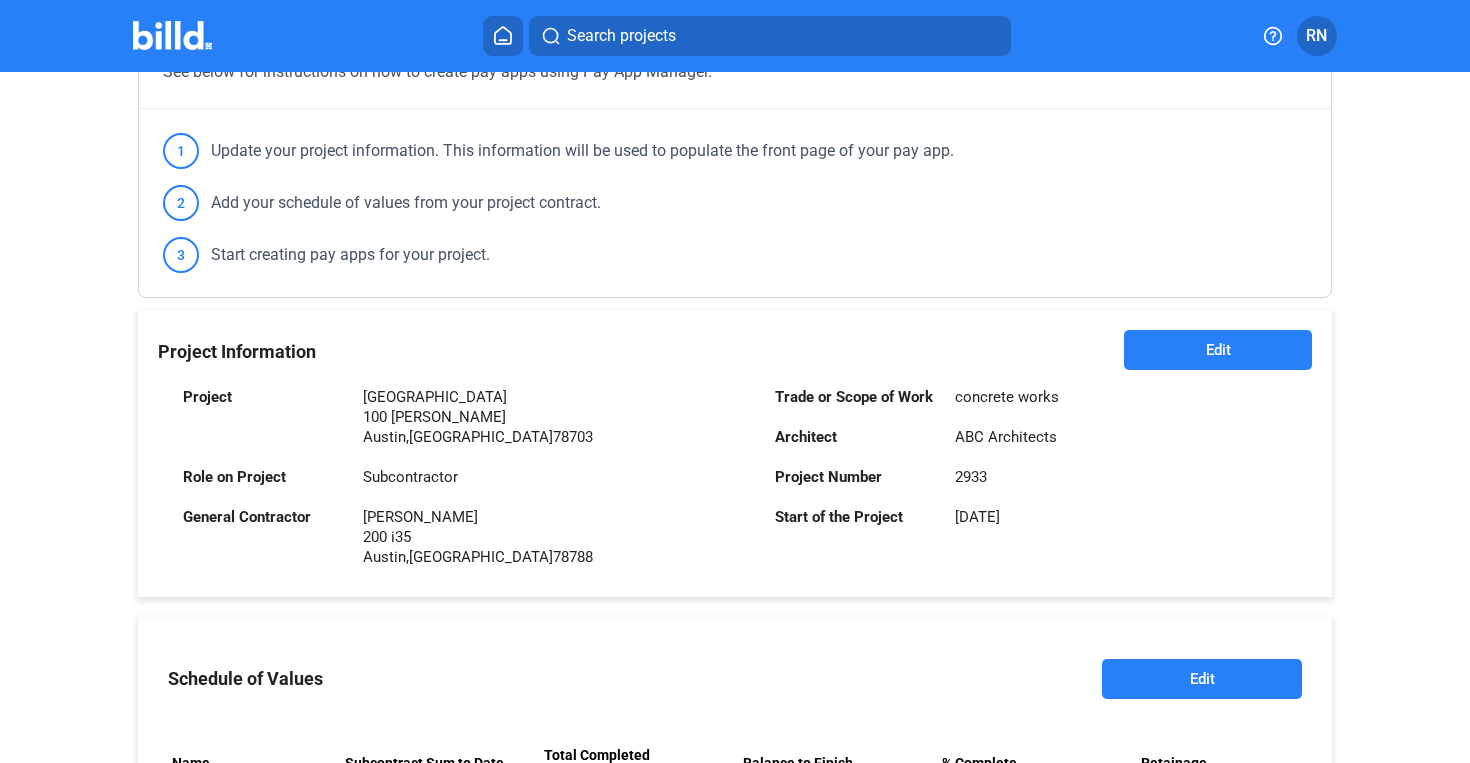 click on "Edit" at bounding box center (1218, 350) 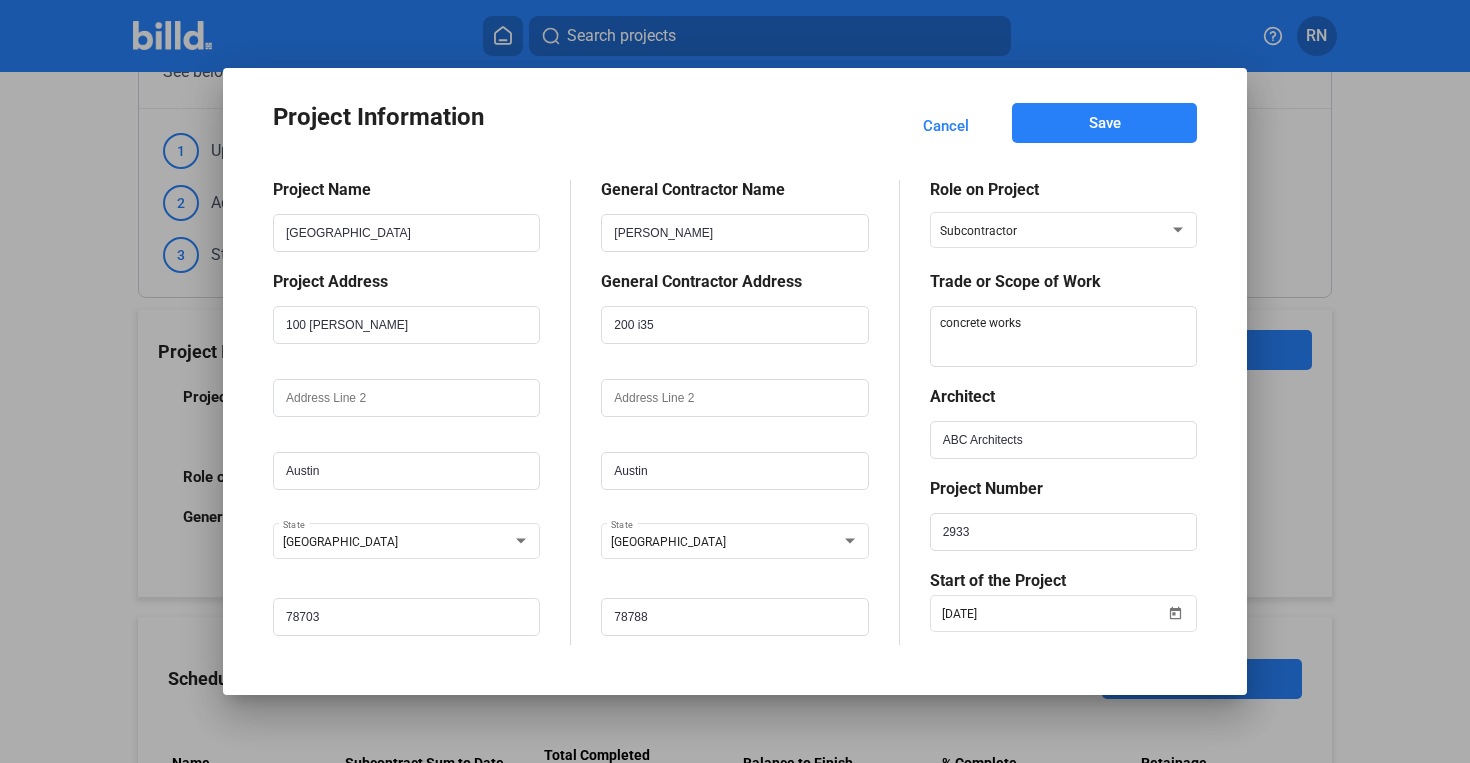 scroll, scrollTop: 10, scrollLeft: 0, axis: vertical 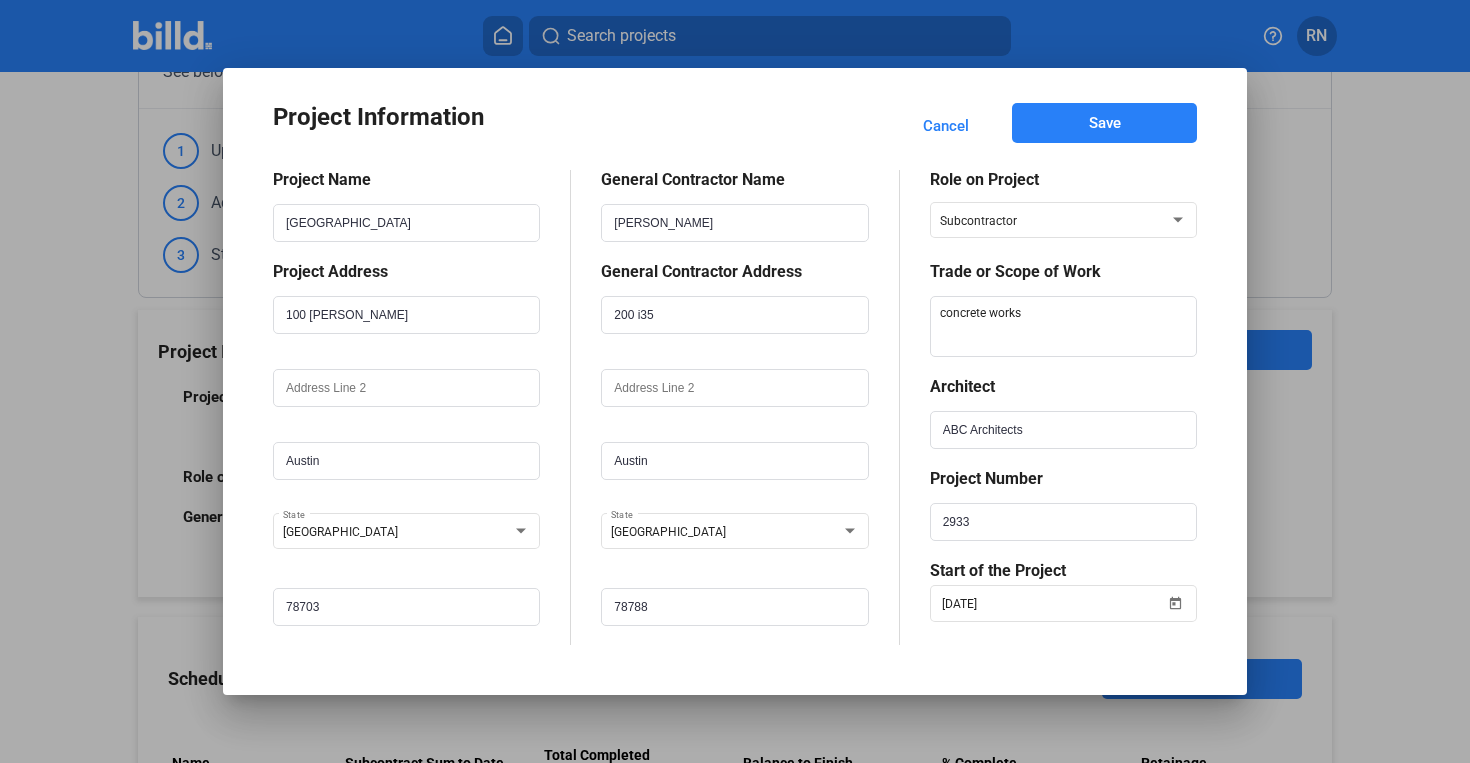 drag, startPoint x: 925, startPoint y: 387, endPoint x: 1002, endPoint y: 388, distance: 77.00649 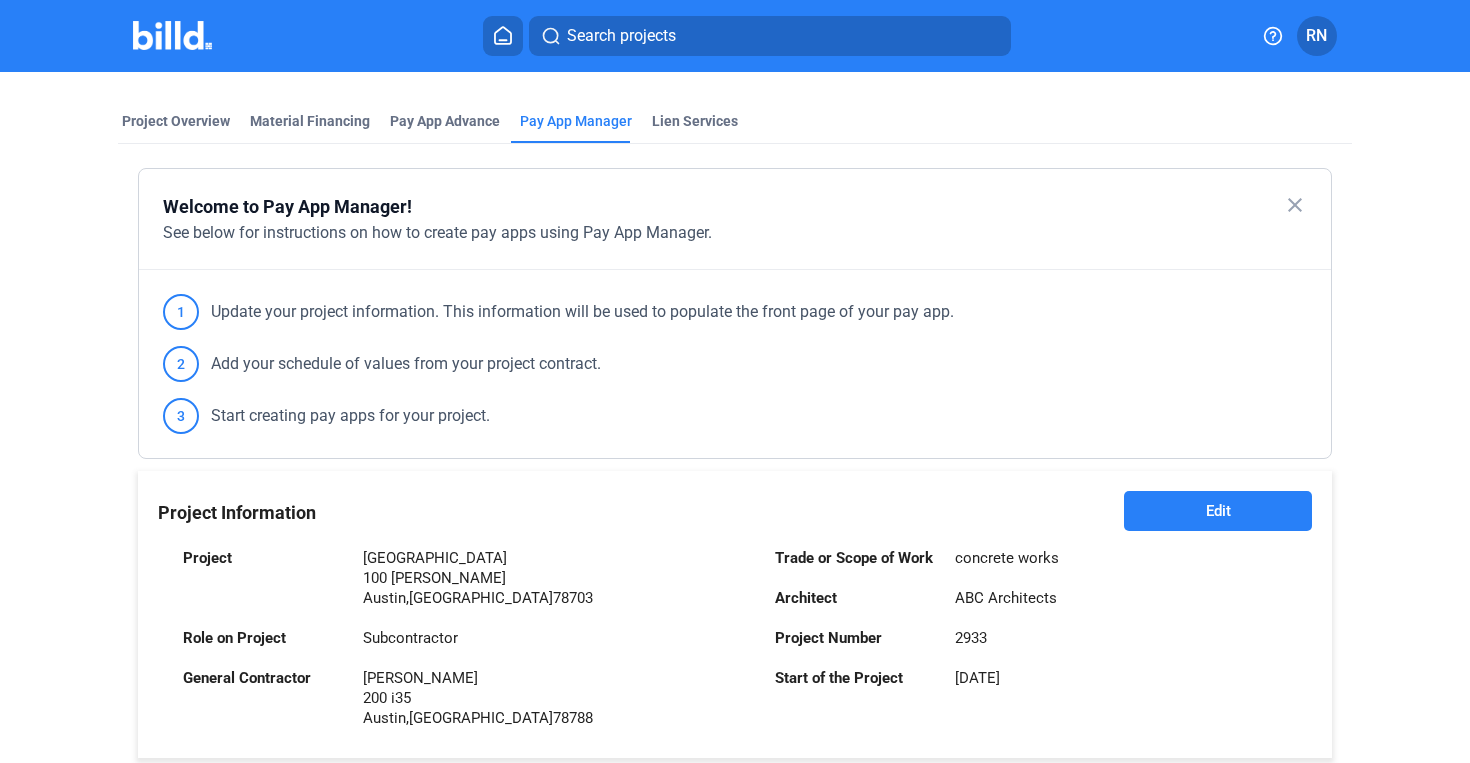 scroll, scrollTop: 0, scrollLeft: 0, axis: both 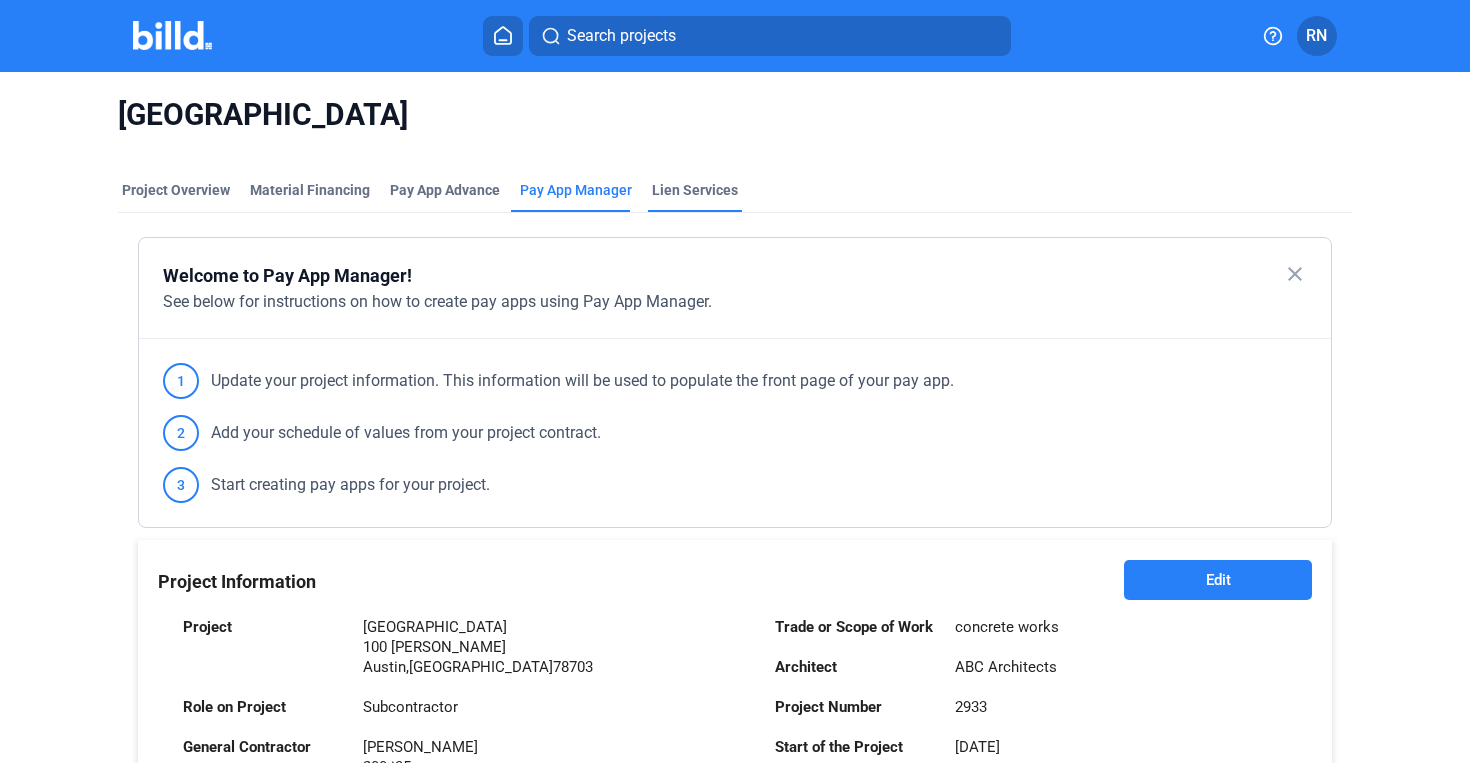 click on "Lien Services" at bounding box center [695, 196] 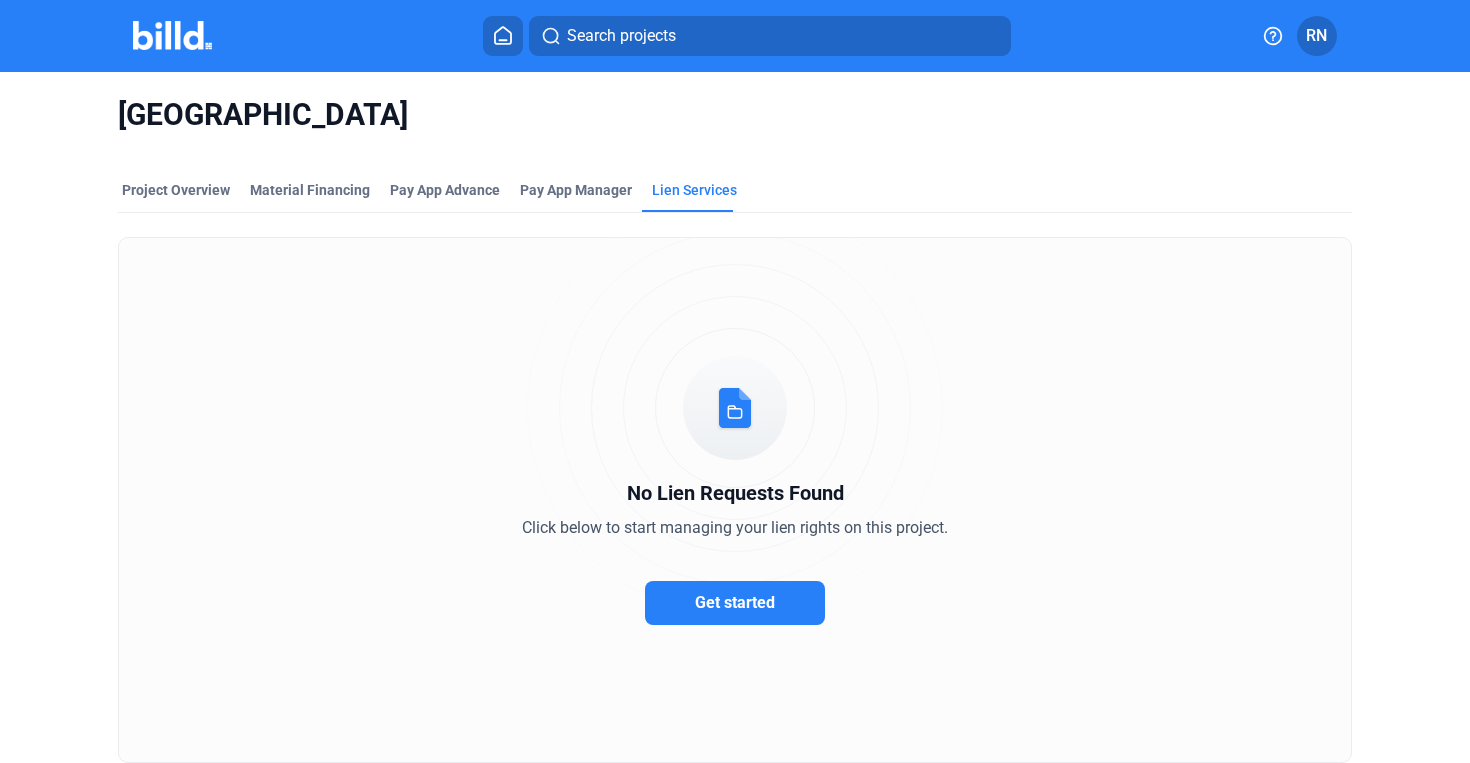 click on "Get started" at bounding box center [735, 602] 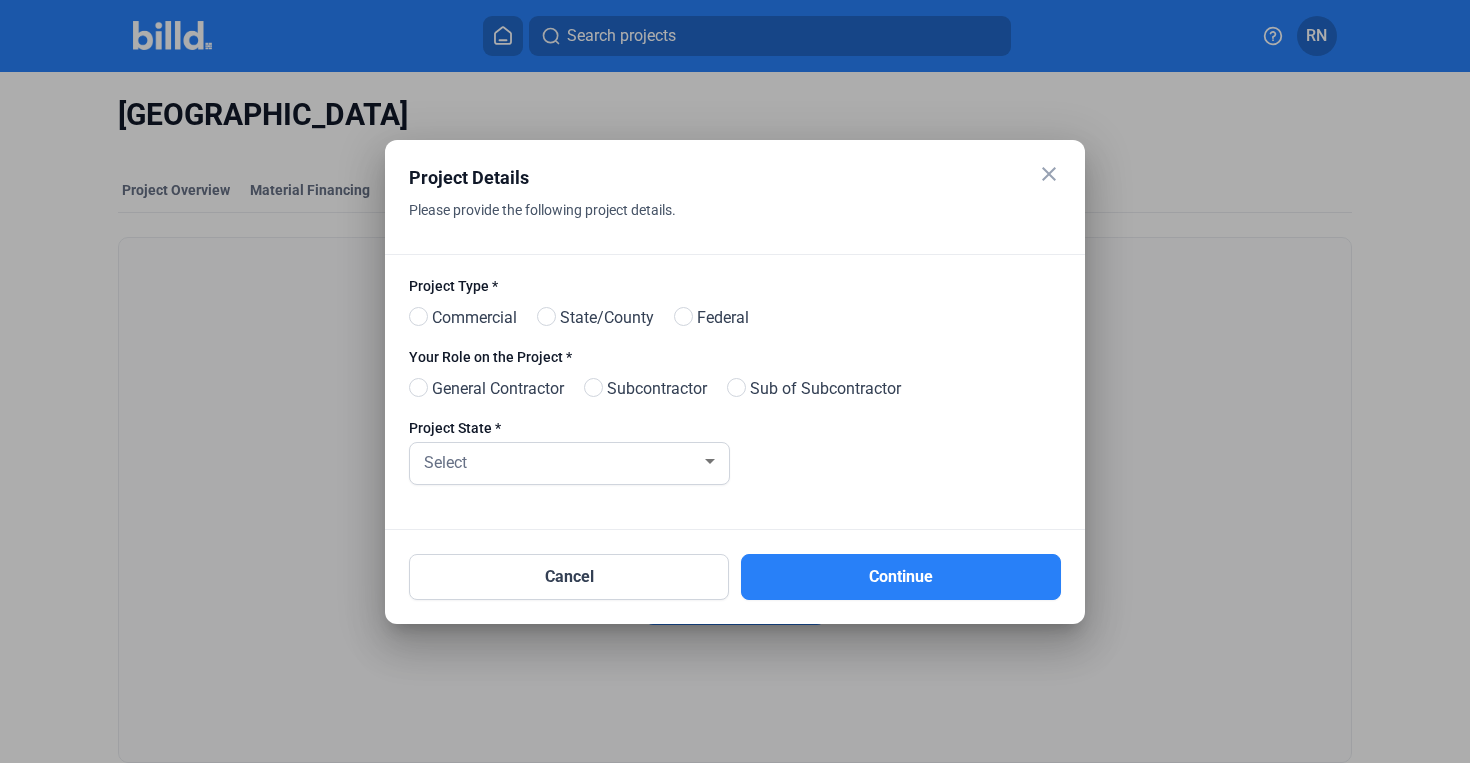 drag, startPoint x: 408, startPoint y: 288, endPoint x: 501, endPoint y: 288, distance: 93 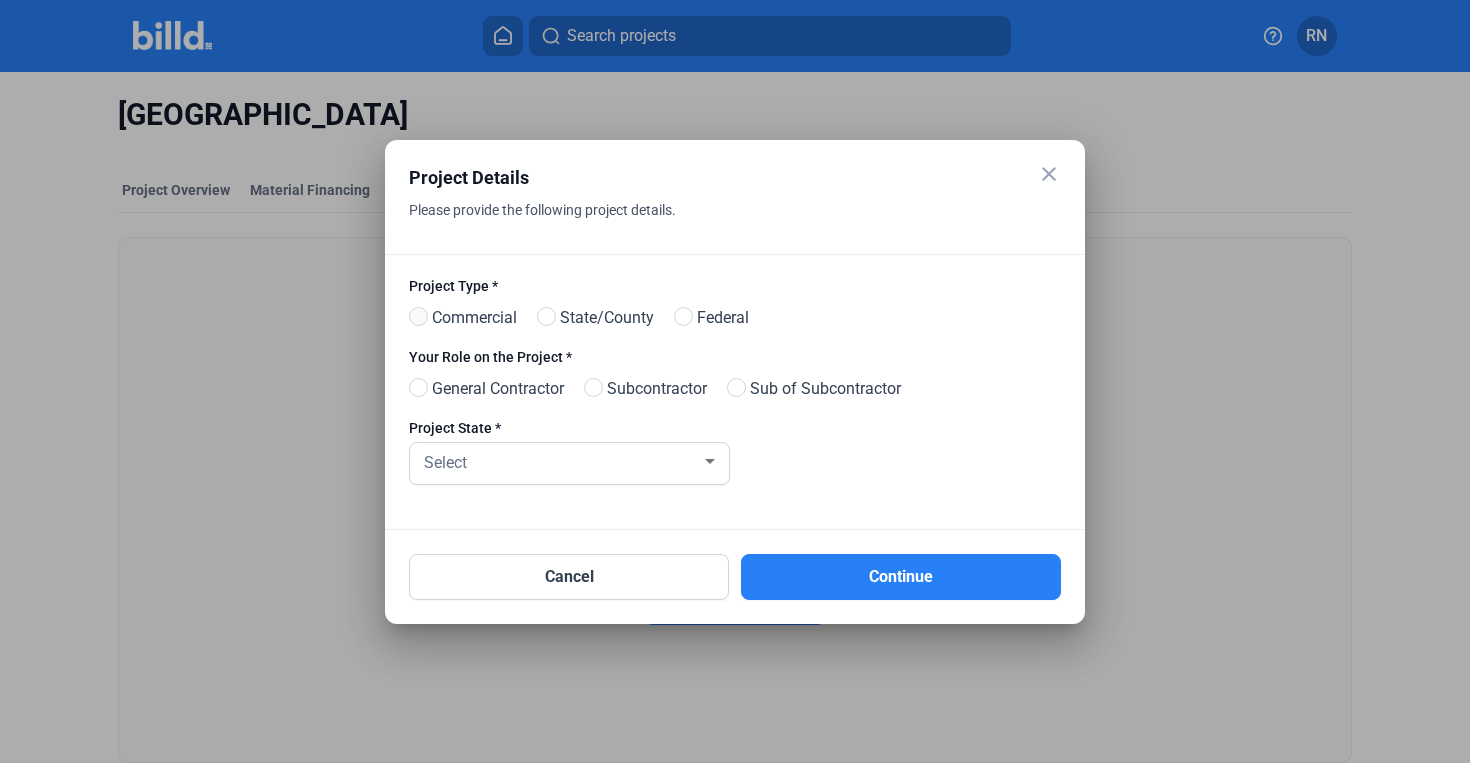click at bounding box center [418, 316] 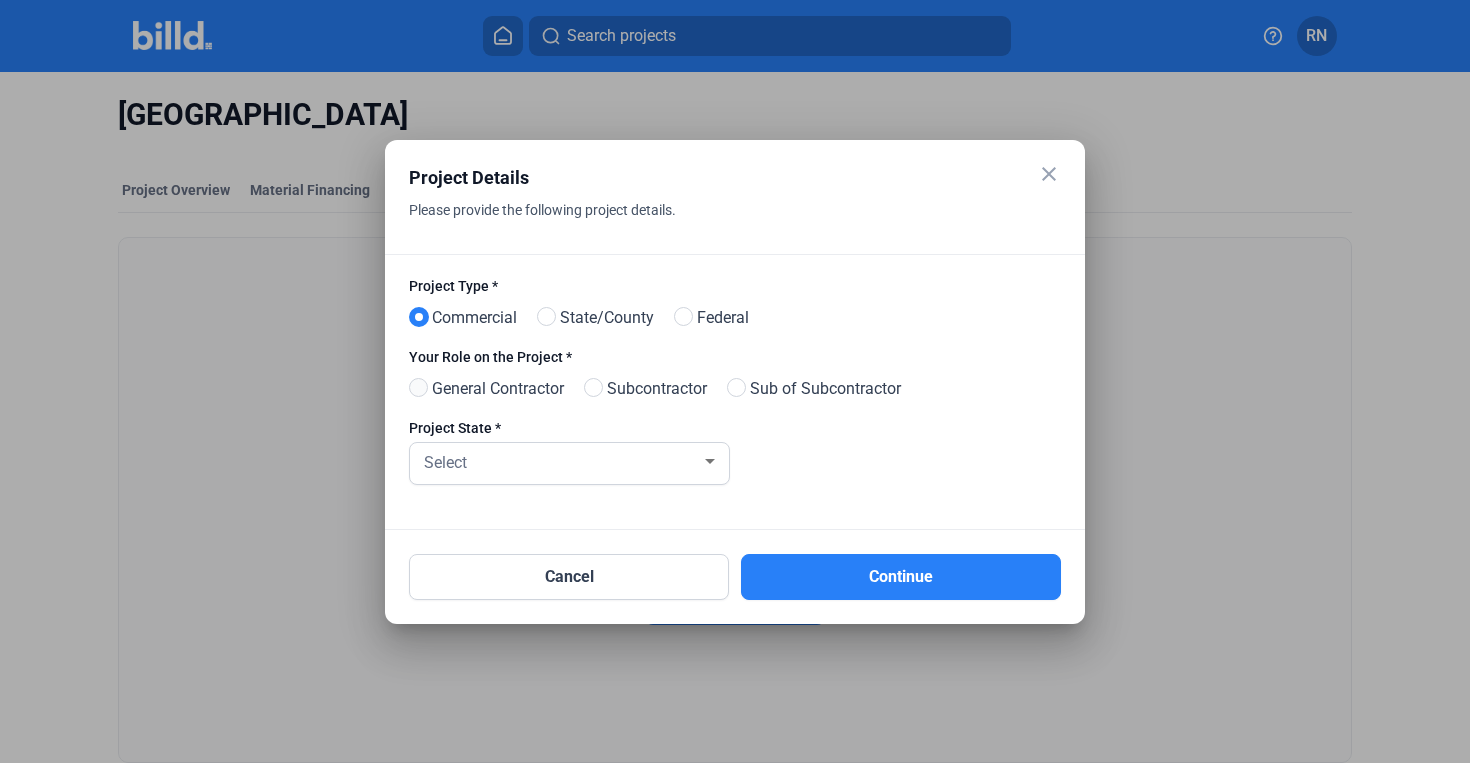 click at bounding box center (418, 387) 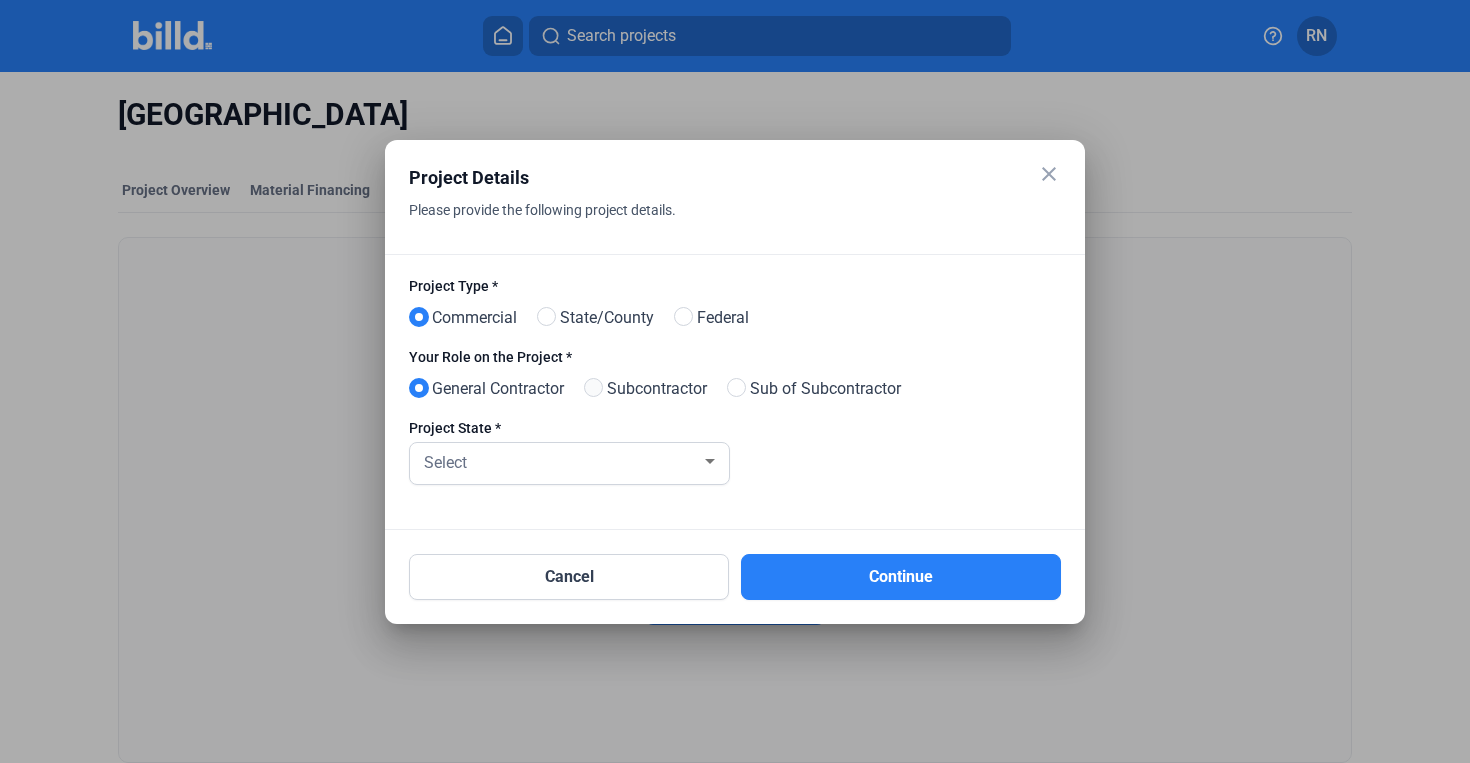 click at bounding box center [593, 387] 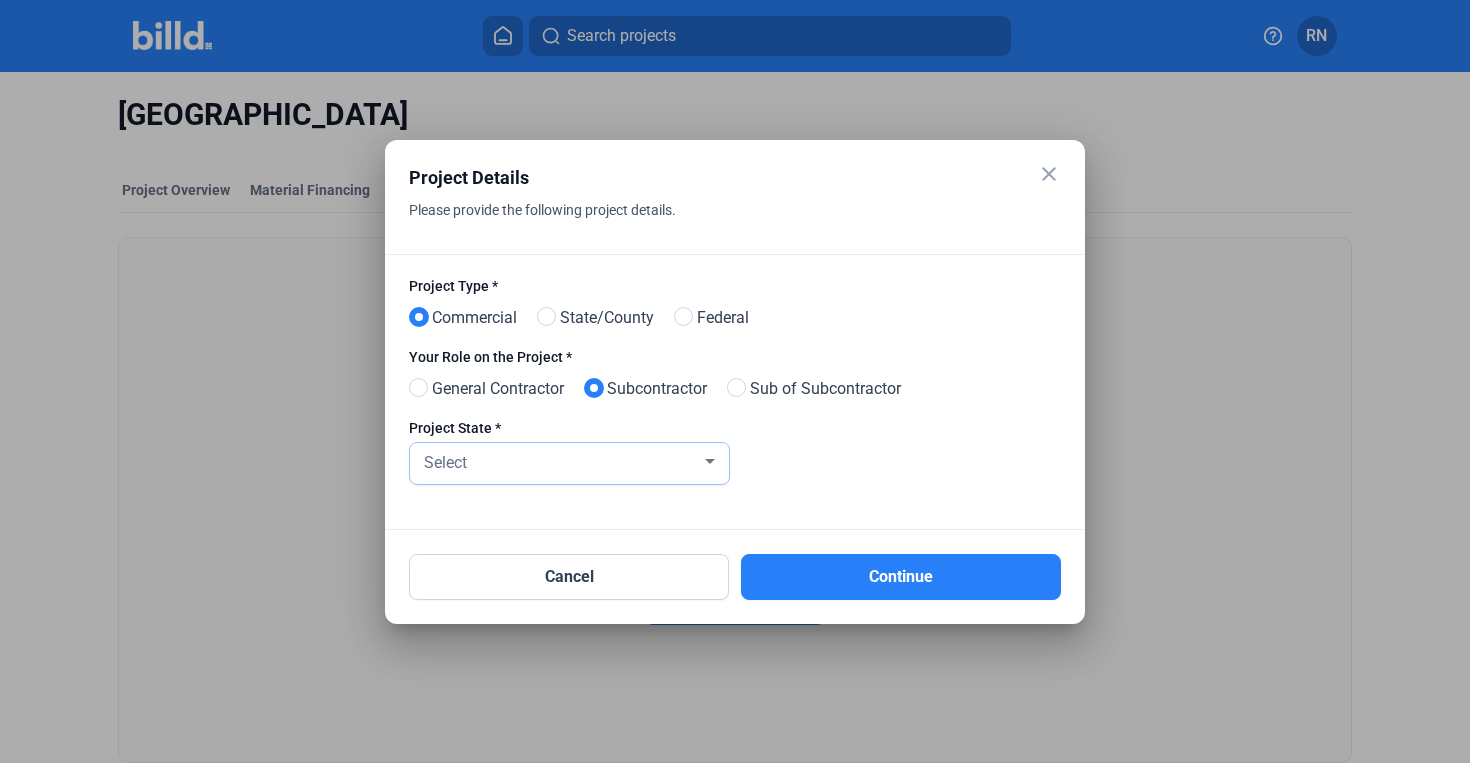 click on "Select" at bounding box center (569, 463) 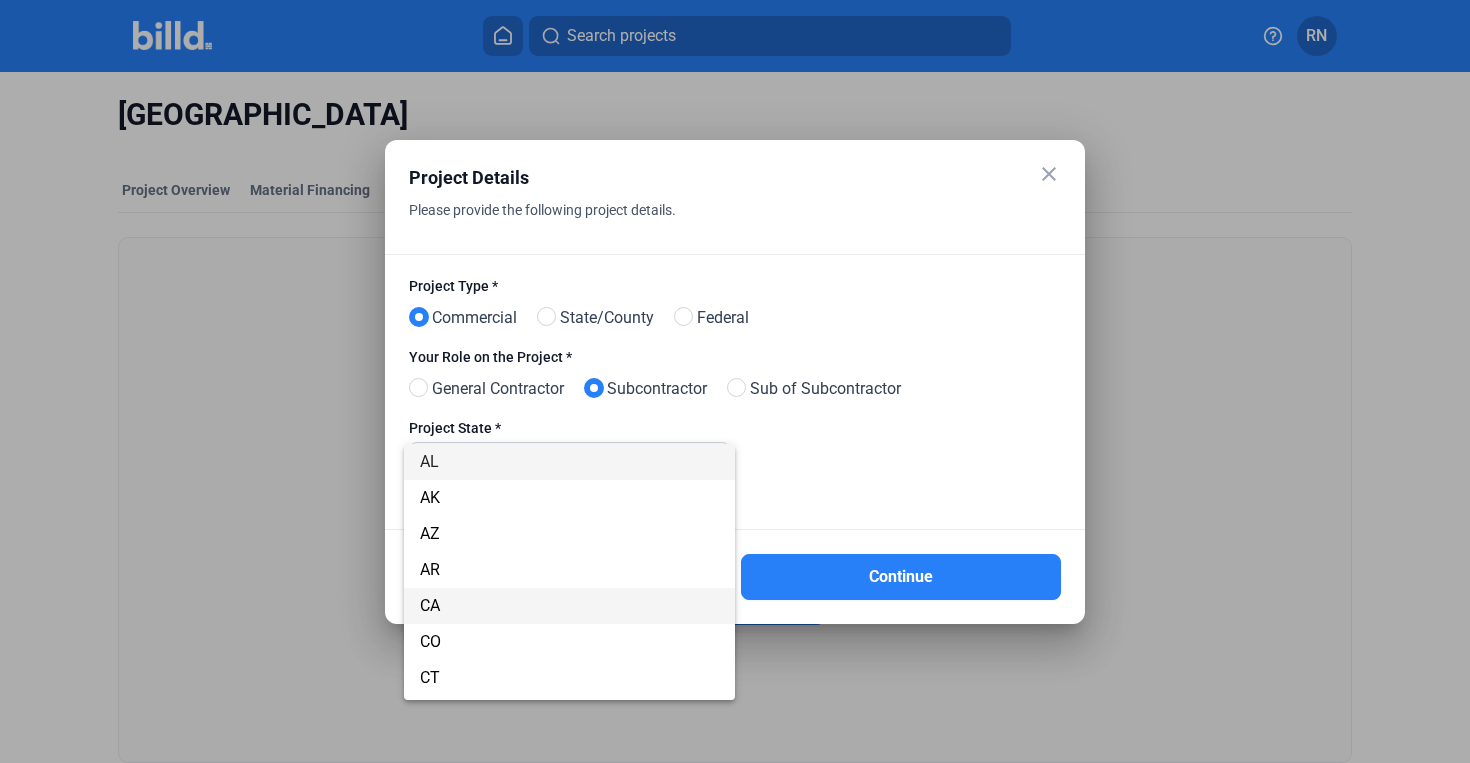 click on "CA" at bounding box center (569, 606) 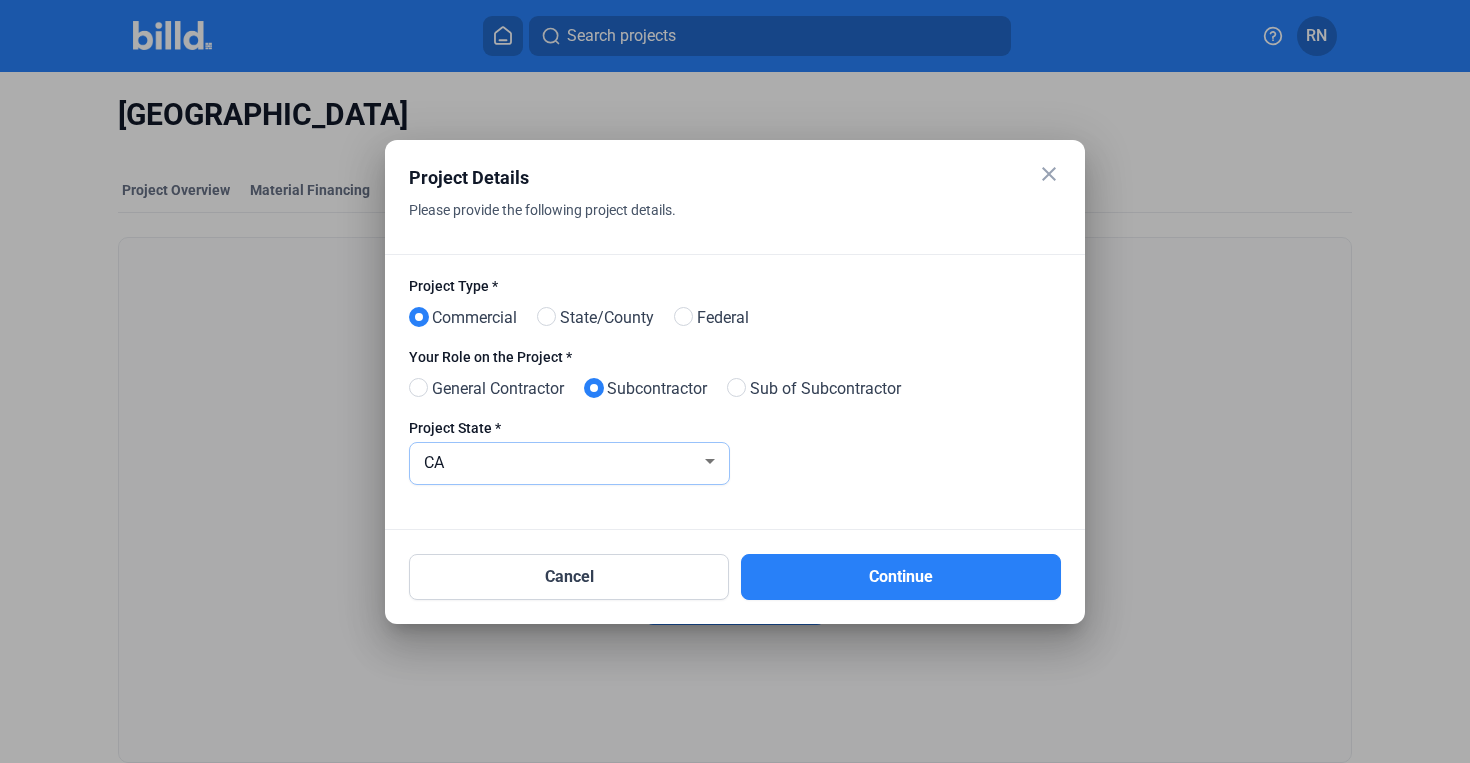 click on "CA" at bounding box center (560, 461) 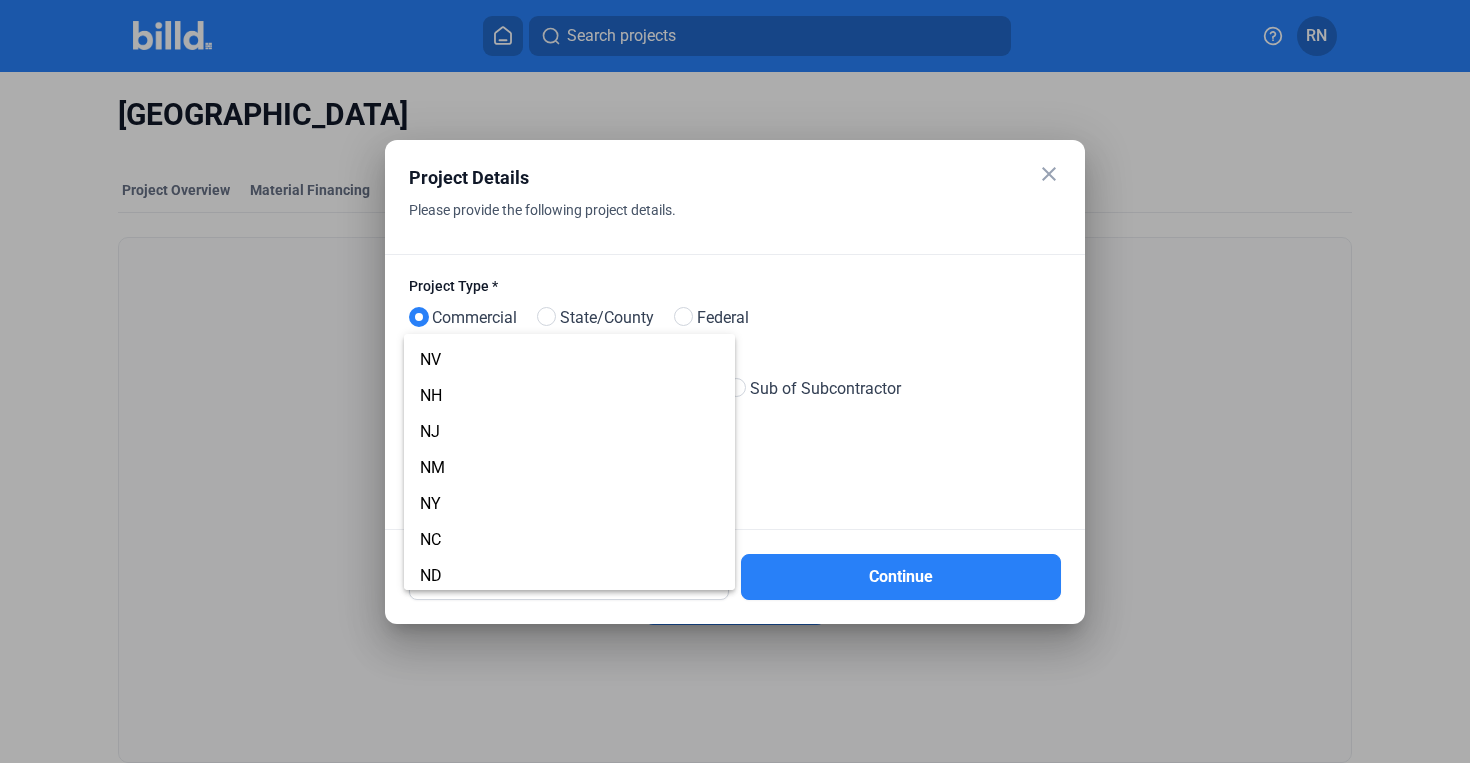 scroll, scrollTop: 0, scrollLeft: 0, axis: both 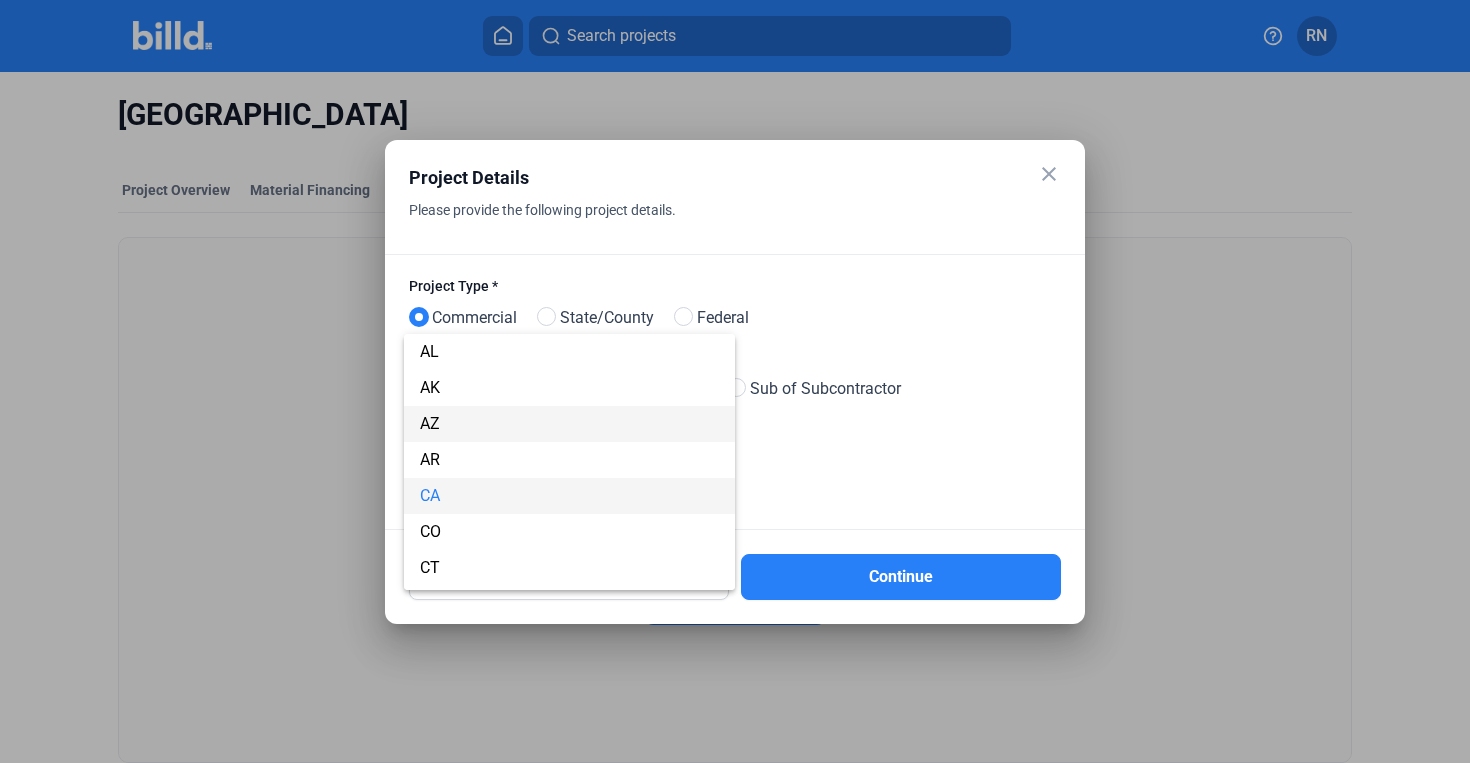 click on "AZ" at bounding box center [569, 424] 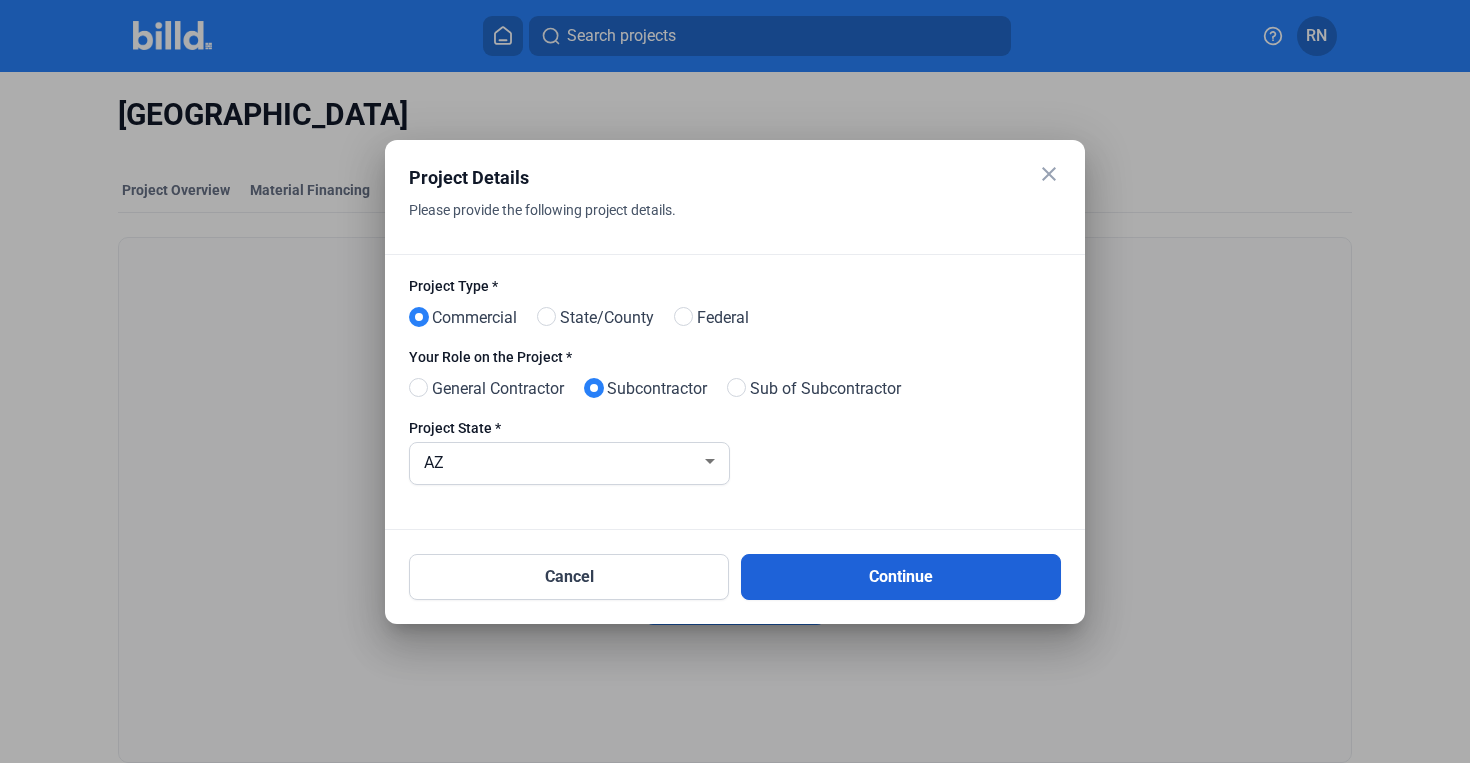 click on "Continue" at bounding box center [901, 577] 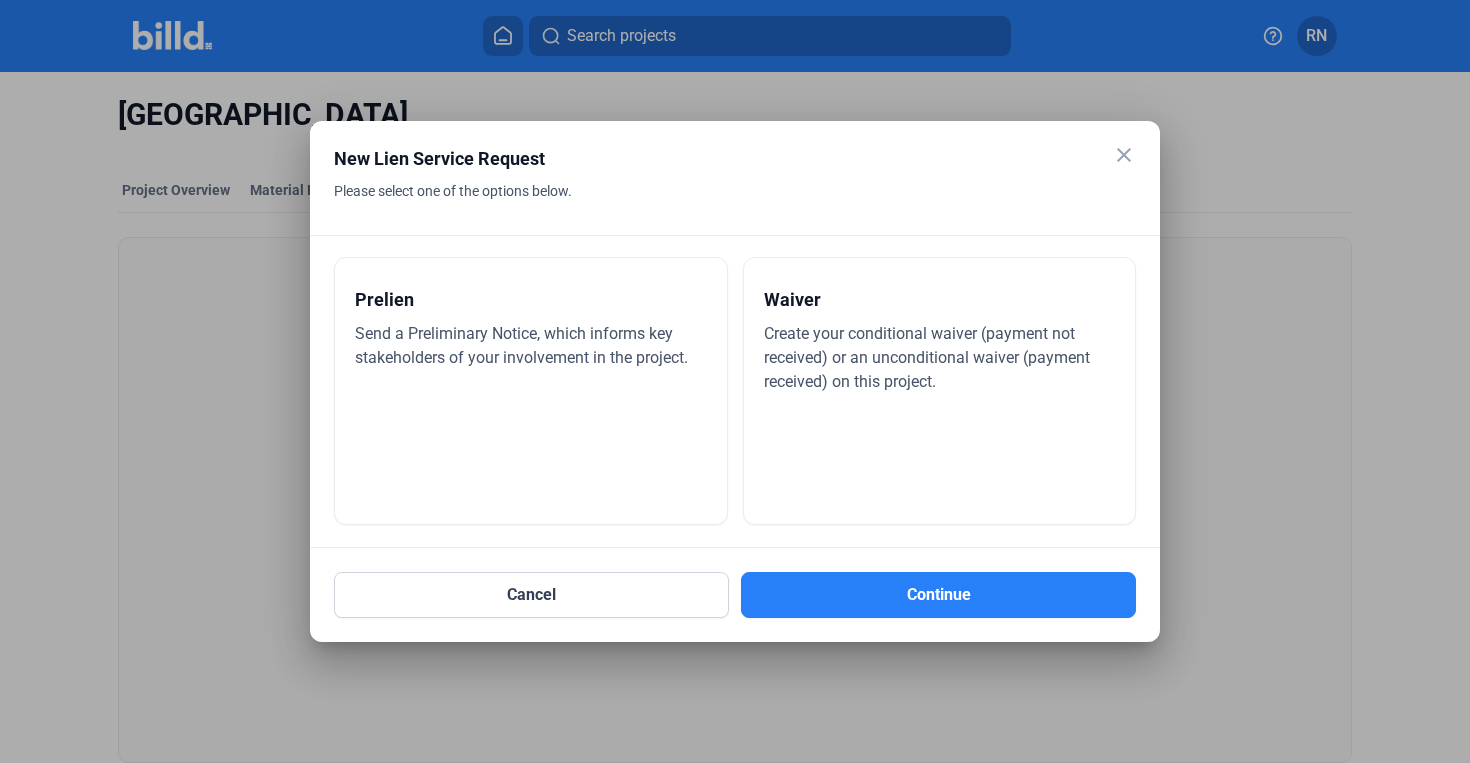 click on "Prelien" at bounding box center [531, 300] 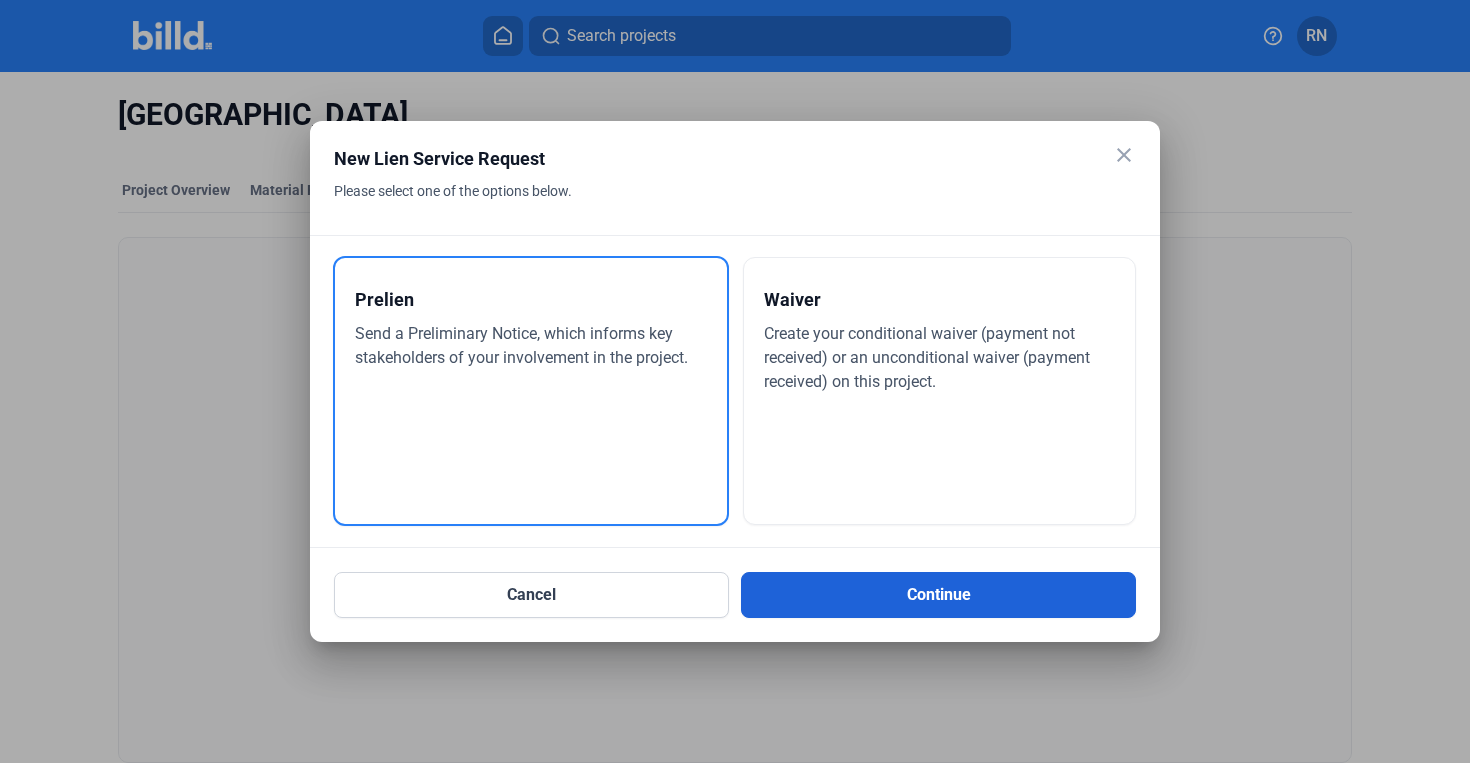 click on "Continue" at bounding box center (938, 595) 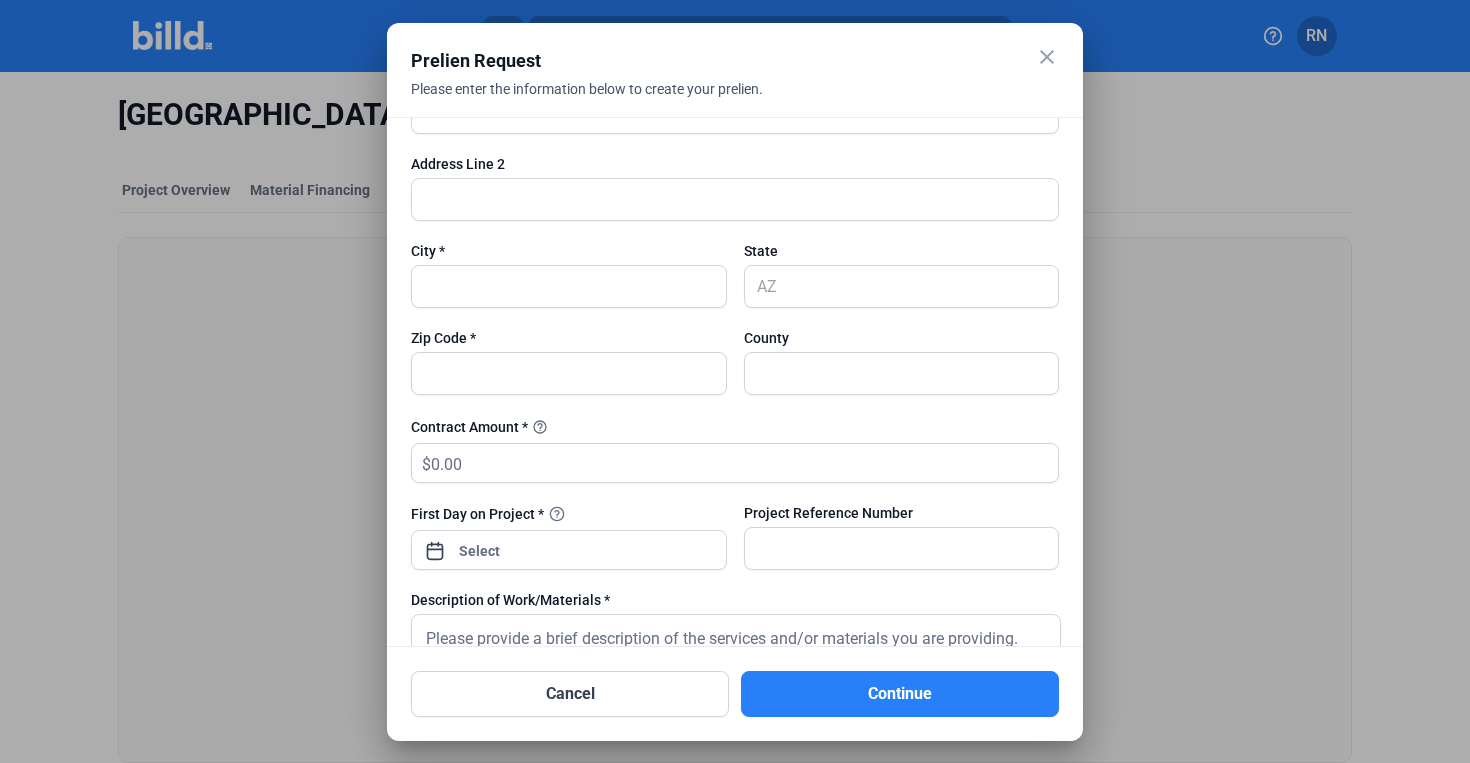 scroll, scrollTop: 324, scrollLeft: 0, axis: vertical 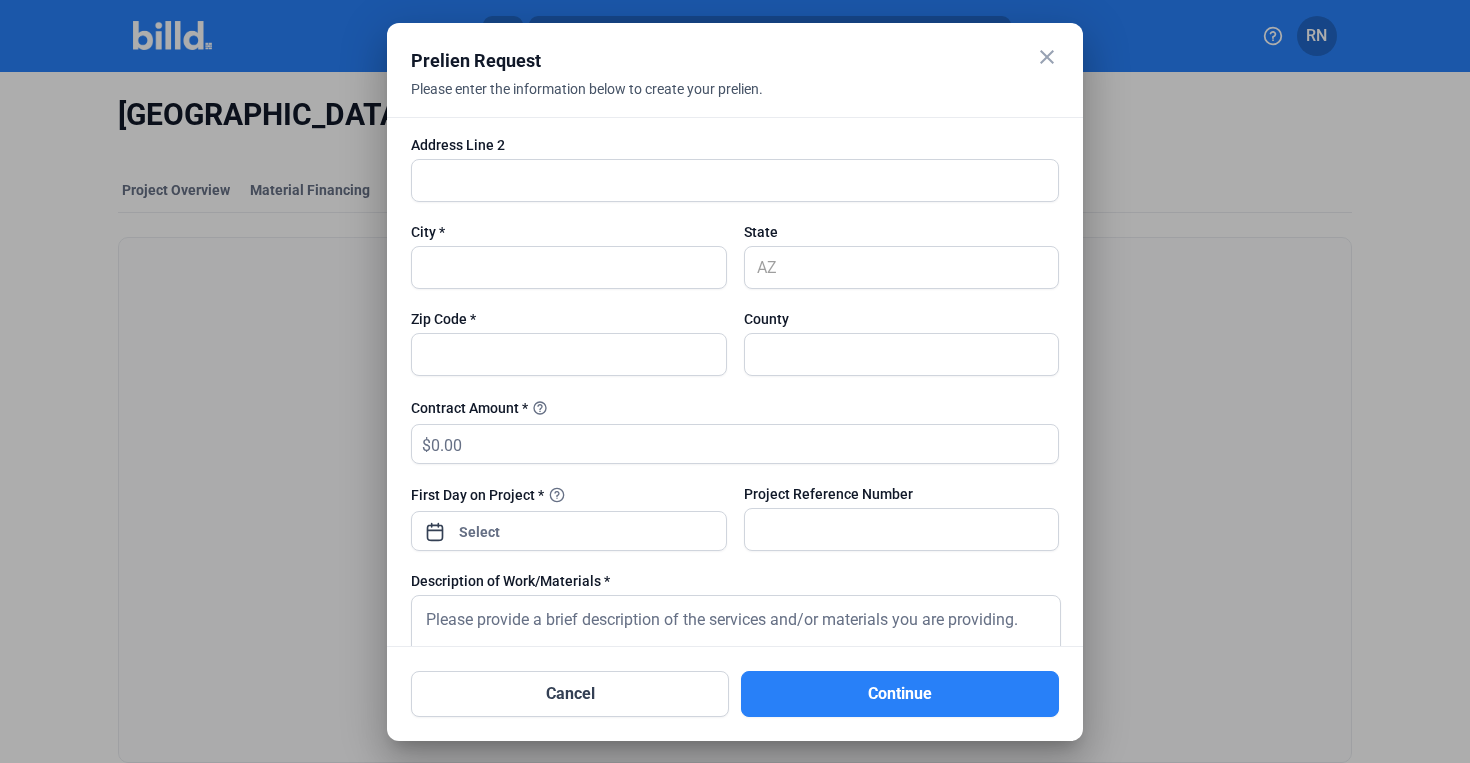 drag, startPoint x: 412, startPoint y: 411, endPoint x: 537, endPoint y: 413, distance: 125.016 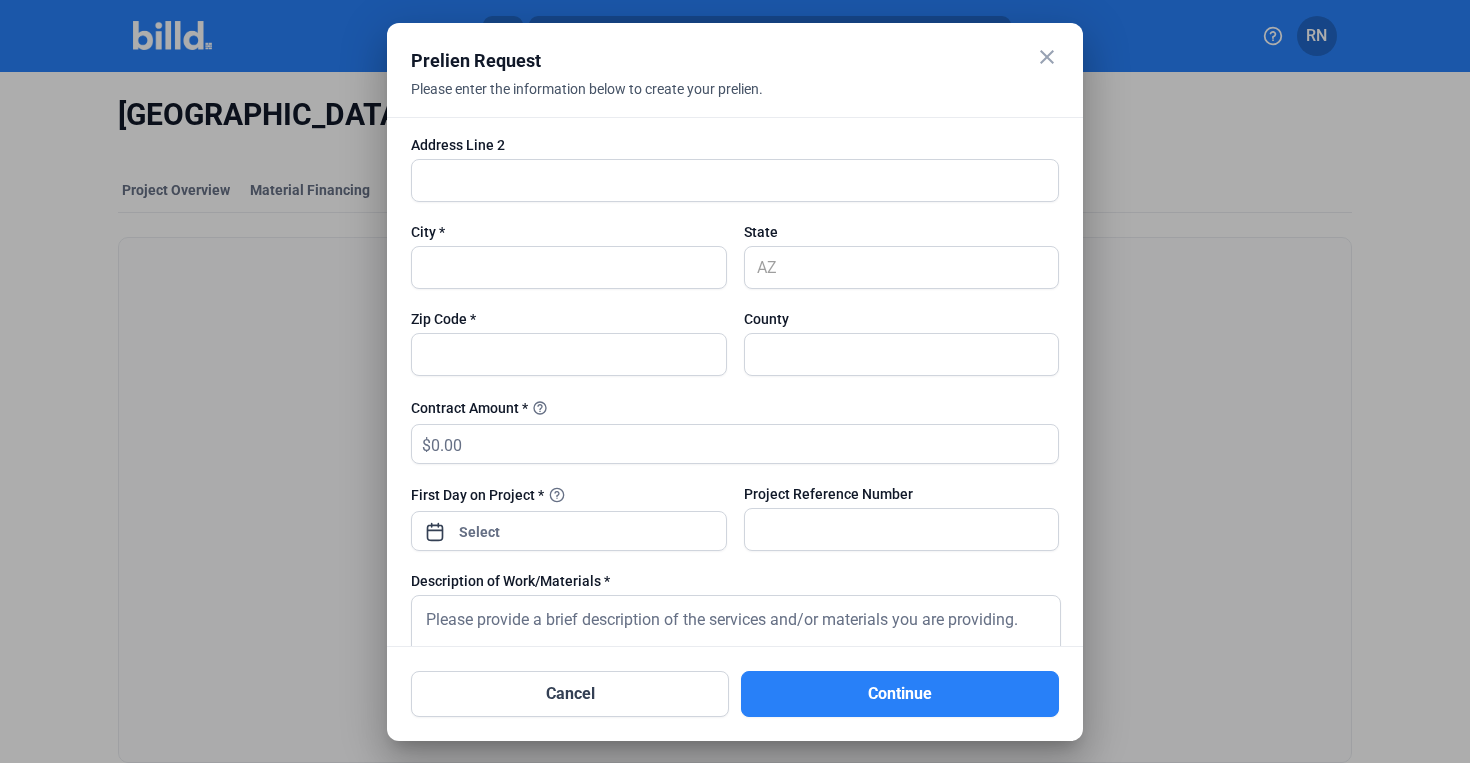 click on "Contract Amount *  help_outline" 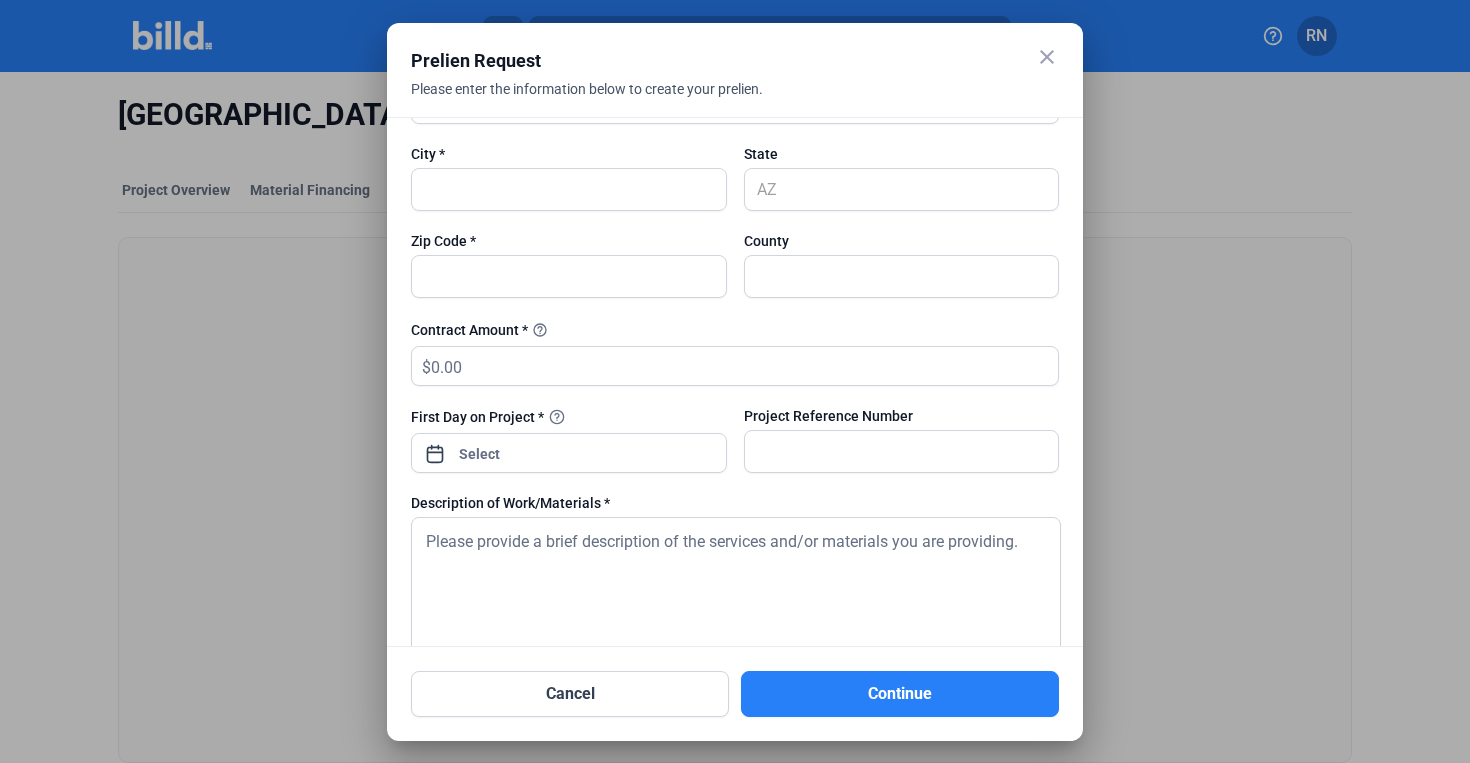 scroll, scrollTop: 404, scrollLeft: 0, axis: vertical 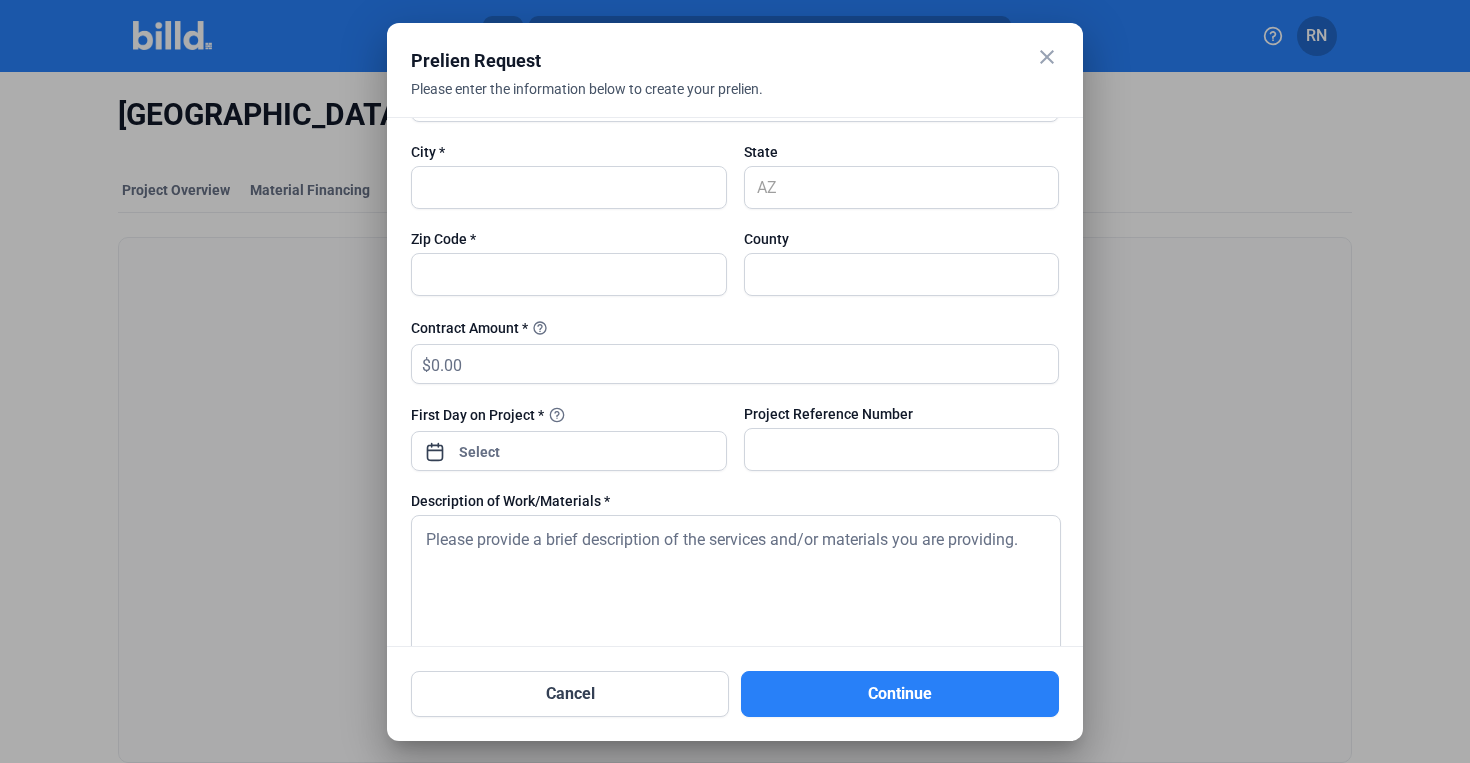 click on "First Day on Project *" at bounding box center [569, 414] 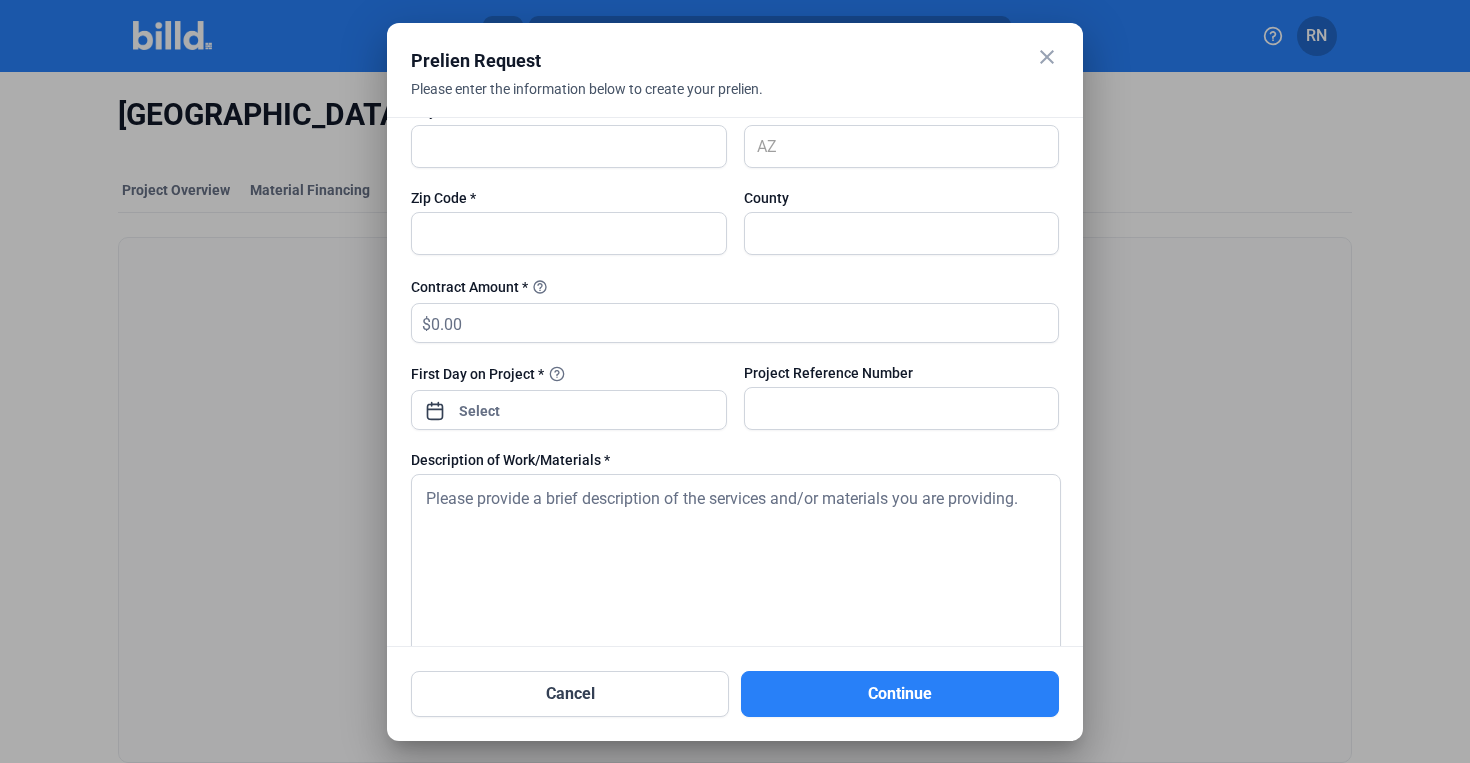 scroll, scrollTop: 448, scrollLeft: 0, axis: vertical 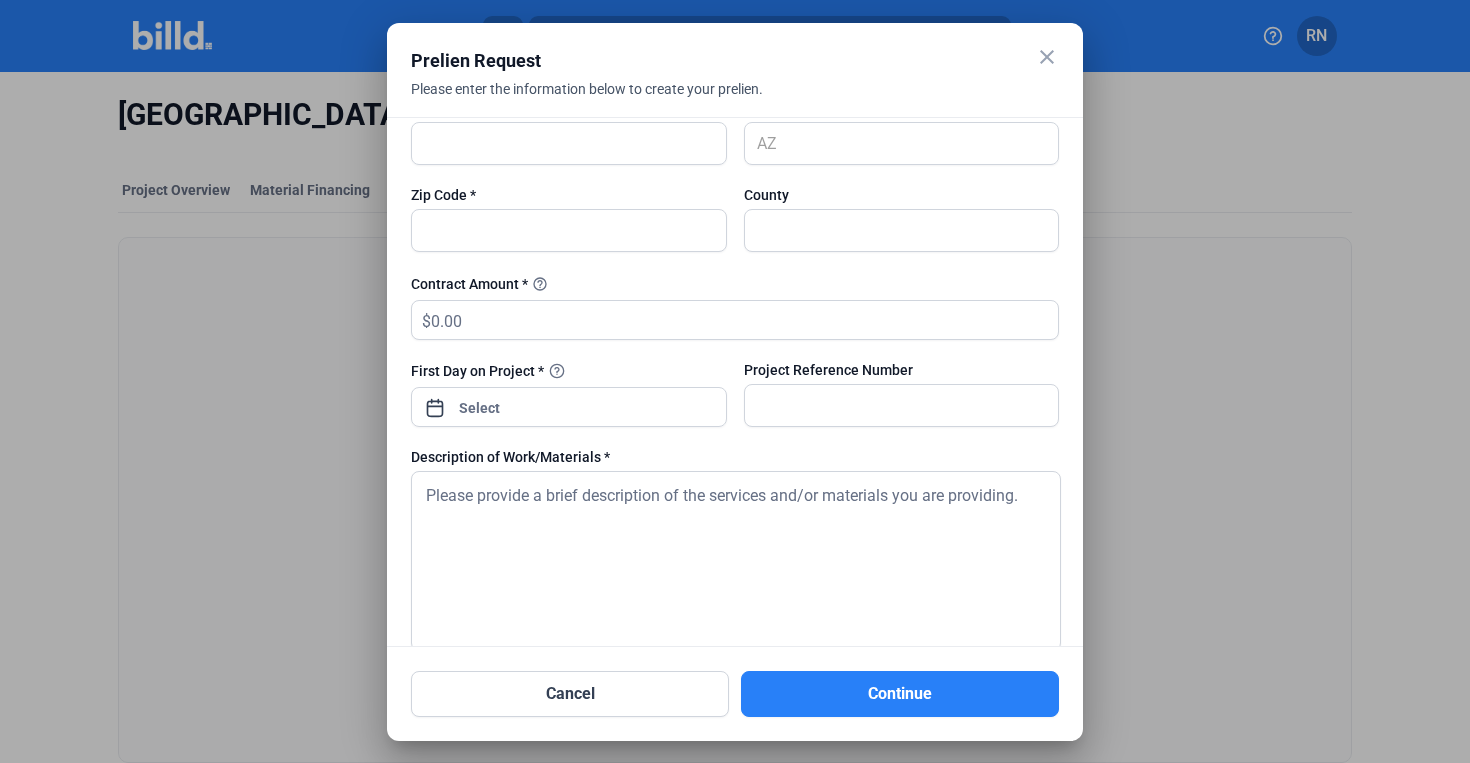 drag, startPoint x: 740, startPoint y: 376, endPoint x: 1023, endPoint y: 390, distance: 283.34607 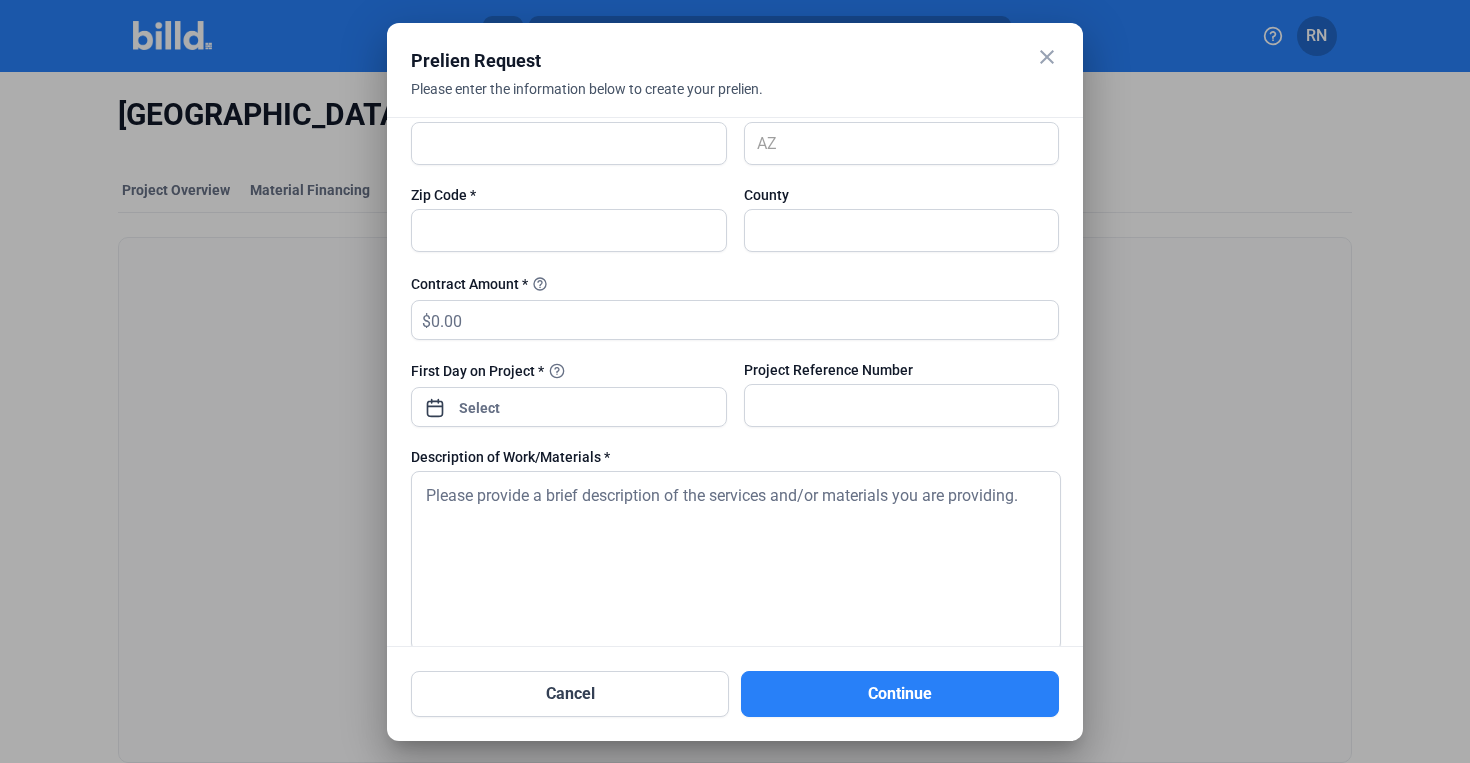 click on "Project Reference Number" 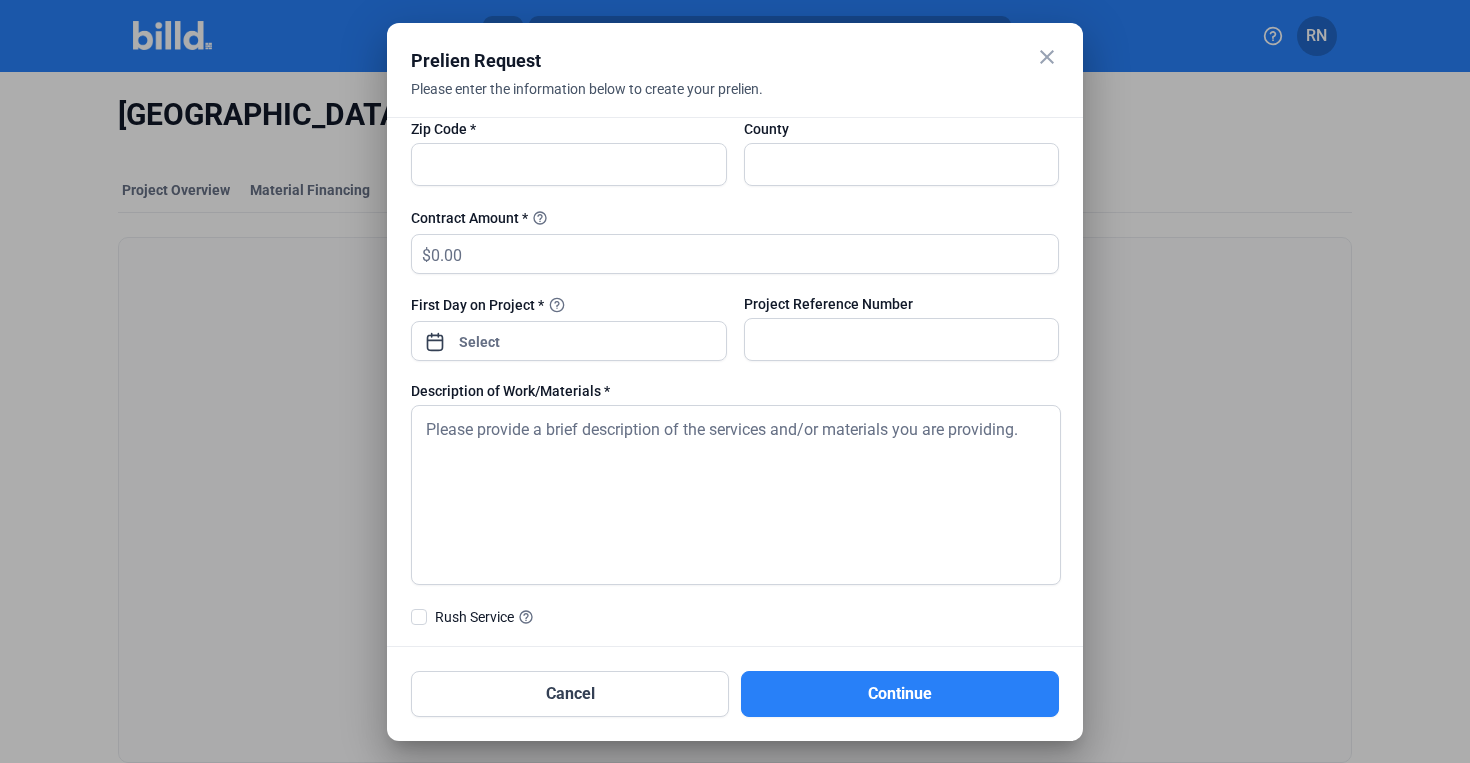 scroll, scrollTop: 516, scrollLeft: 0, axis: vertical 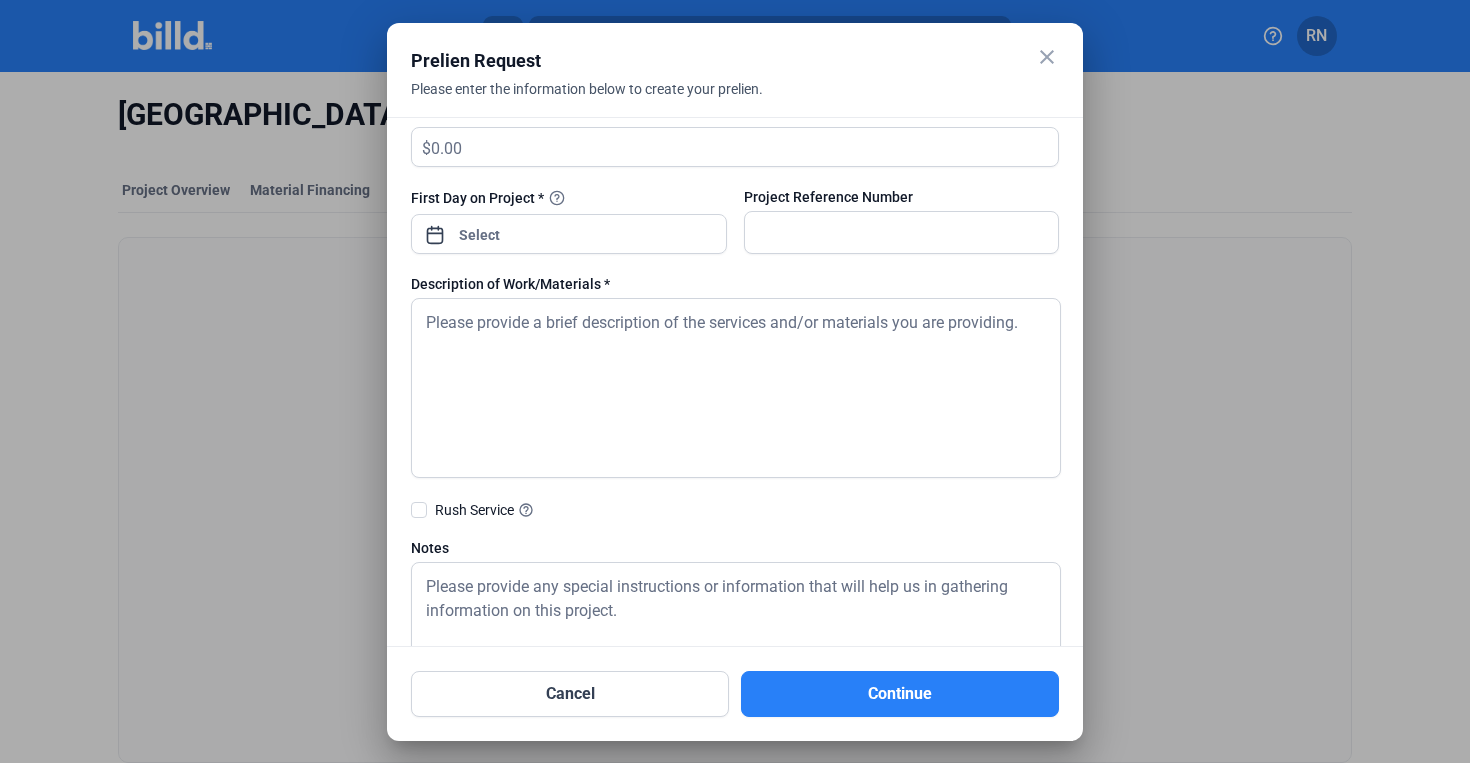 click 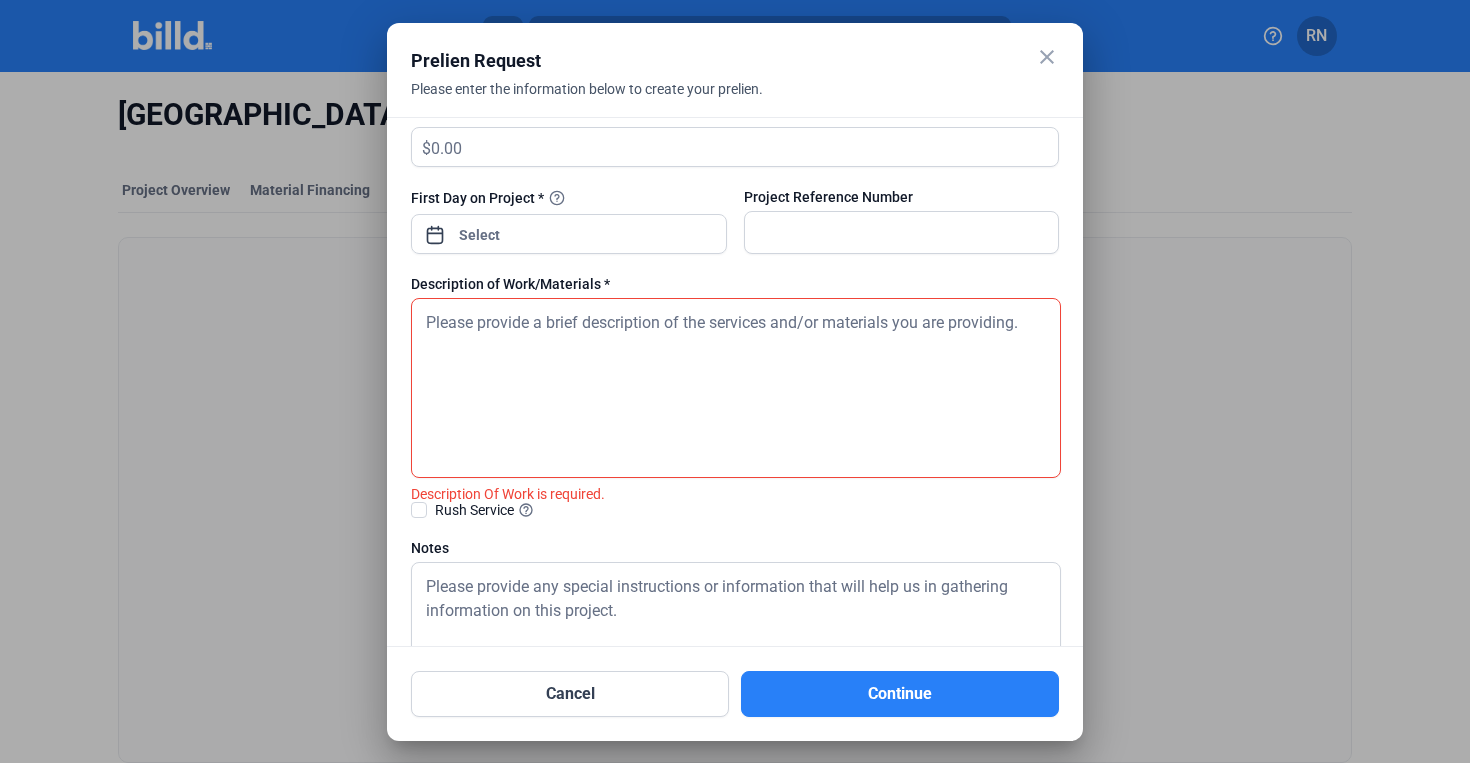drag, startPoint x: 410, startPoint y: 290, endPoint x: 551, endPoint y: 294, distance: 141.05673 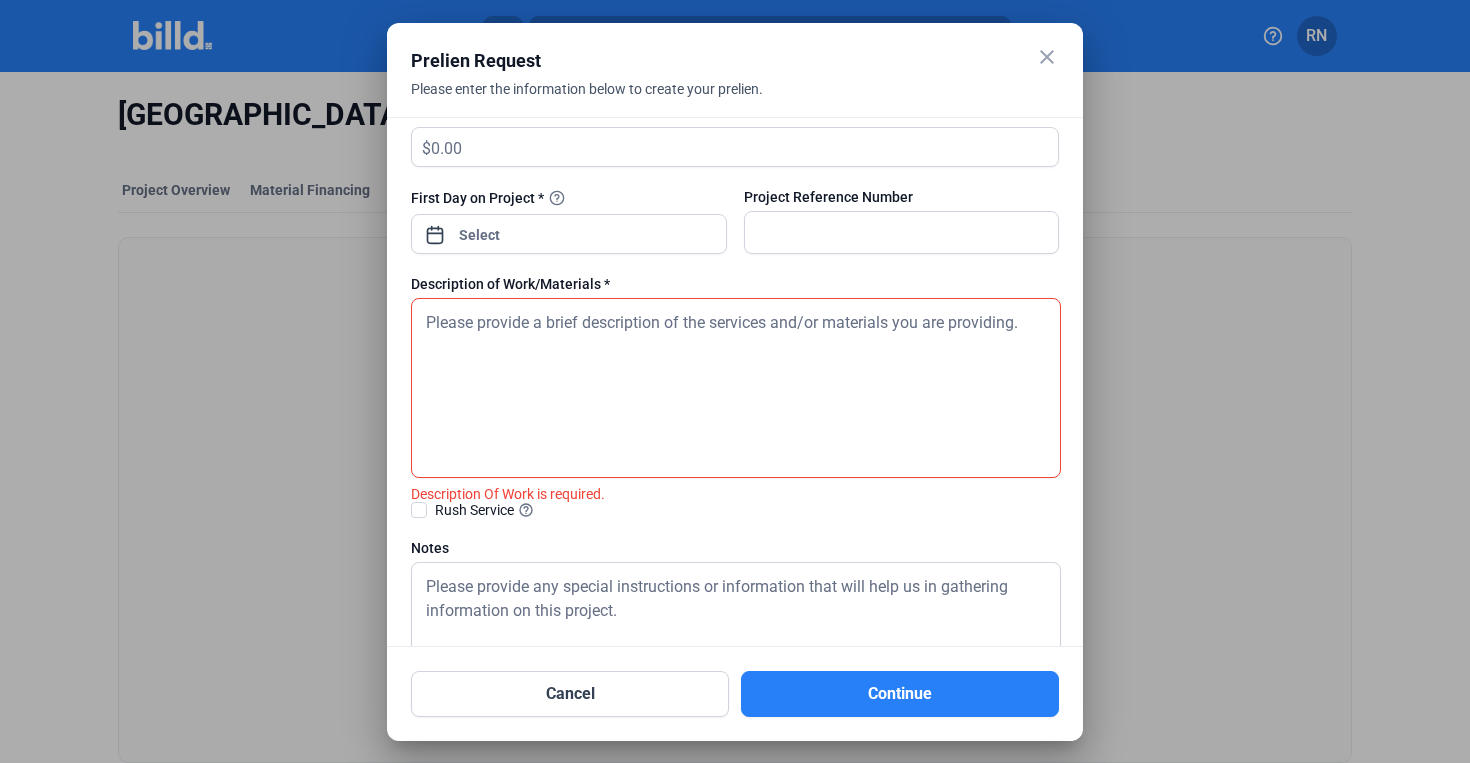 click on "Description of Work/Materials *" 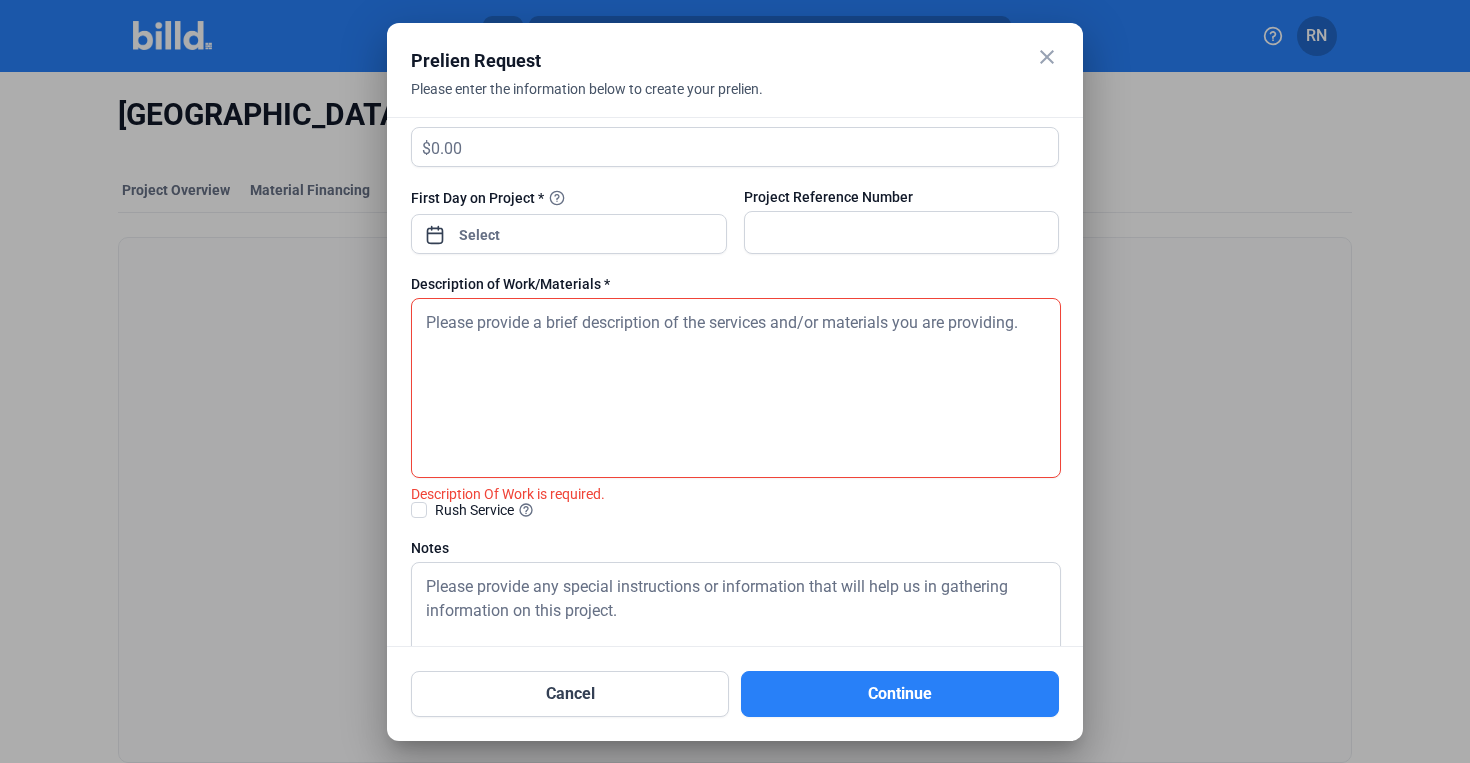 click on "Description of Work/Materials *" 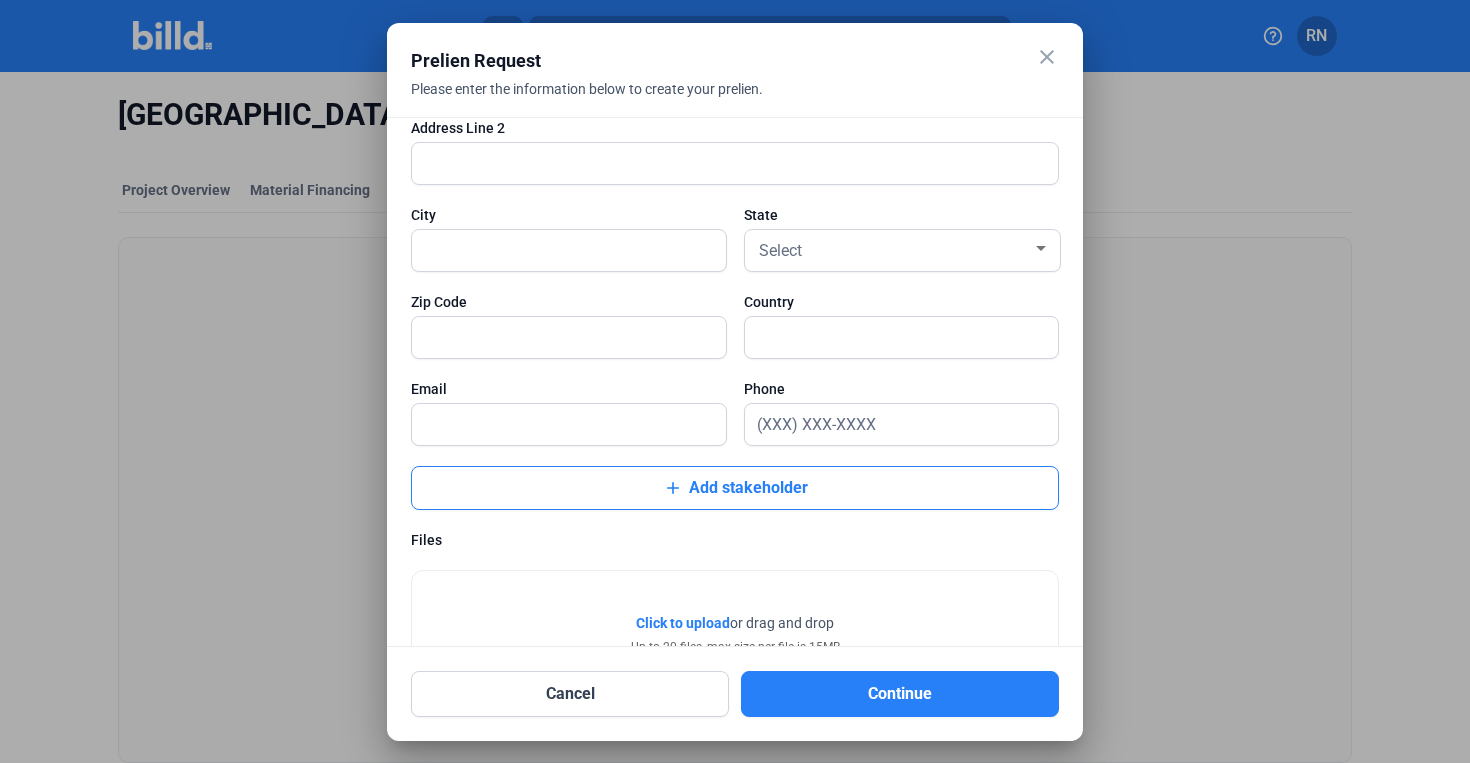 scroll, scrollTop: 2139, scrollLeft: 0, axis: vertical 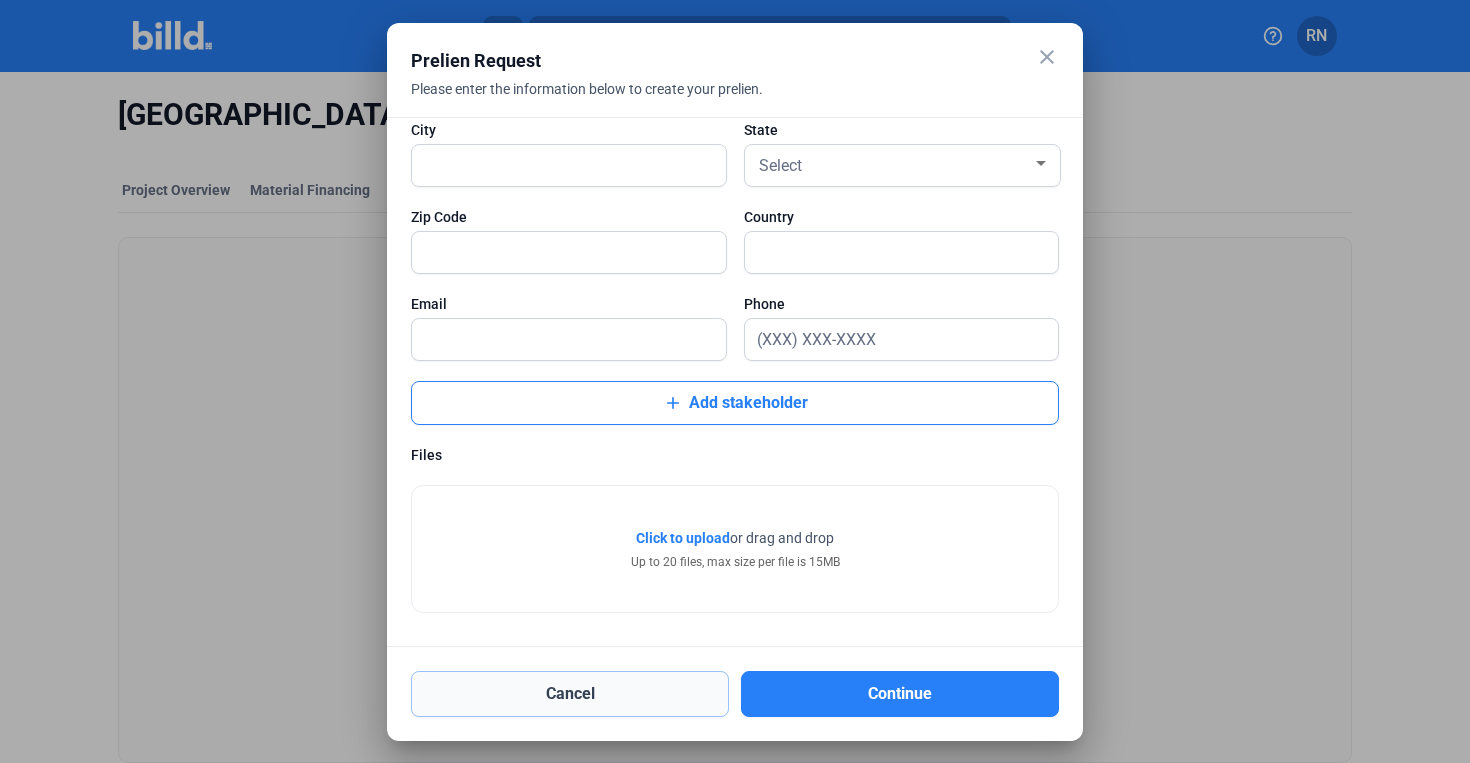 click on "Cancel" at bounding box center [570, 694] 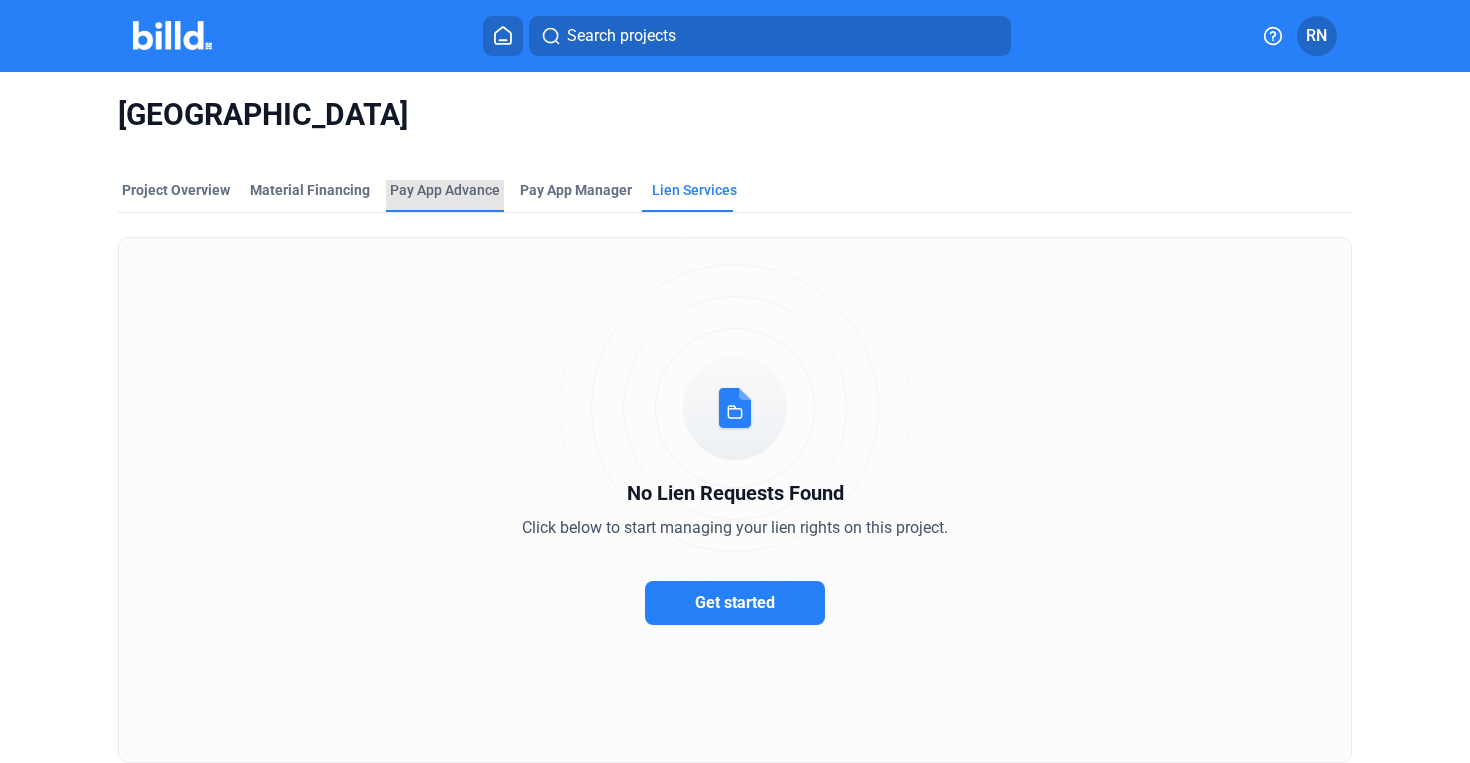 click on "Pay App Advance" at bounding box center (445, 190) 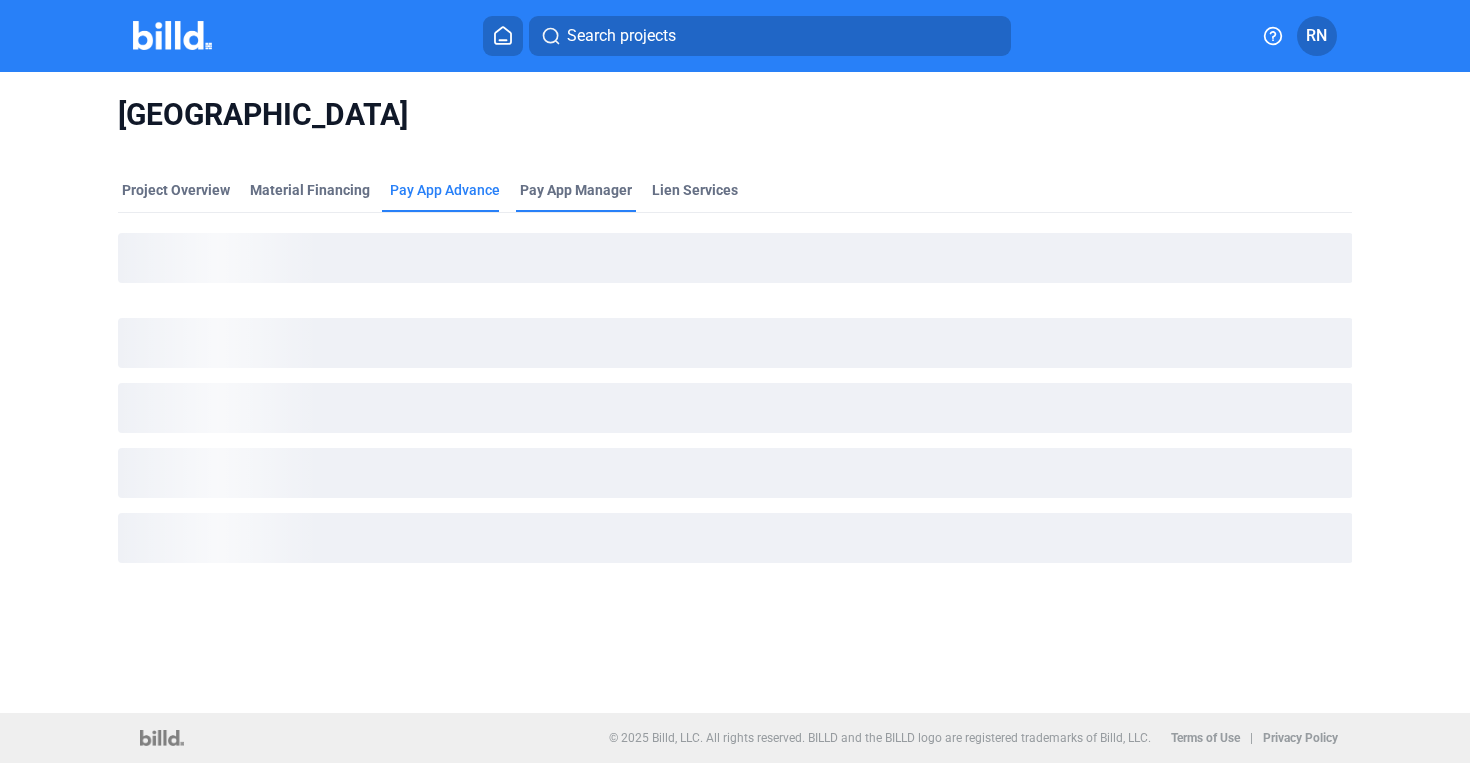click on "Pay App Manager" at bounding box center [576, 190] 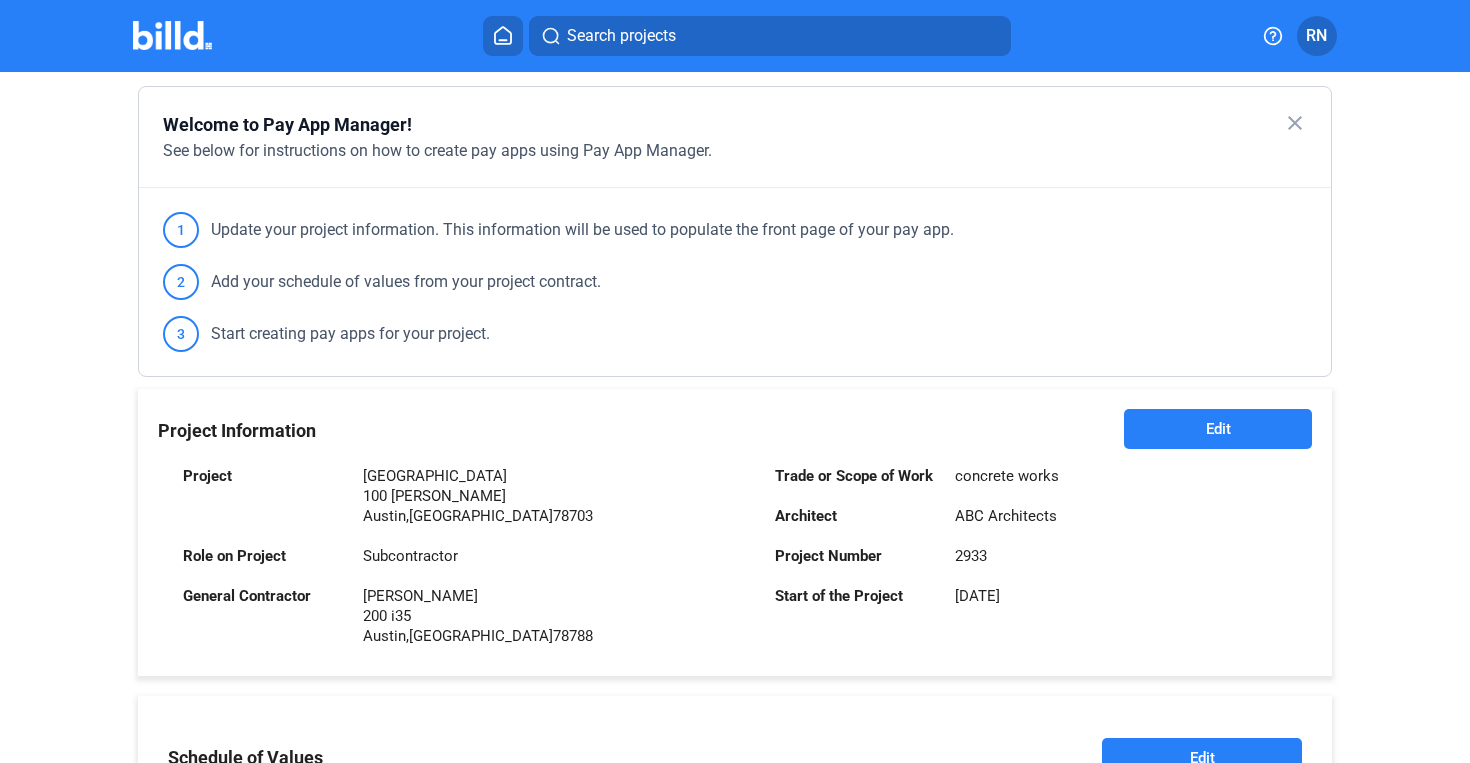 scroll, scrollTop: 400, scrollLeft: 0, axis: vertical 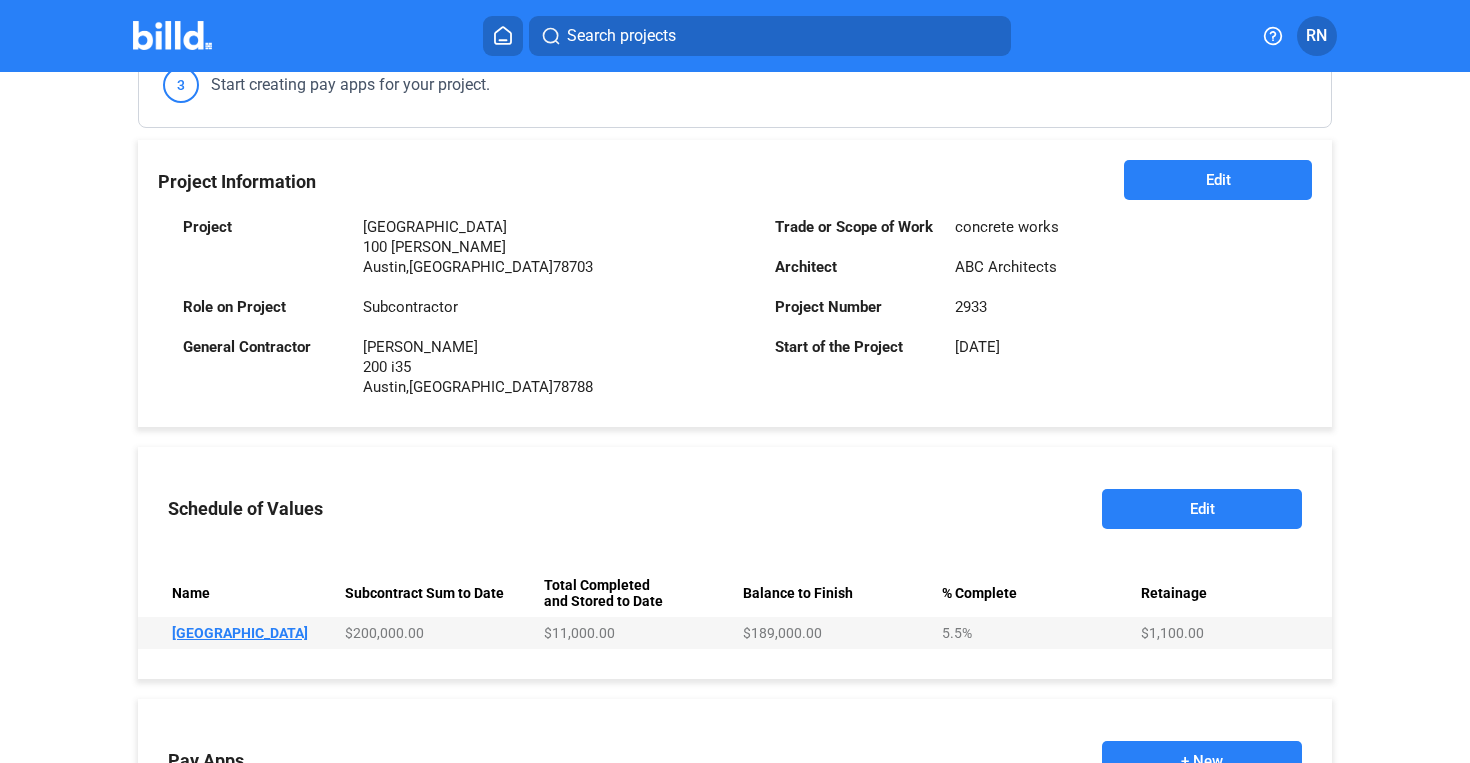 click on "Edit" at bounding box center [1202, 509] 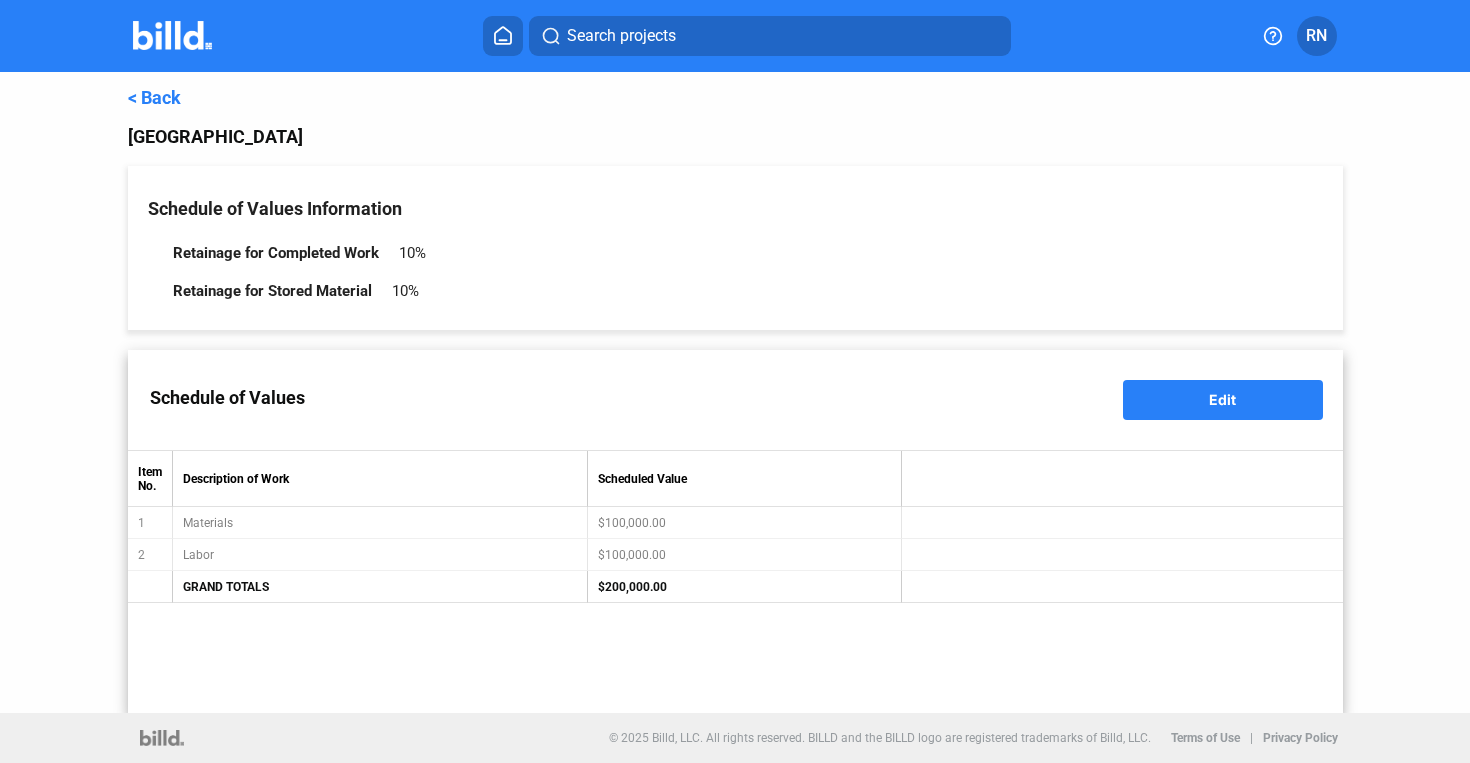 drag, startPoint x: 269, startPoint y: 289, endPoint x: 413, endPoint y: 289, distance: 144 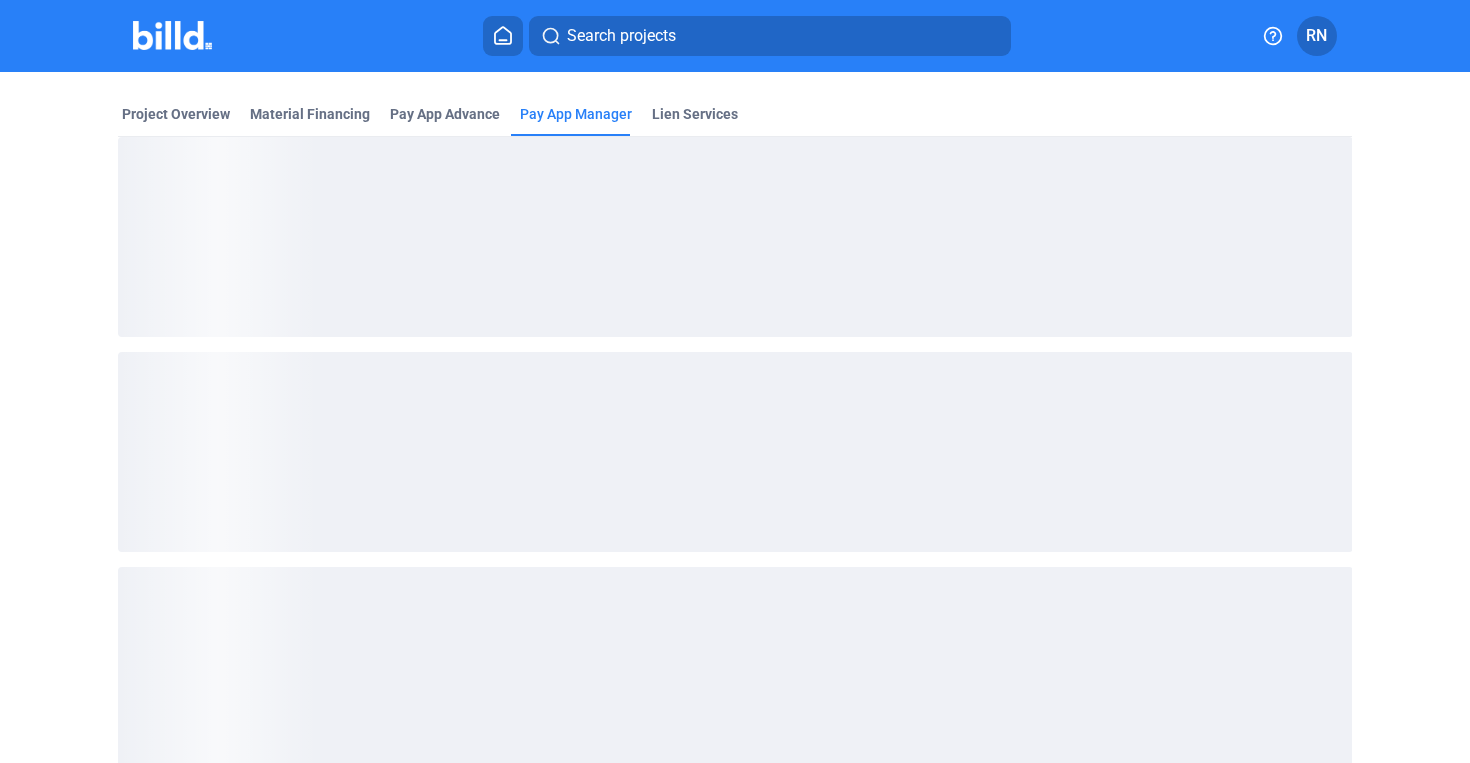 scroll, scrollTop: 42, scrollLeft: 0, axis: vertical 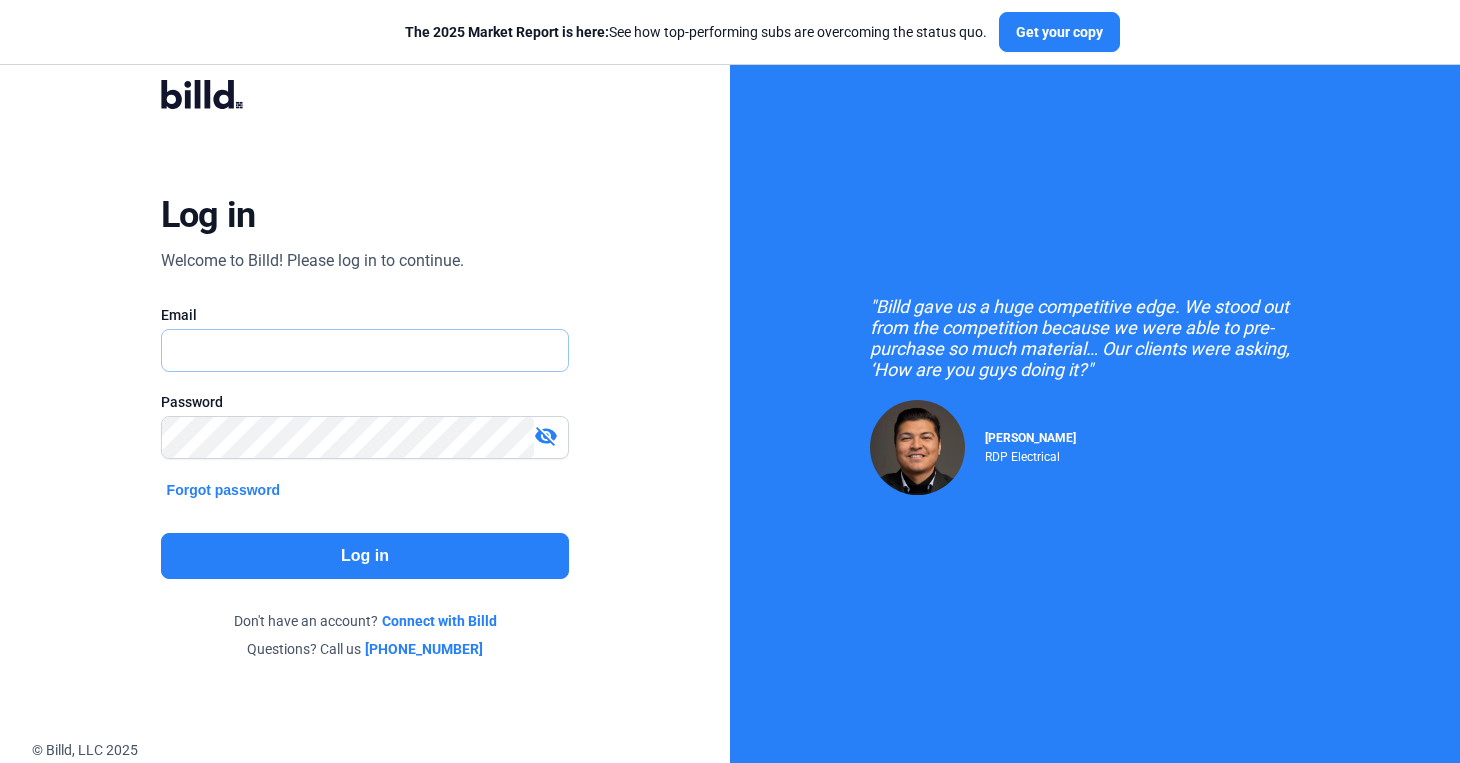 type on "[PERSON_NAME][EMAIL_ADDRESS][DOMAIN_NAME]" 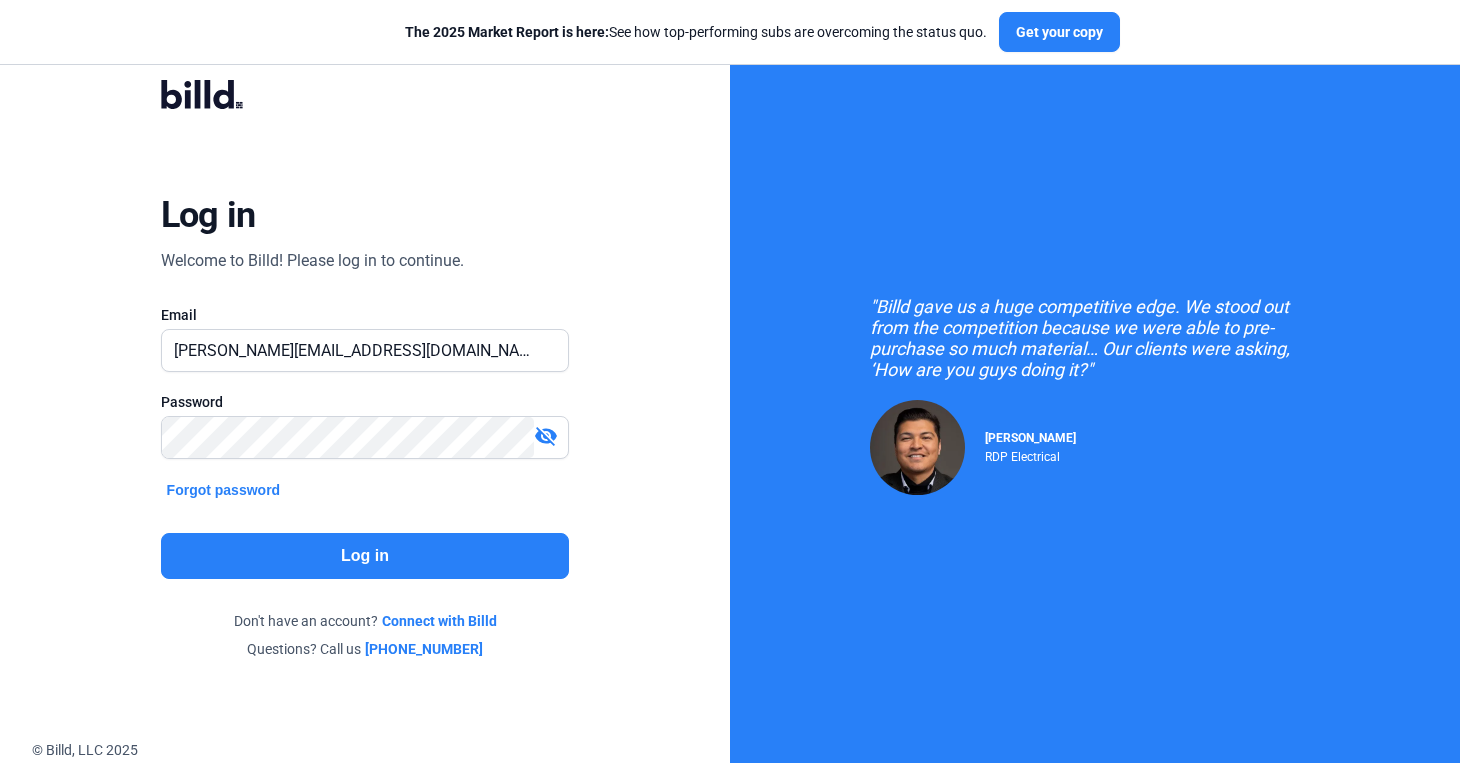 click on "Log in" 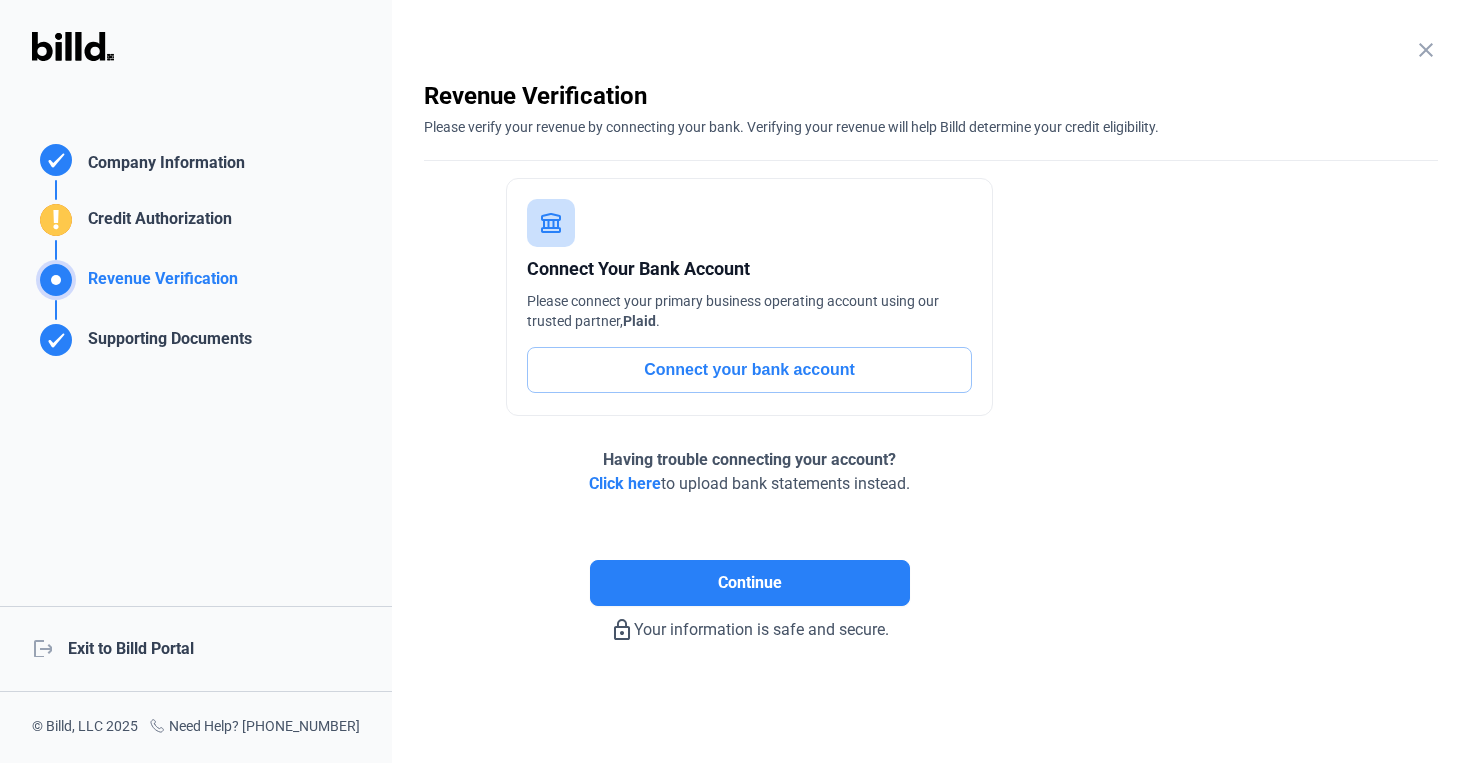 click on "logout  Exit to Billd Portal" 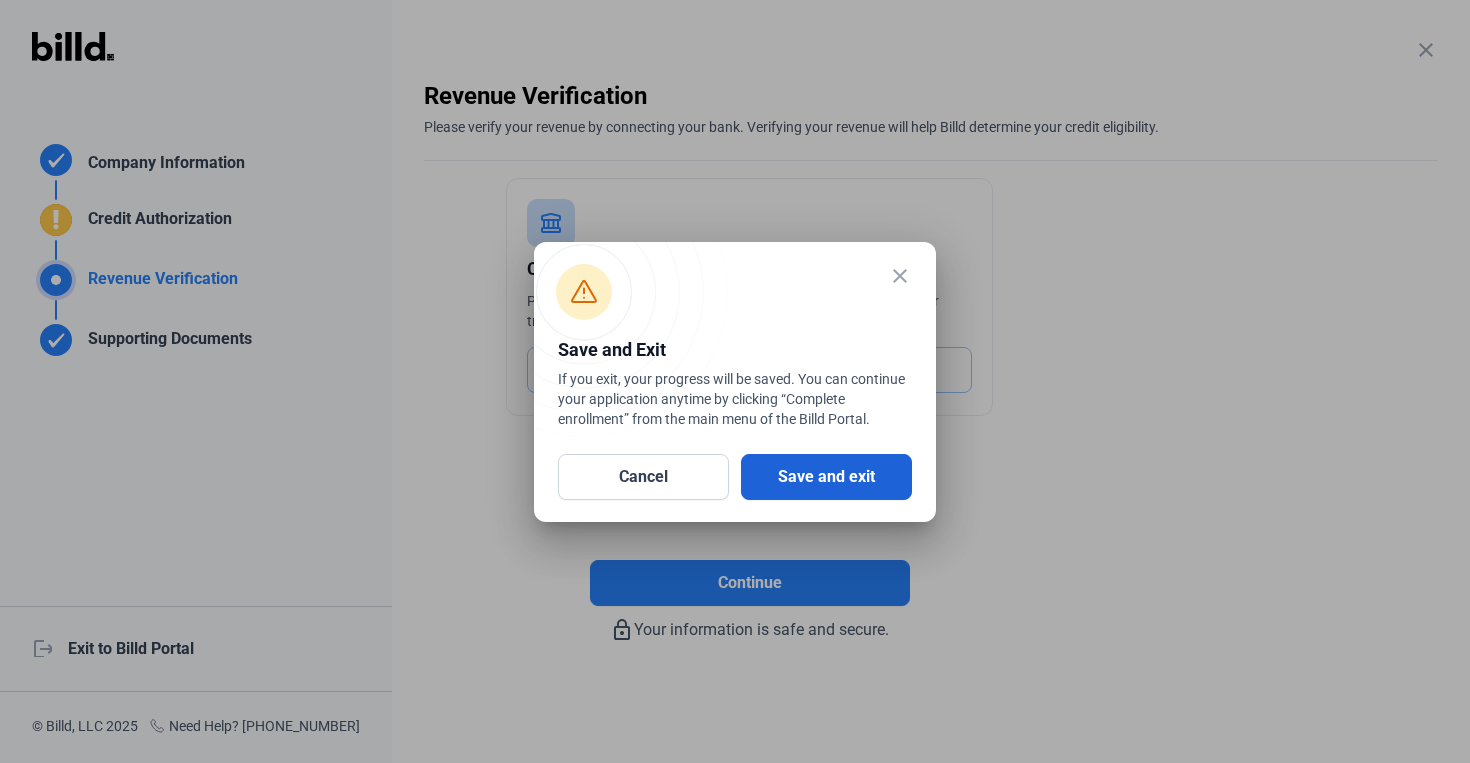 click on "Save and exit" at bounding box center [826, 477] 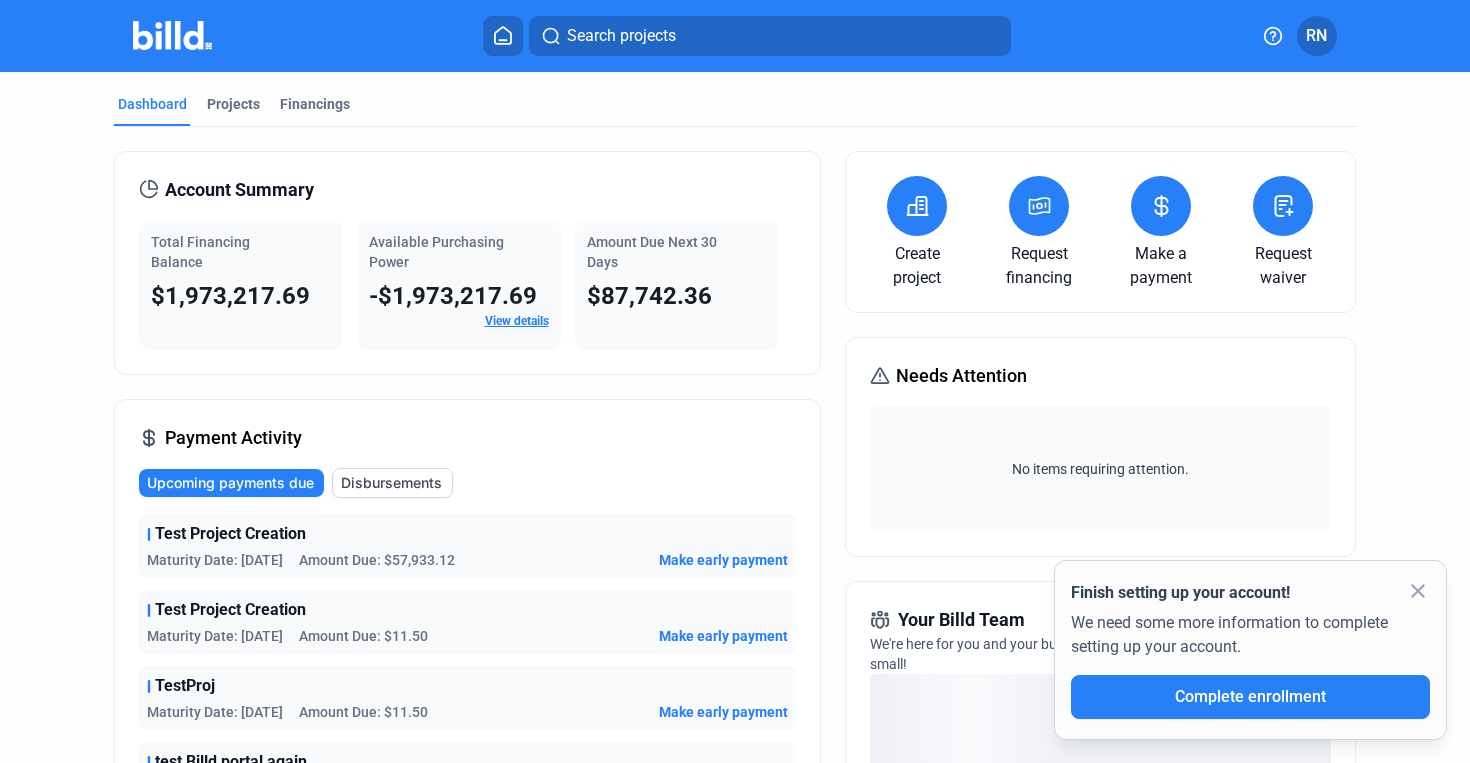 click 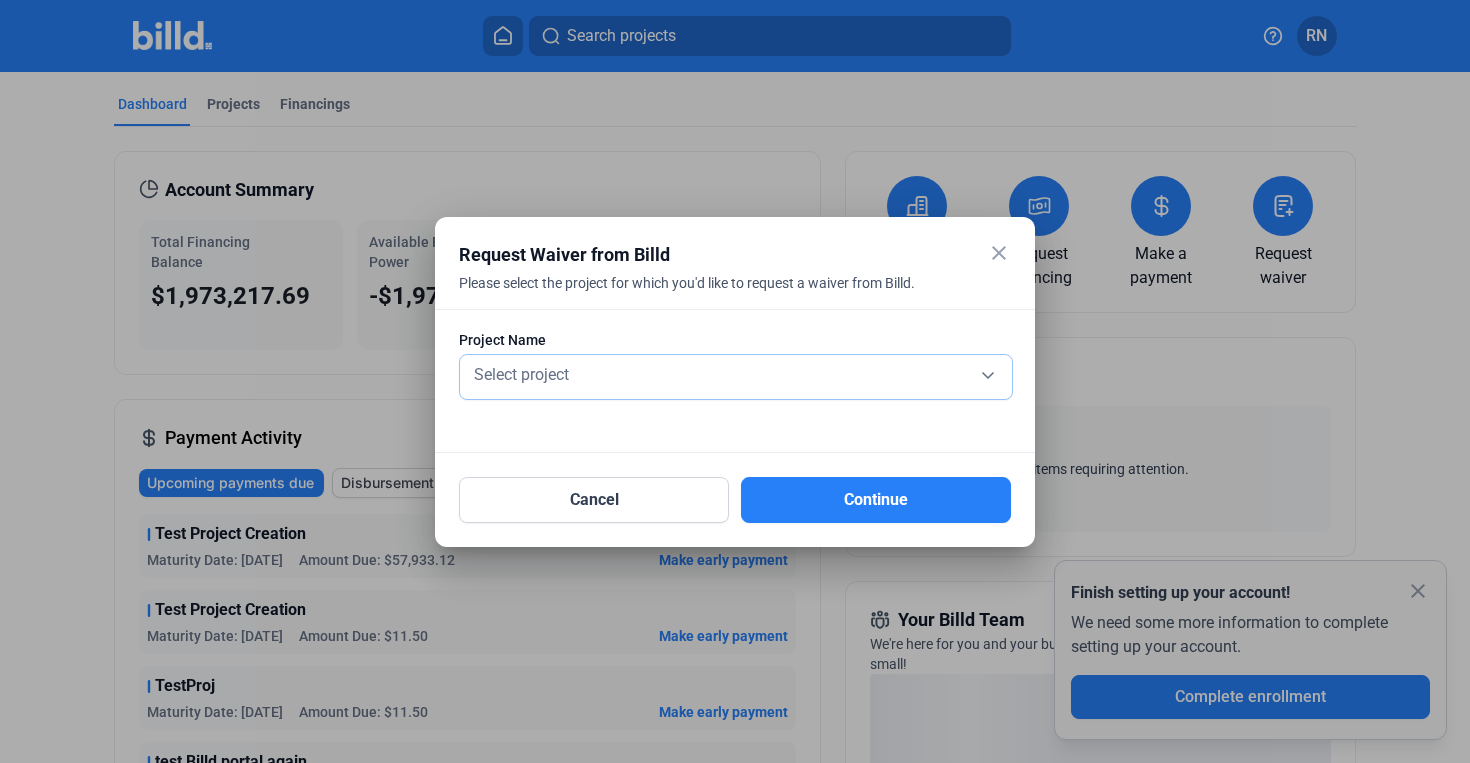 click on "Select project" at bounding box center [736, 373] 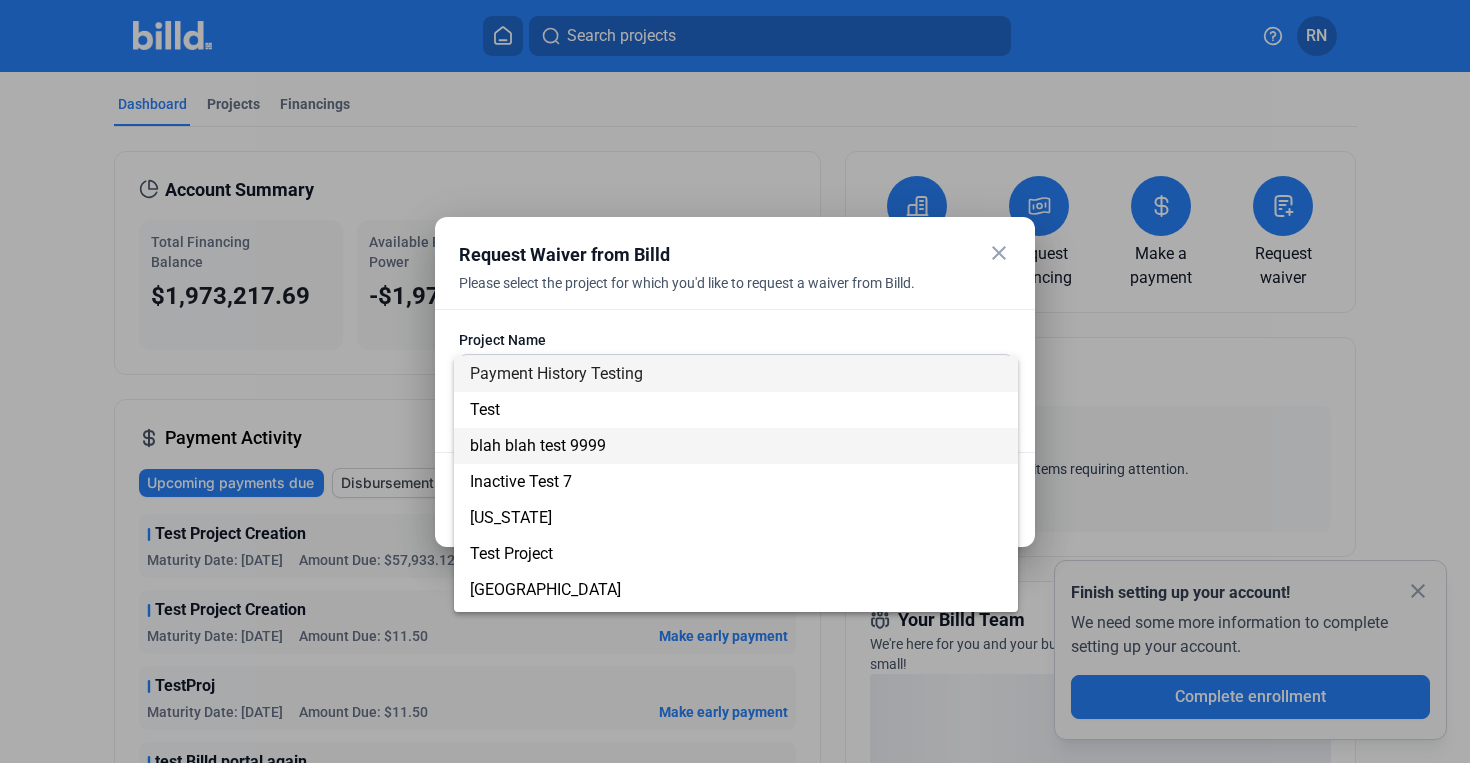 click on "blah blah test 9999" at bounding box center [736, 446] 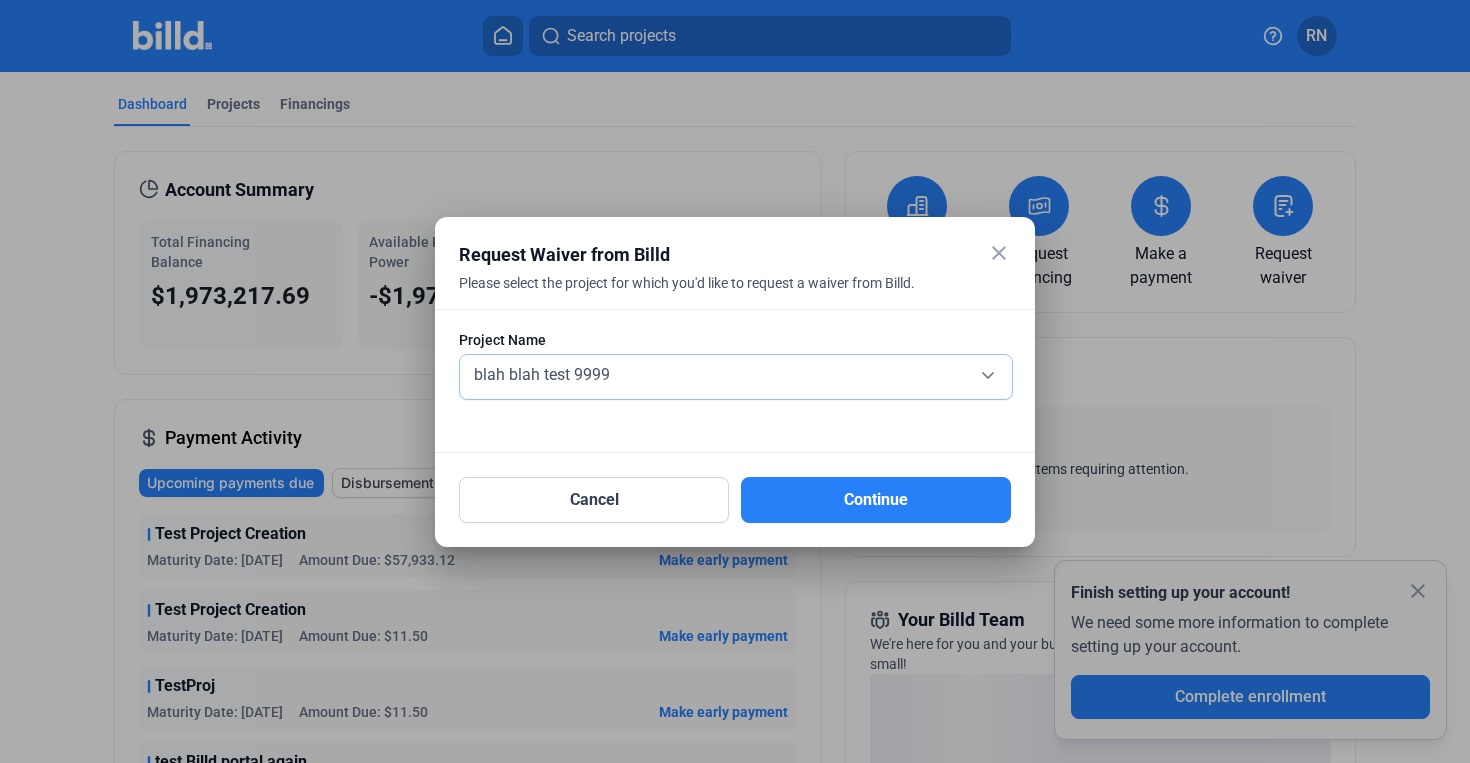 click on "blah blah test 9999" at bounding box center (736, 373) 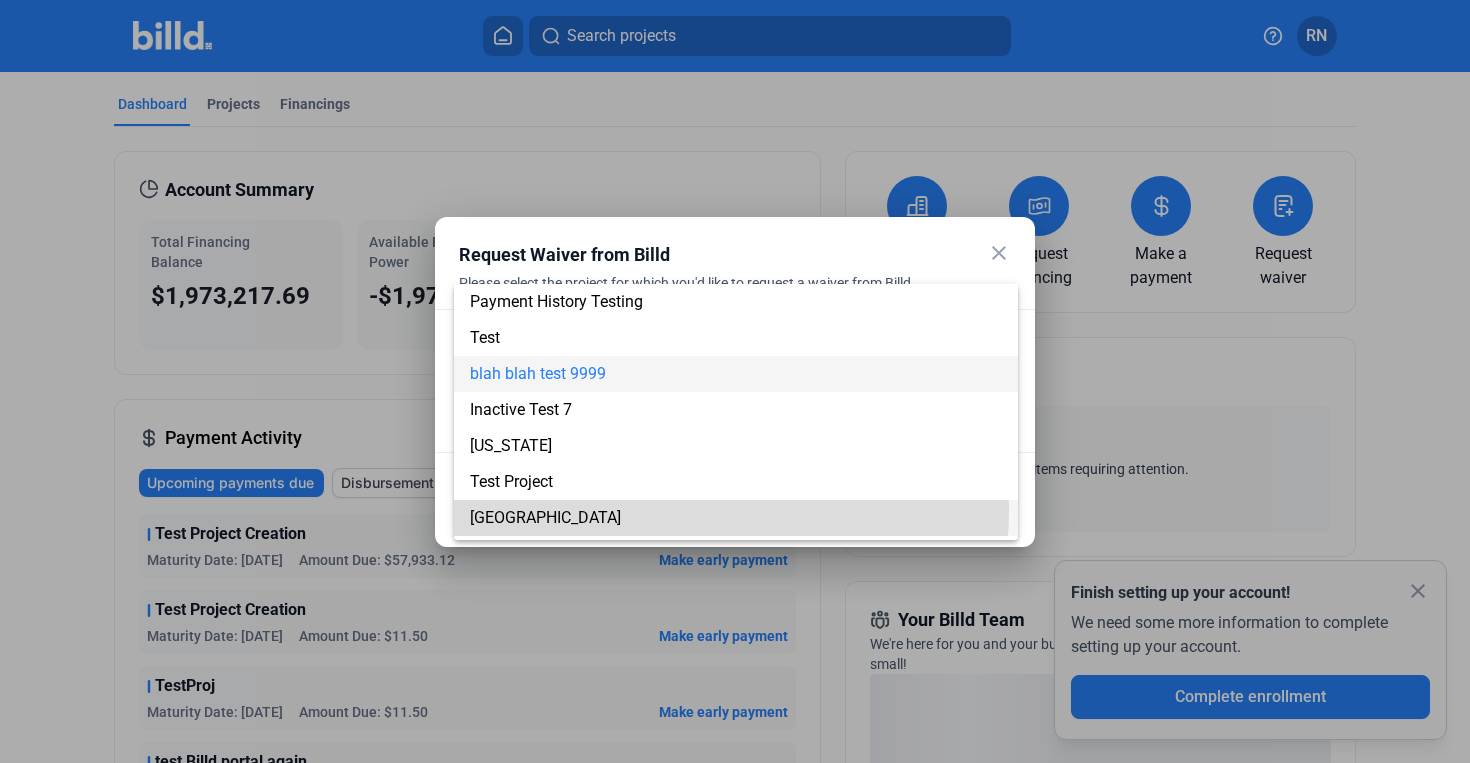 click on "North Austin Warehouse" at bounding box center [736, 518] 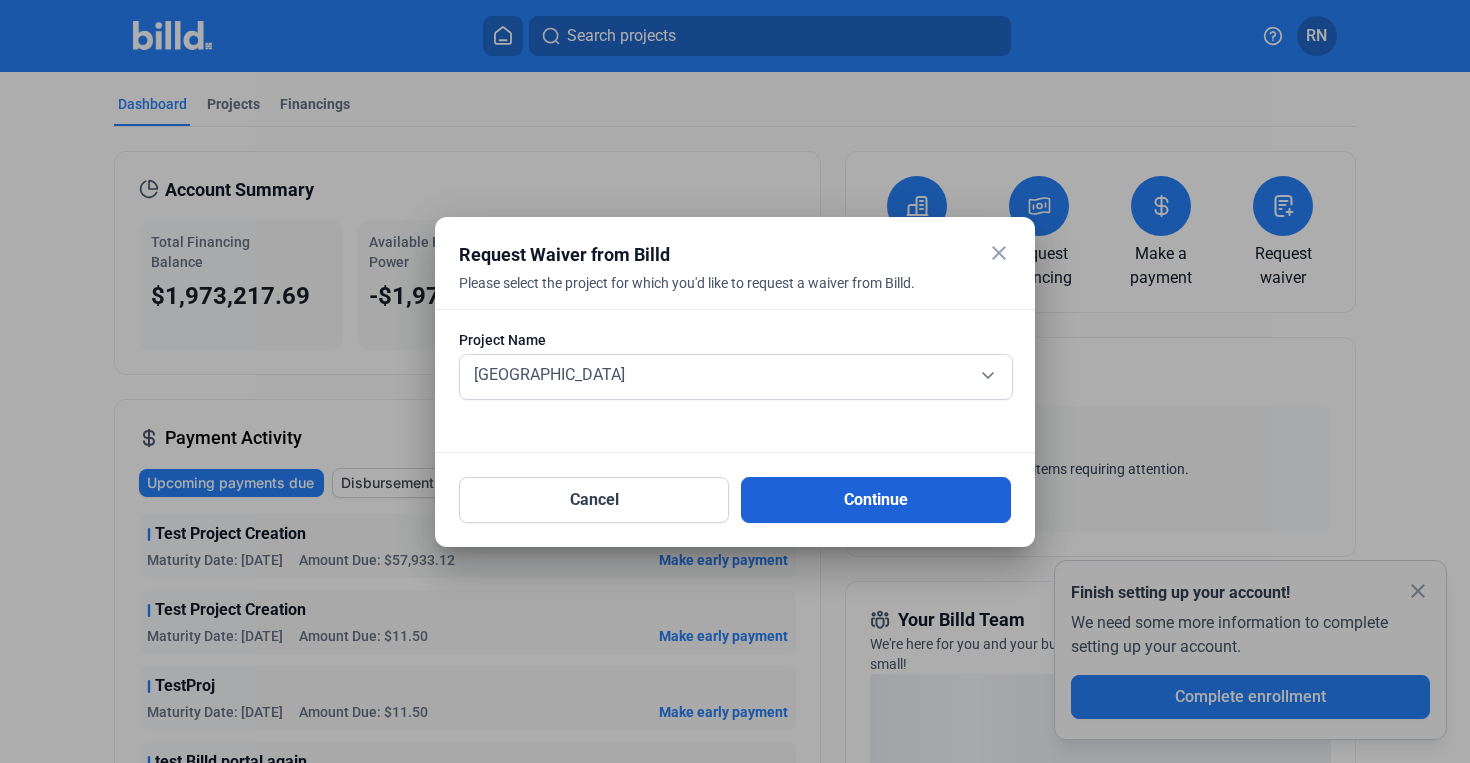 click on "Continue" at bounding box center [876, 500] 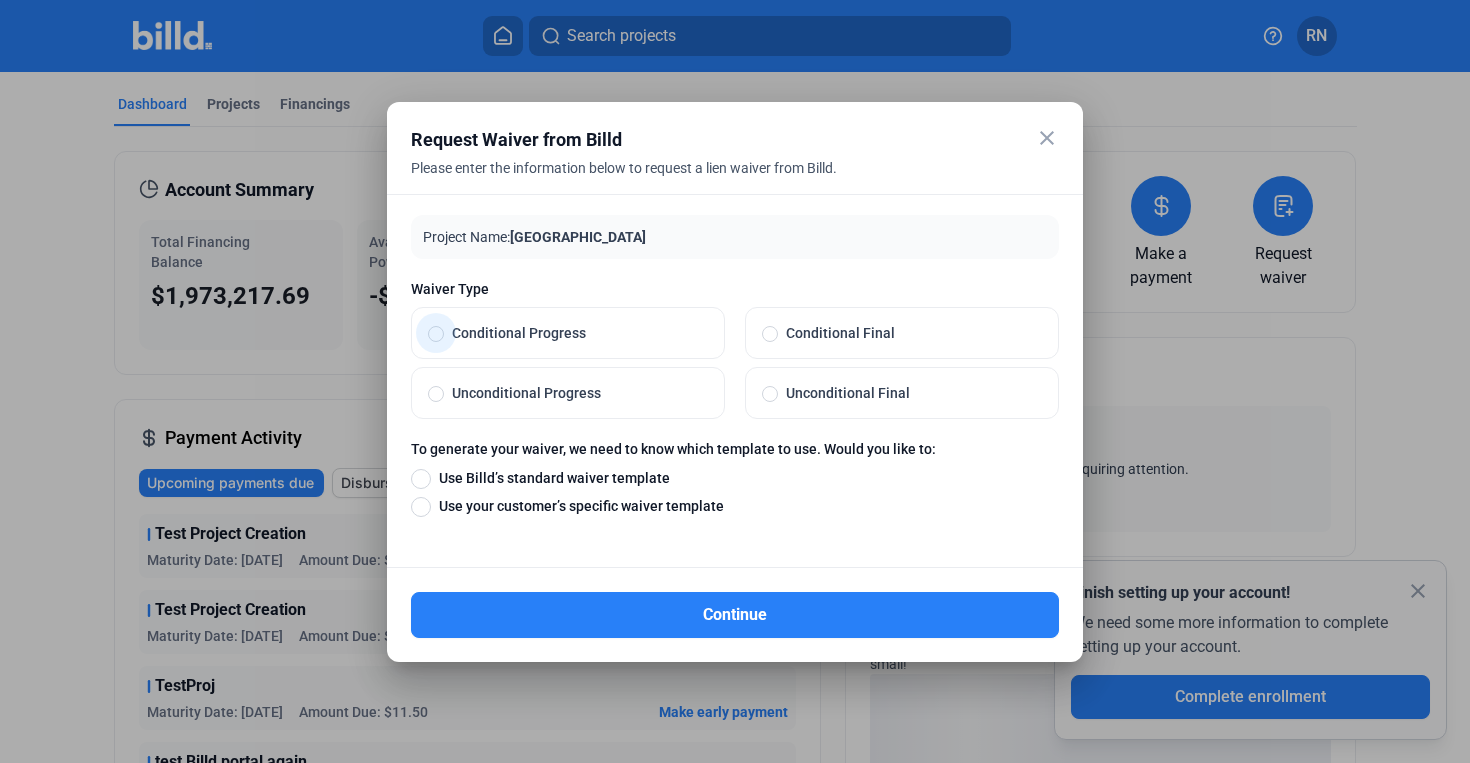 click on "Conditional Progress" at bounding box center (576, 333) 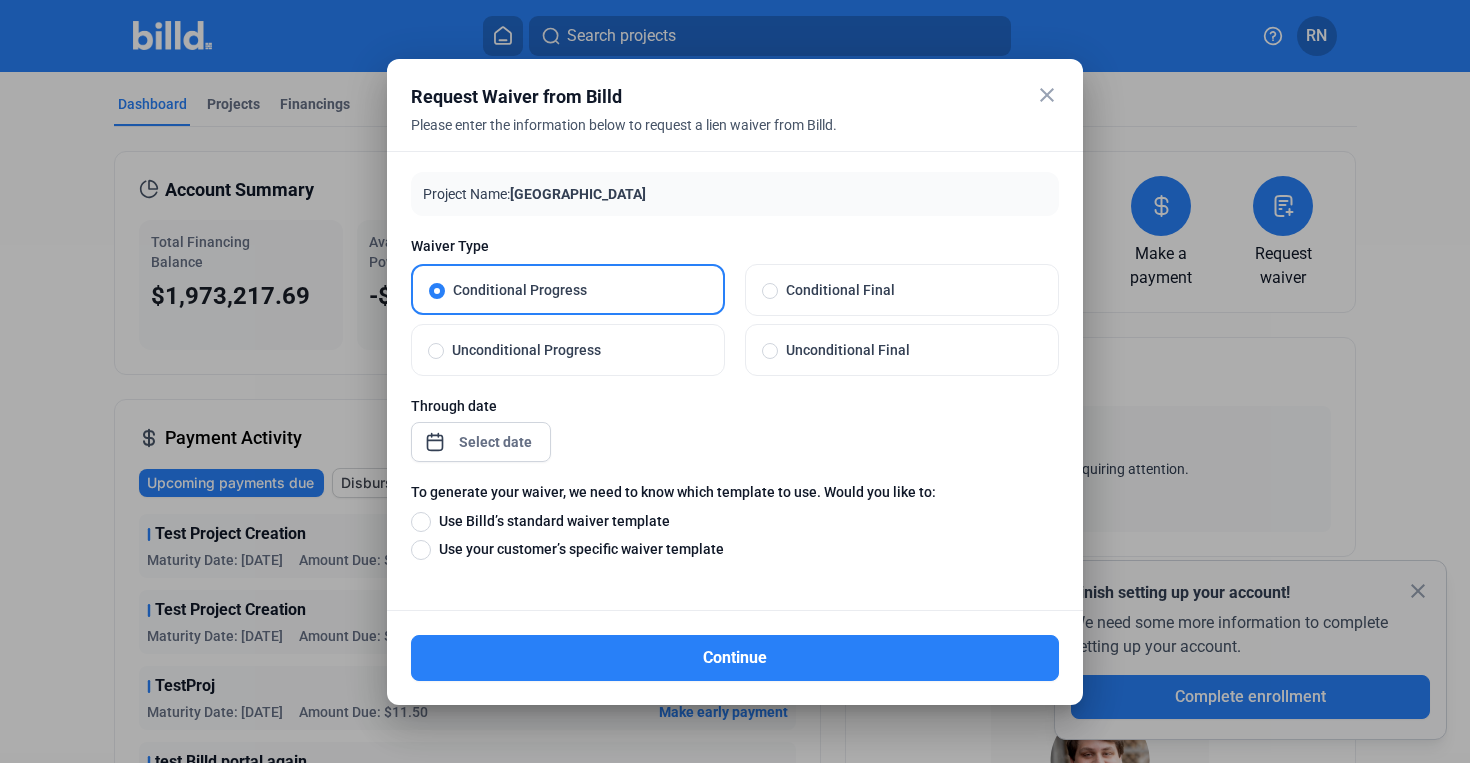 click on "close  Request Waiver from Billd   Please enter the information below to request a lien waiver from Billd.  Project Name:  North Austin Warehouse Waiver Type    Conditional Progress     Conditional Final     Unconditional Progress     Unconditional Final   Through date   To generate your waiver, we need to know which template to use. Would you like to:     Use Billd’s standard waiver template     Use your customer’s specific waiver template   Waiver Template    Please upload your customer’s specific waiver template below.  Click to upload  Tap to upload or drag and drop  Up to 20 files, max size per file is 15MB   Continue" at bounding box center (735, 381) 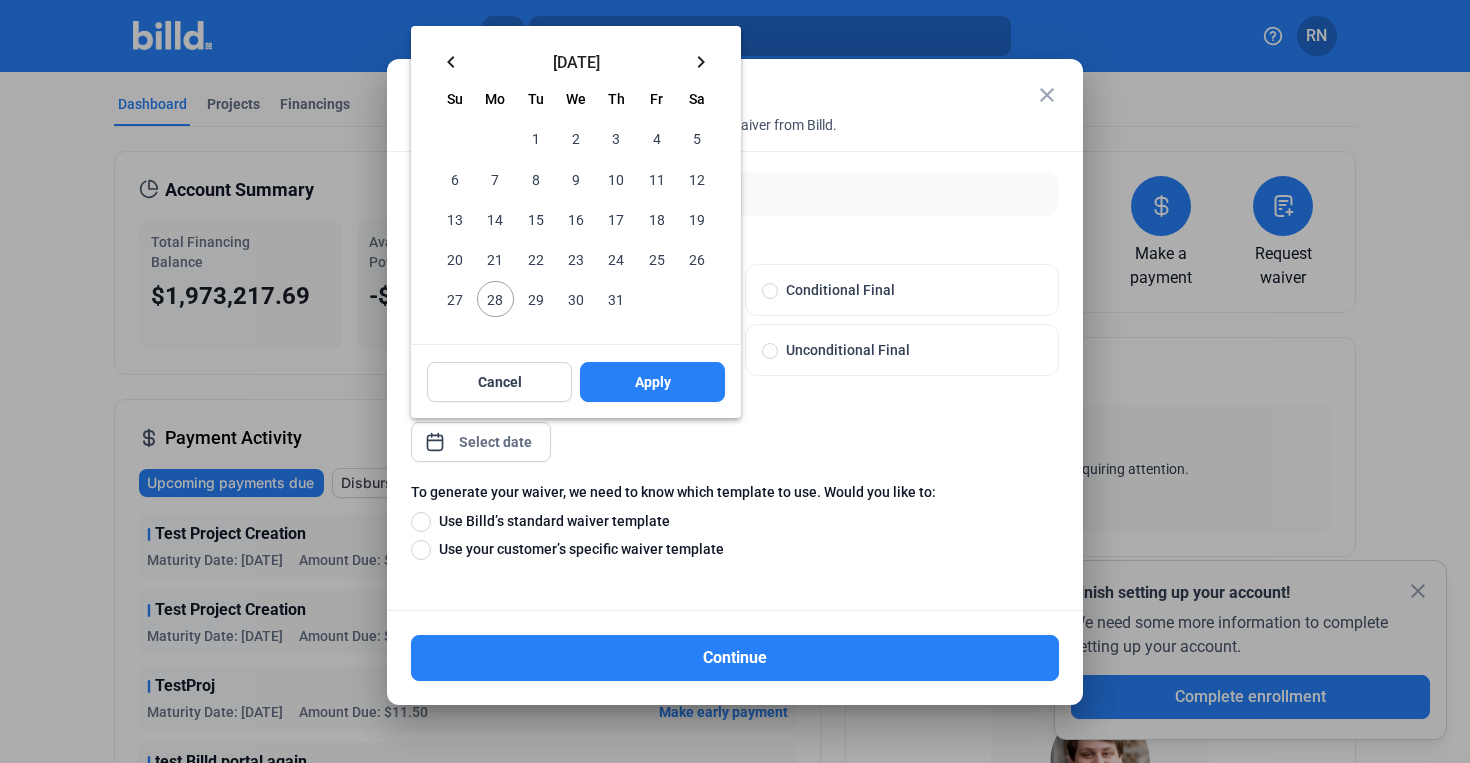 click on "31" at bounding box center [616, 299] 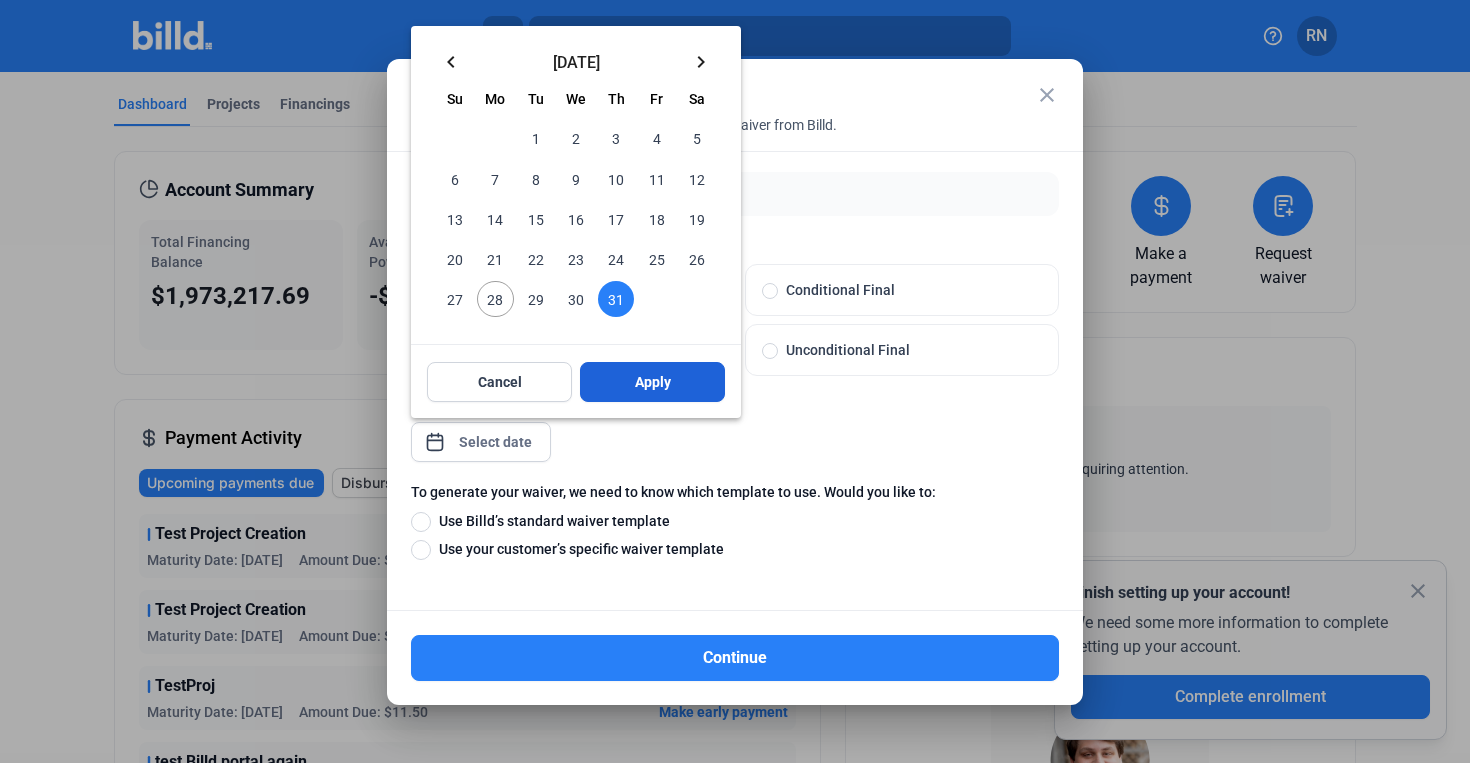 click on "Apply" at bounding box center [652, 382] 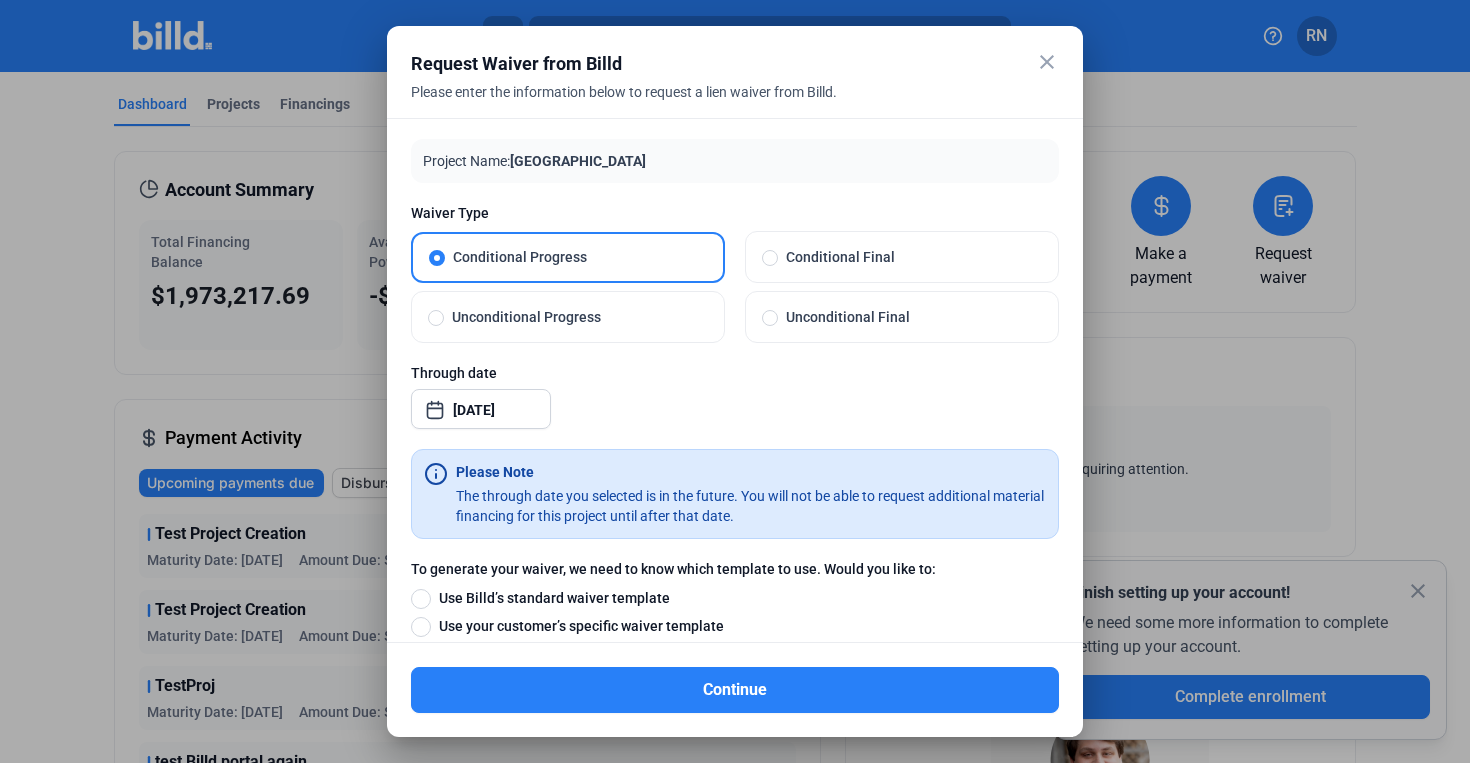 click at bounding box center [421, 598] 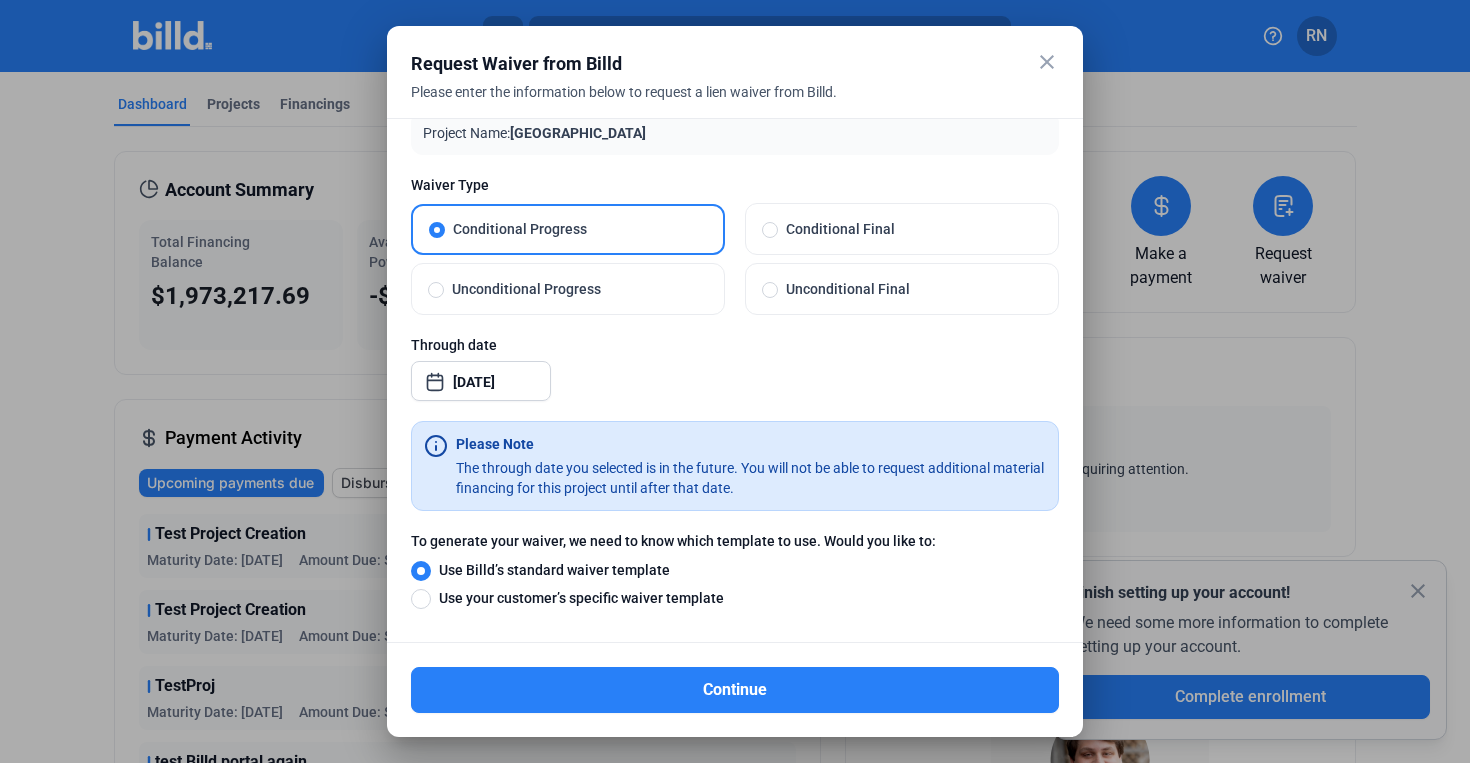scroll, scrollTop: 29, scrollLeft: 0, axis: vertical 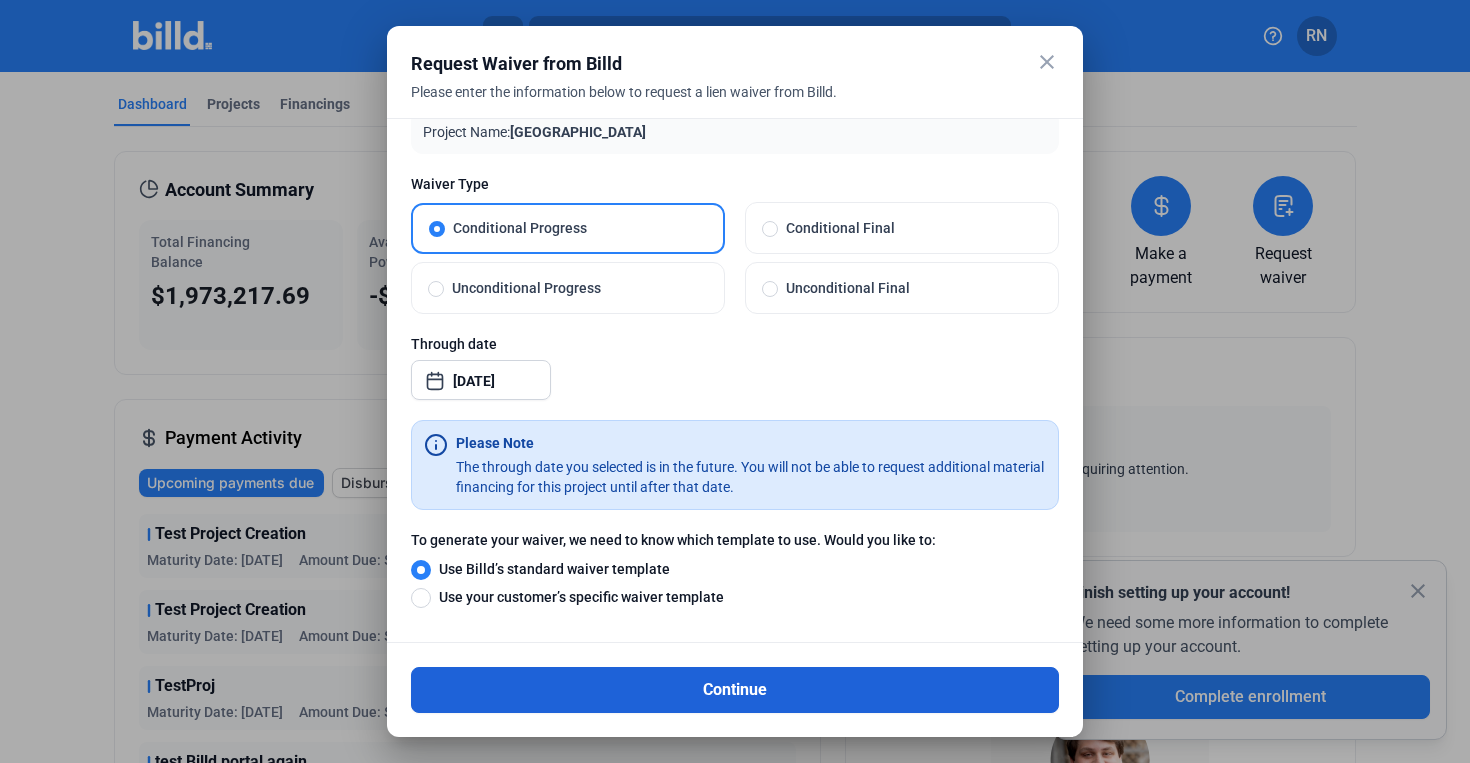 click on "Continue" at bounding box center [735, 690] 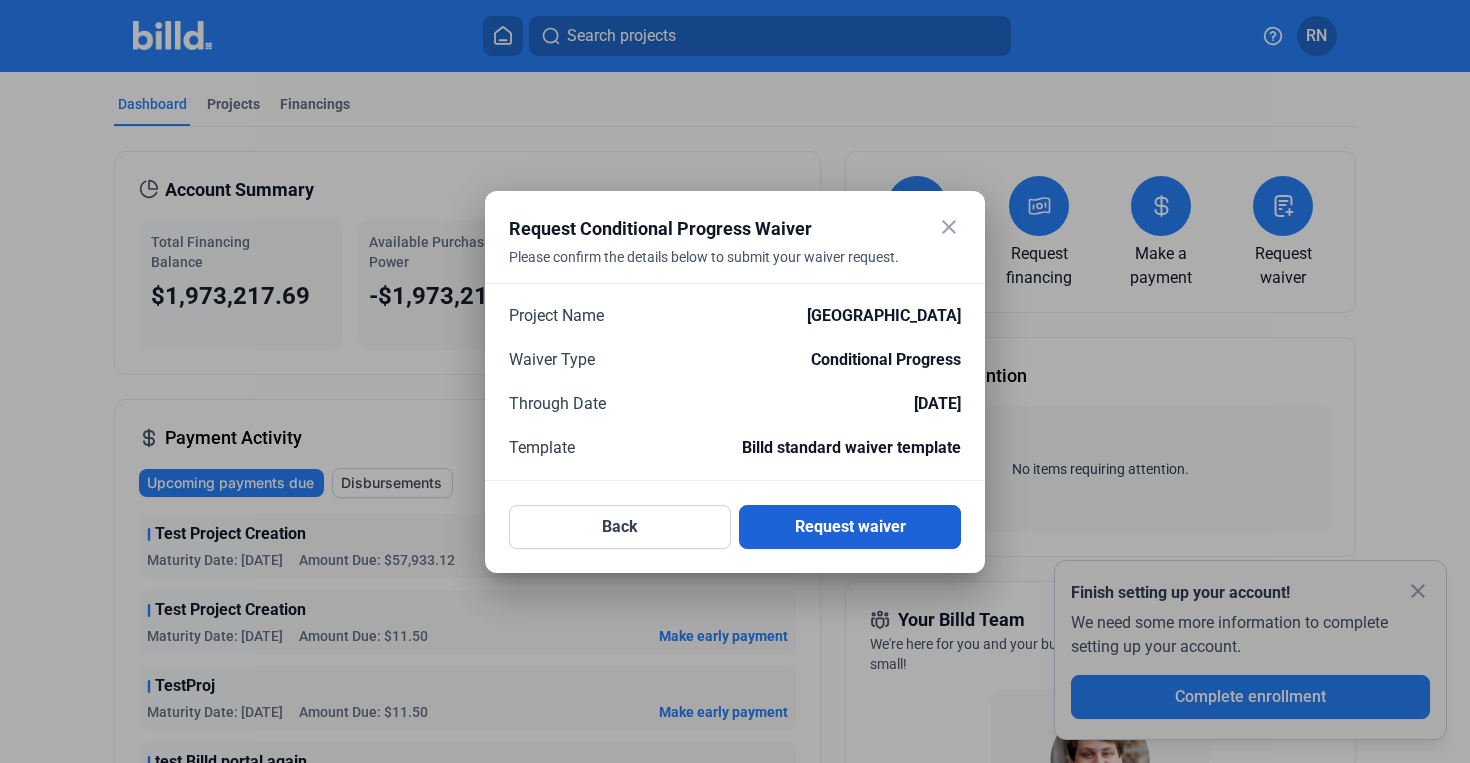 click on "Request waiver" at bounding box center [850, 527] 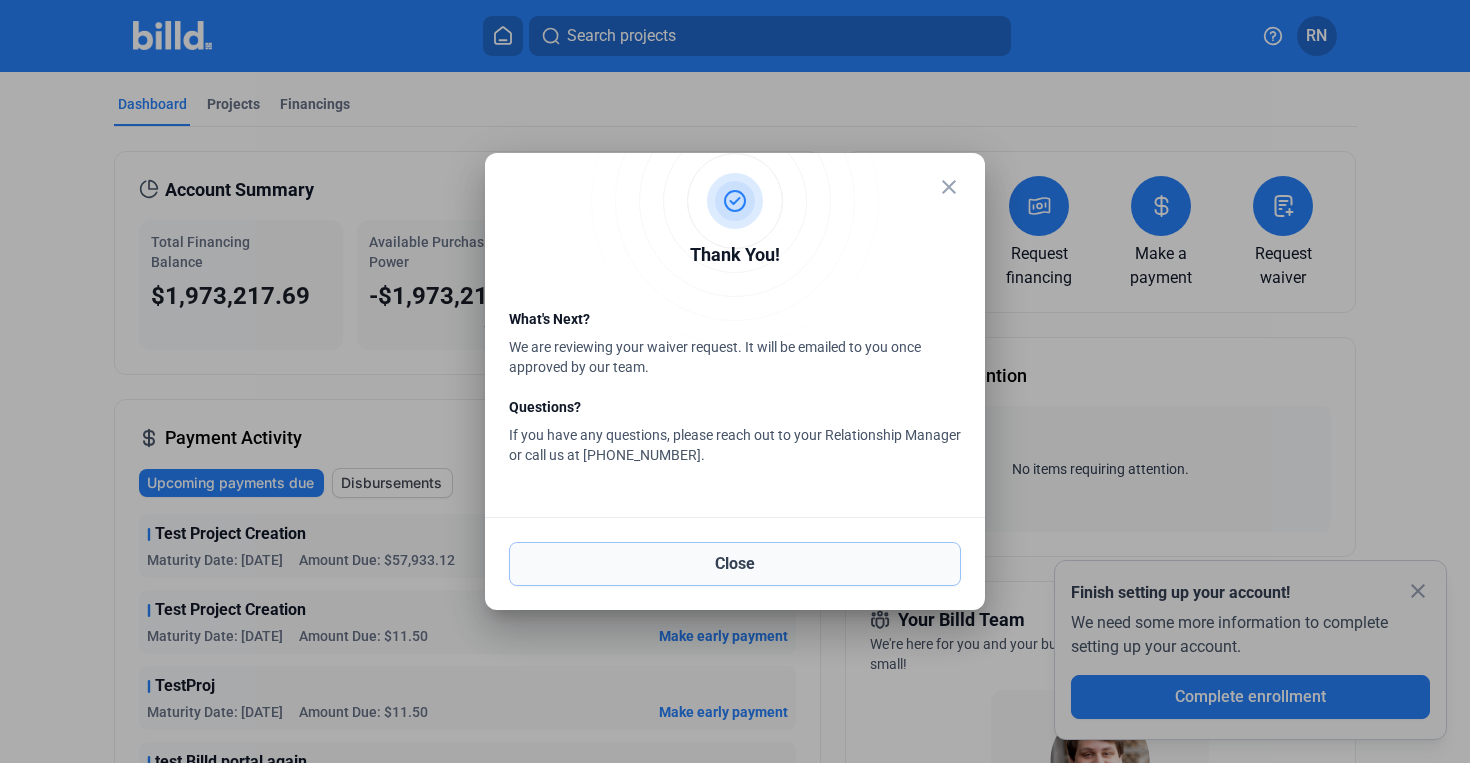 click on "Close" at bounding box center (735, 564) 